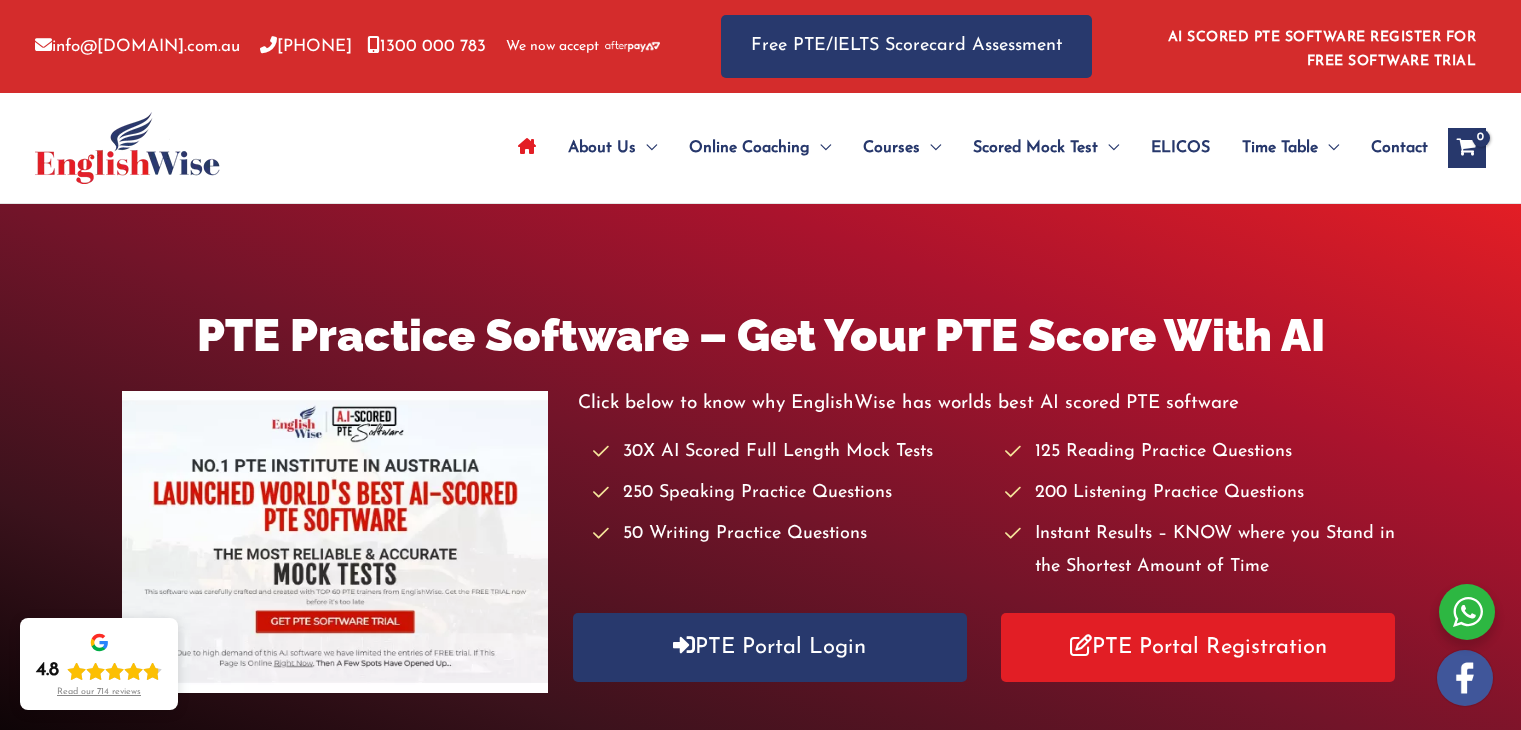 scroll, scrollTop: 0, scrollLeft: 0, axis: both 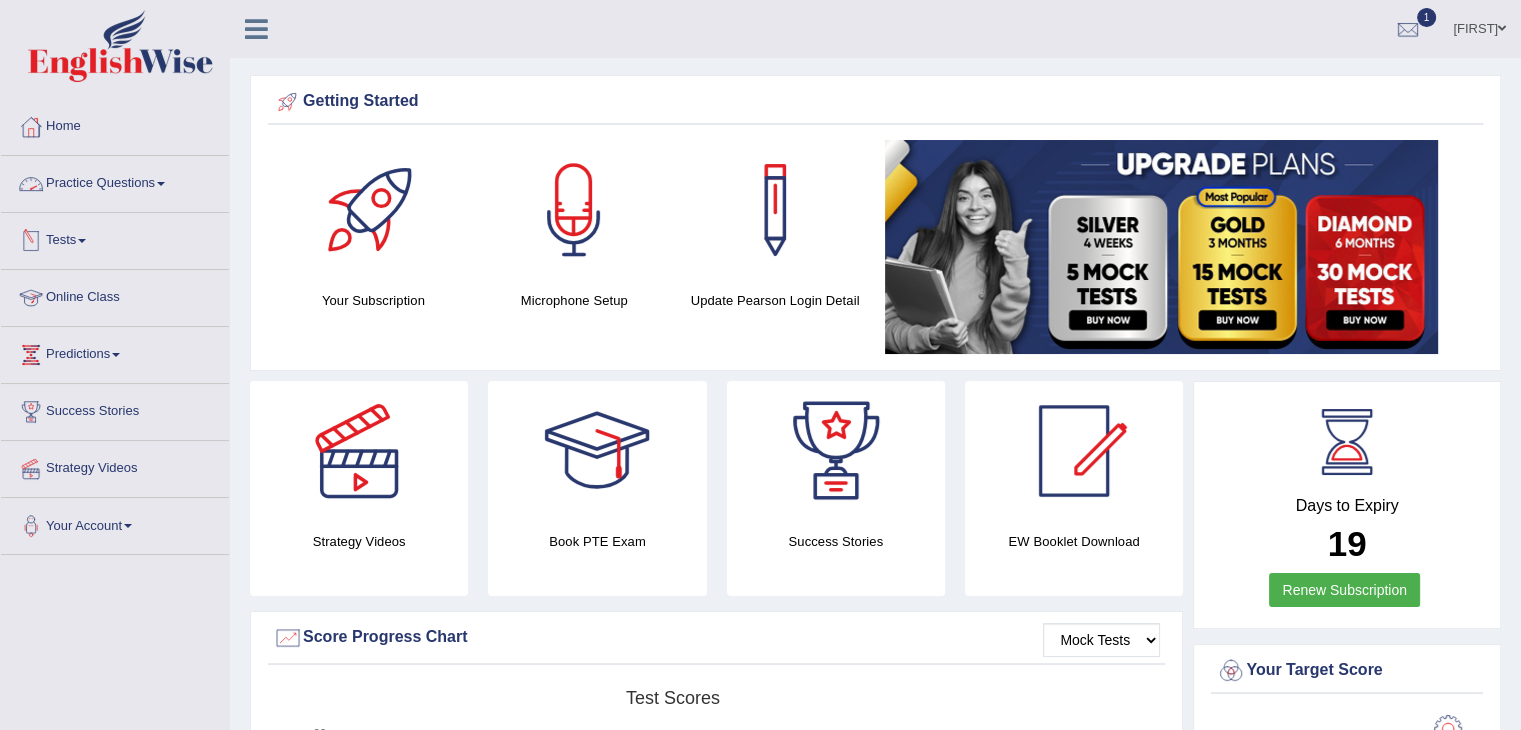 click on "Practice Questions" at bounding box center (115, 181) 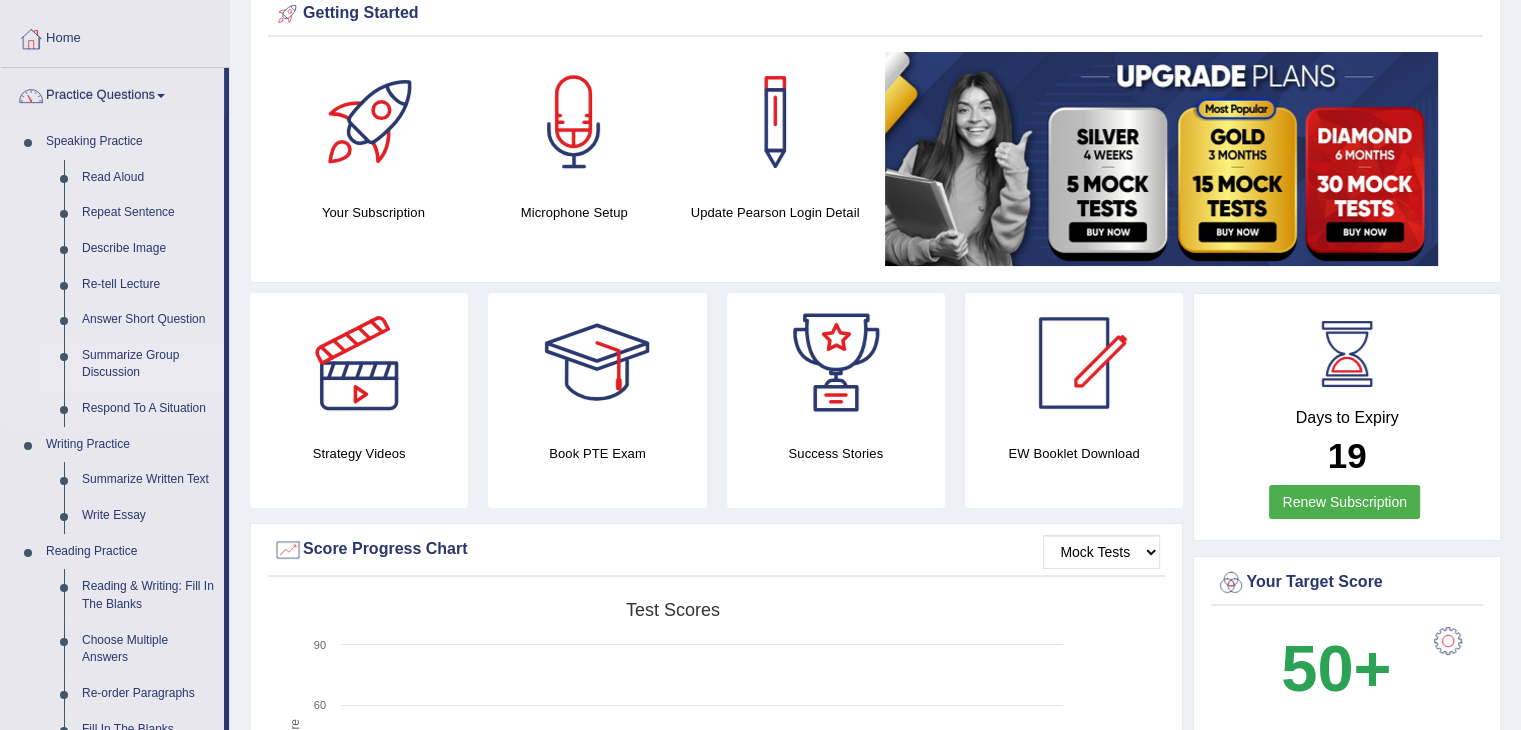 scroll, scrollTop: 90, scrollLeft: 0, axis: vertical 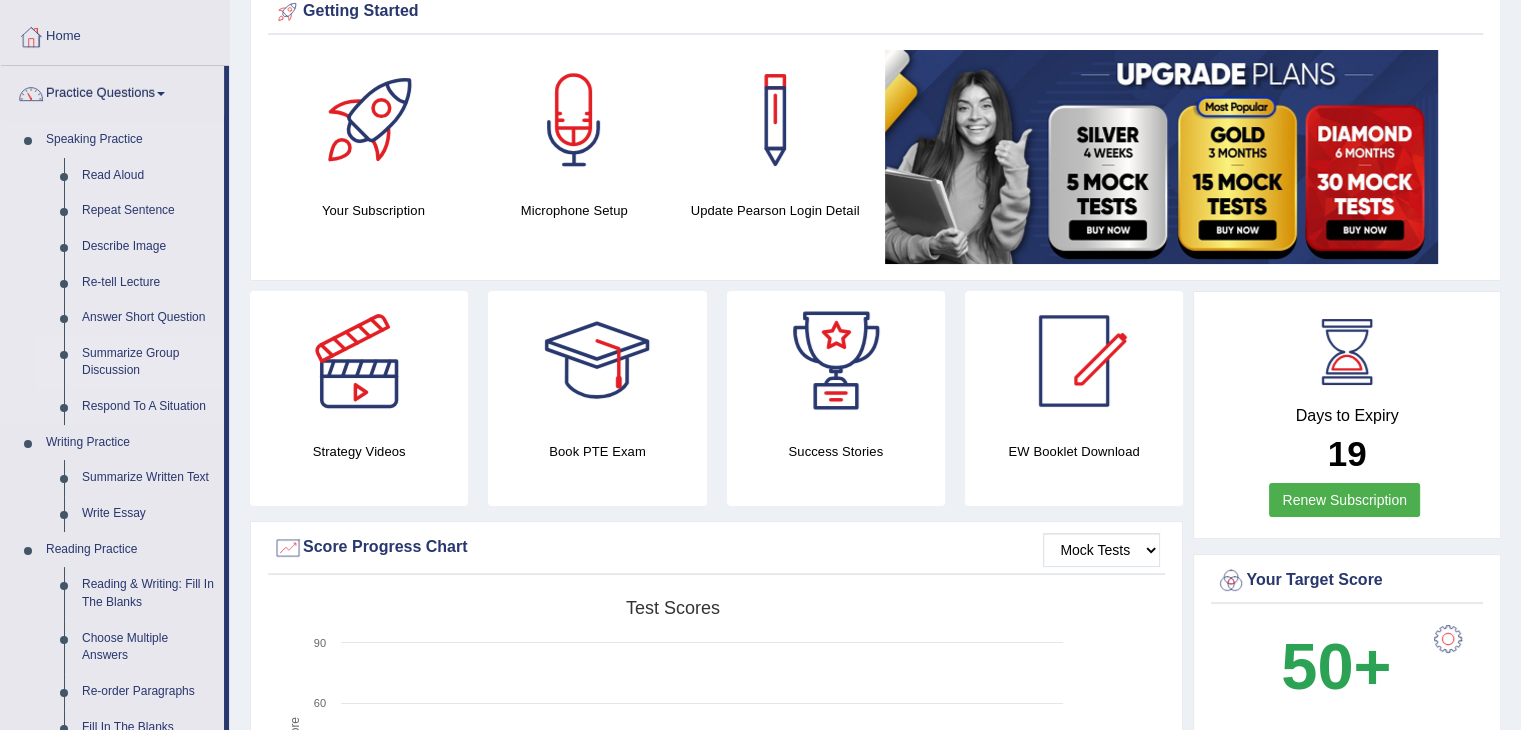 click on "Summarize Group Discussion" at bounding box center (148, 362) 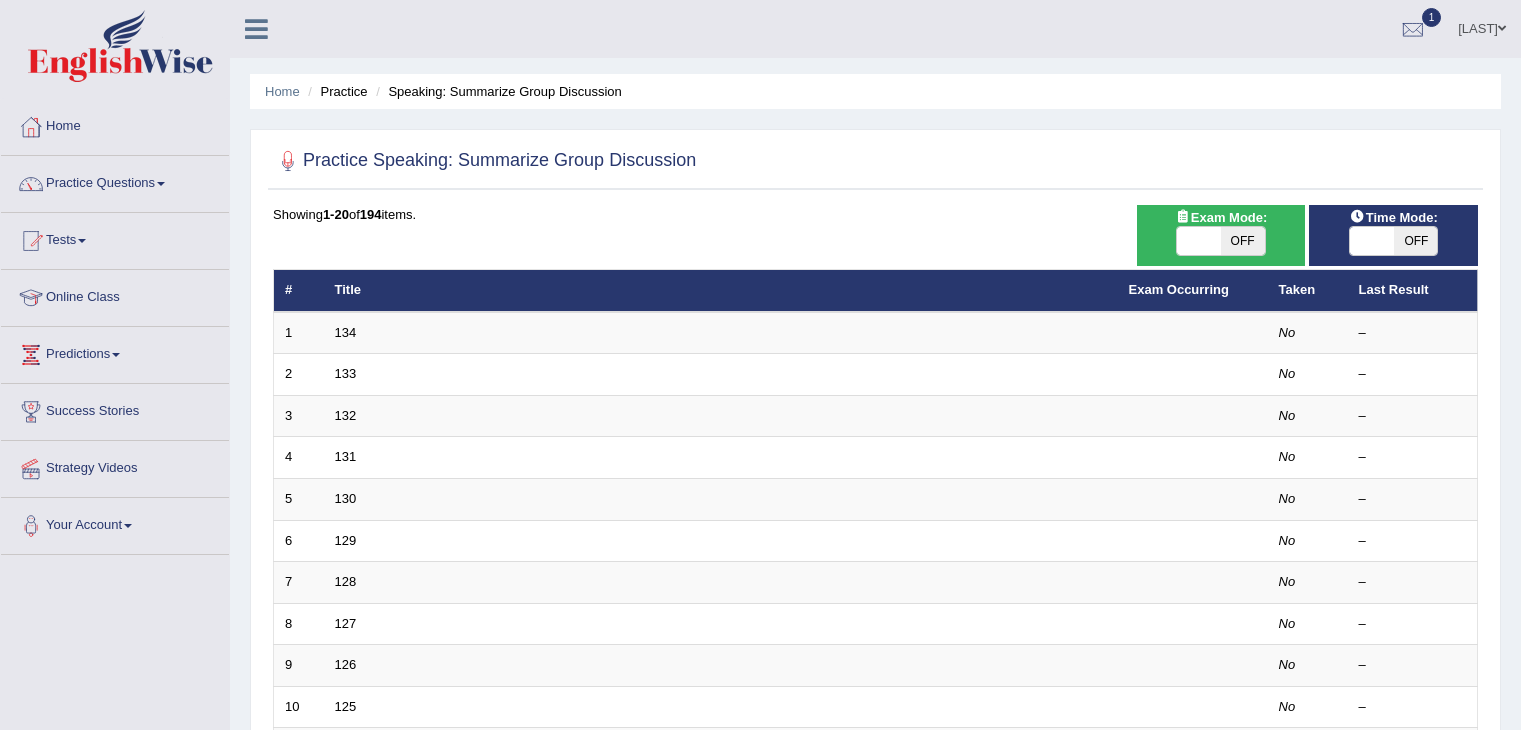scroll, scrollTop: 0, scrollLeft: 0, axis: both 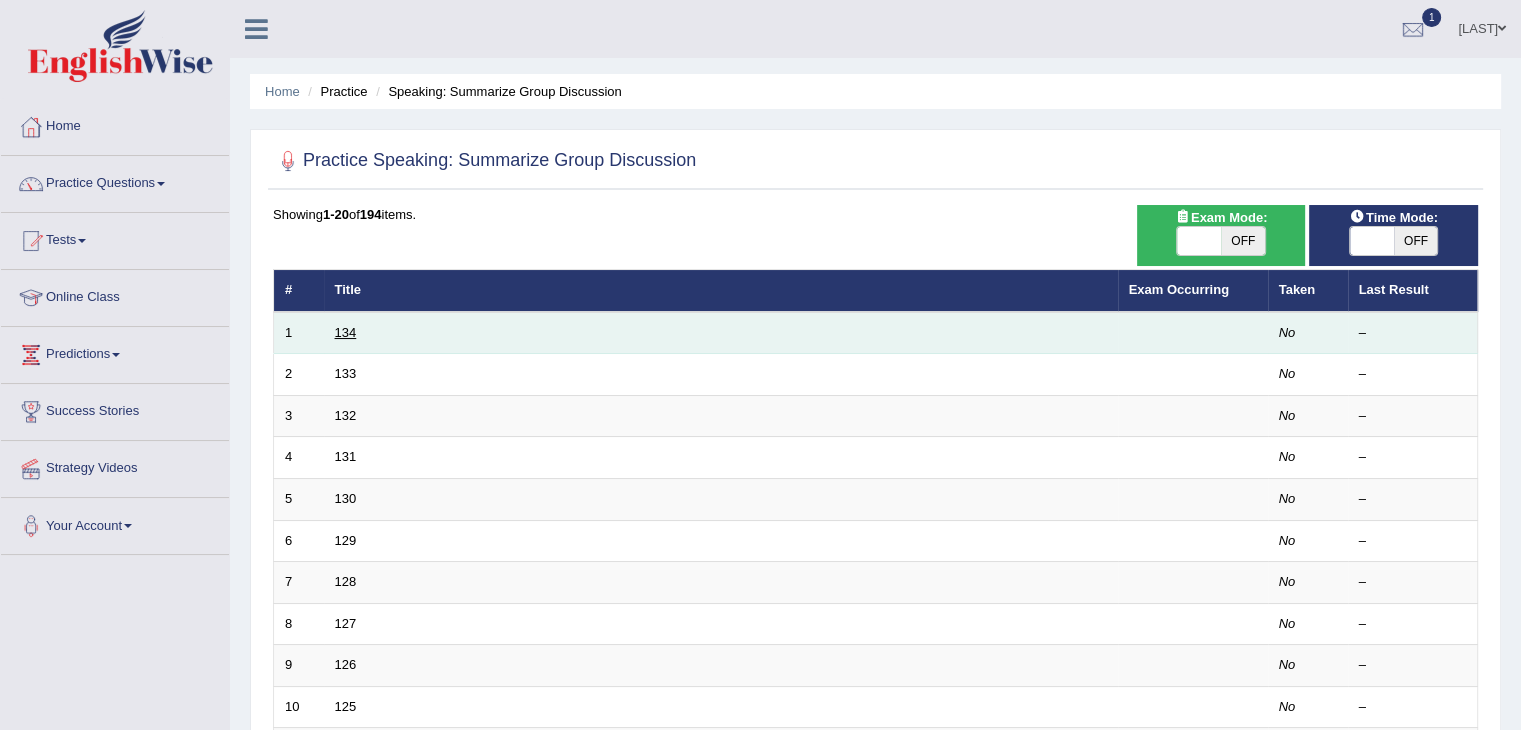 click on "134" at bounding box center (346, 332) 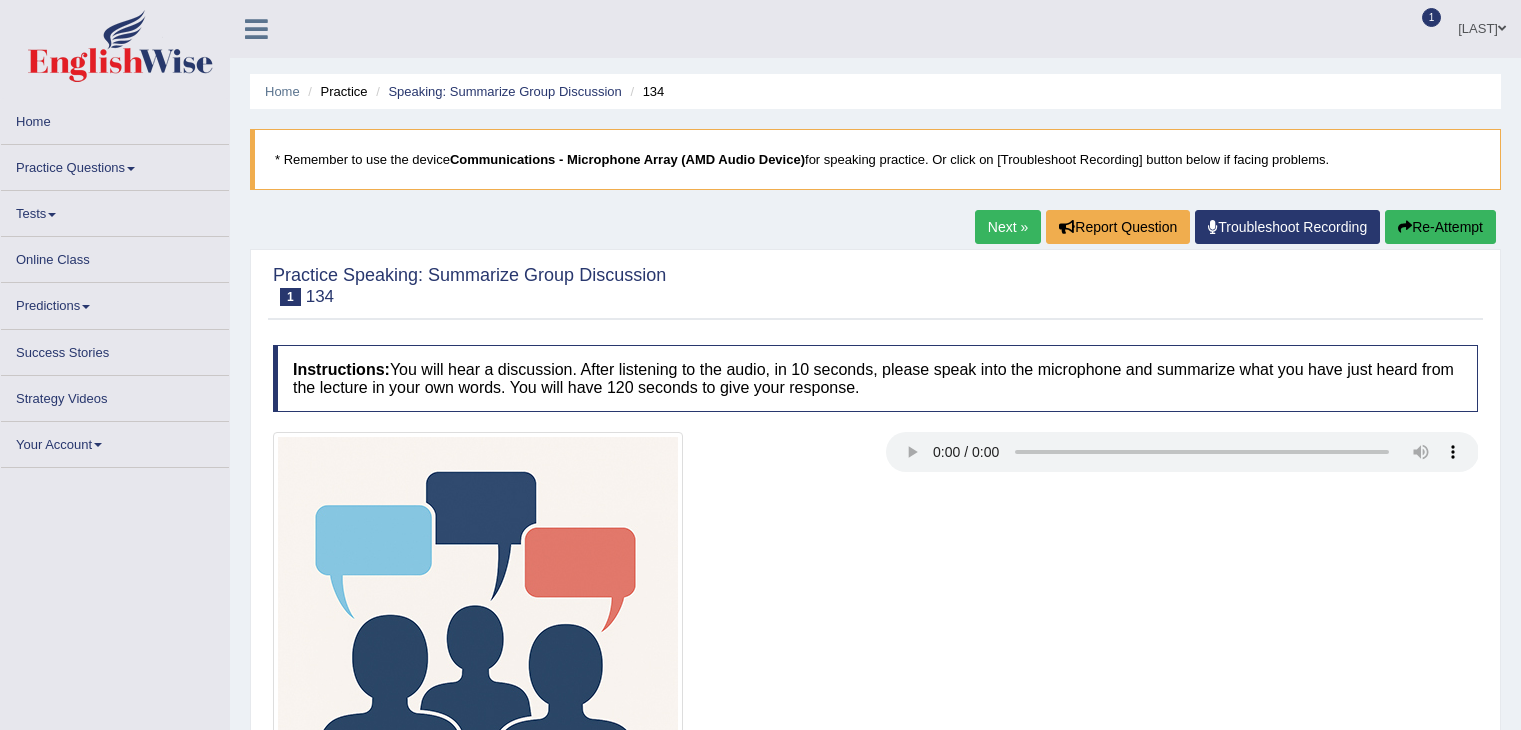 scroll, scrollTop: 0, scrollLeft: 0, axis: both 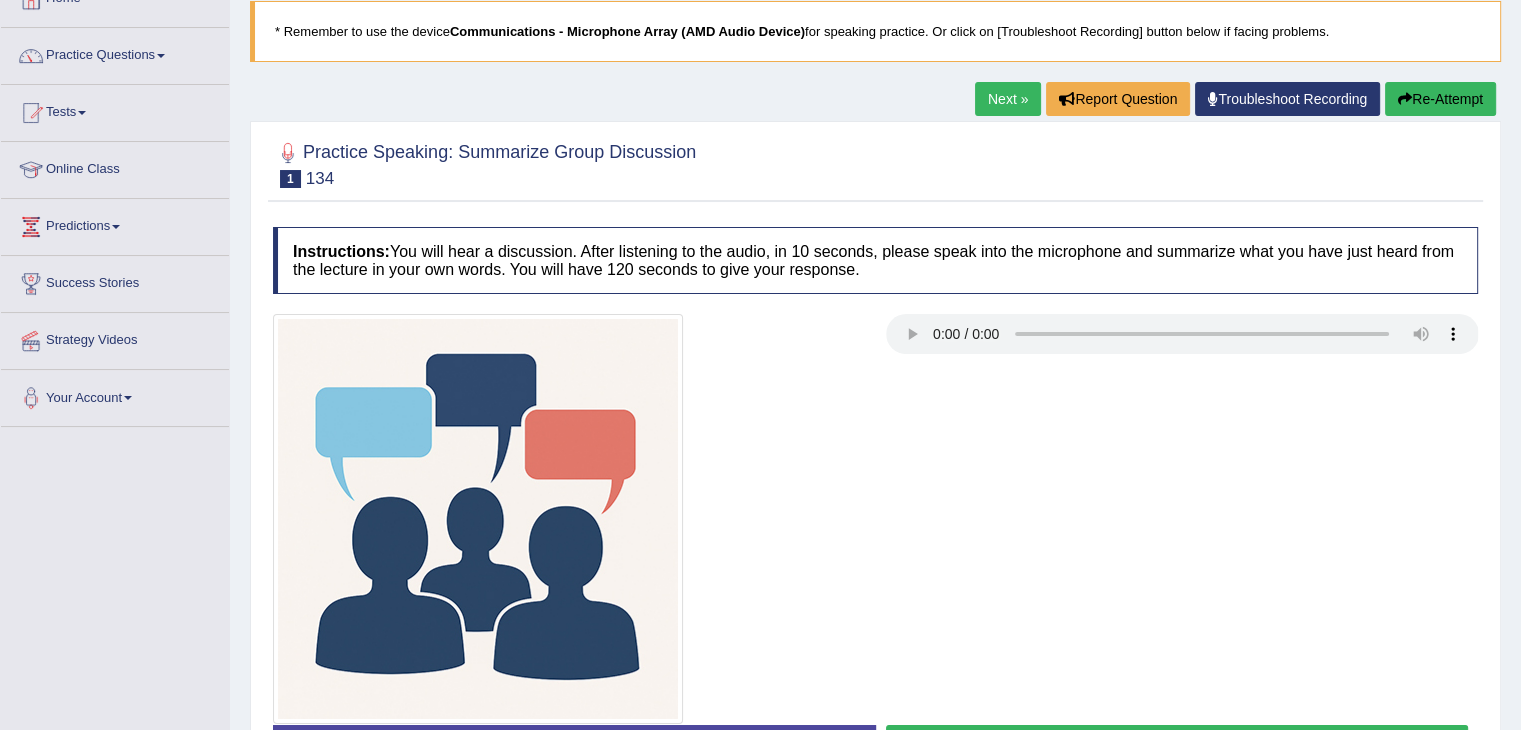 type 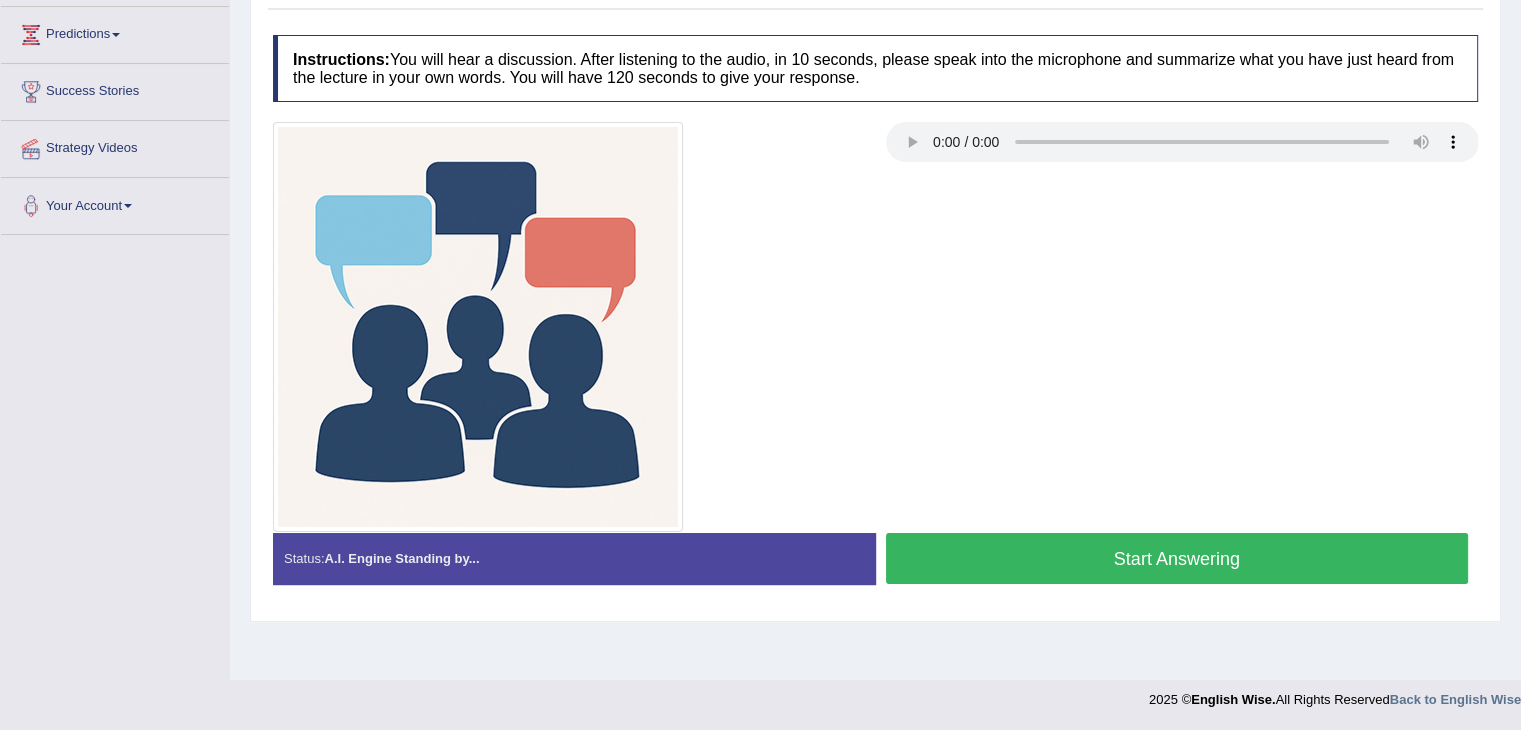 click on "Start Answering" at bounding box center (1177, 558) 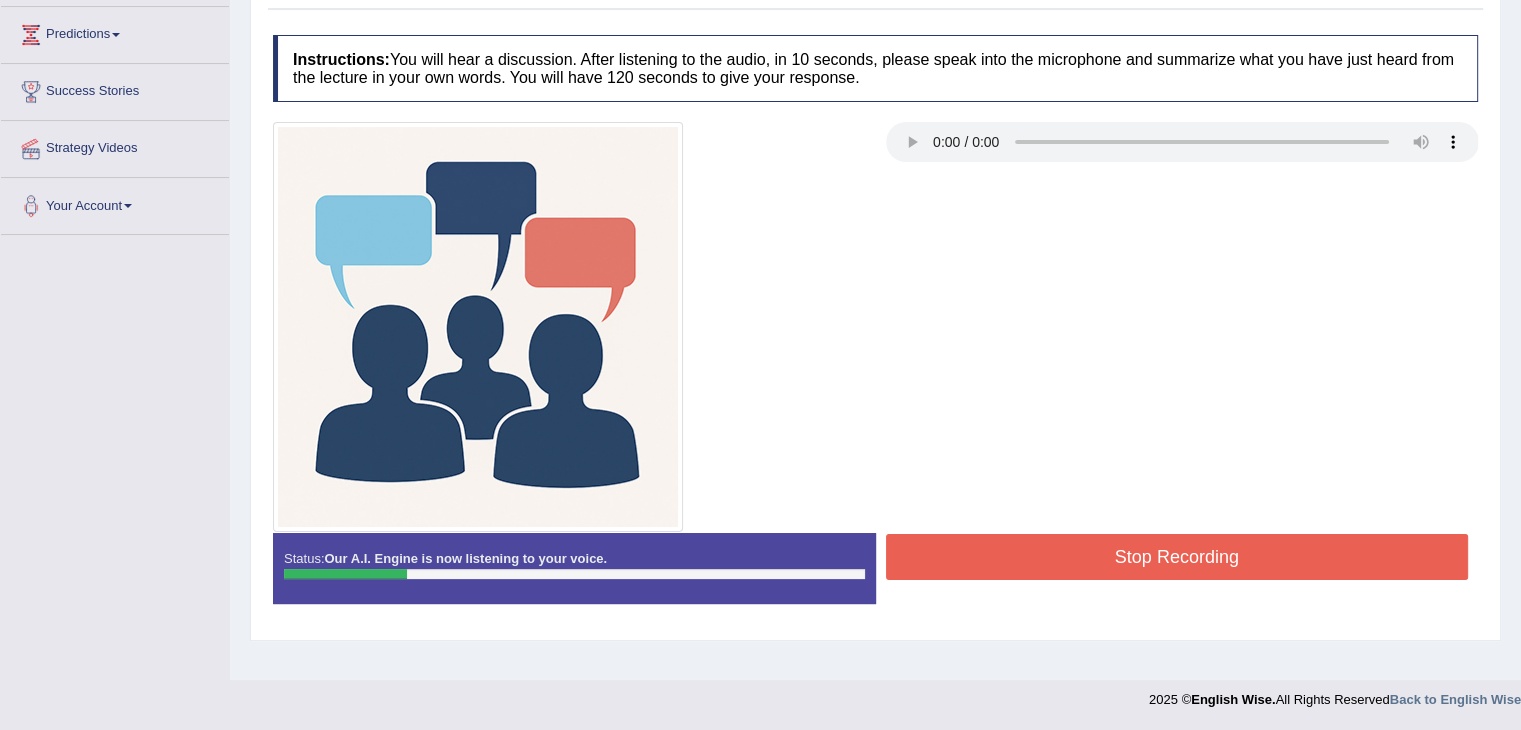 click on "Stop Recording" at bounding box center (1177, 557) 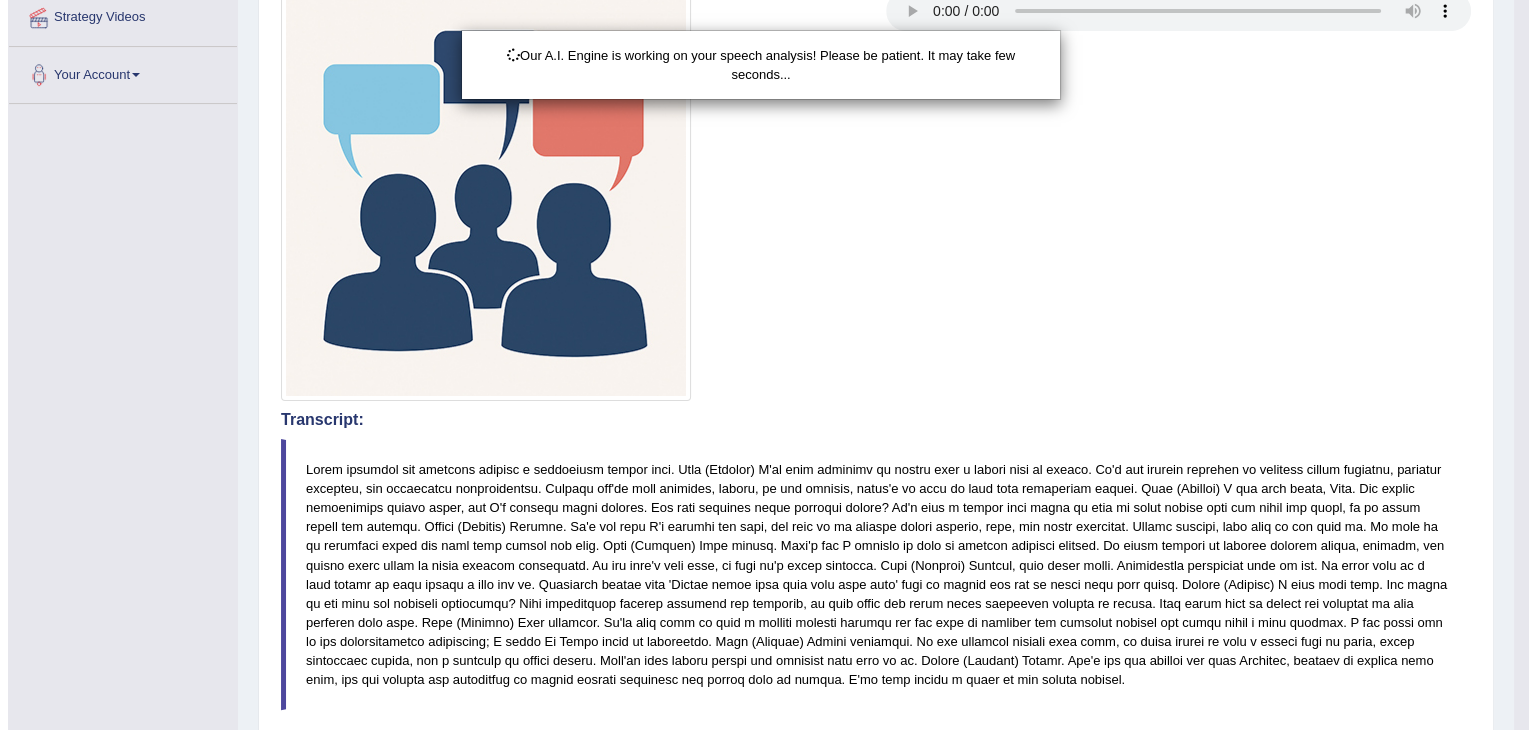 scroll, scrollTop: 452, scrollLeft: 0, axis: vertical 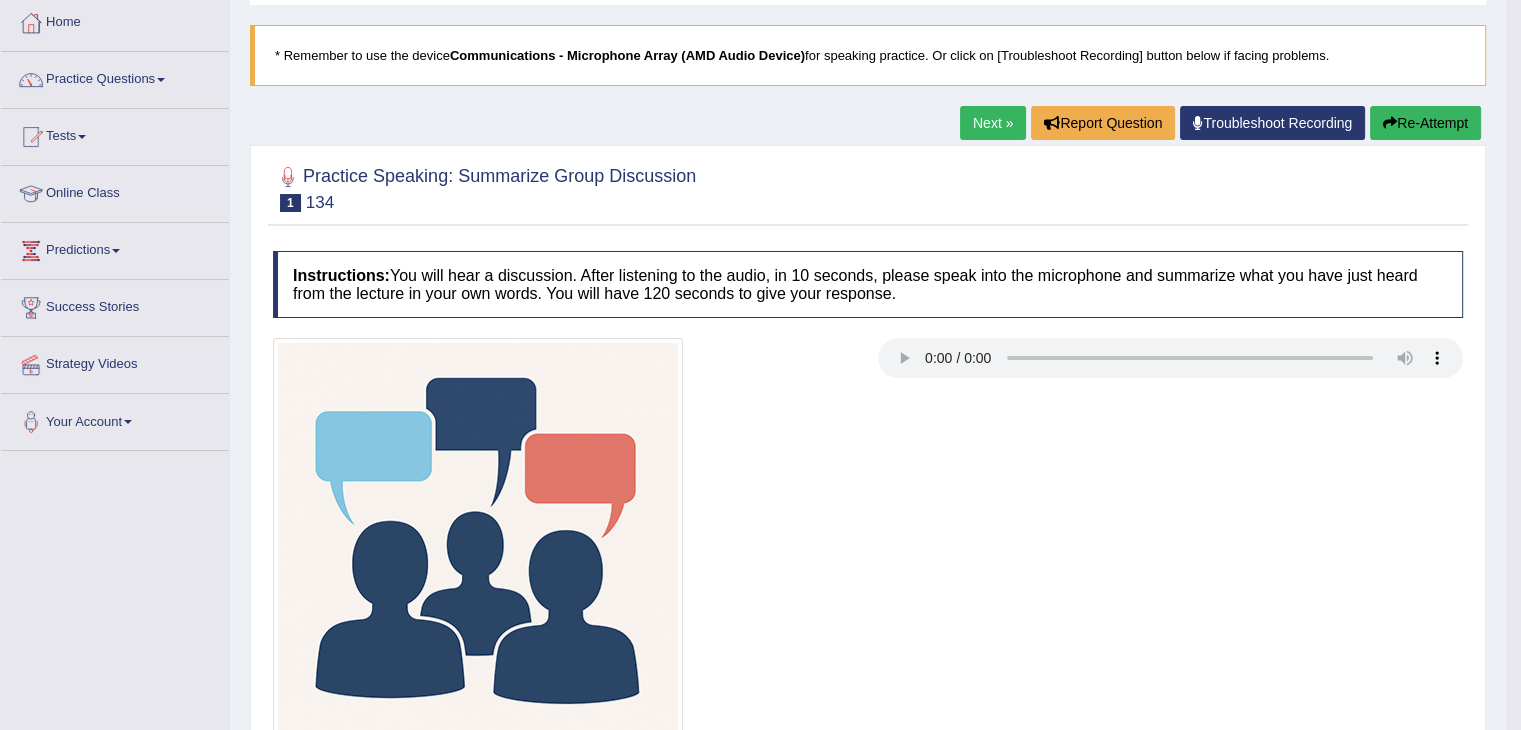 click on "Re-Attempt" at bounding box center (1425, 123) 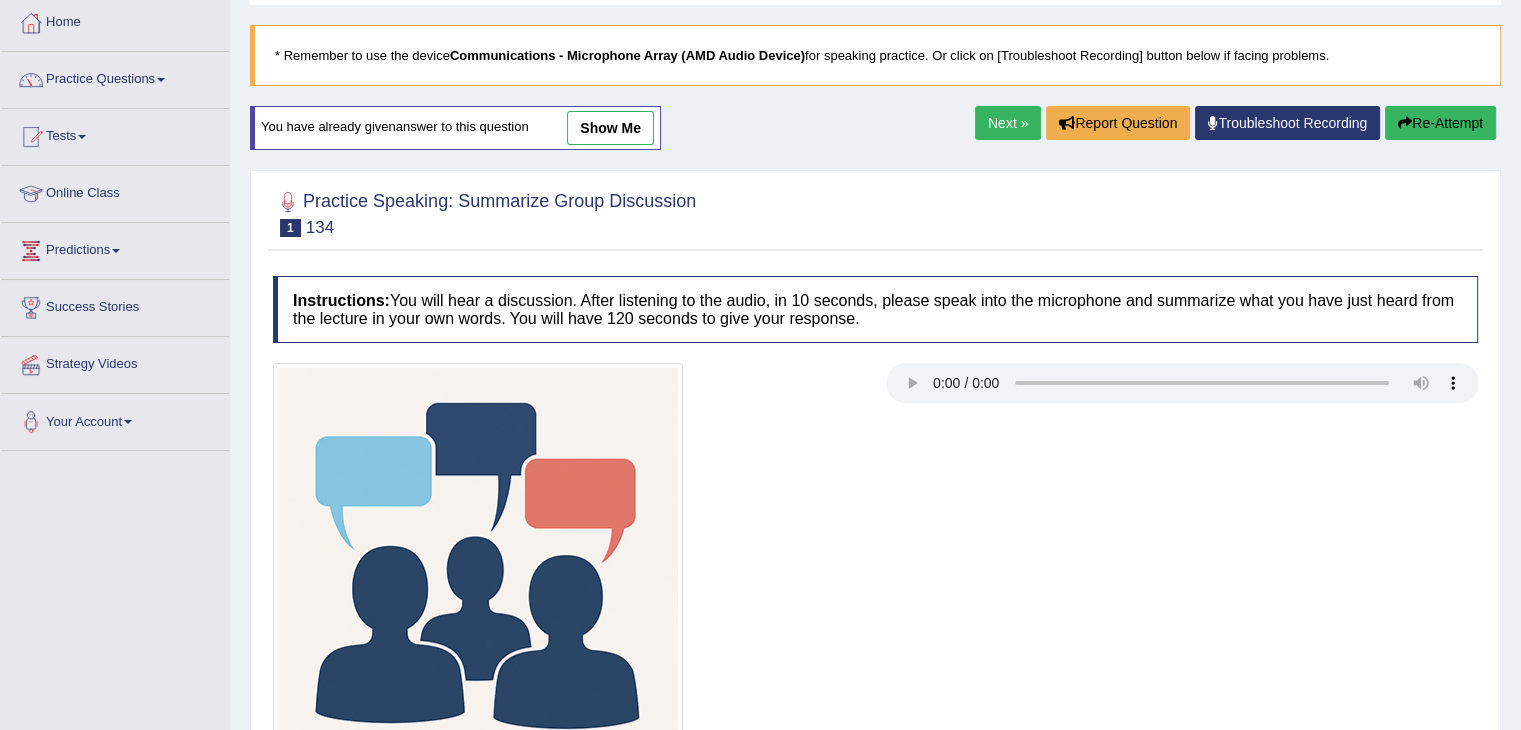 scroll, scrollTop: 104, scrollLeft: 0, axis: vertical 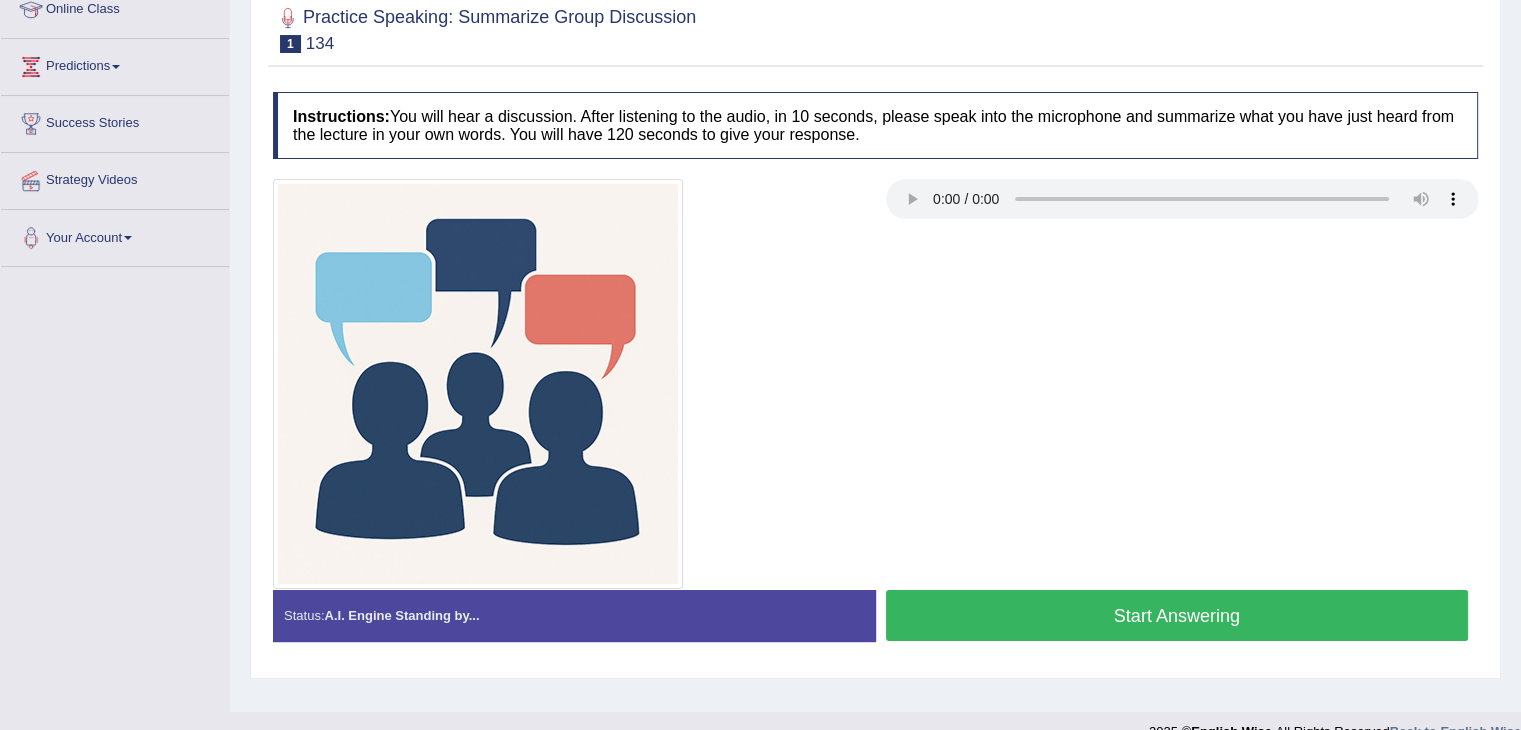 click on "Start Answering" at bounding box center [1177, 615] 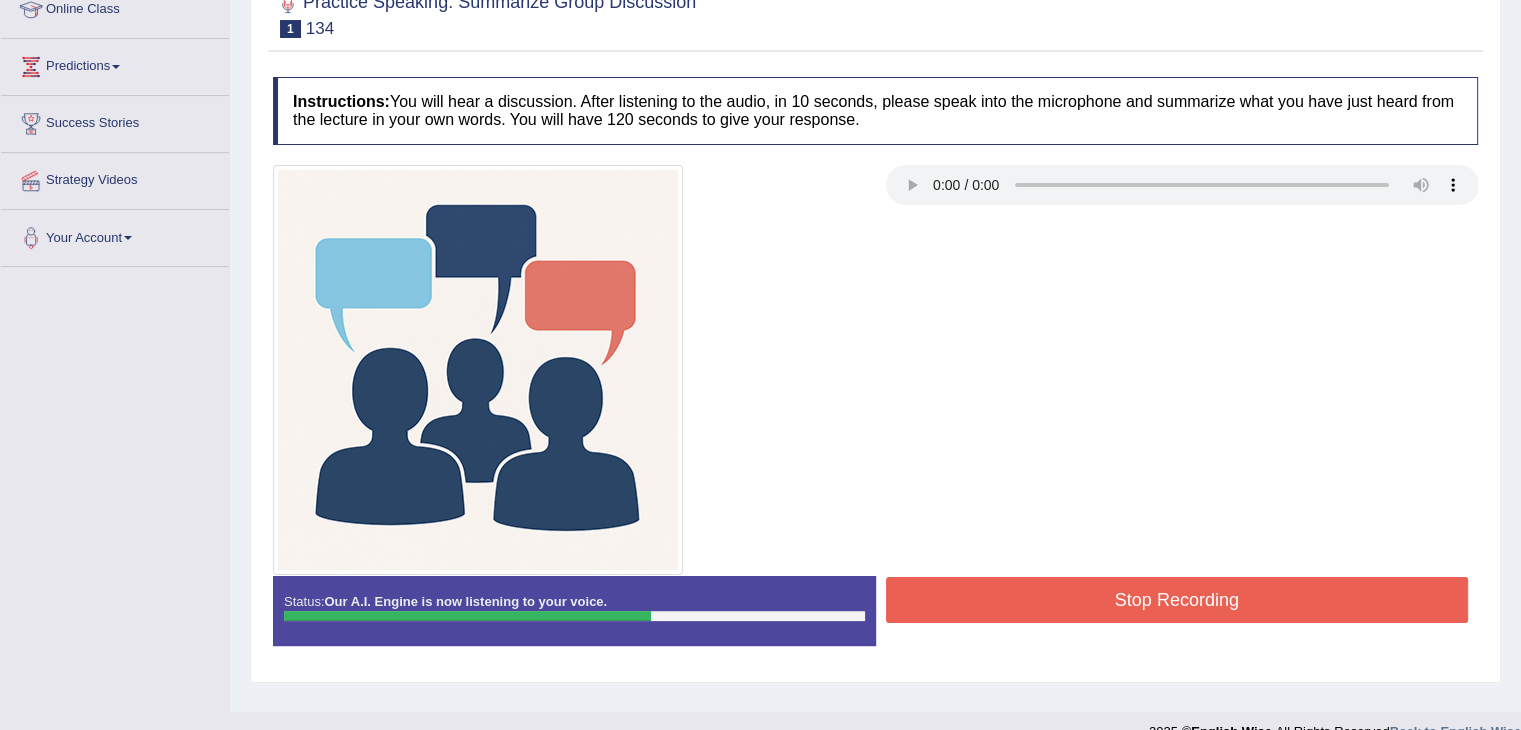 click on "Stop Recording" at bounding box center (1177, 600) 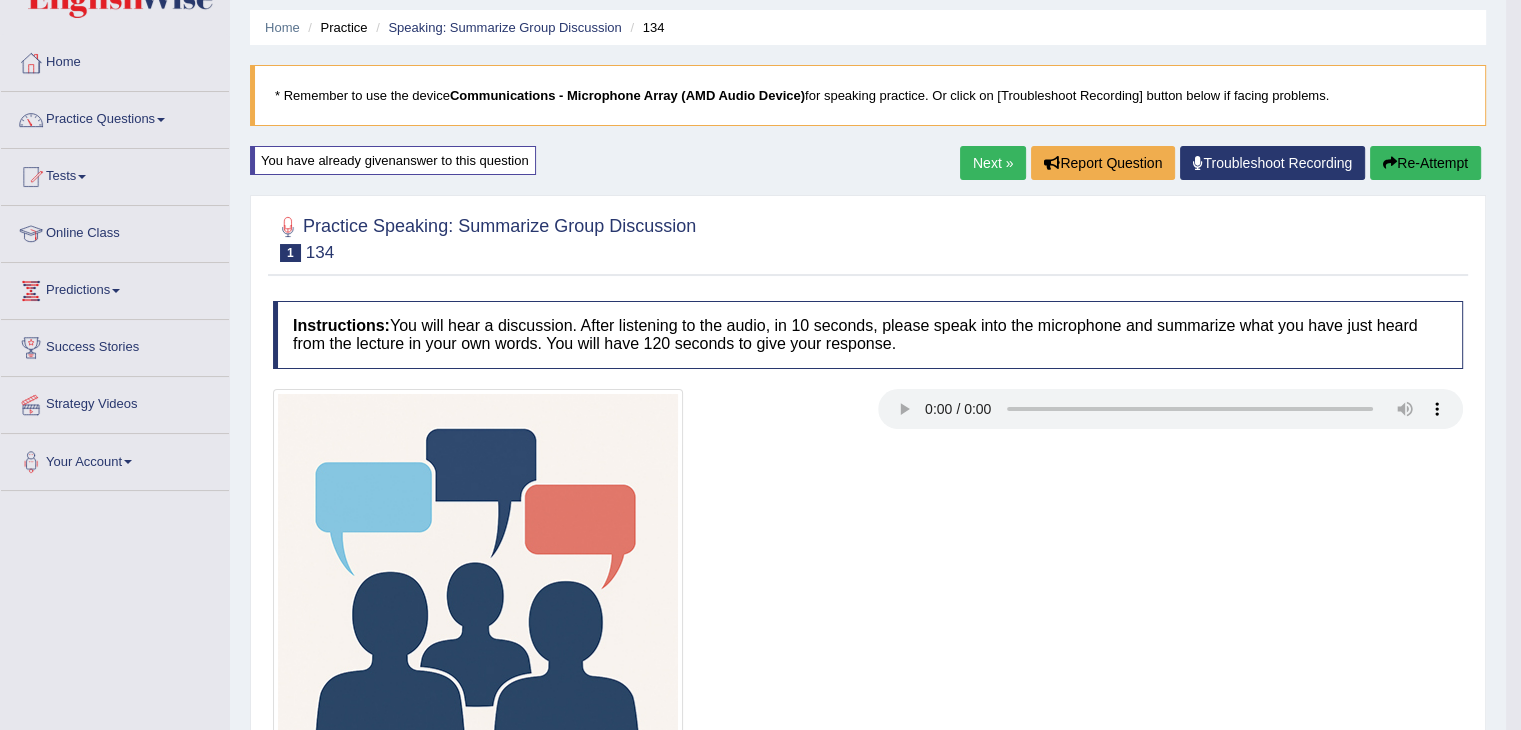 scroll, scrollTop: 0, scrollLeft: 0, axis: both 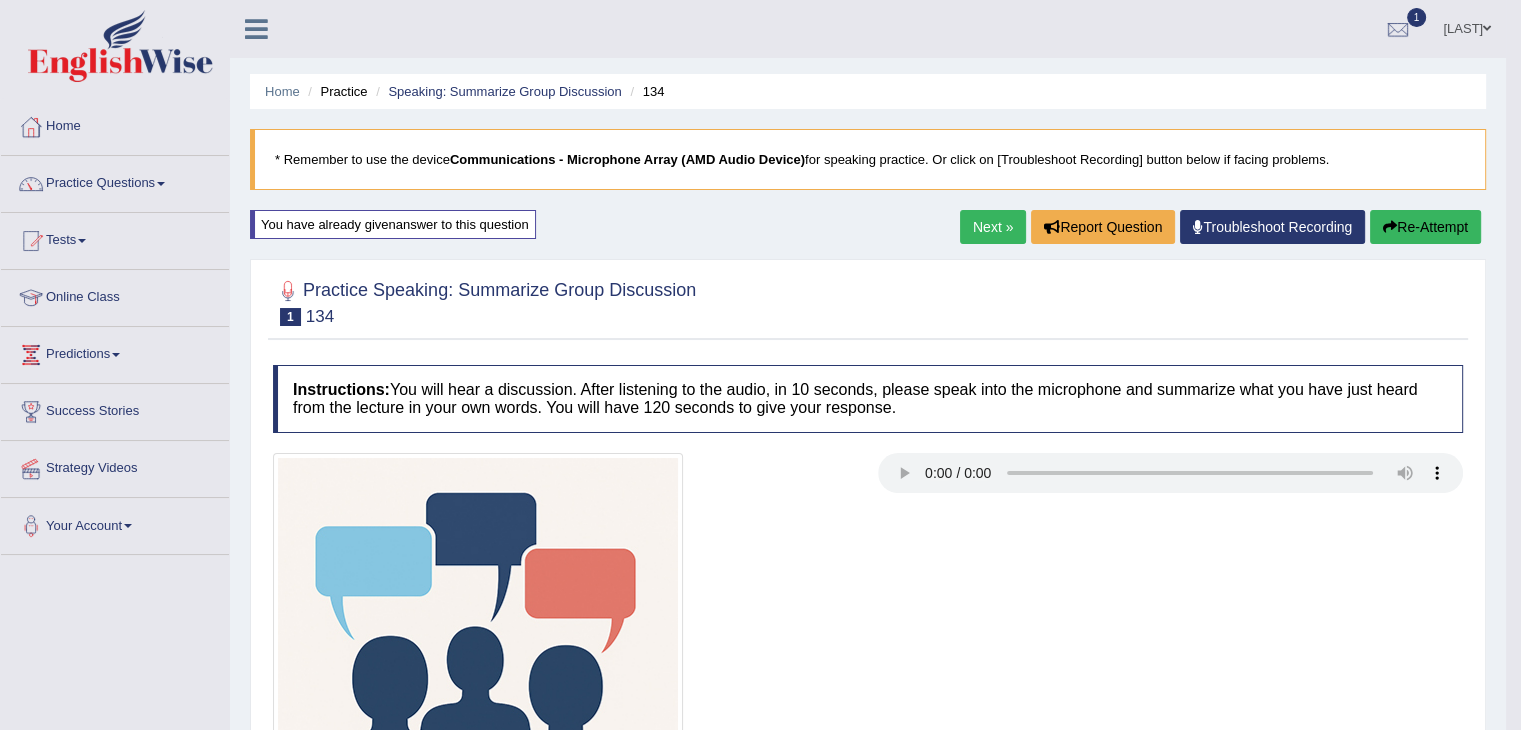 click on "Next »" at bounding box center (993, 227) 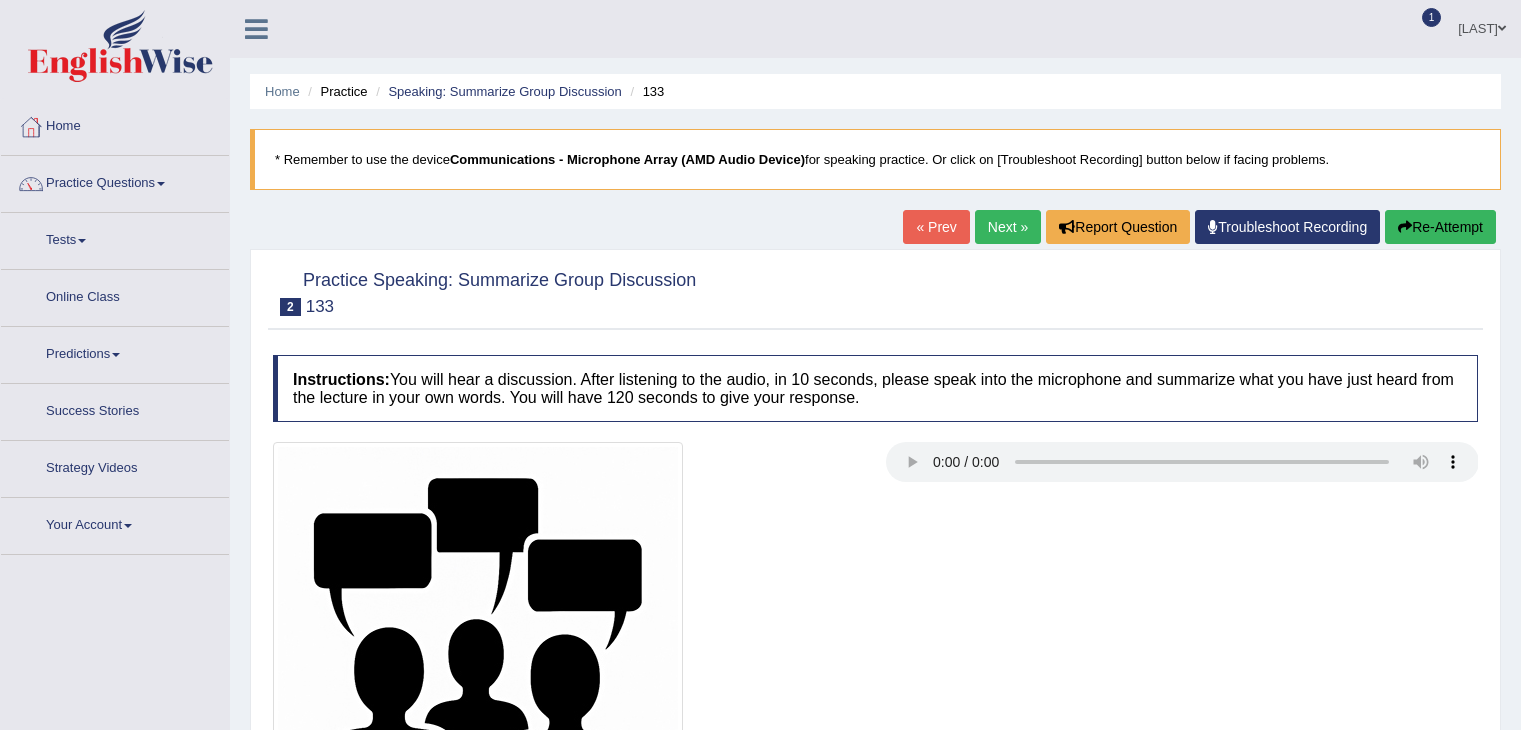 scroll, scrollTop: 0, scrollLeft: 0, axis: both 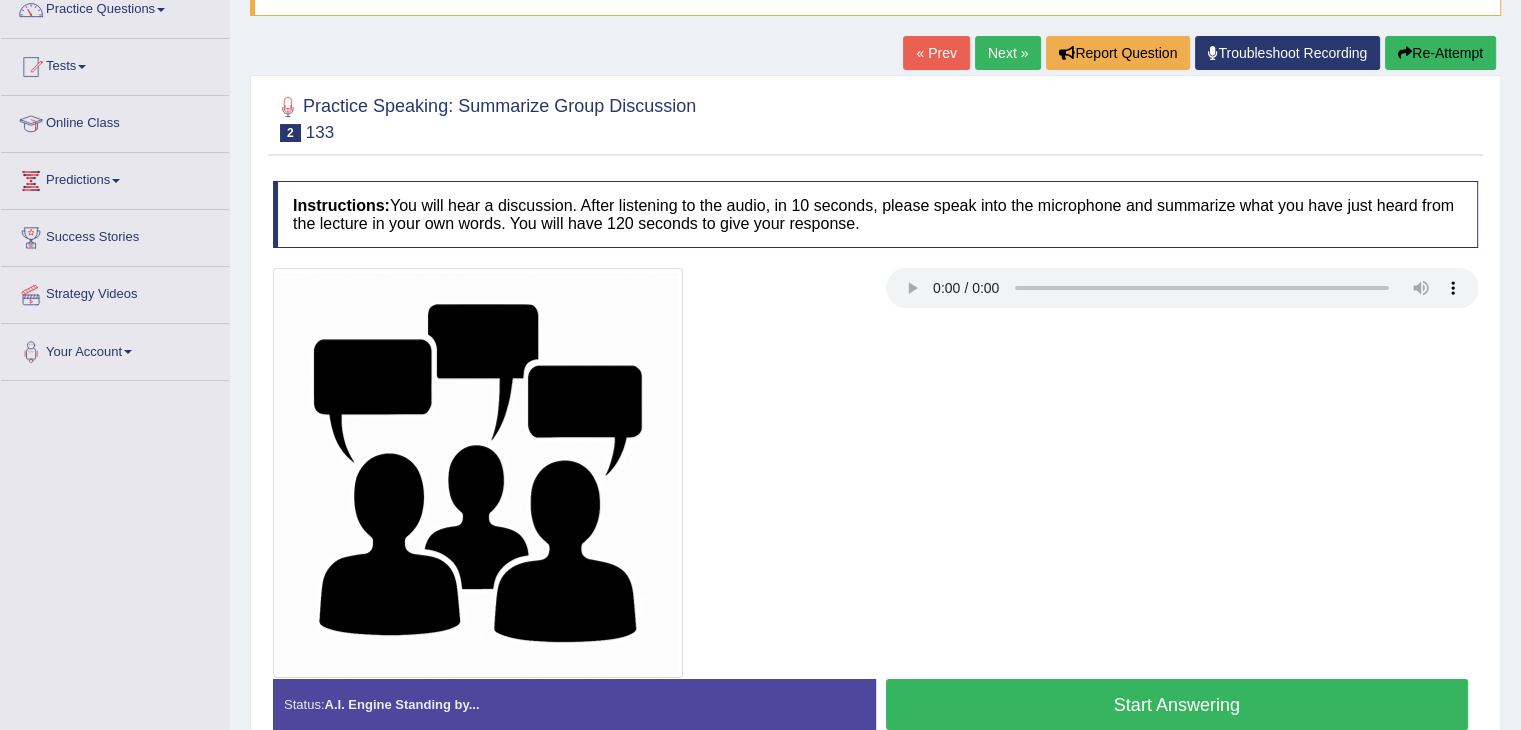 type 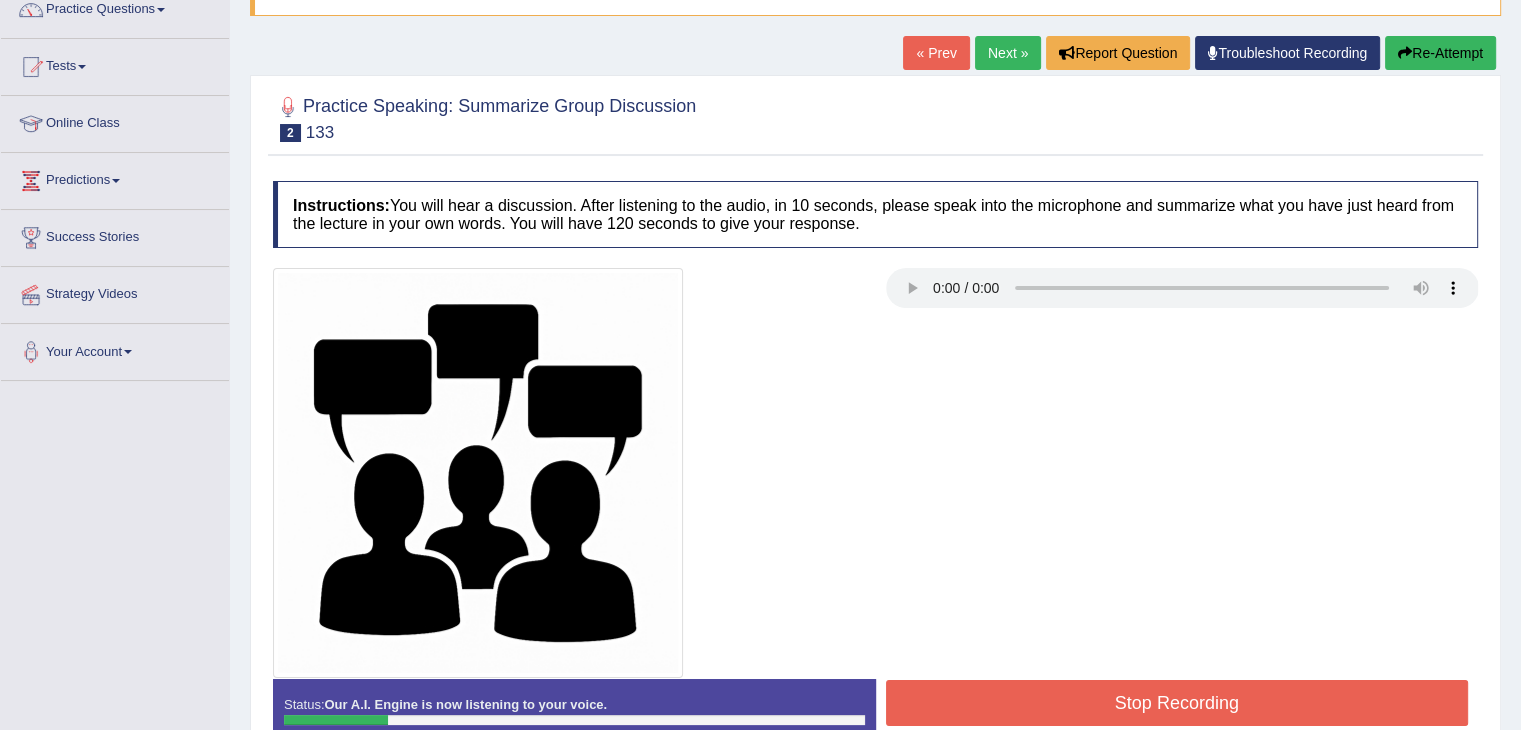 click on "Re-Attempt" at bounding box center (1440, 53) 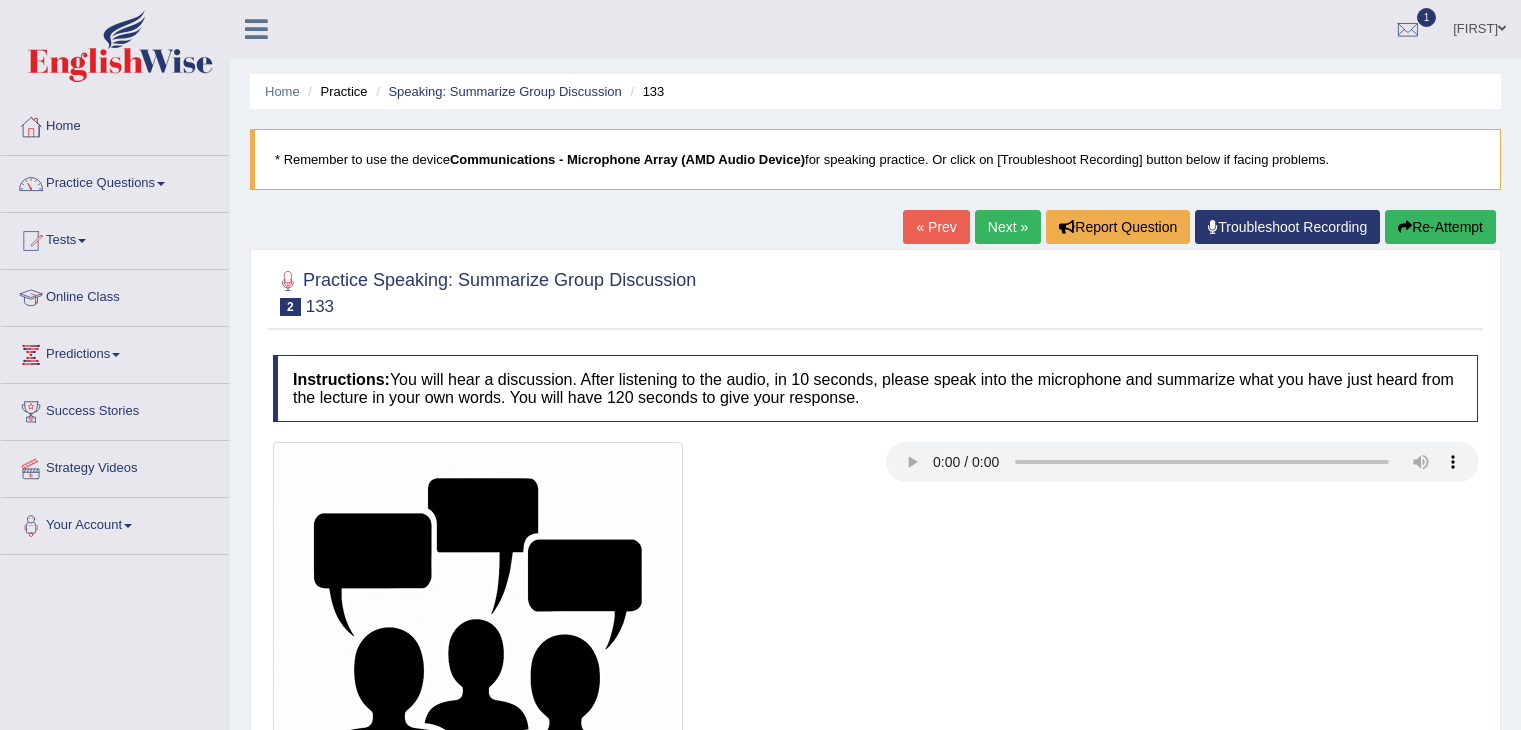 scroll, scrollTop: 185, scrollLeft: 0, axis: vertical 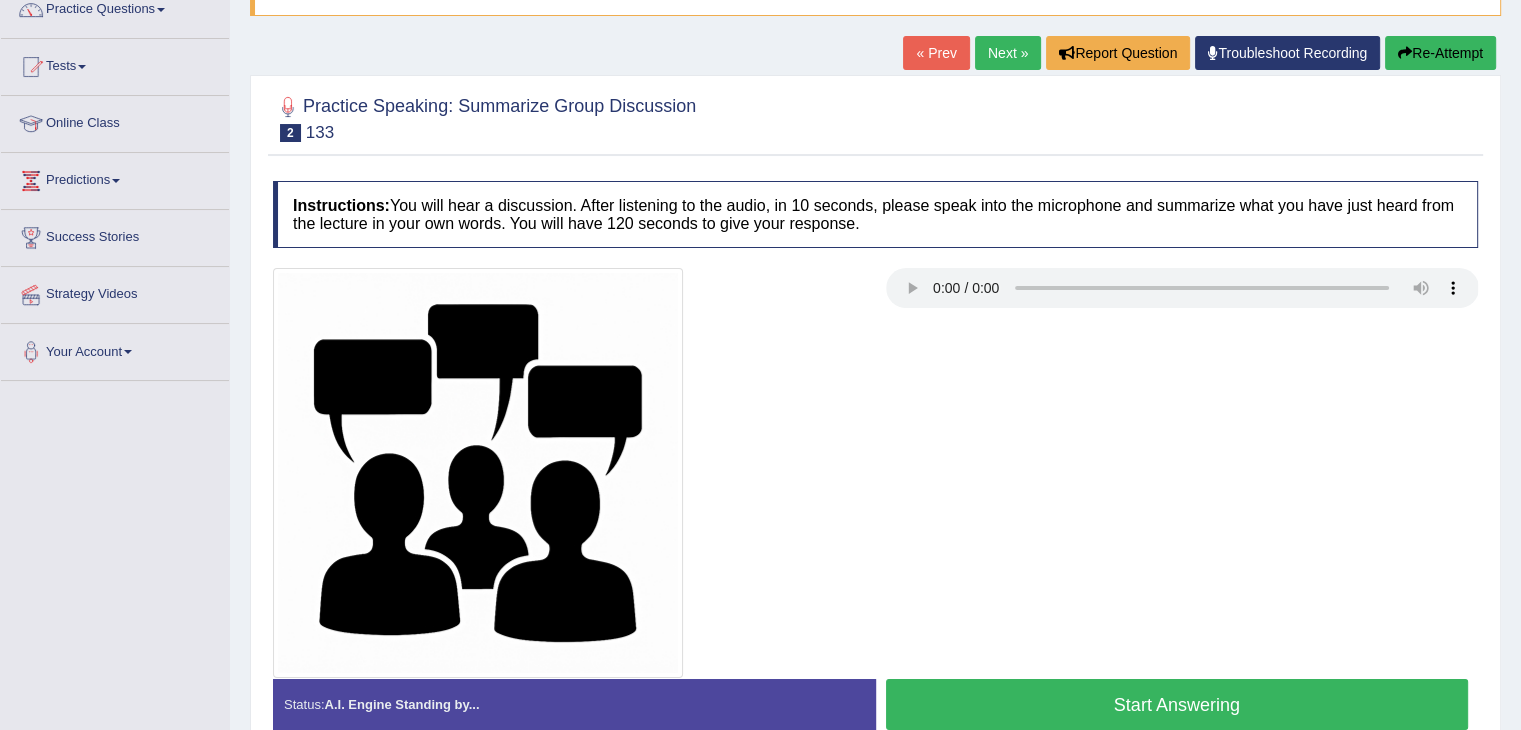 click on "Start Answering" at bounding box center [1177, 704] 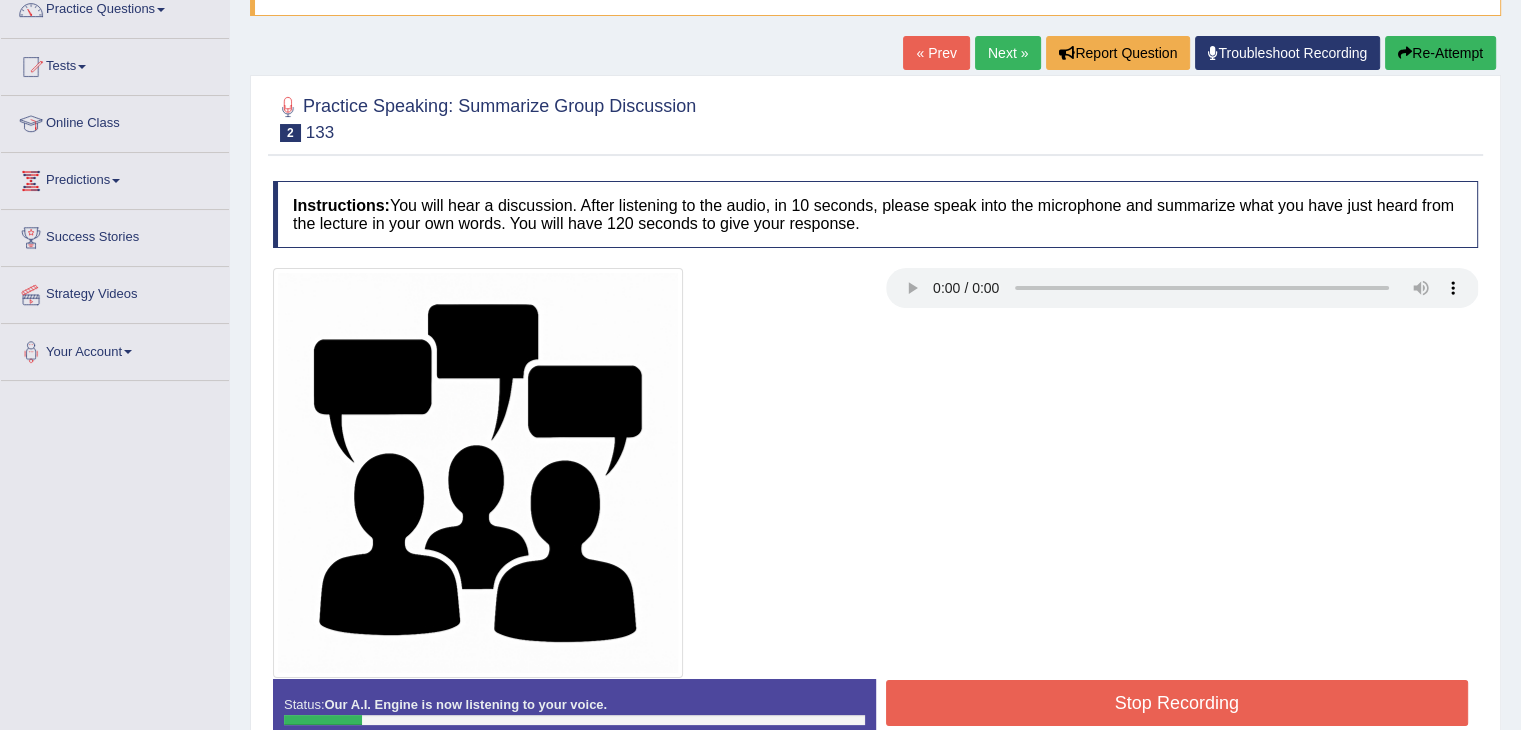 click on "Re-Attempt" at bounding box center (1440, 53) 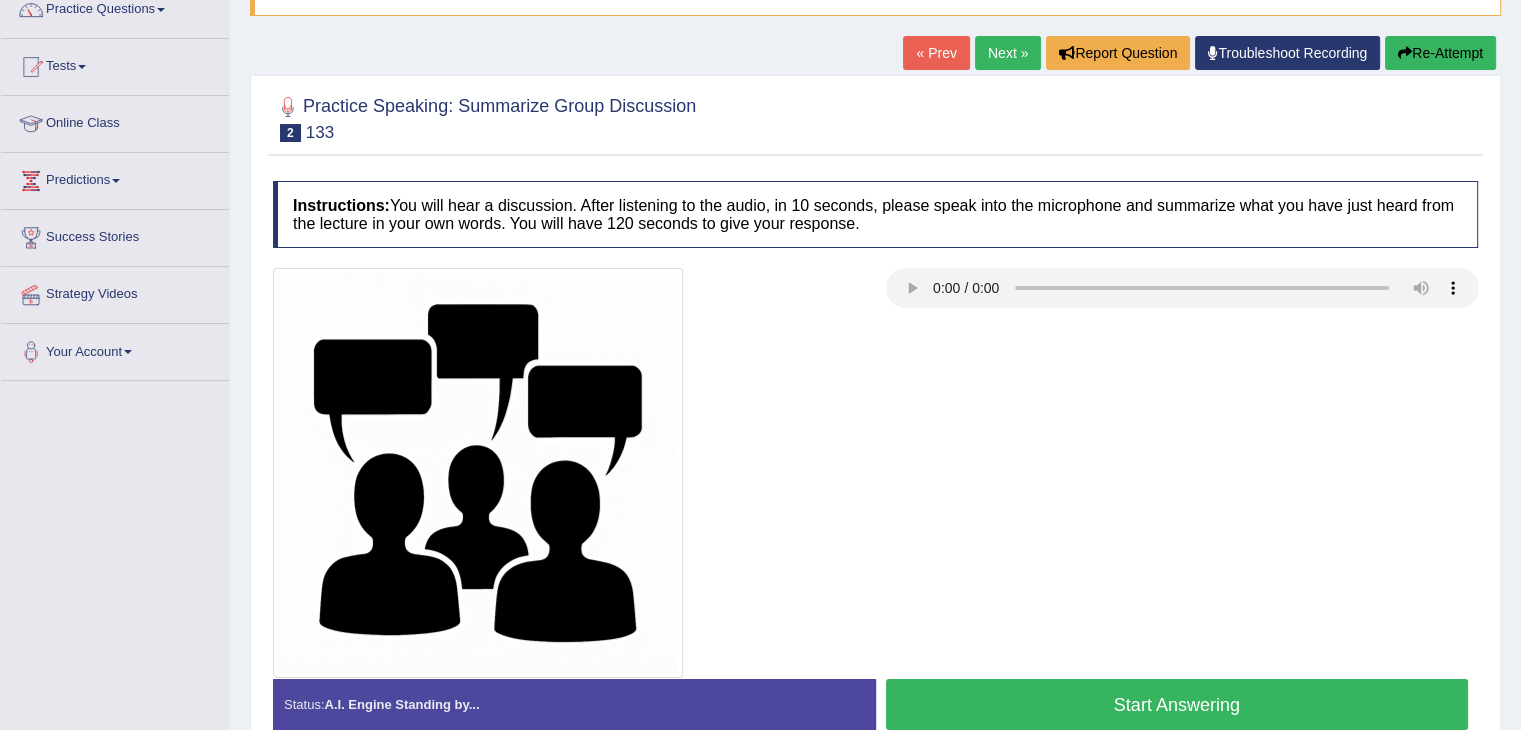 scroll, scrollTop: 185, scrollLeft: 0, axis: vertical 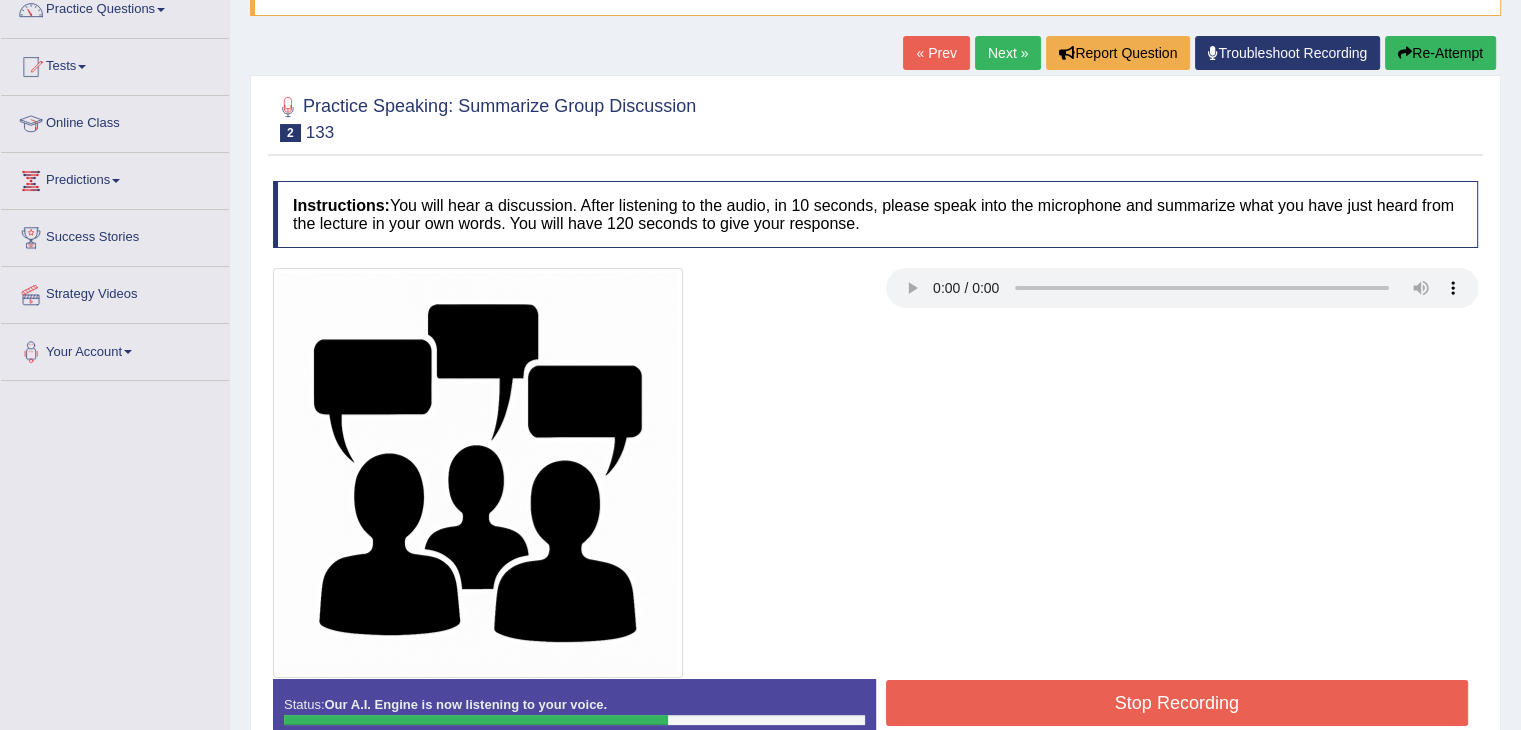 click on "Stop Recording" at bounding box center (1177, 703) 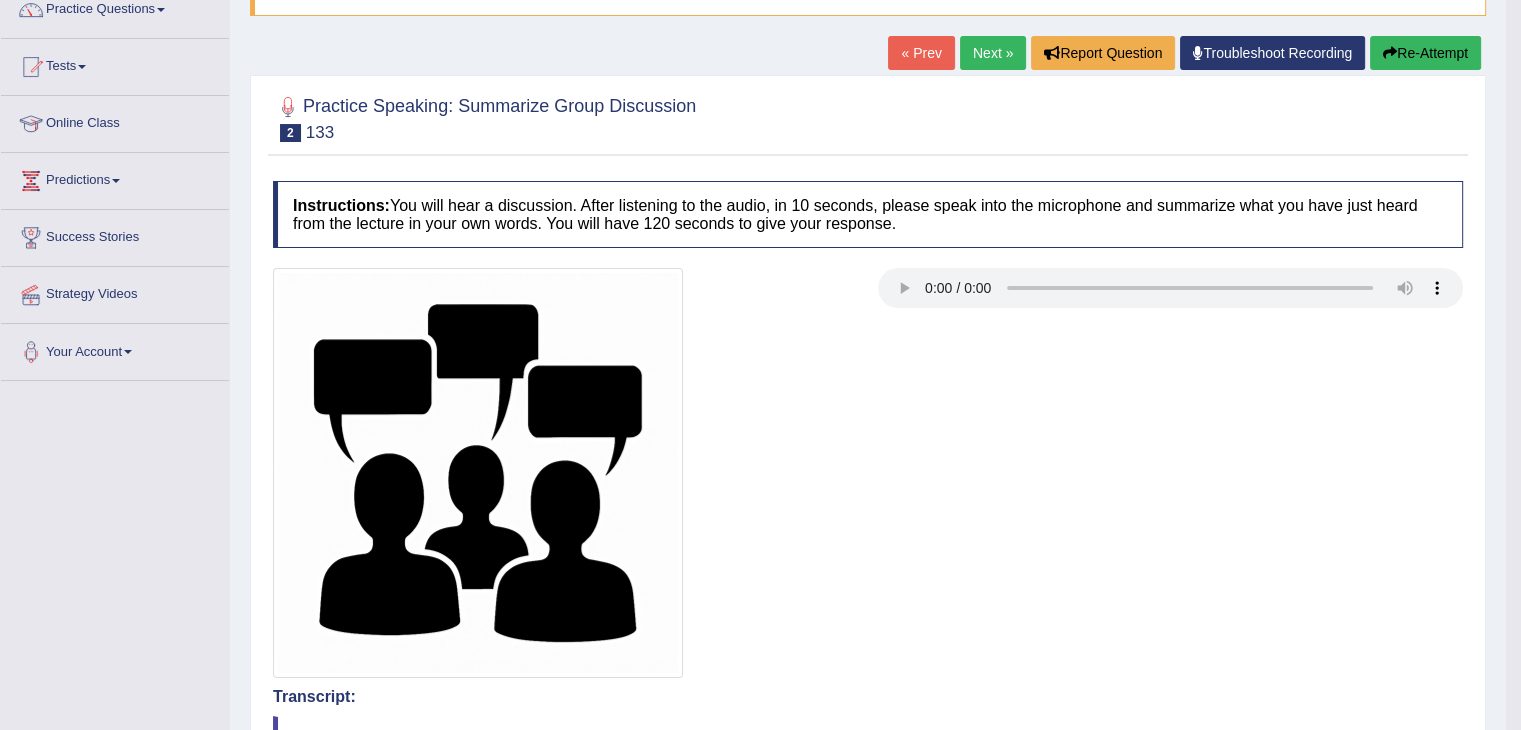 click at bounding box center [868, 473] 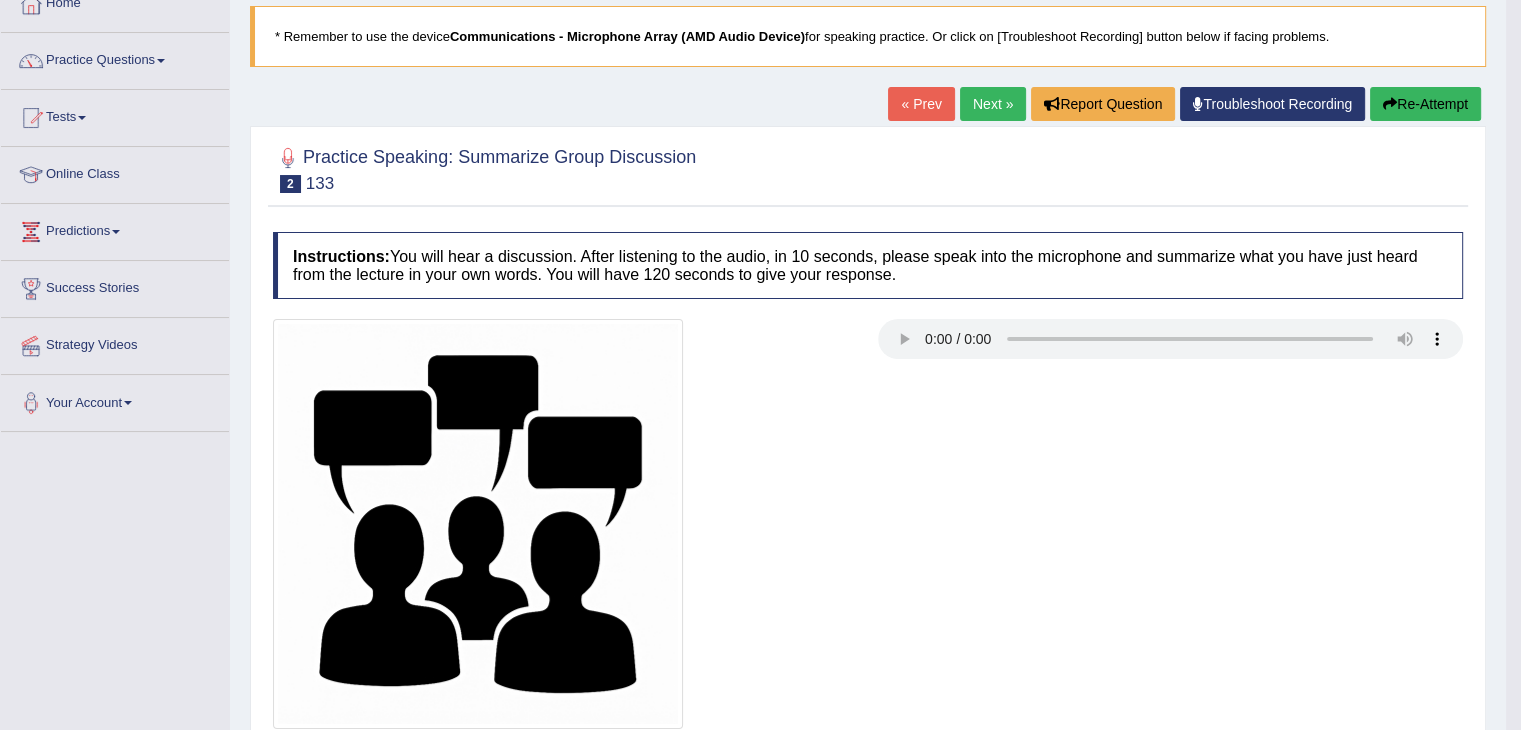 scroll, scrollTop: 0, scrollLeft: 0, axis: both 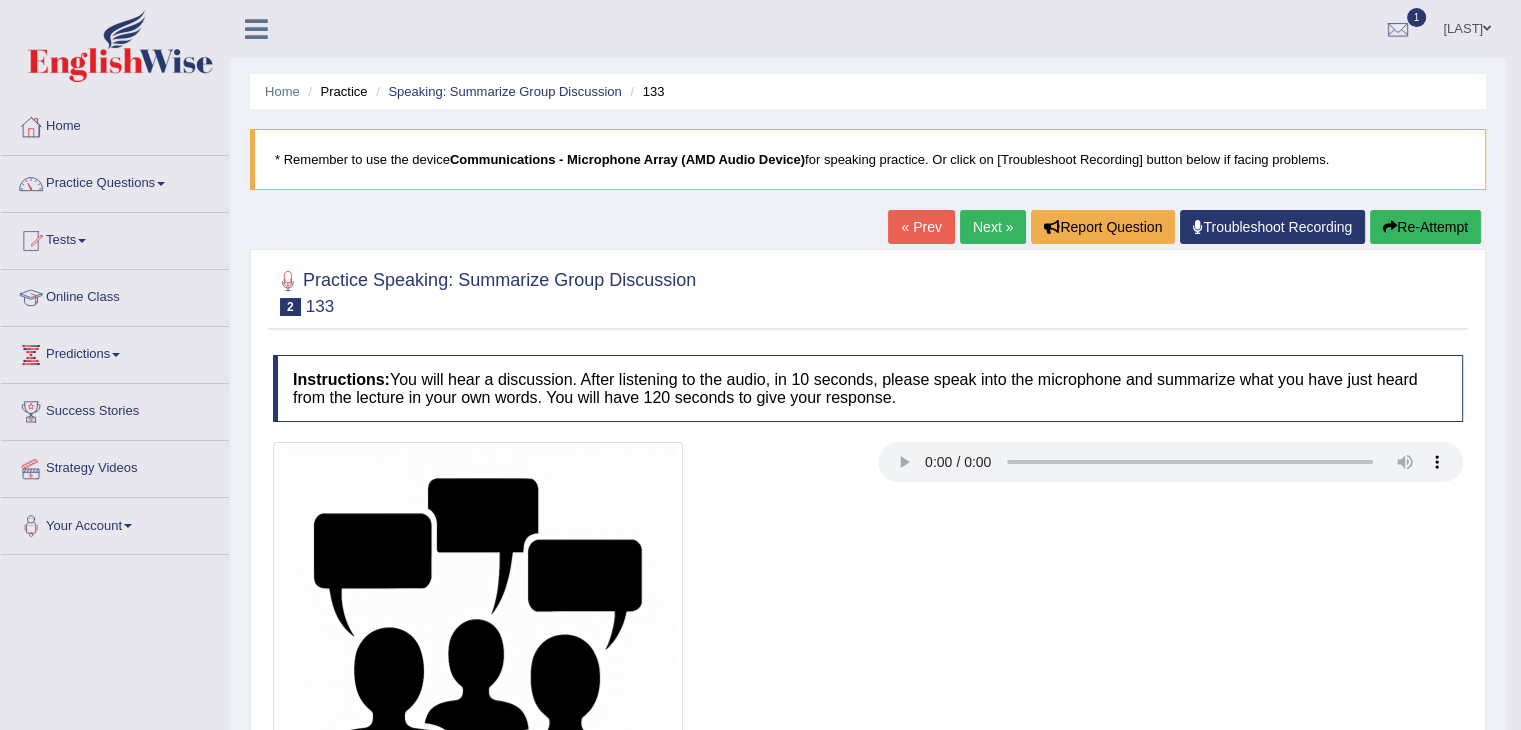 click on "Next »" at bounding box center [993, 227] 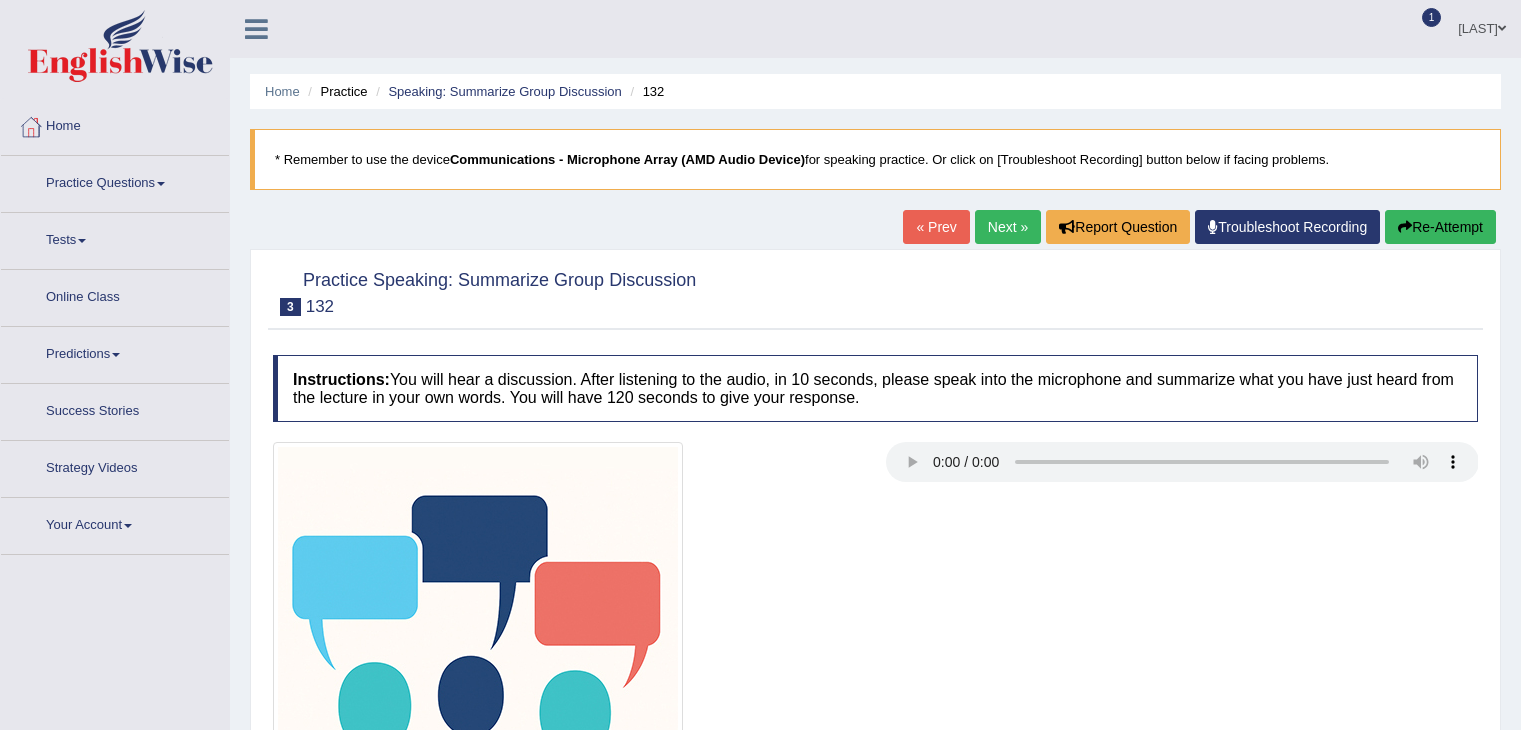 scroll, scrollTop: 0, scrollLeft: 0, axis: both 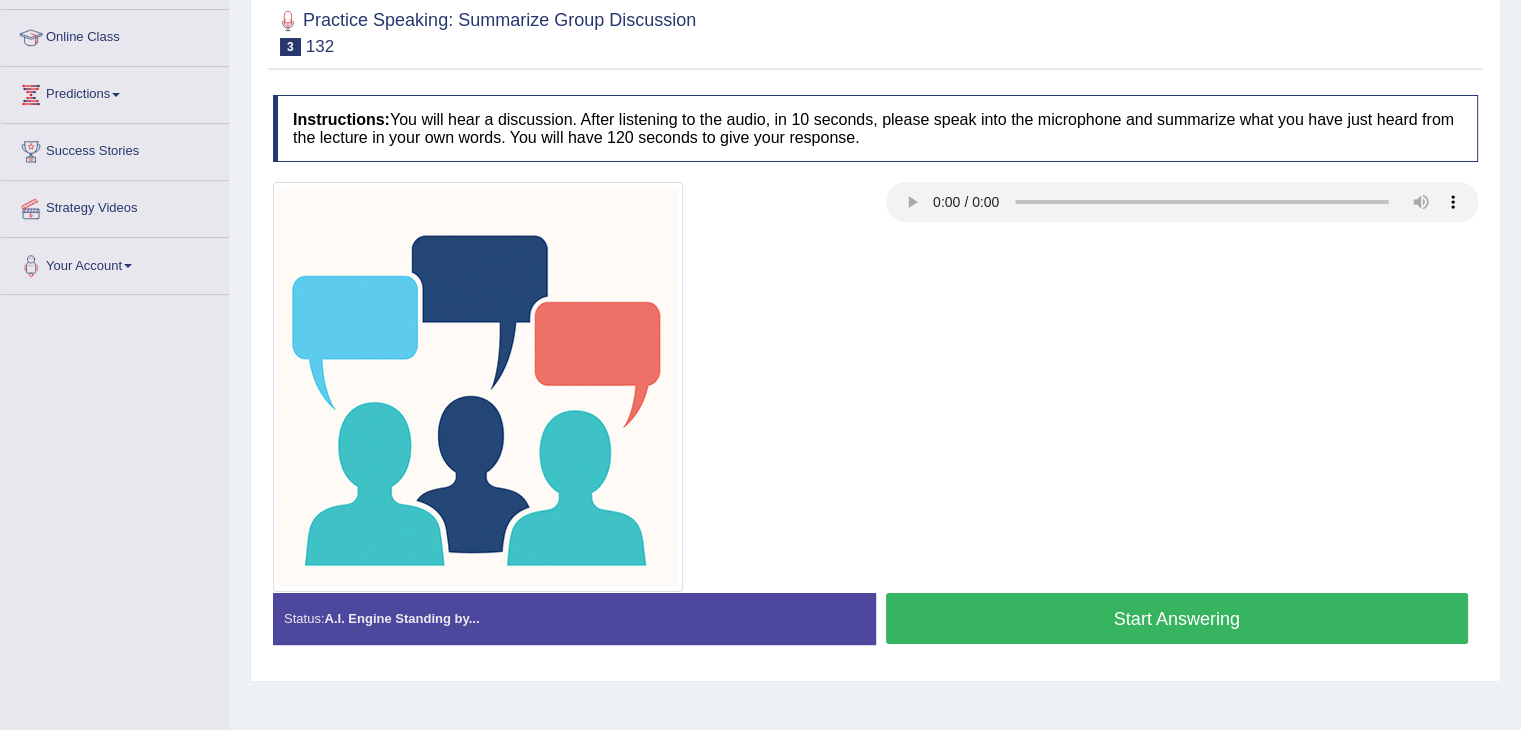 click on "Start Answering" at bounding box center [1177, 618] 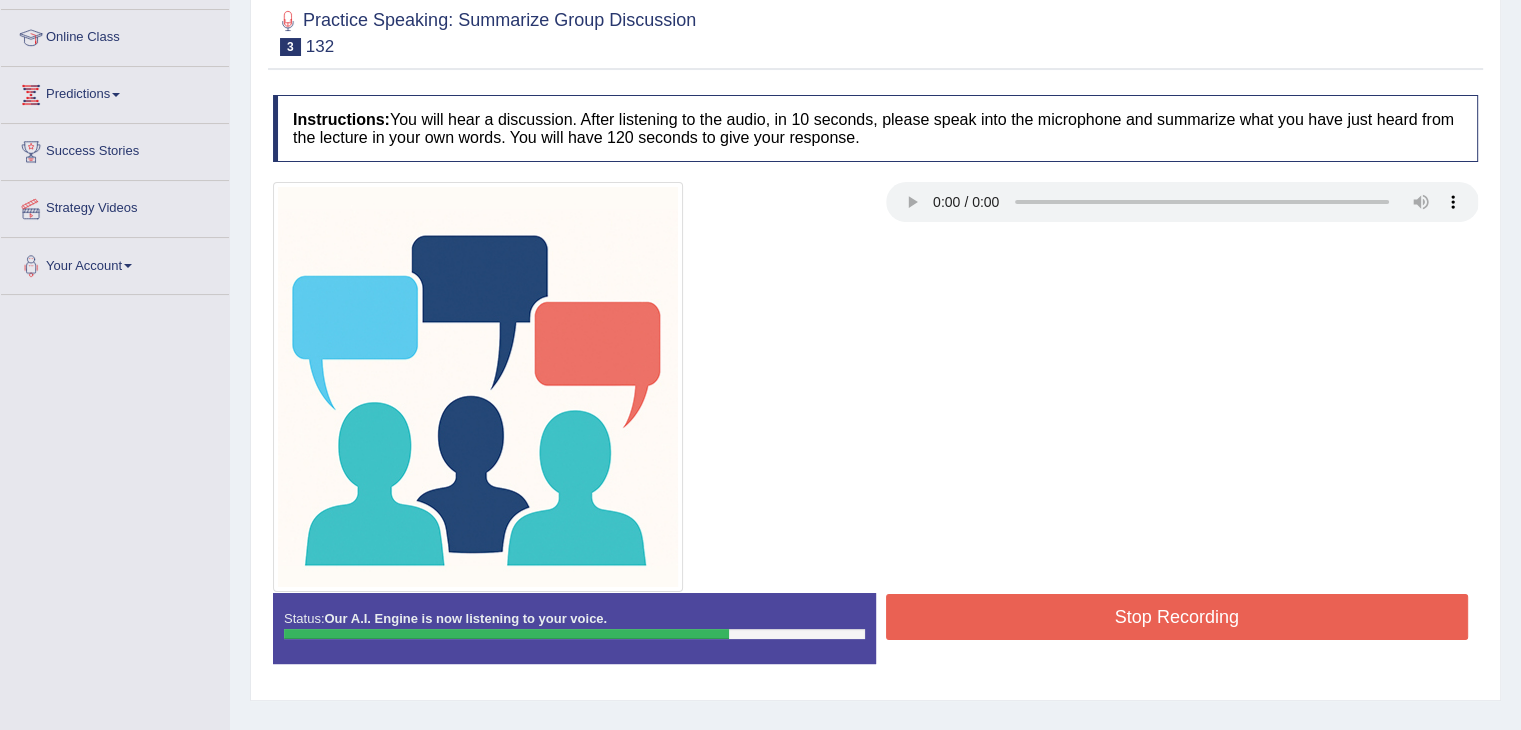 click on "Stop Recording" at bounding box center [1177, 617] 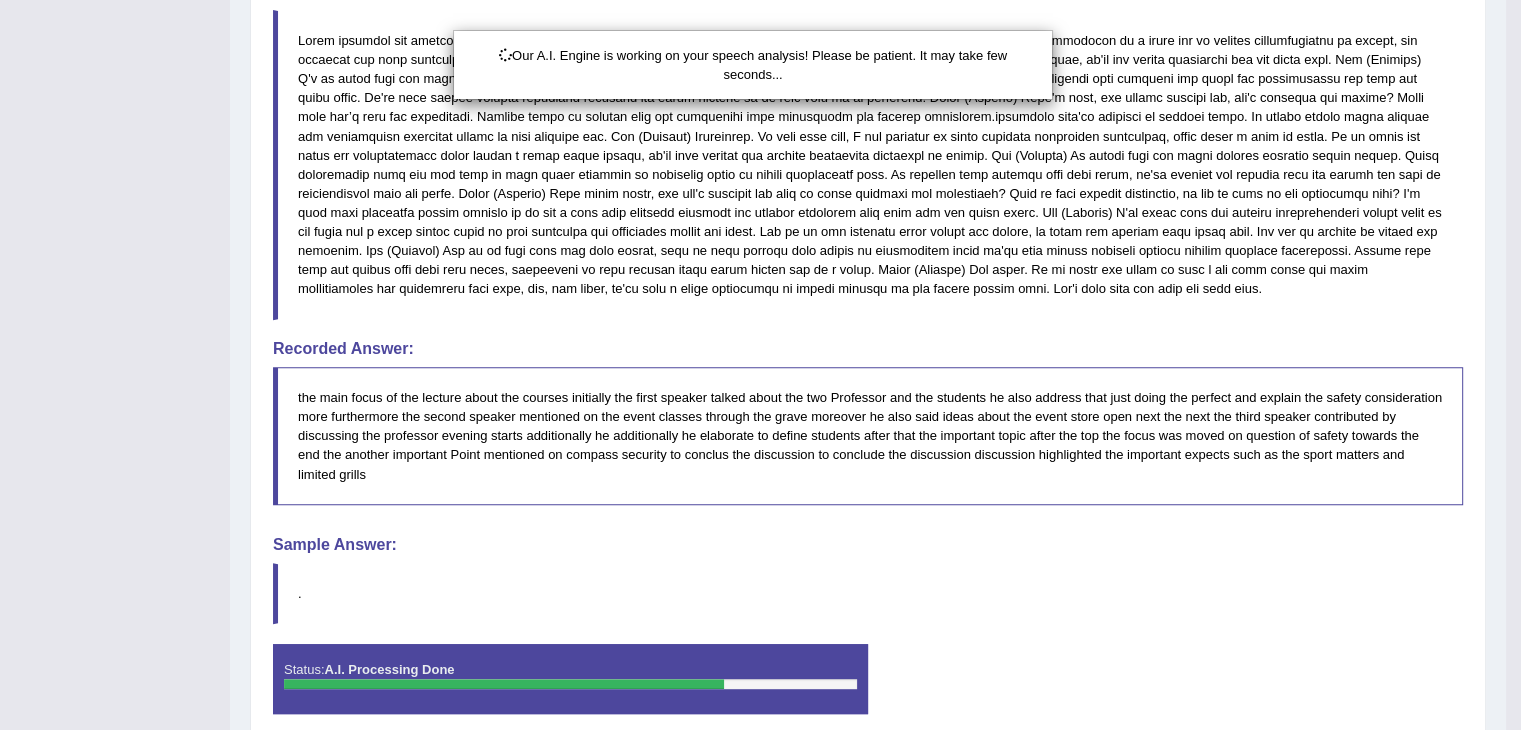 scroll, scrollTop: 963, scrollLeft: 0, axis: vertical 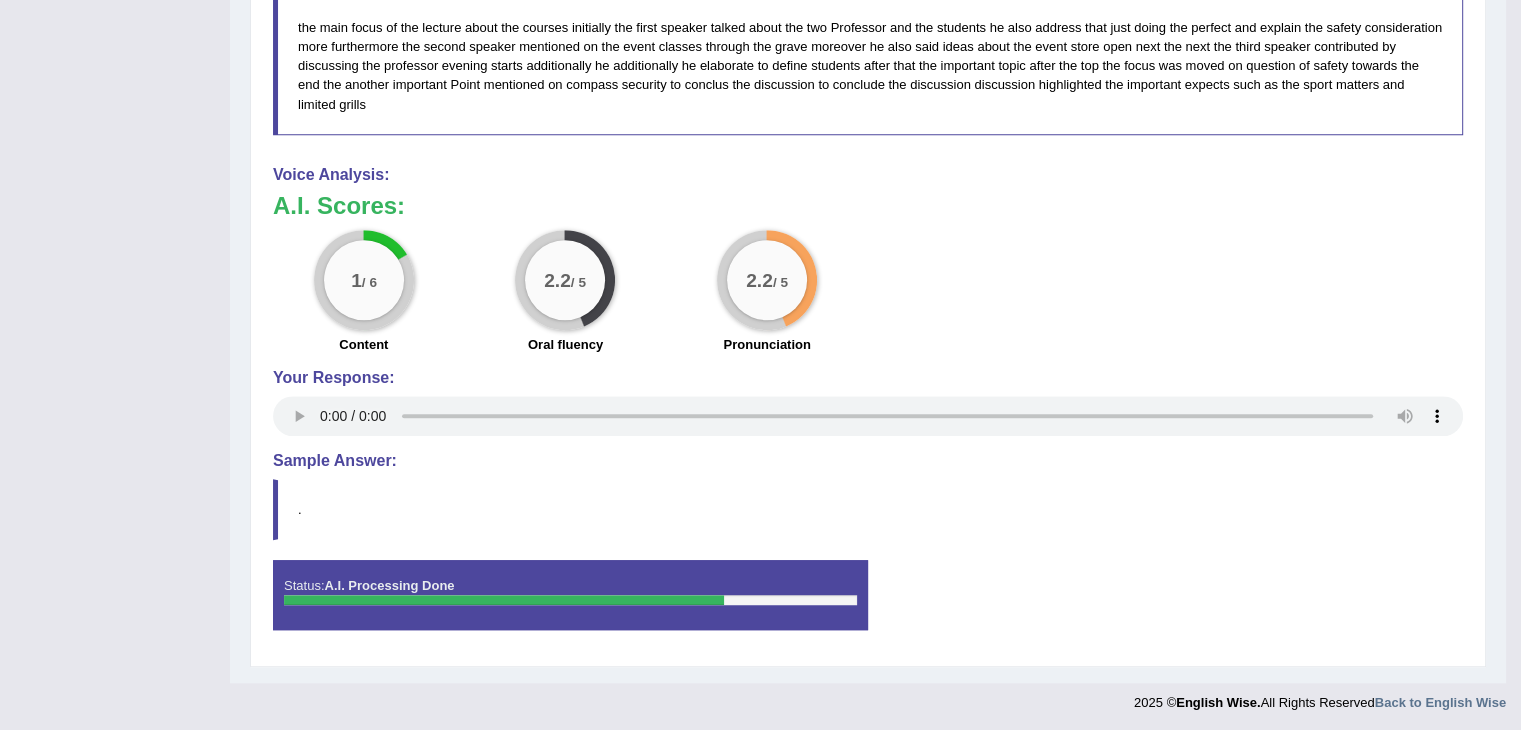 click on "1  / 6              Content
2.2  / 5              Oral fluency
2.2  / 5              Pronunciation" at bounding box center [868, 294] 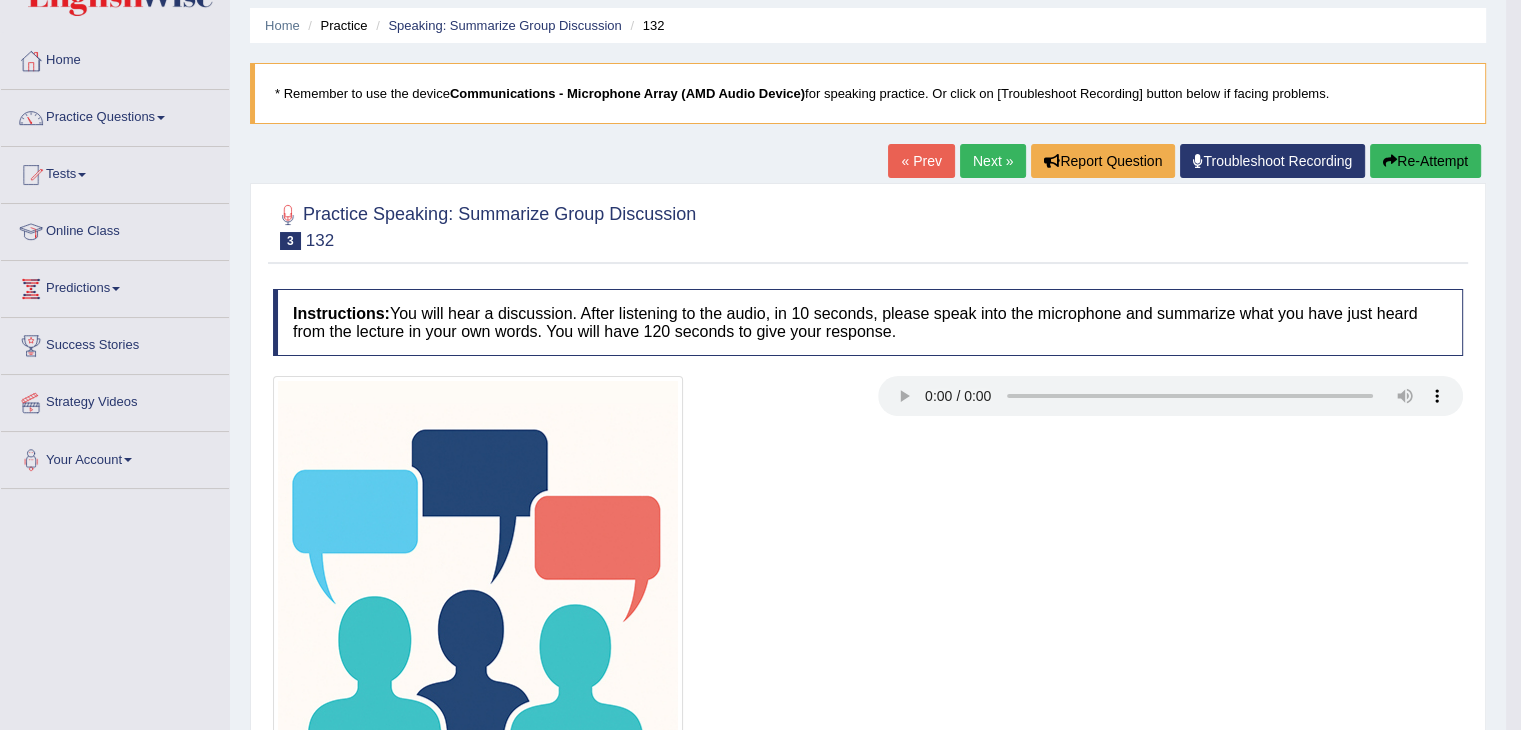 scroll, scrollTop: 64, scrollLeft: 0, axis: vertical 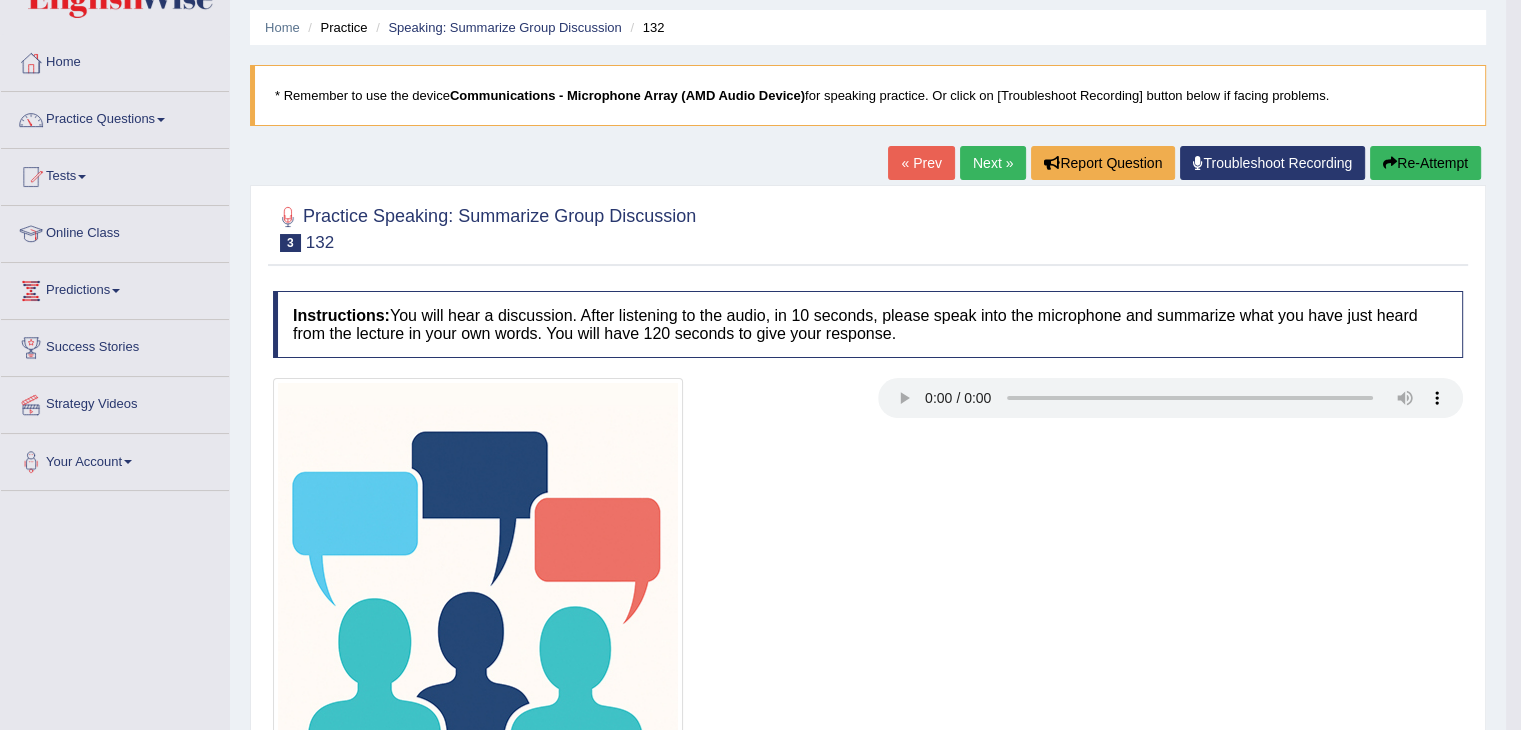 click on "Next »" at bounding box center (993, 163) 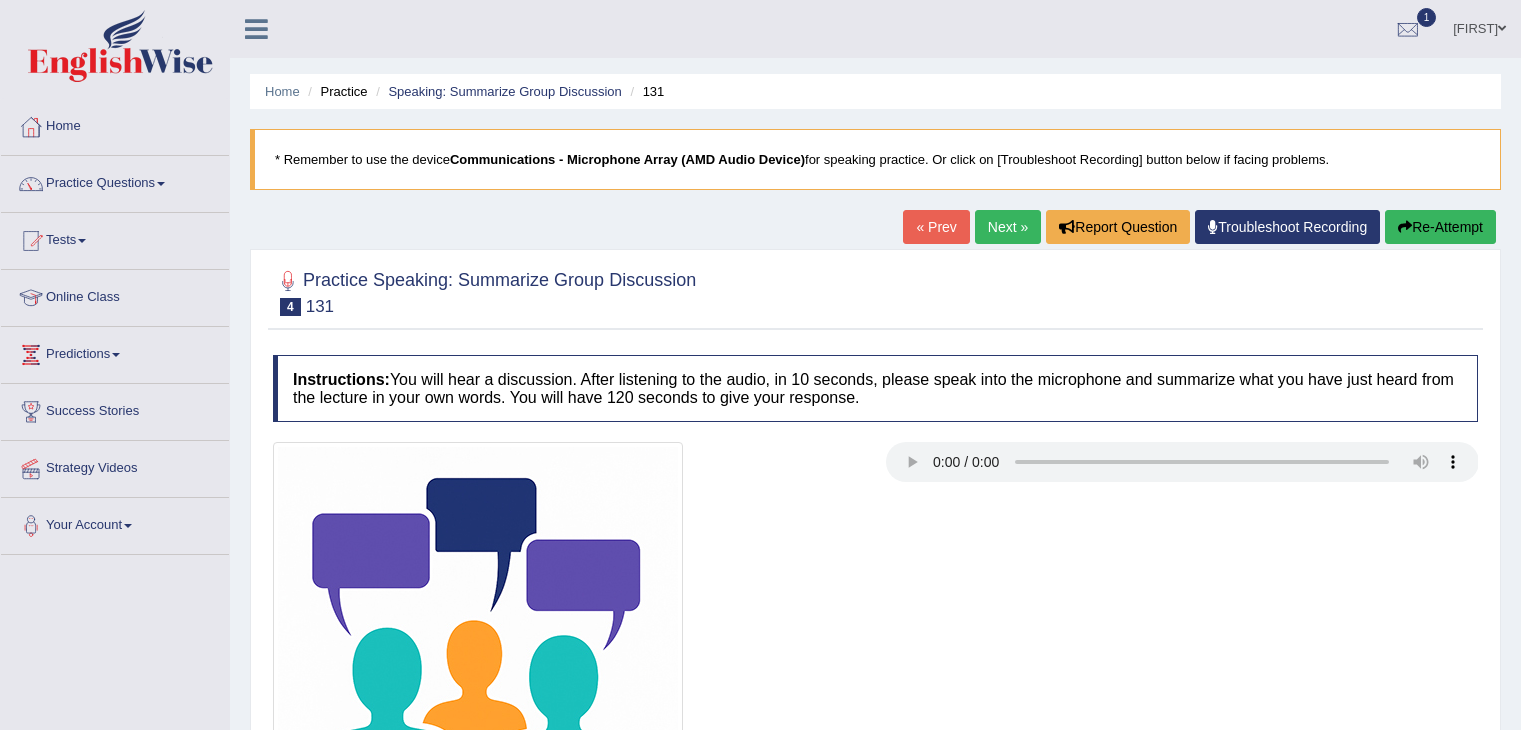 scroll, scrollTop: 0, scrollLeft: 0, axis: both 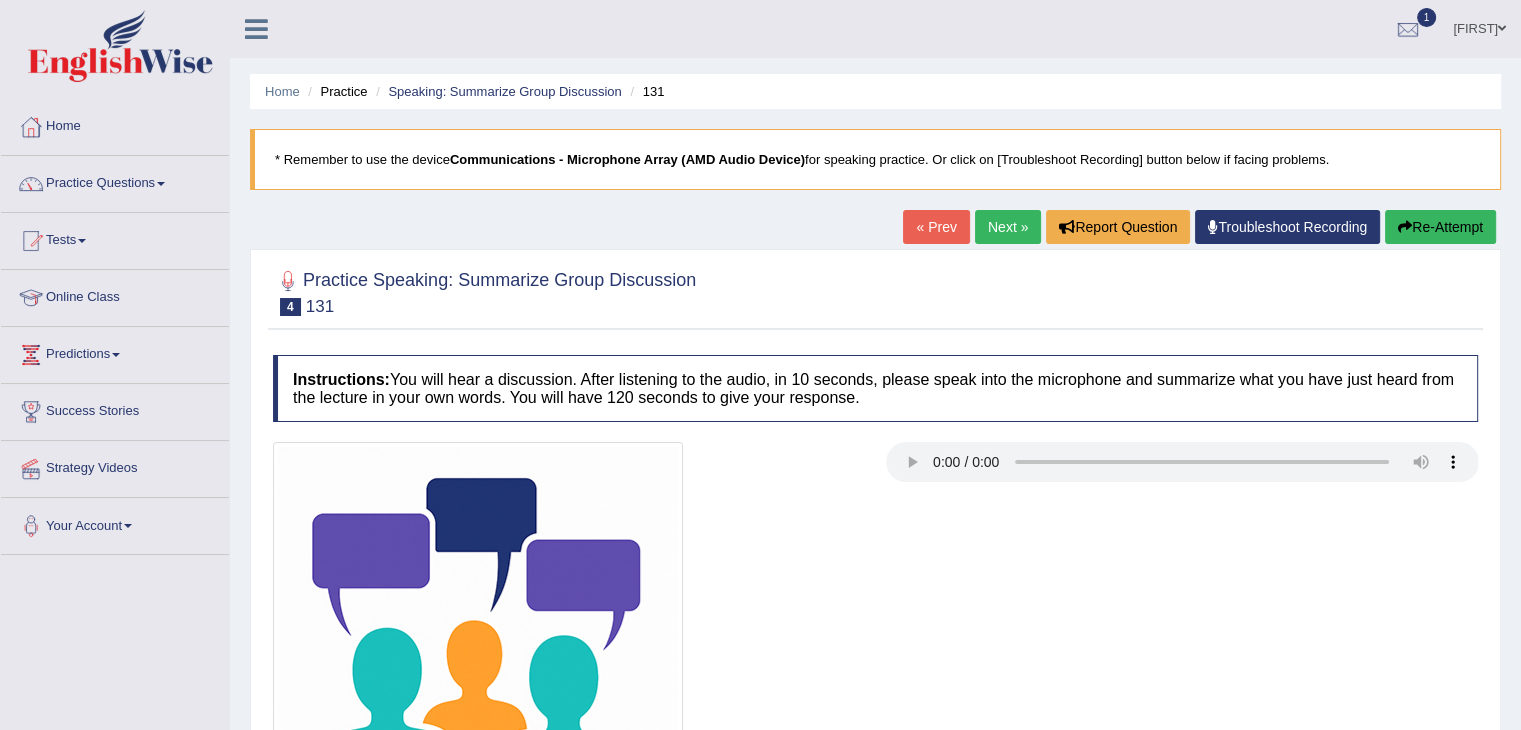 click on "Instructions:  You will hear a discussion. After listening to the audio, in 10 seconds, please speak into the microphone and summarize what you have just heard from the lecture in your own words. You will have 120 seconds to give your response.
Transcript: Recorded Answer: Created with Highcharts 7.1.2 Too low Too high Time Pitch meter: 0 20 40 60 80 100 120 Created with Highcharts 7.1.2 Great Too slow Too fast Time Speech pace meter: 0 5 10 15 20 25 30 35 40 Spoken Keywords: Voice Analysis: Your Response: Sample Answer: . Status:  A.I. Engine Standing by... Start Answering Stop Recording" at bounding box center [875, 637] 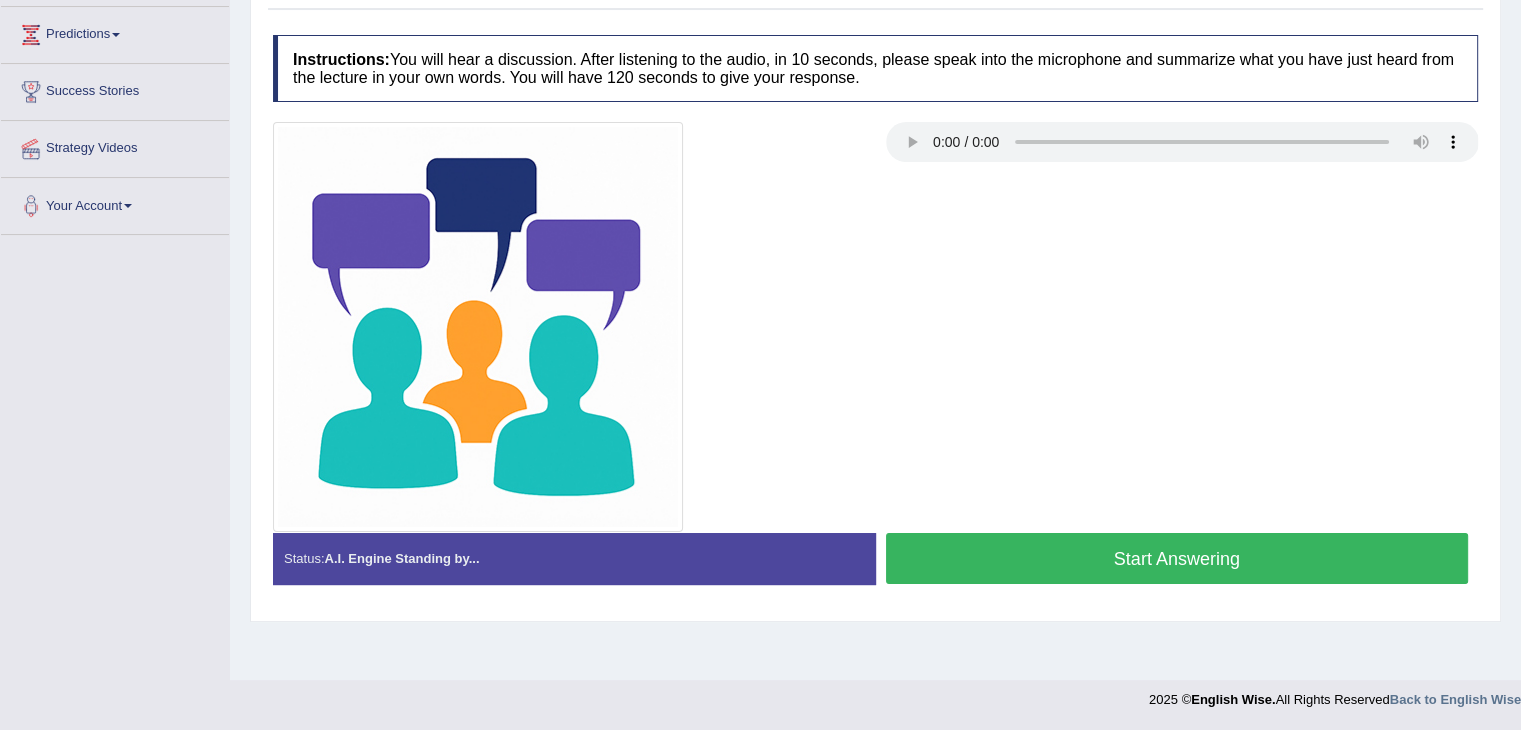 scroll, scrollTop: 0, scrollLeft: 0, axis: both 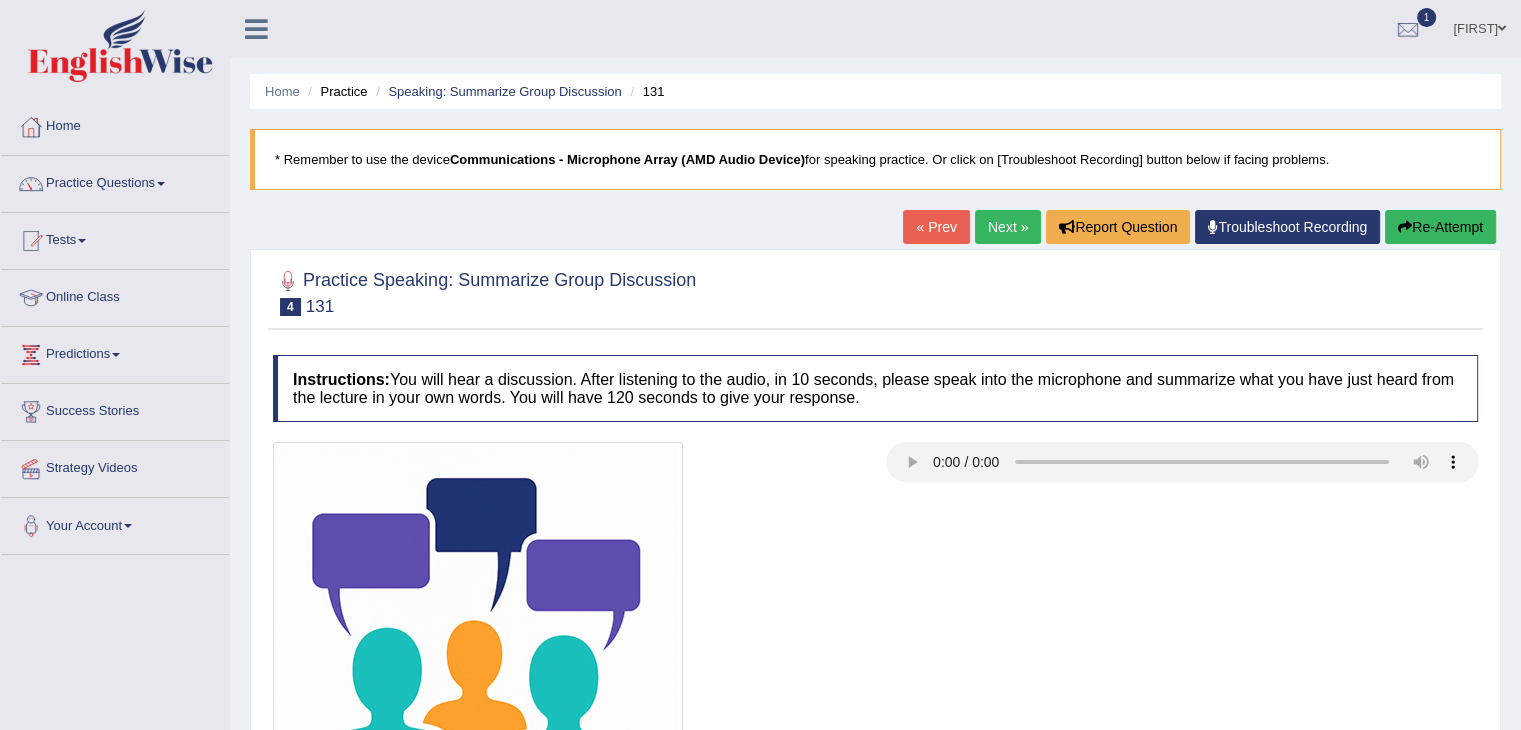 click on "Next »" at bounding box center (1008, 227) 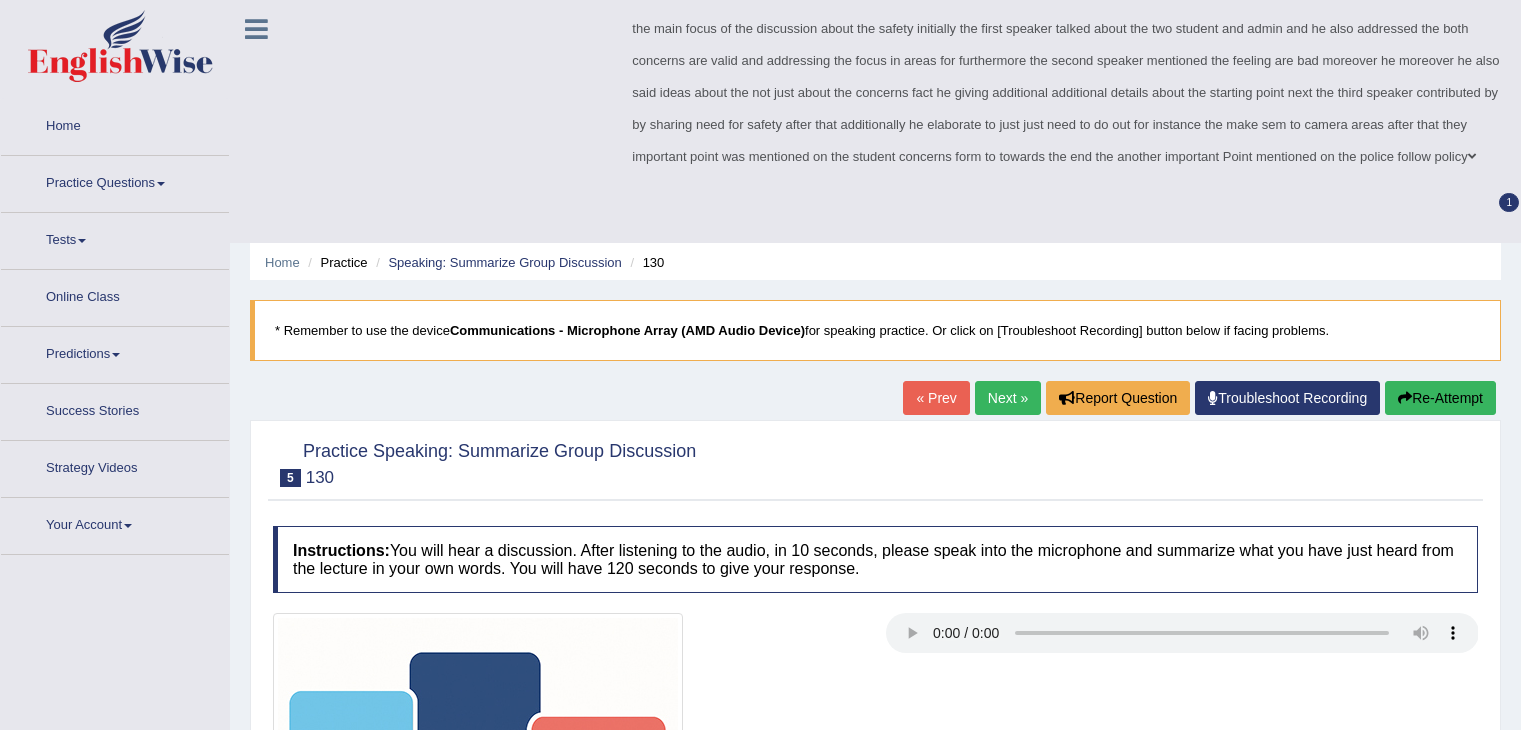 scroll, scrollTop: 0, scrollLeft: 0, axis: both 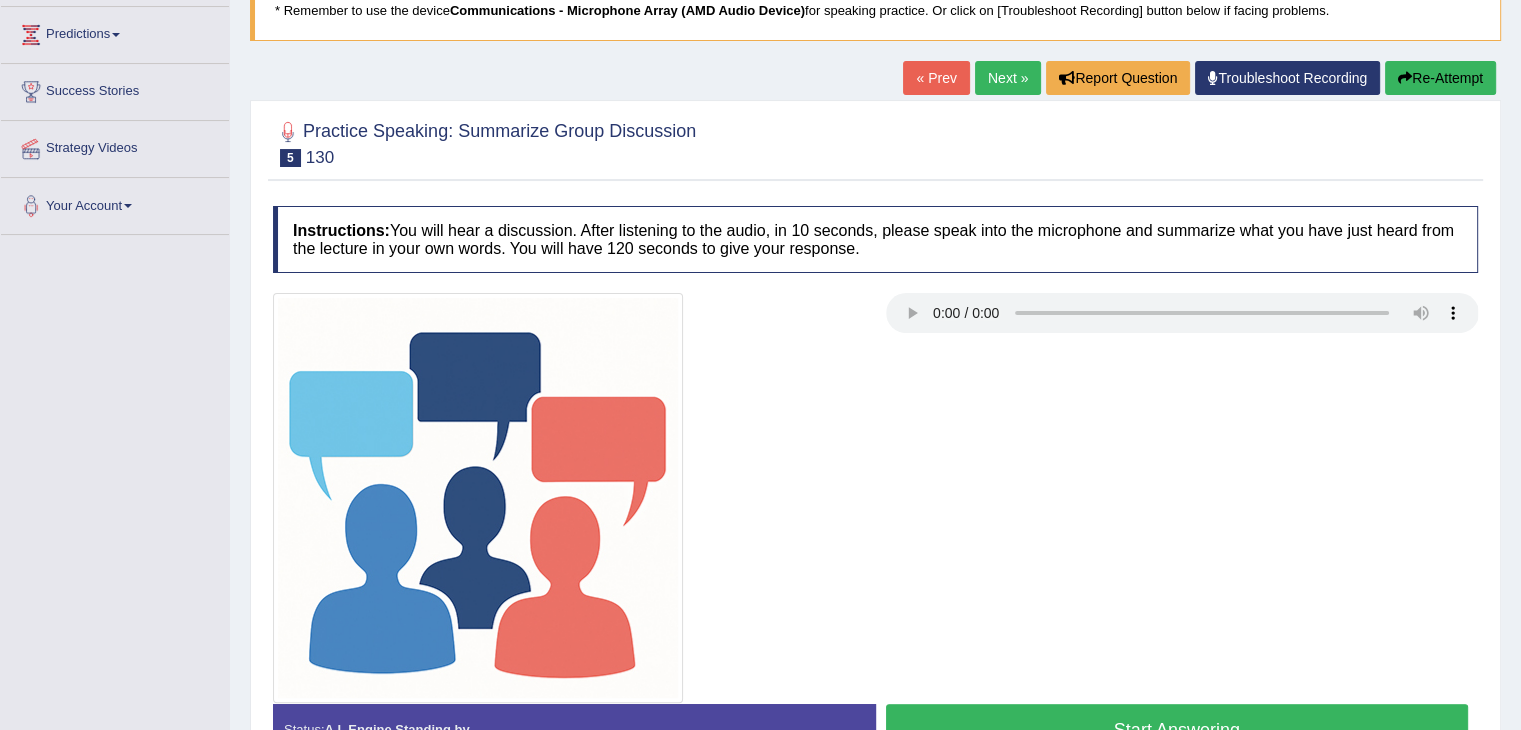 click on "Start Answering" at bounding box center [1177, 729] 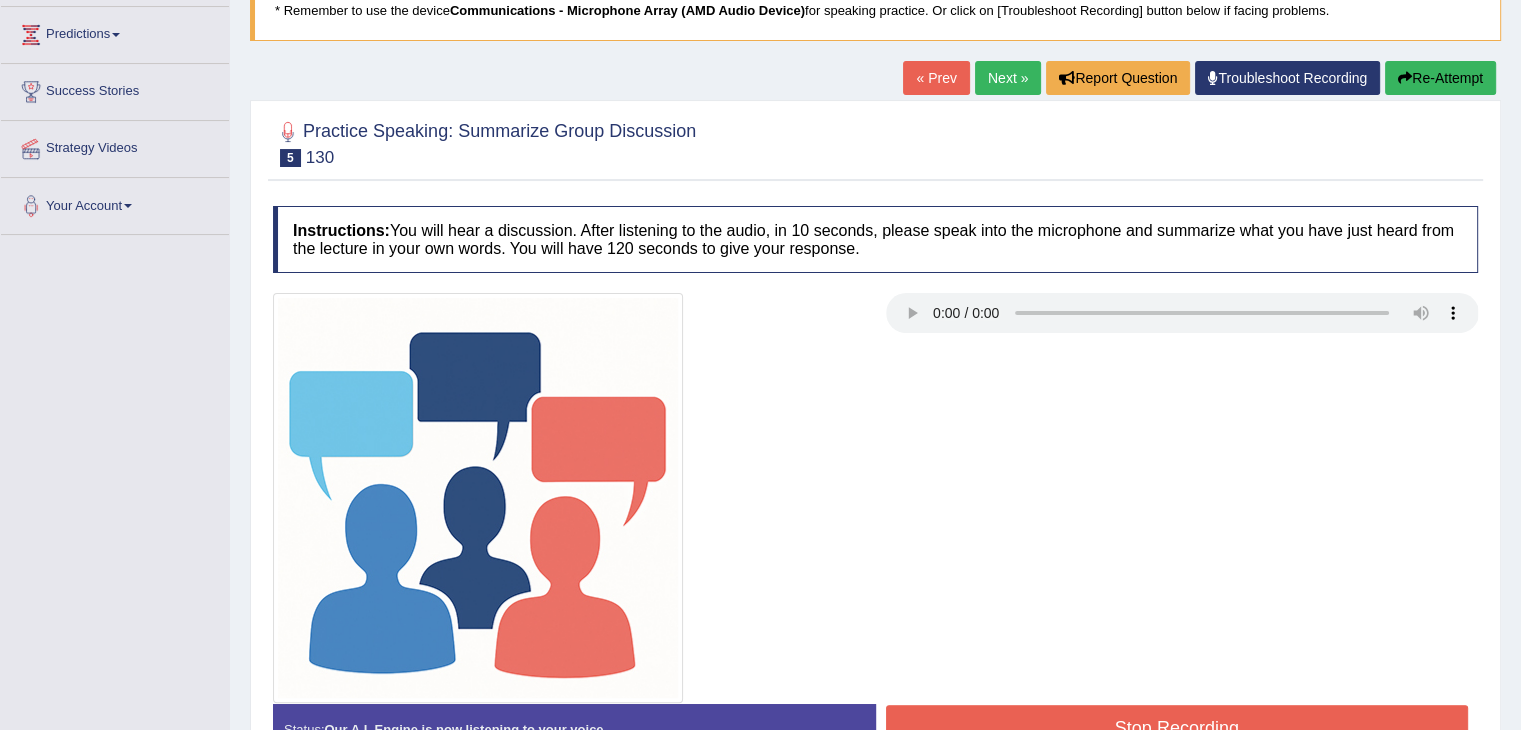click on "Stop Recording" at bounding box center [1177, 728] 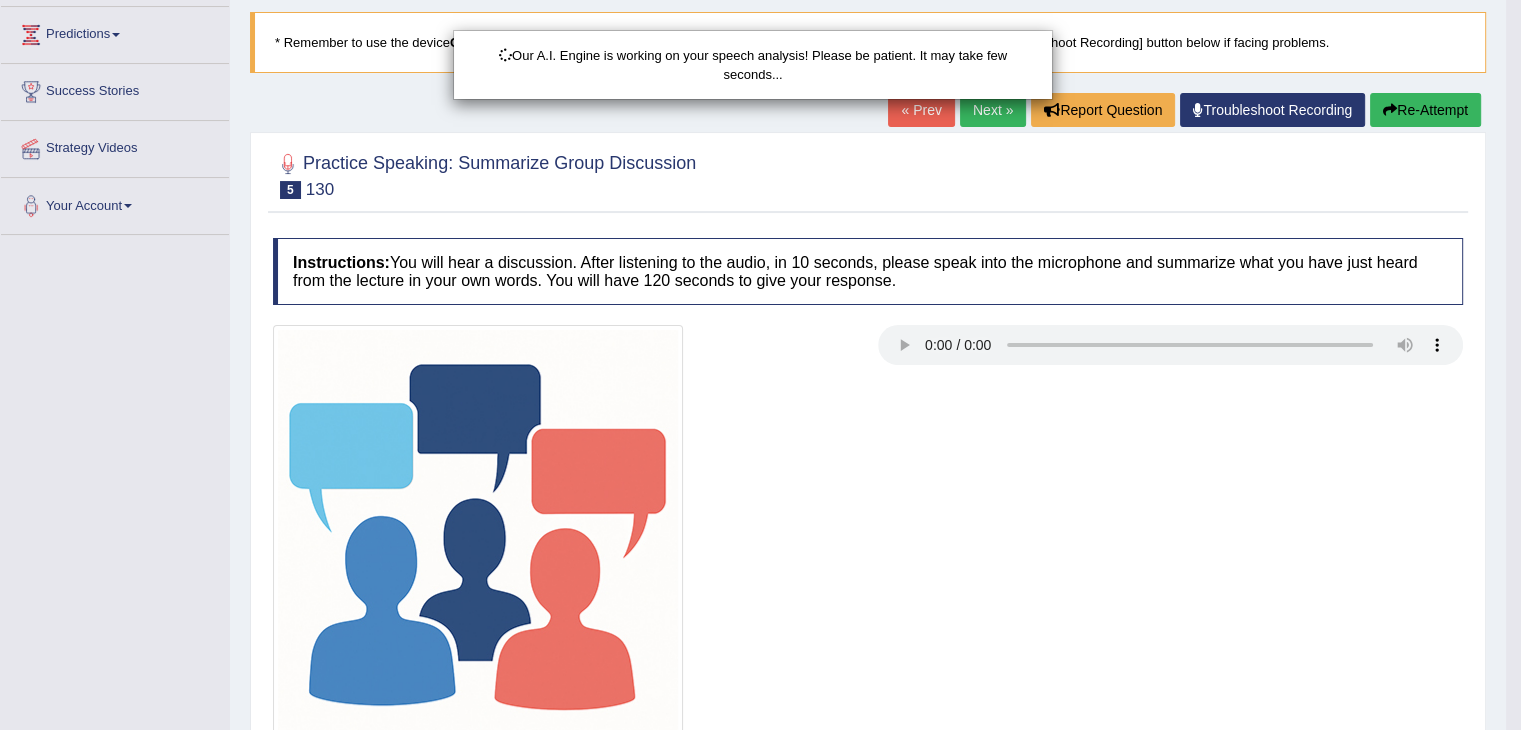 scroll, scrollTop: 963, scrollLeft: 0, axis: vertical 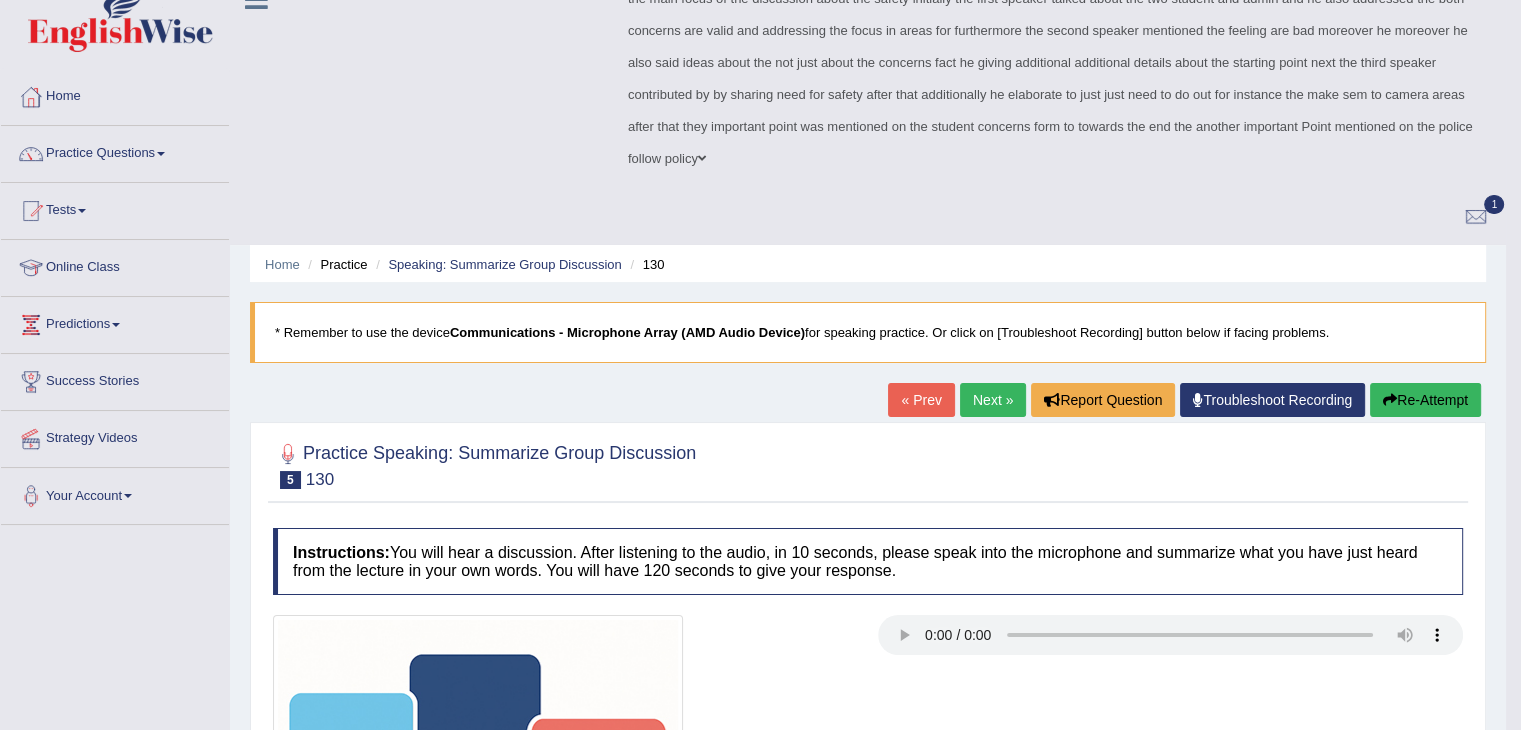 click on "Re-Attempt" at bounding box center [1425, 400] 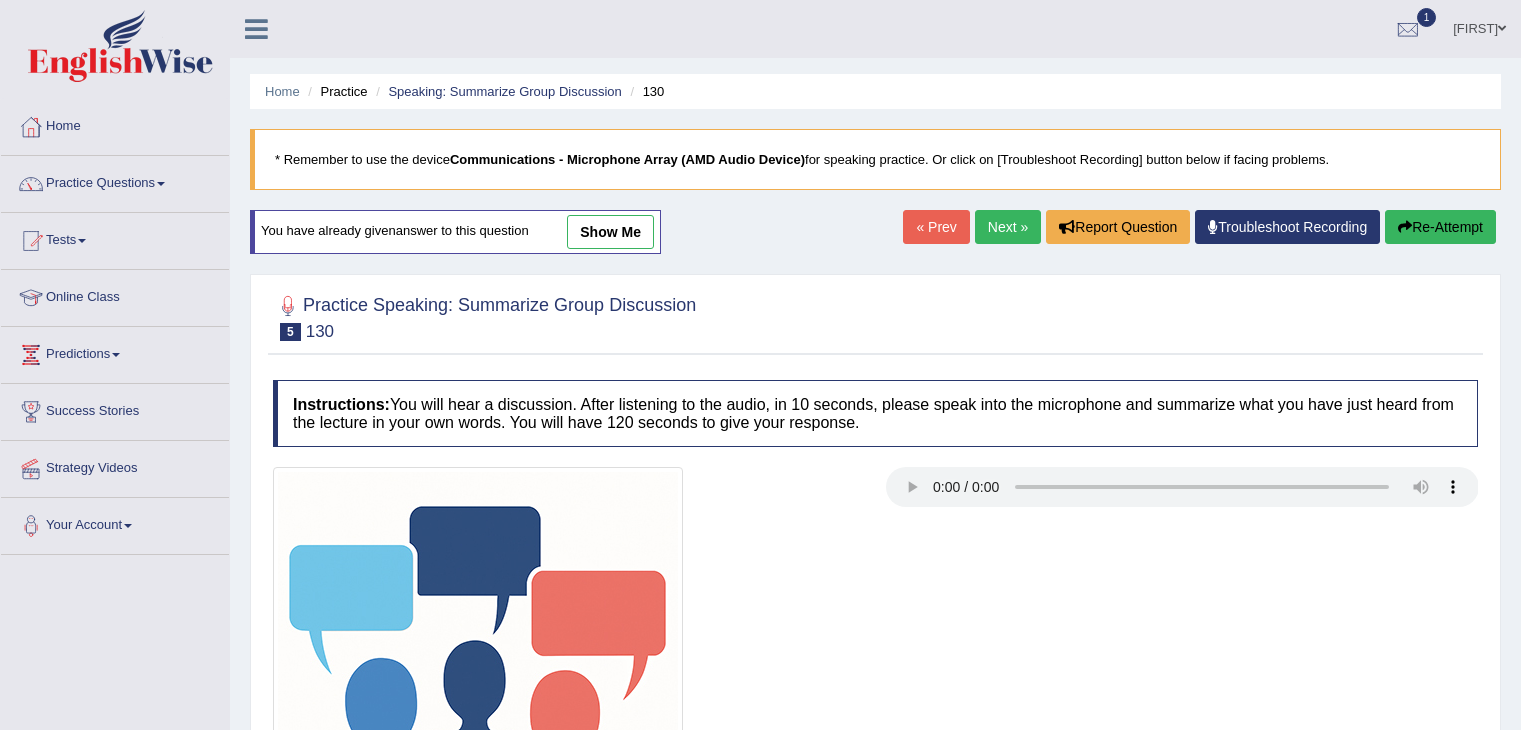 scroll, scrollTop: 30, scrollLeft: 0, axis: vertical 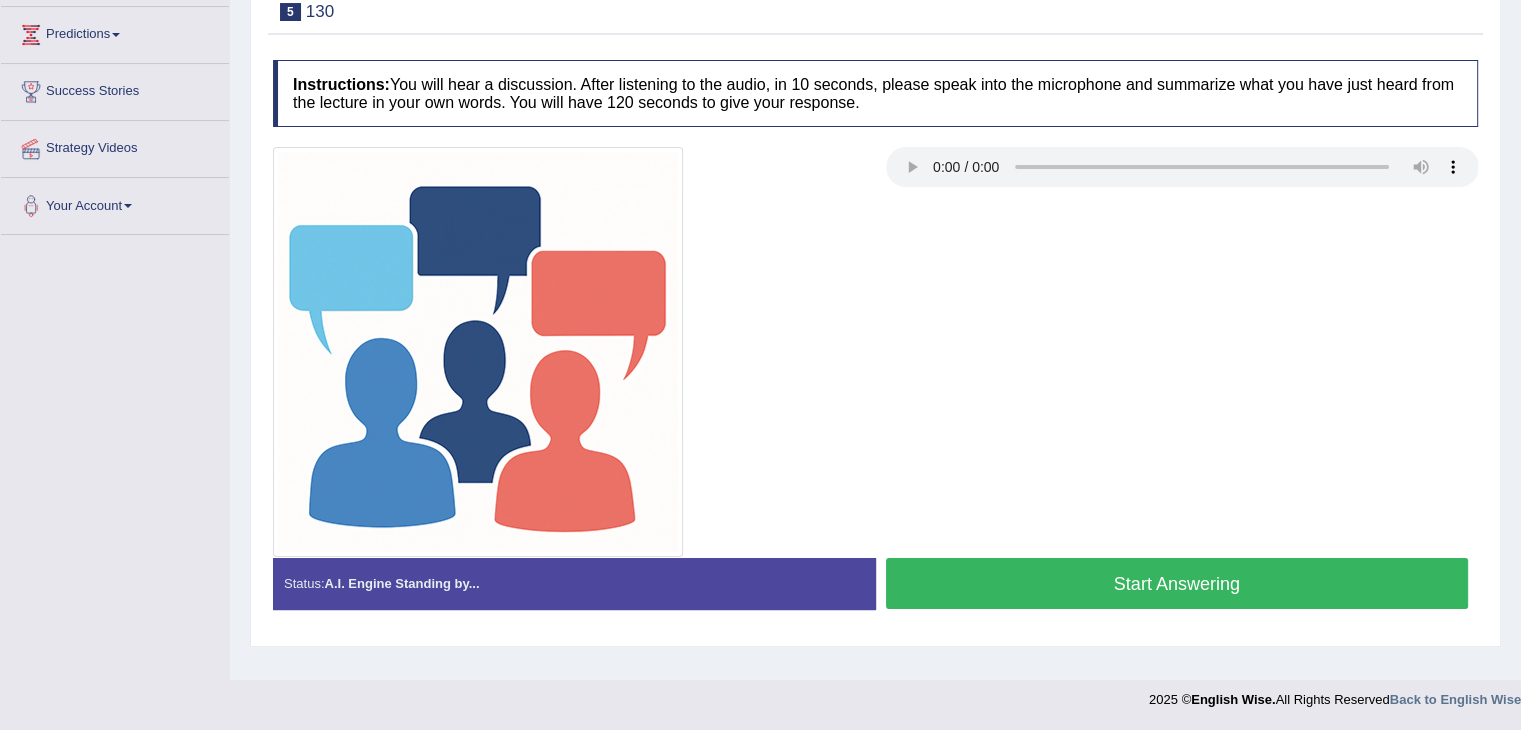 click on "Start Answering" at bounding box center [1177, 583] 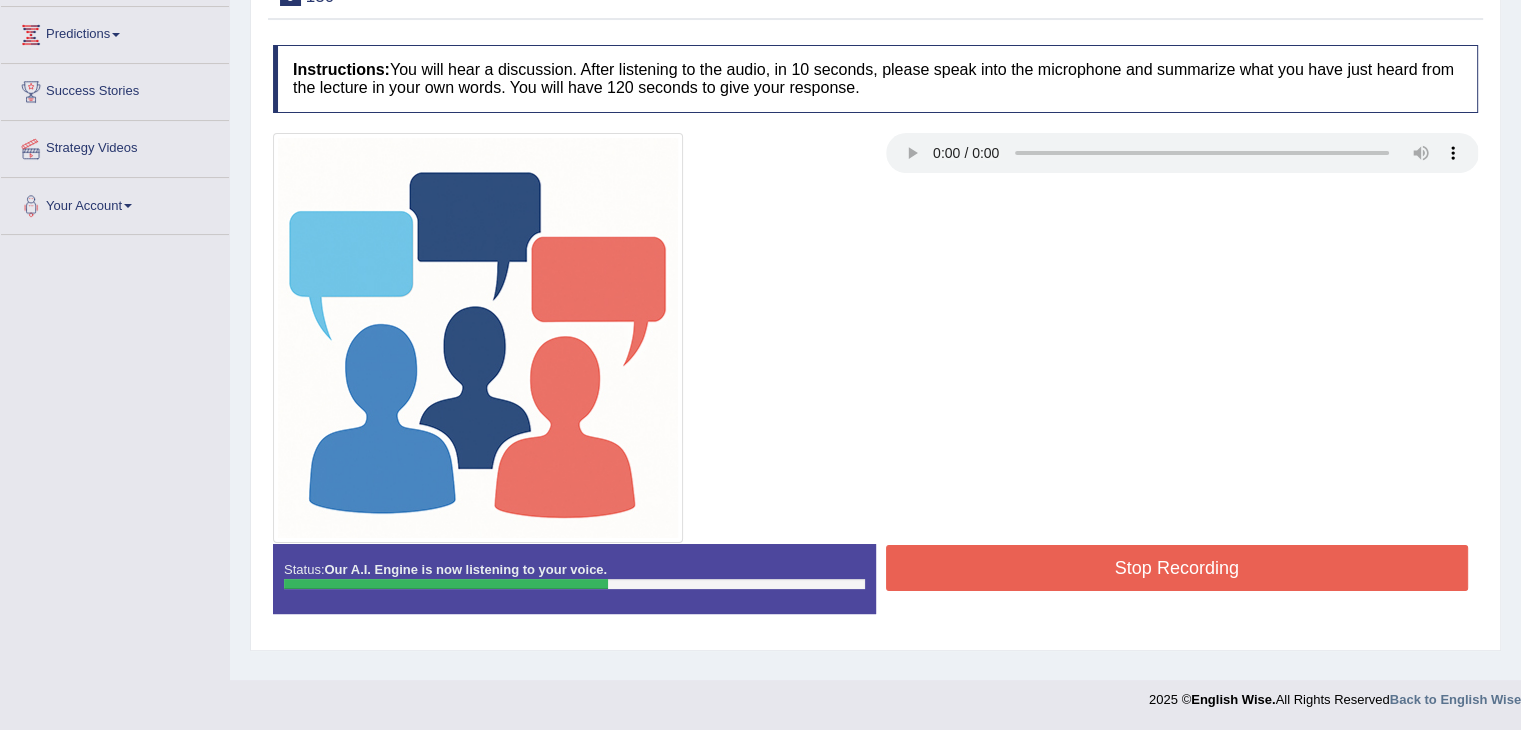 click on "Stop Recording" at bounding box center (1177, 568) 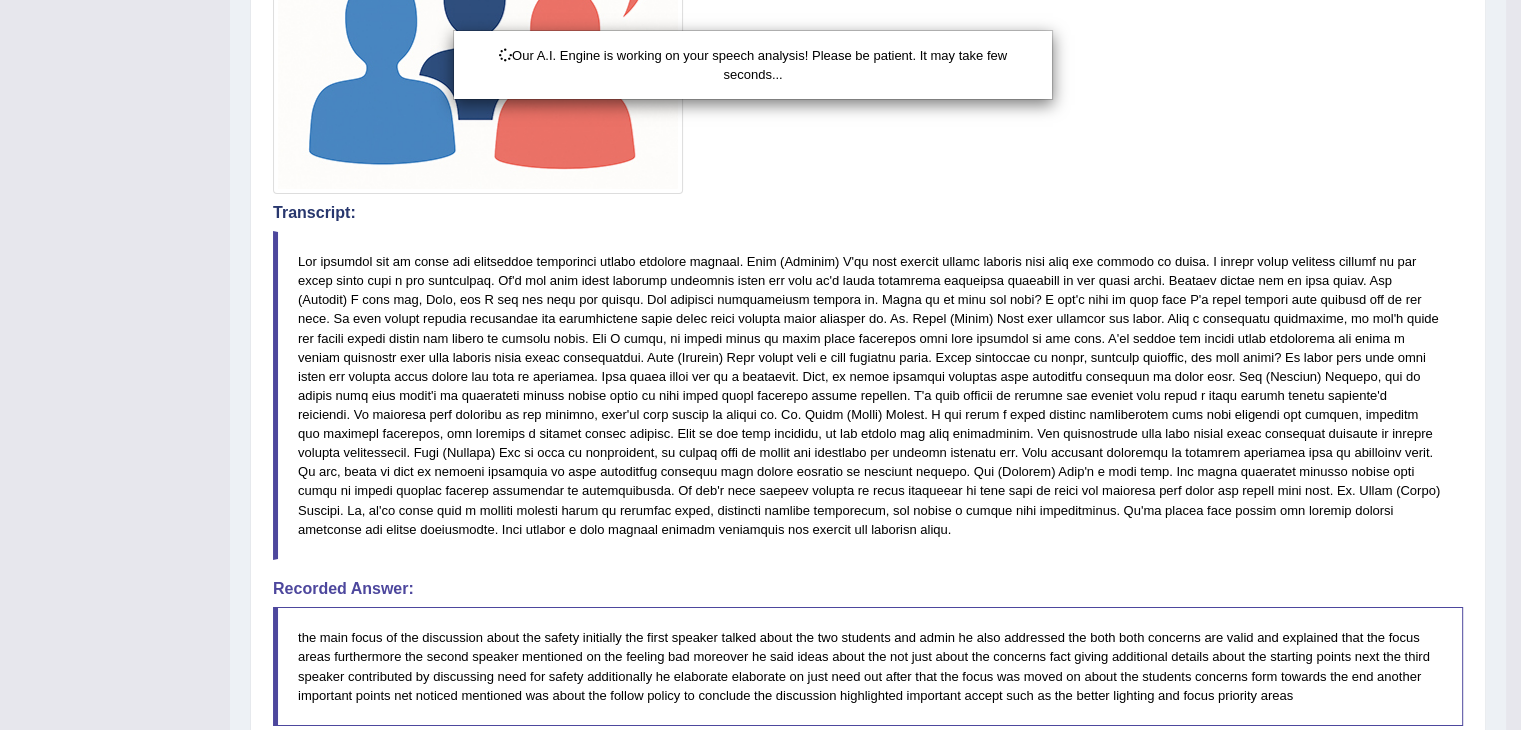 scroll, scrollTop: 973, scrollLeft: 0, axis: vertical 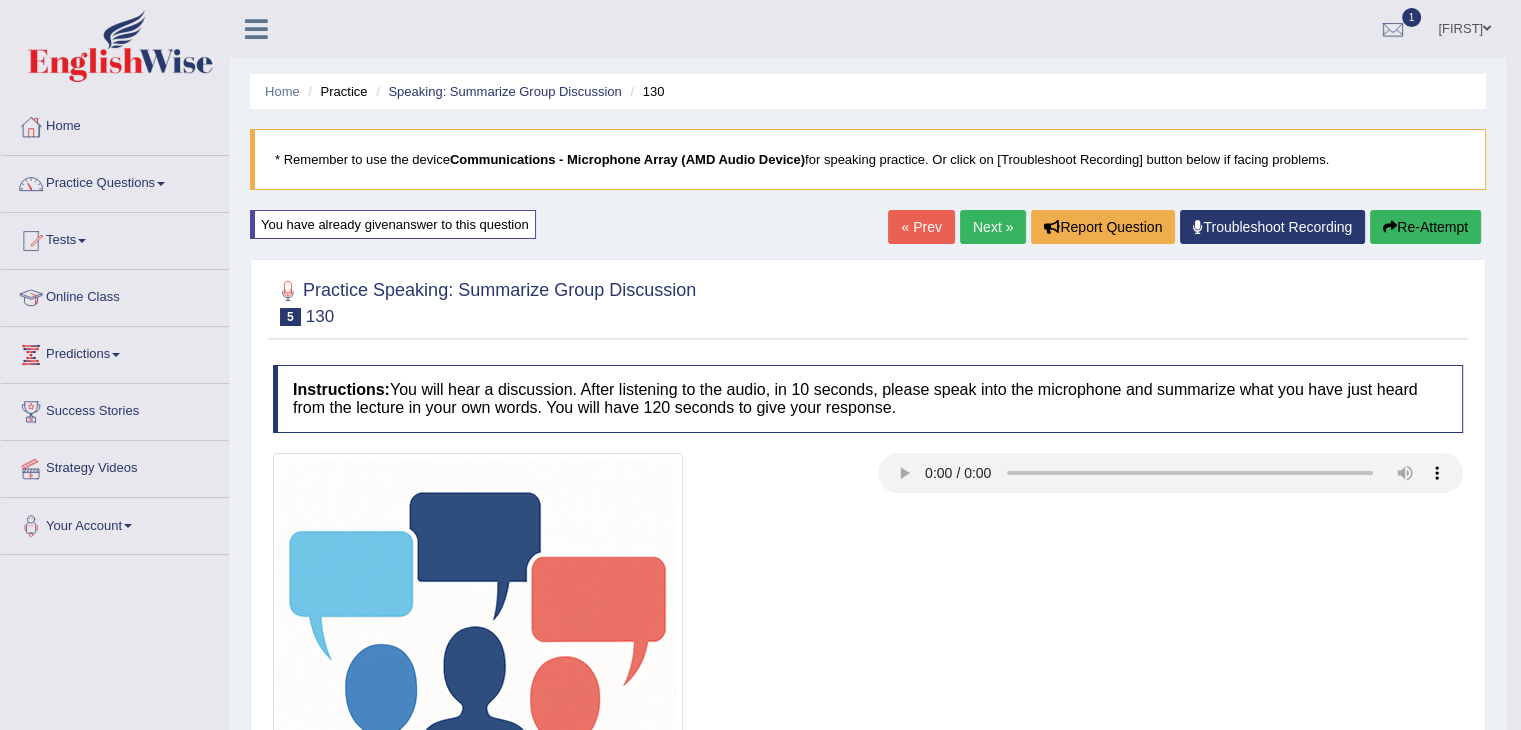 click on "Re-Attempt" at bounding box center (1425, 227) 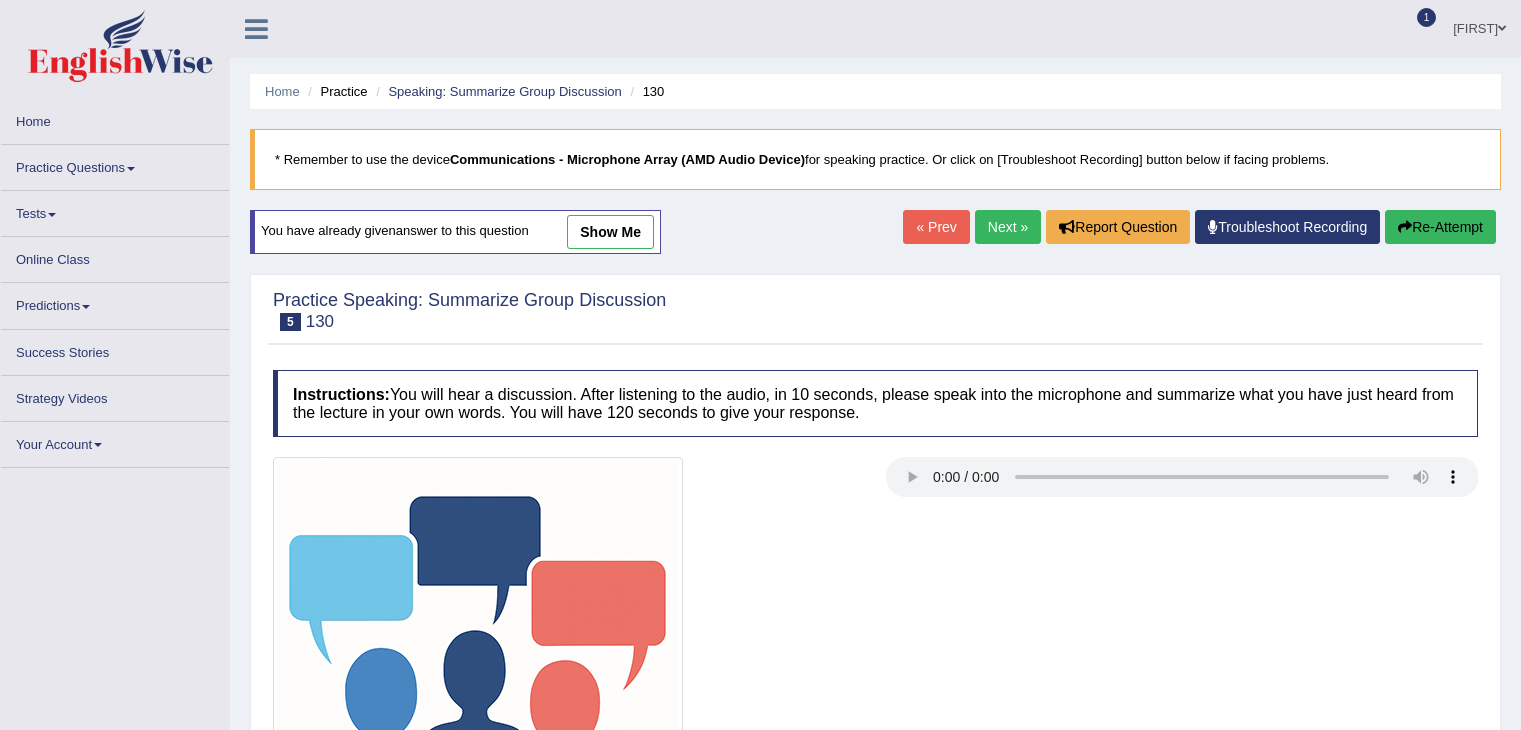 scroll, scrollTop: 0, scrollLeft: 0, axis: both 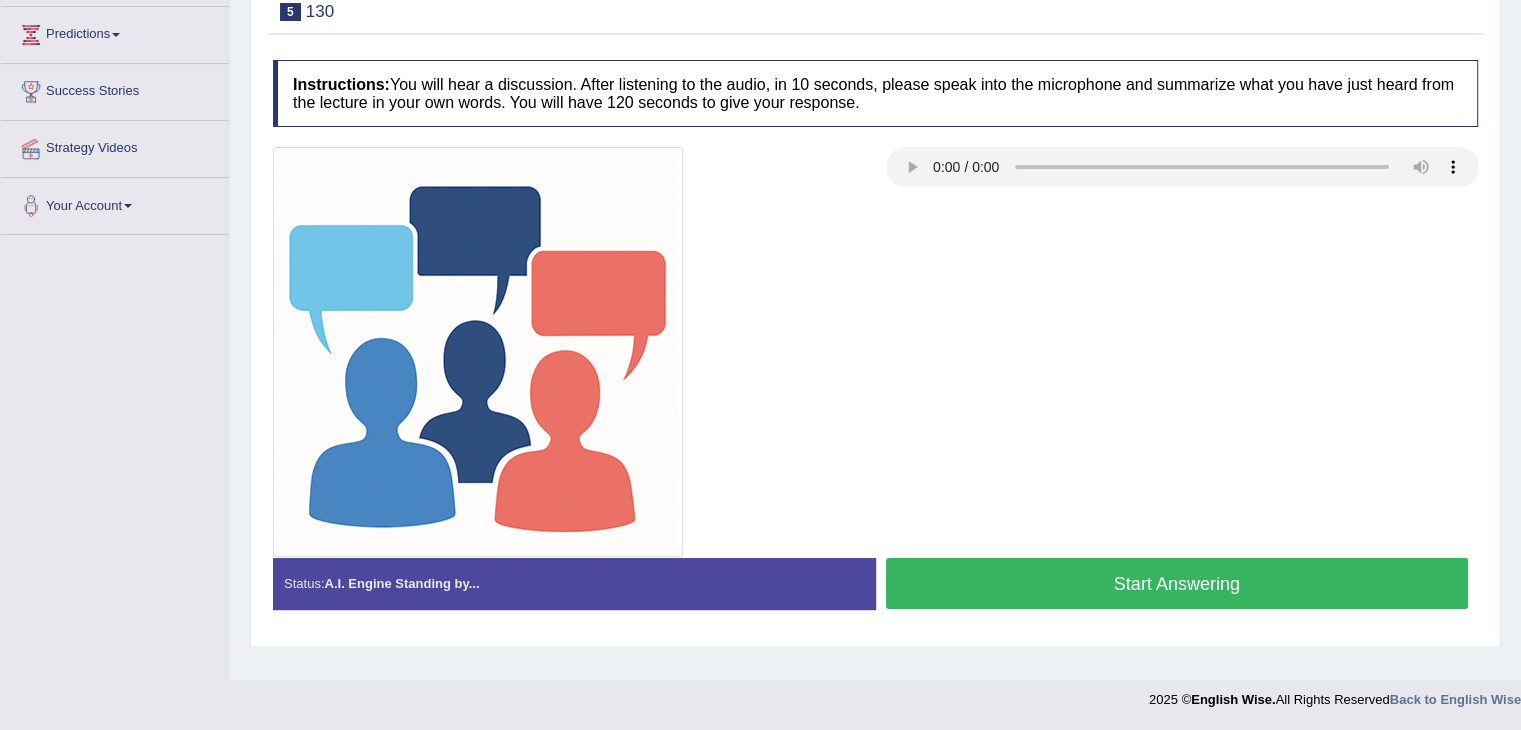 click on "Start Answering" at bounding box center [1177, 583] 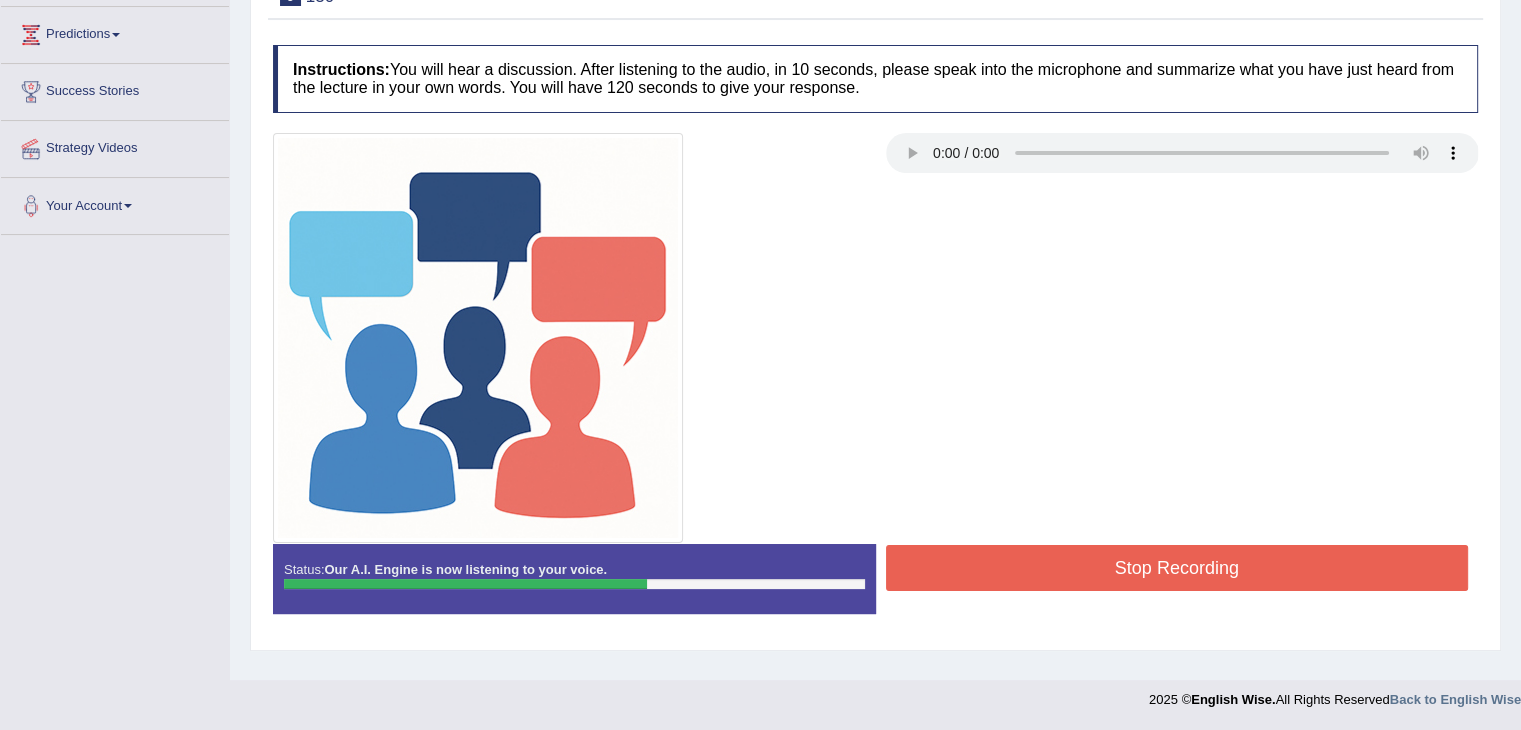 click on "Stop Recording" at bounding box center (1177, 568) 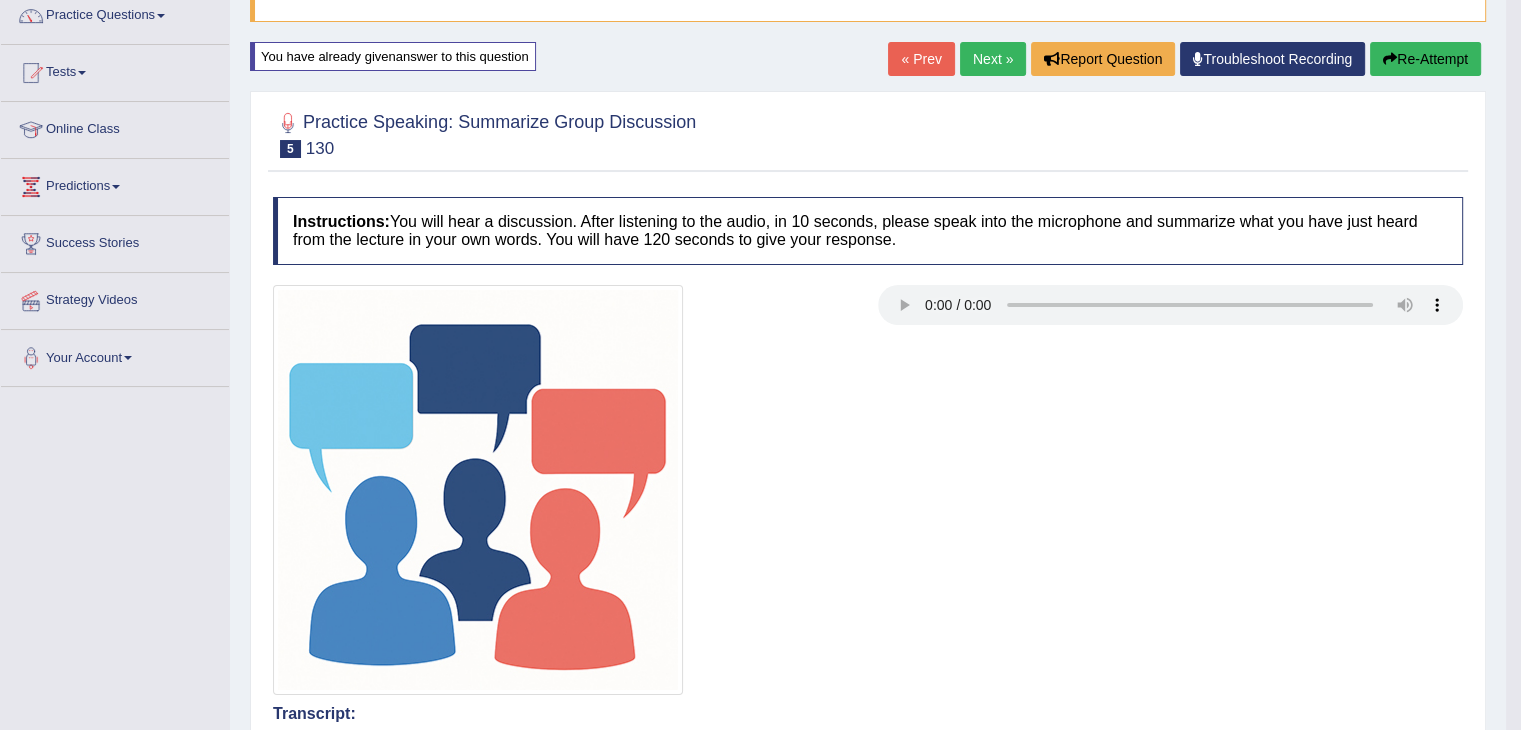 scroll, scrollTop: 155, scrollLeft: 0, axis: vertical 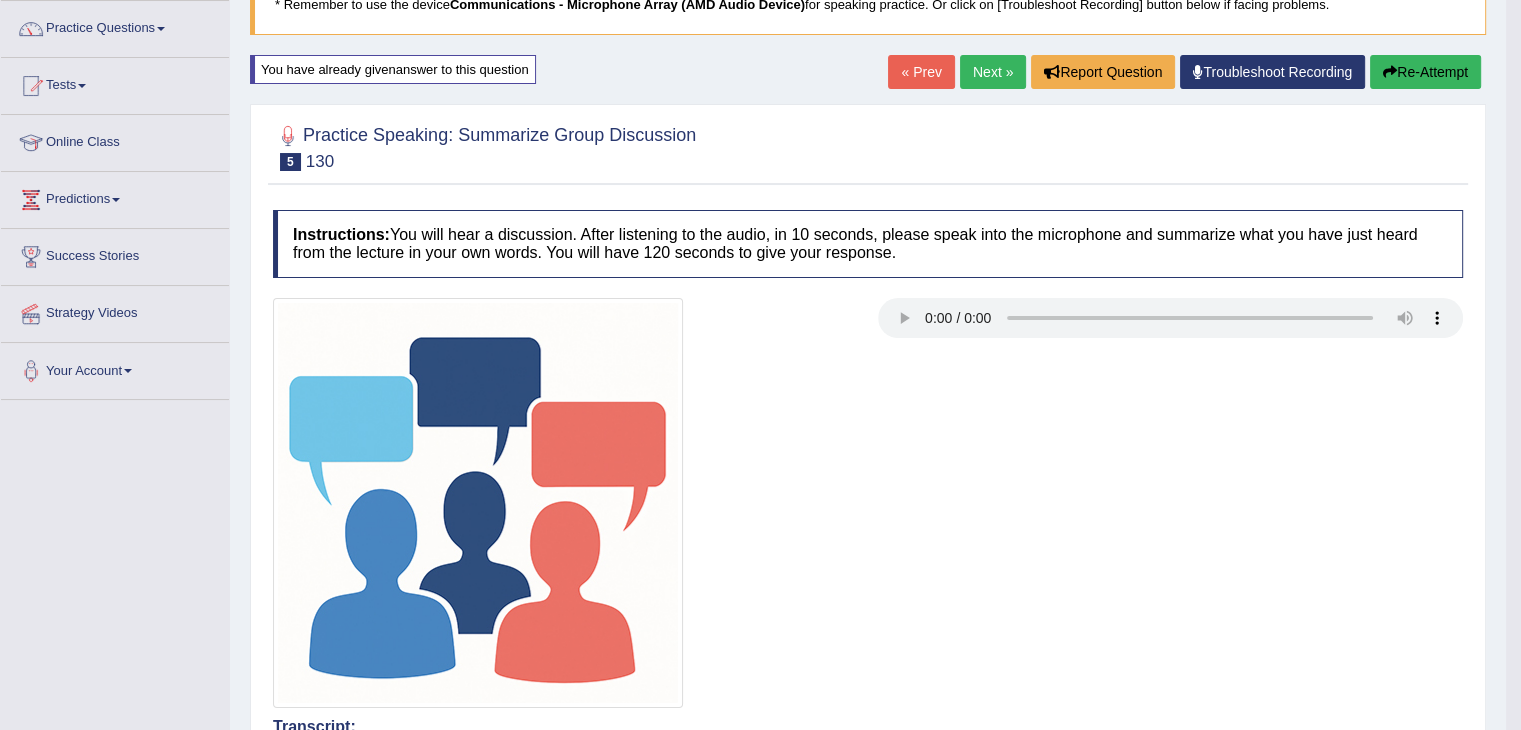 click on "Re-Attempt" at bounding box center (1425, 72) 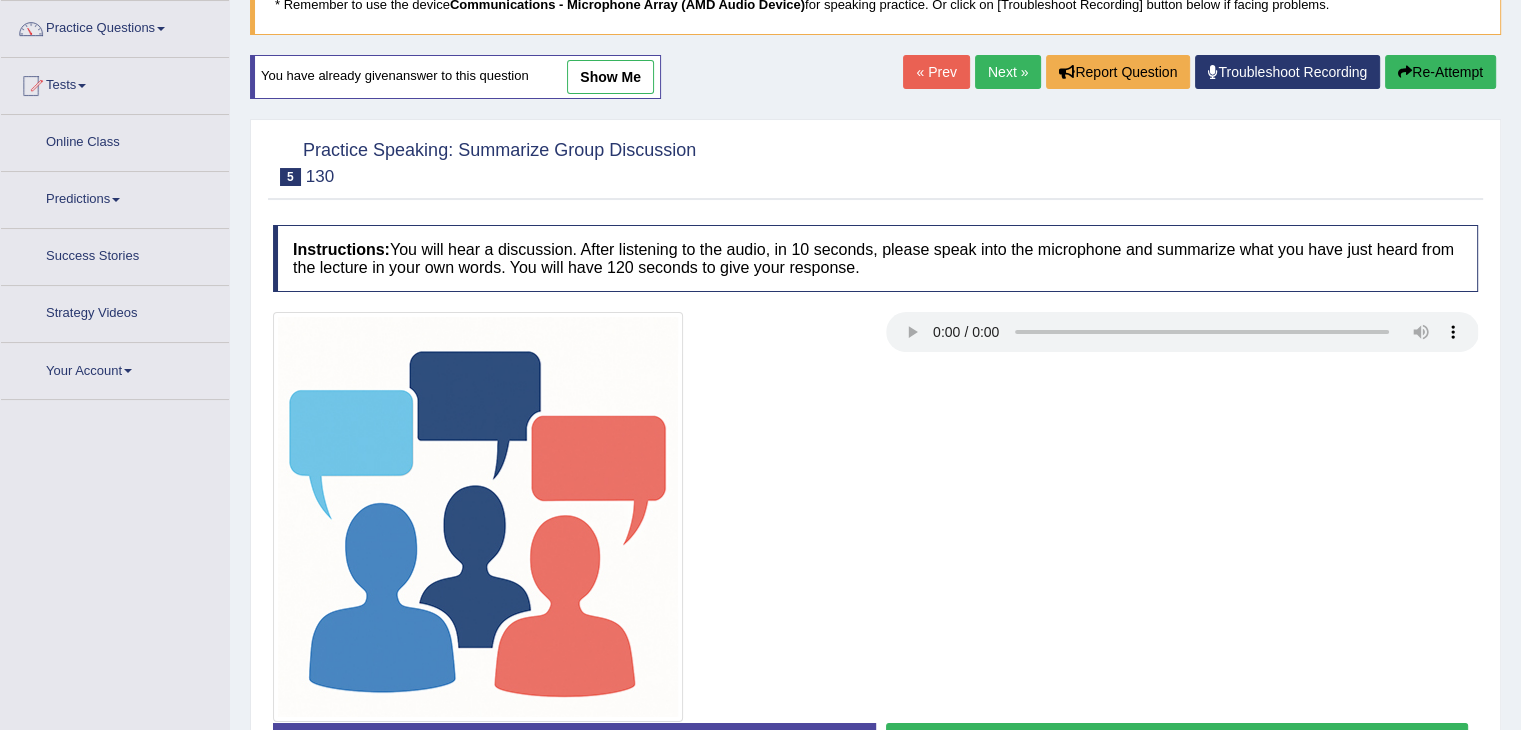 scroll, scrollTop: 171, scrollLeft: 0, axis: vertical 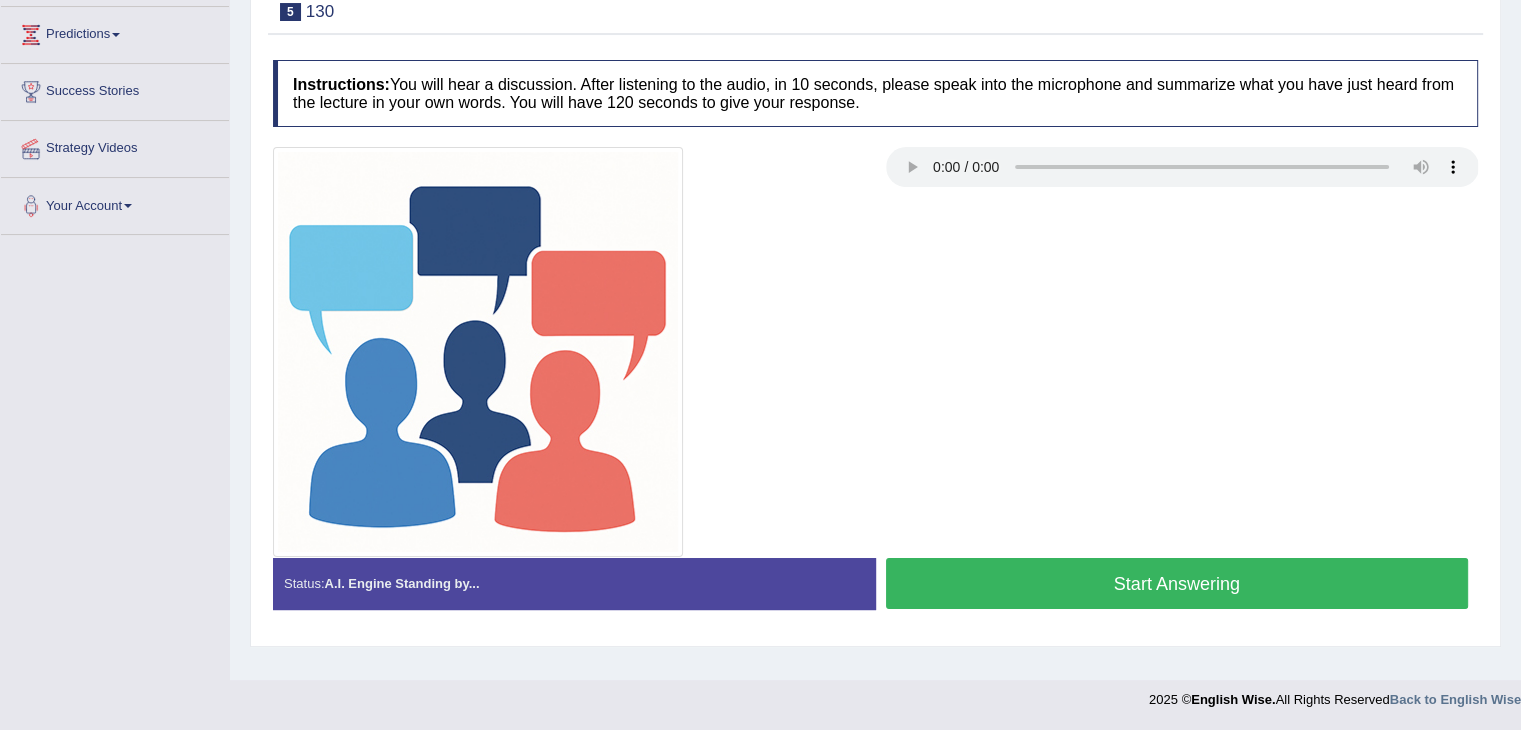 click on "Start Answering" at bounding box center [1177, 583] 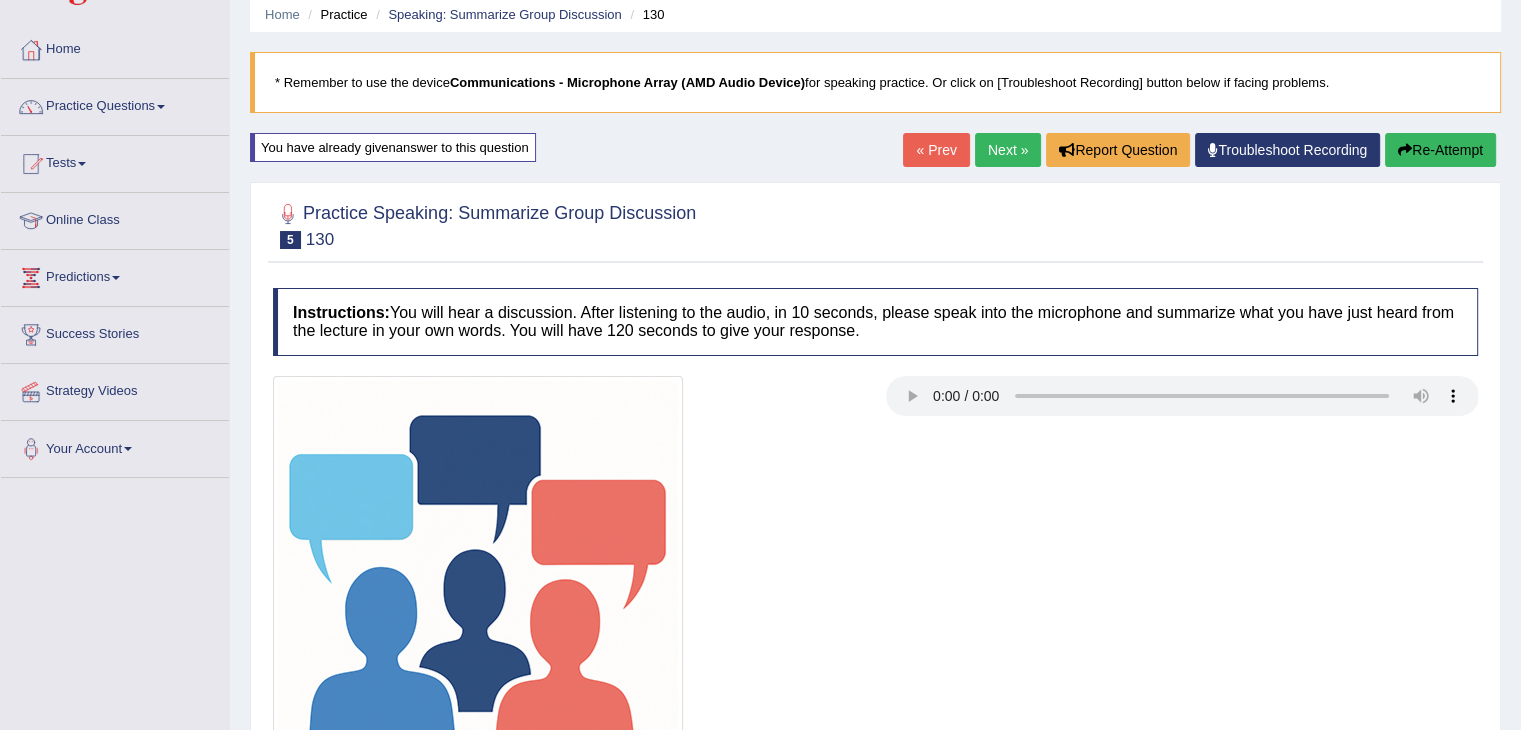 scroll, scrollTop: 76, scrollLeft: 0, axis: vertical 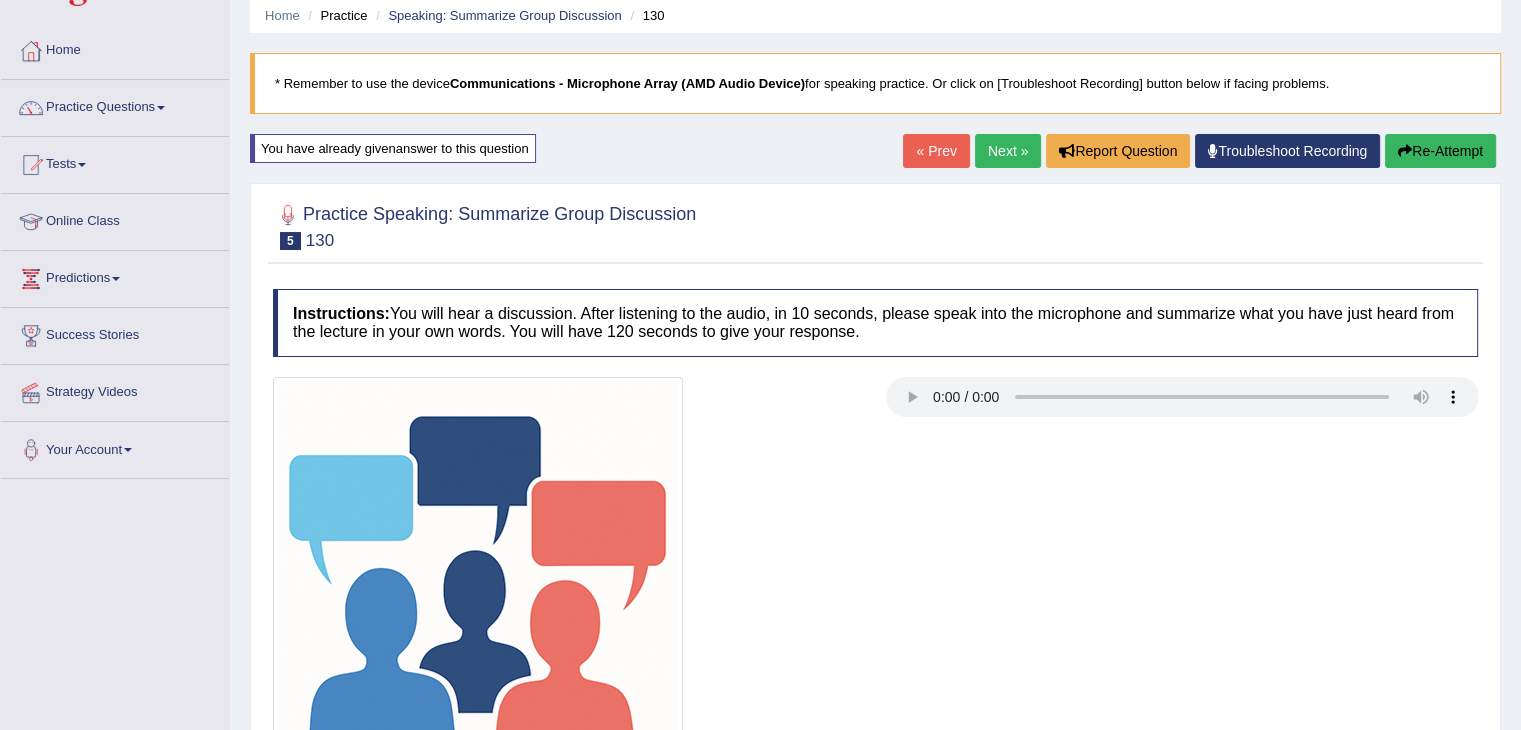 click on "Re-Attempt" at bounding box center [1440, 151] 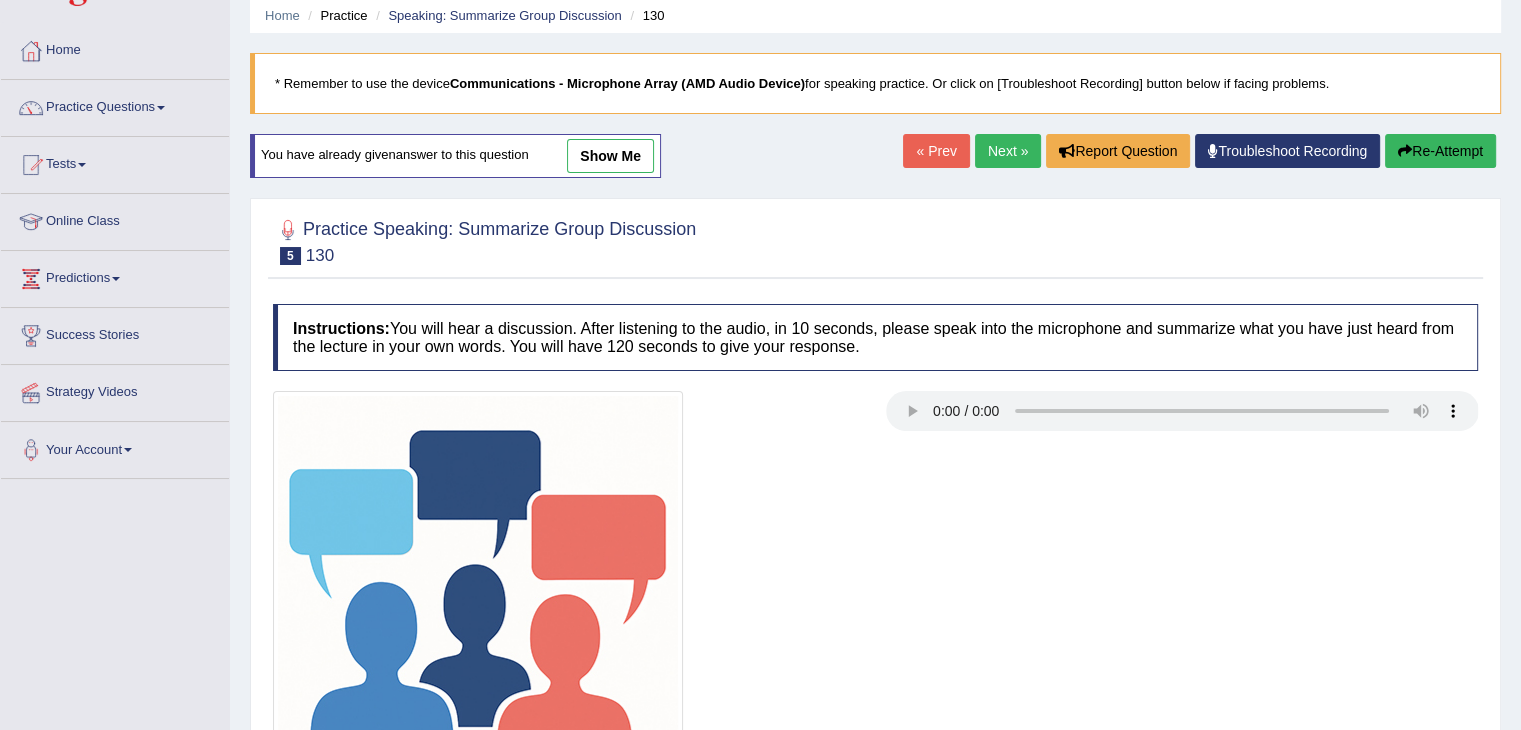 scroll, scrollTop: 76, scrollLeft: 0, axis: vertical 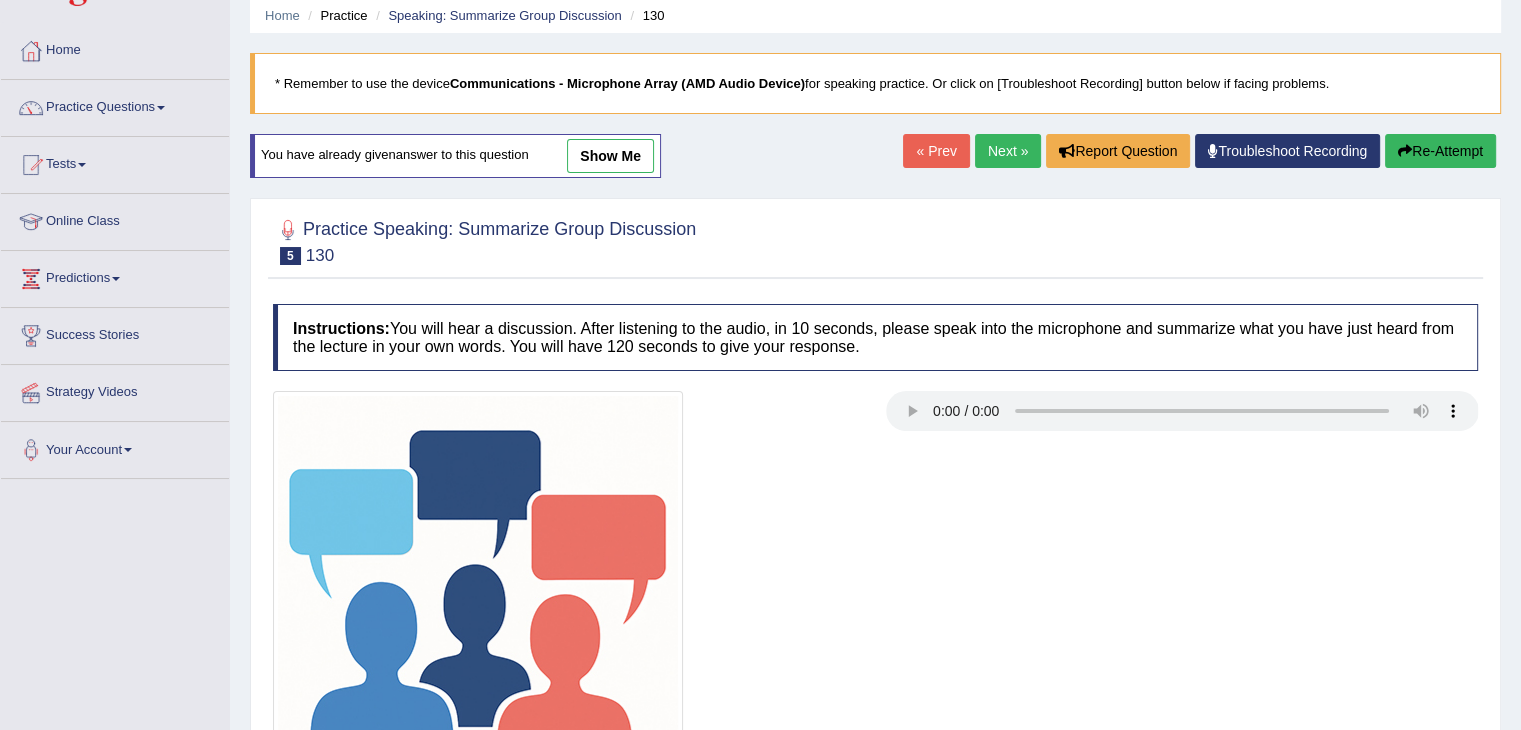 click on "Re-Attempt" at bounding box center (1440, 151) 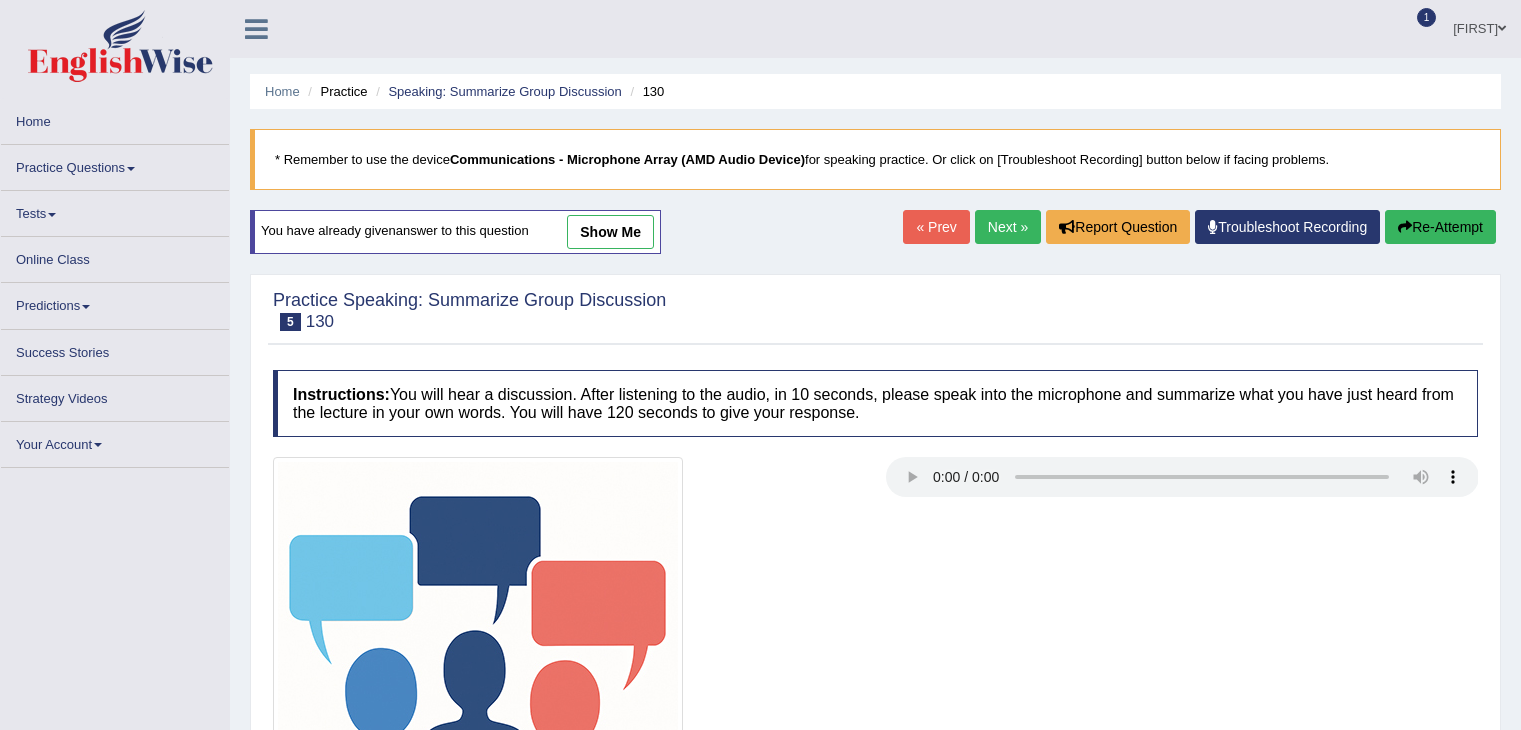 scroll, scrollTop: 76, scrollLeft: 0, axis: vertical 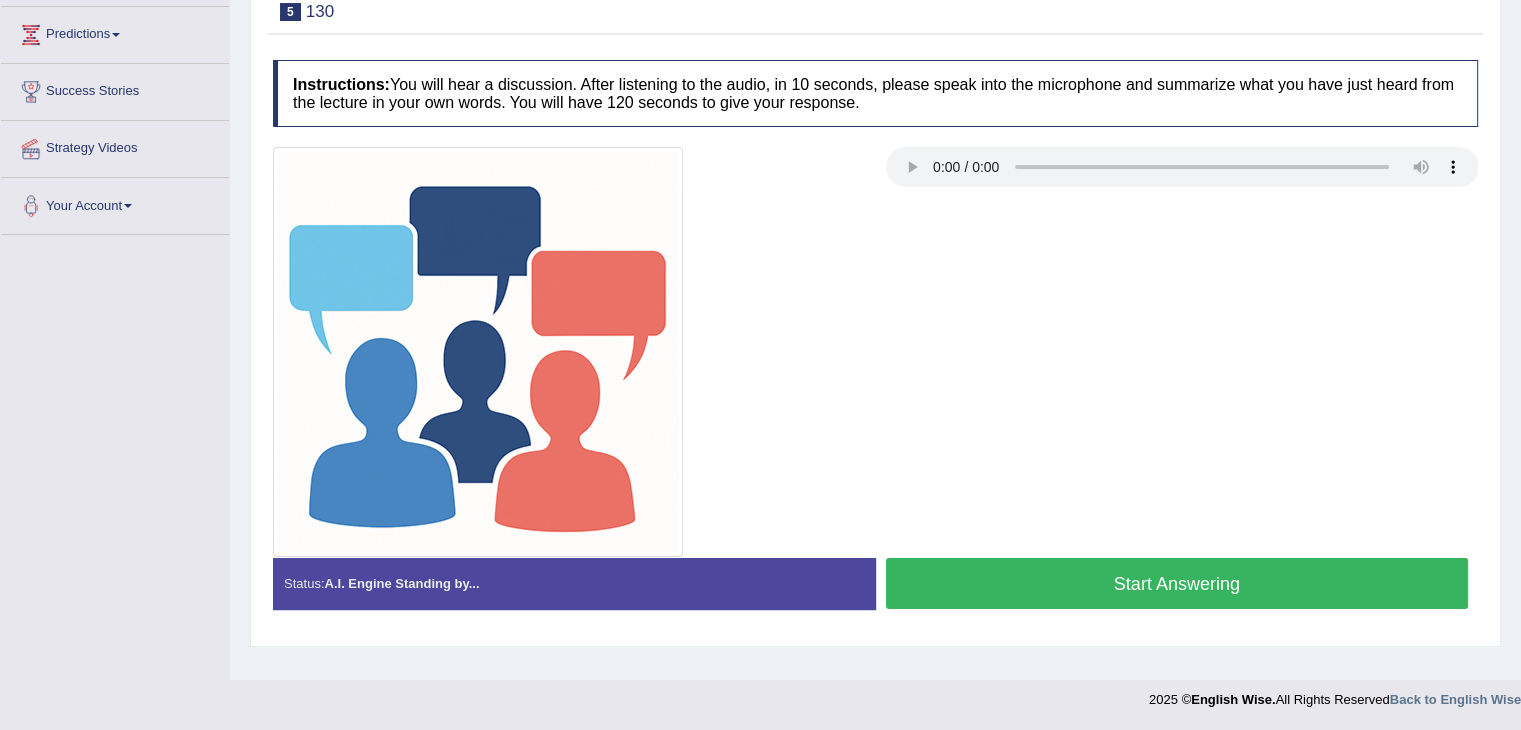 click on "Start Answering" at bounding box center [1177, 583] 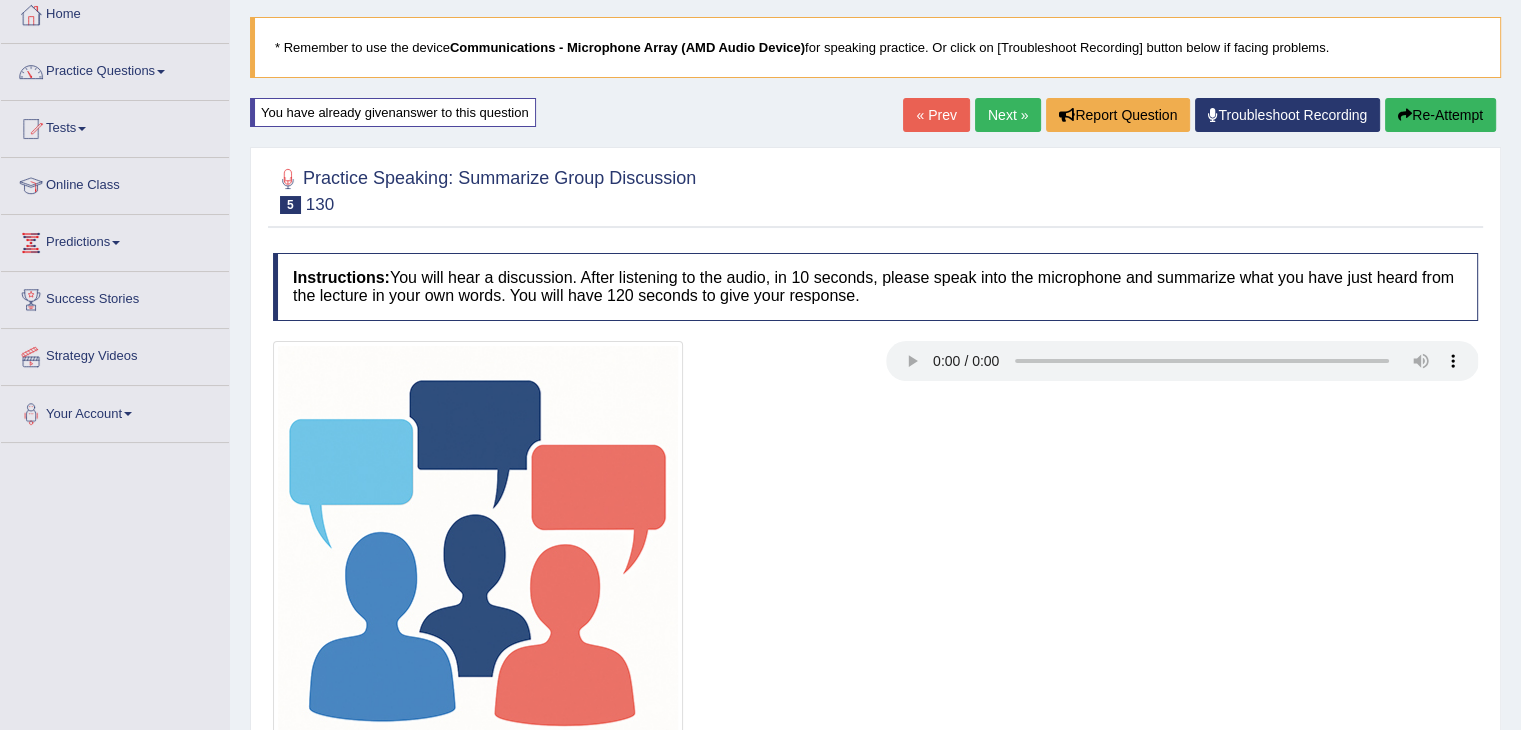 scroll, scrollTop: 109, scrollLeft: 0, axis: vertical 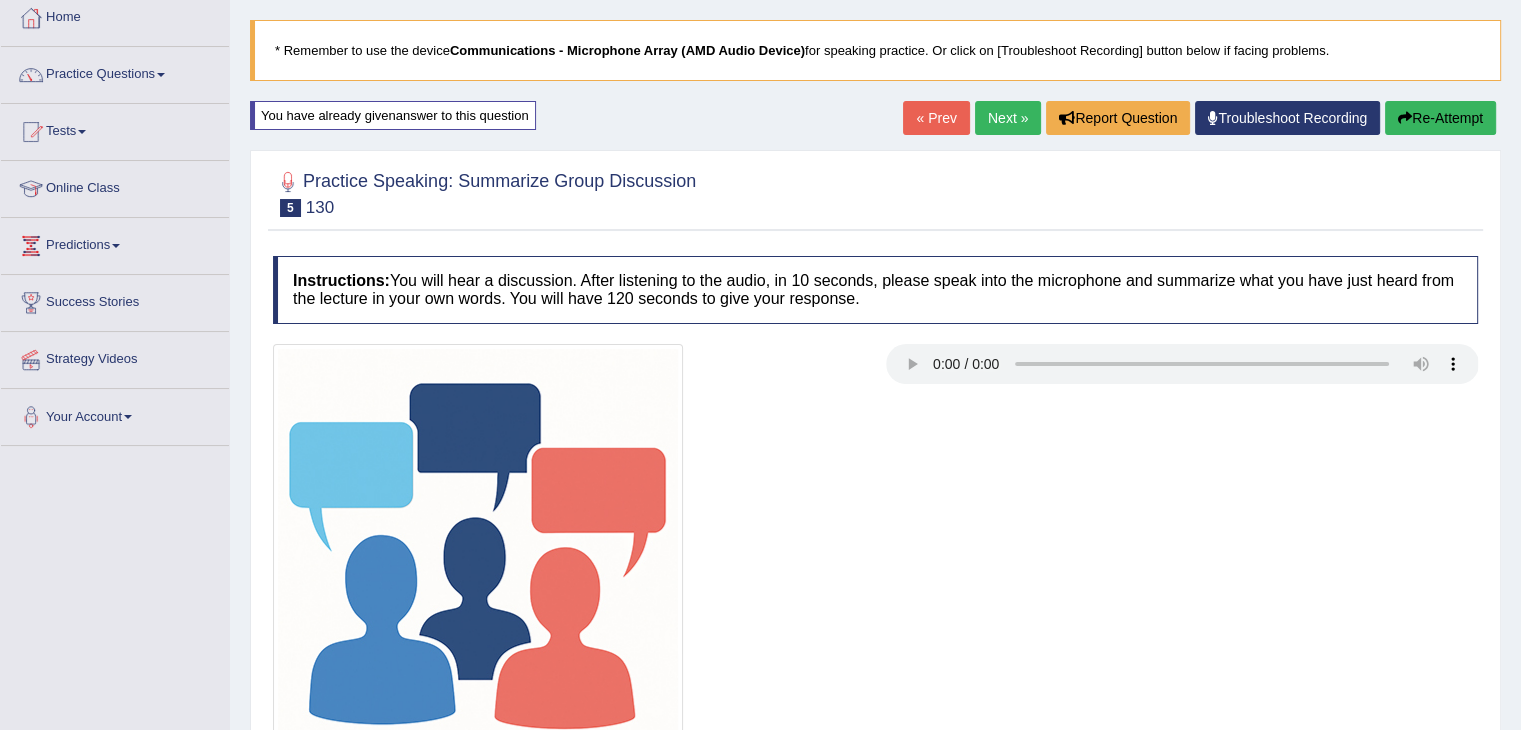 click on "Re-Attempt" at bounding box center (1440, 118) 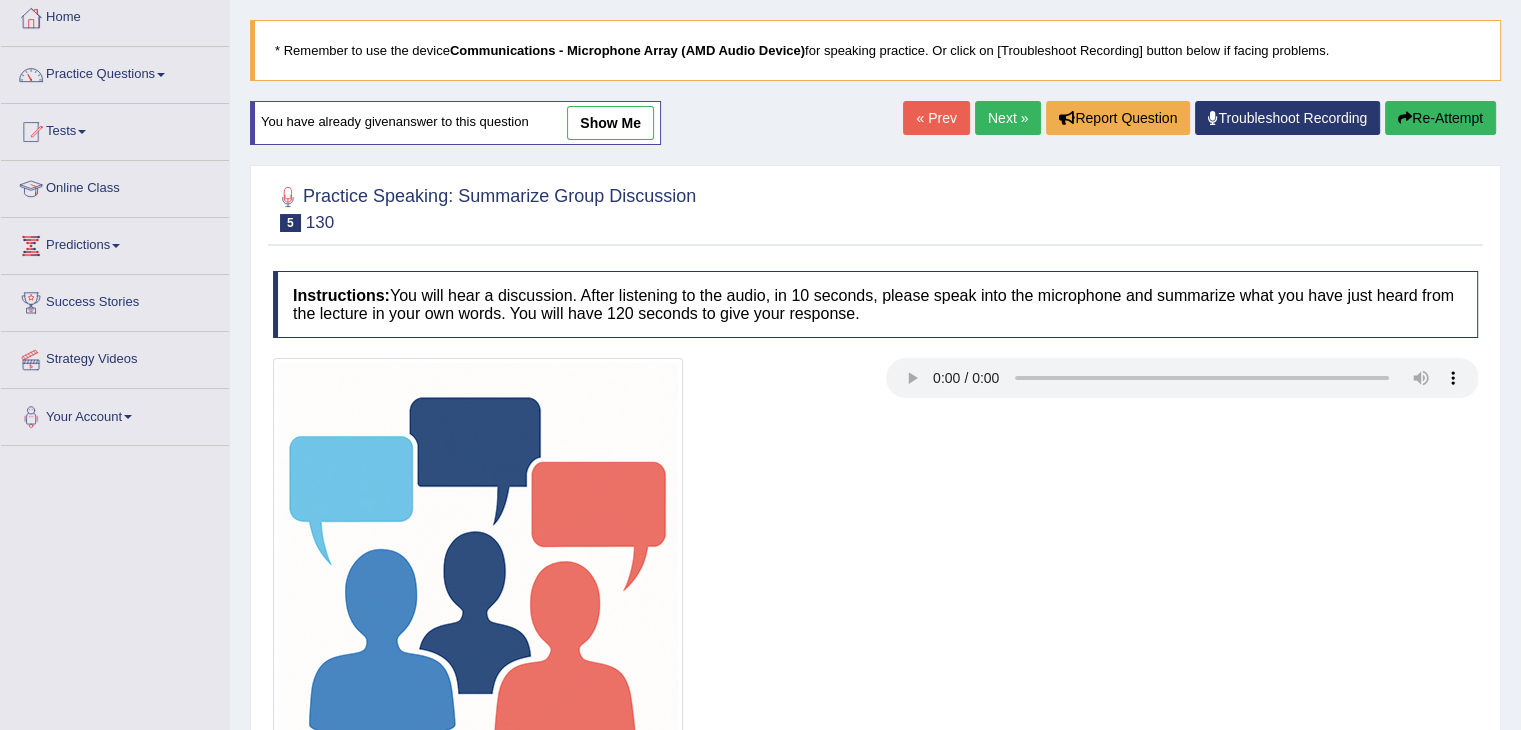 scroll, scrollTop: 109, scrollLeft: 0, axis: vertical 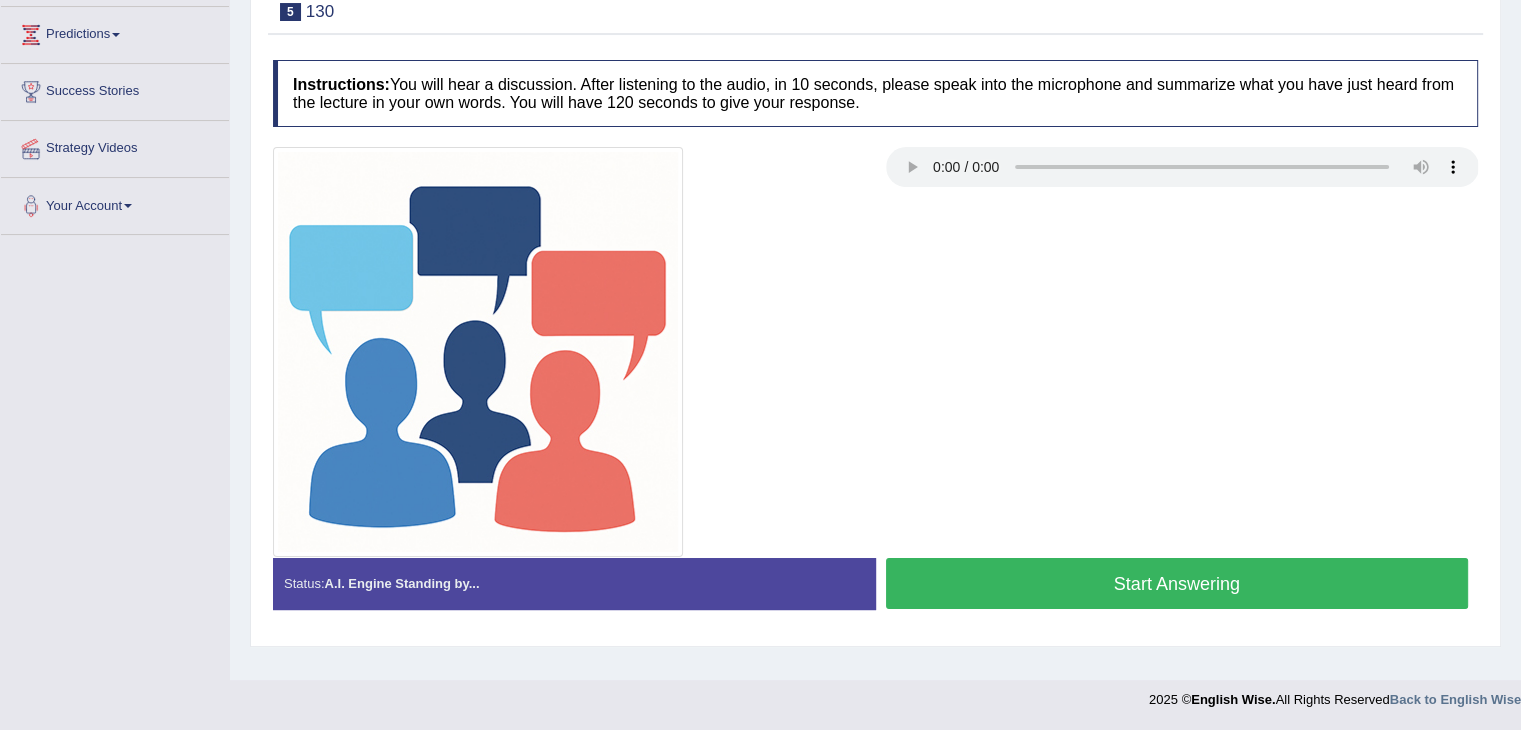click on "Start Answering" at bounding box center [1177, 583] 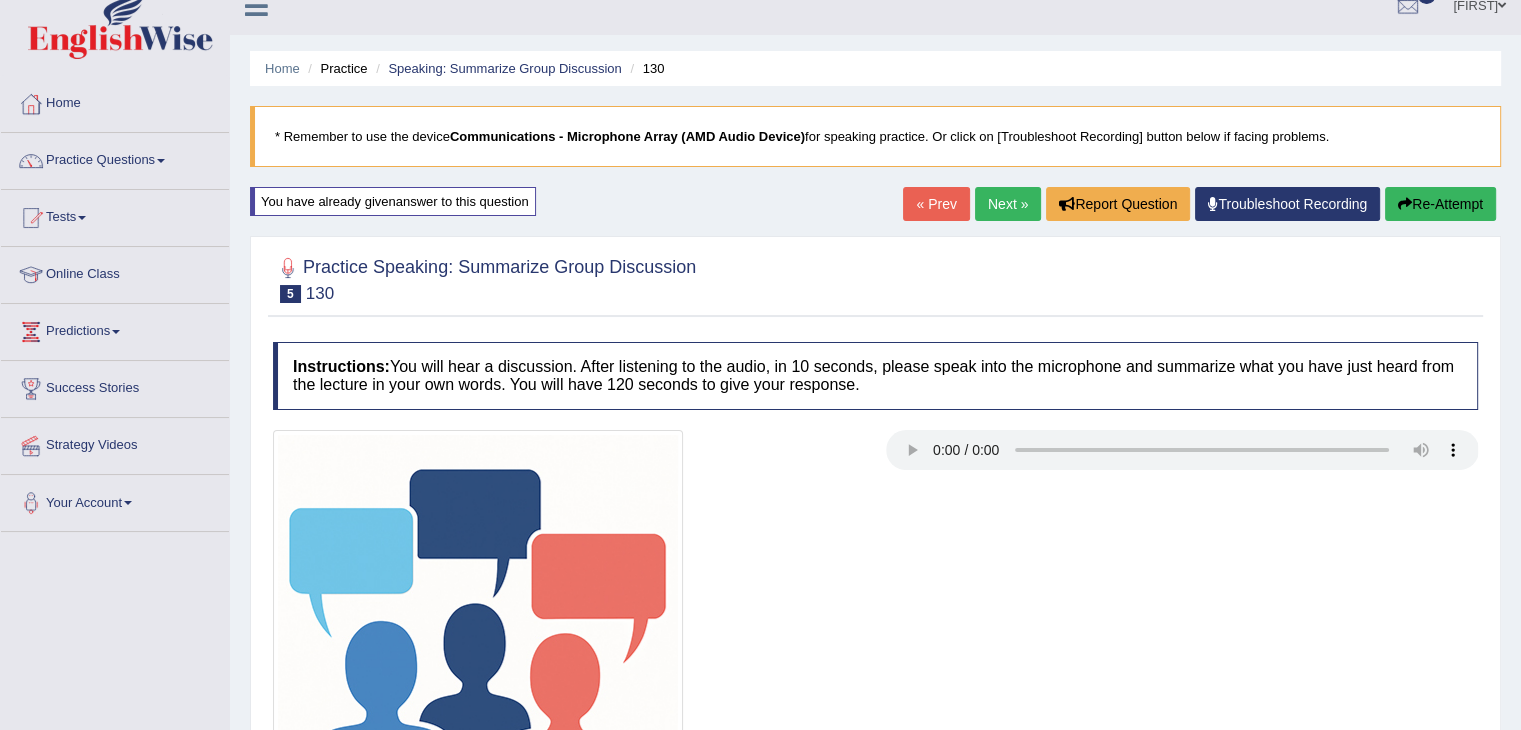 scroll, scrollTop: 9, scrollLeft: 0, axis: vertical 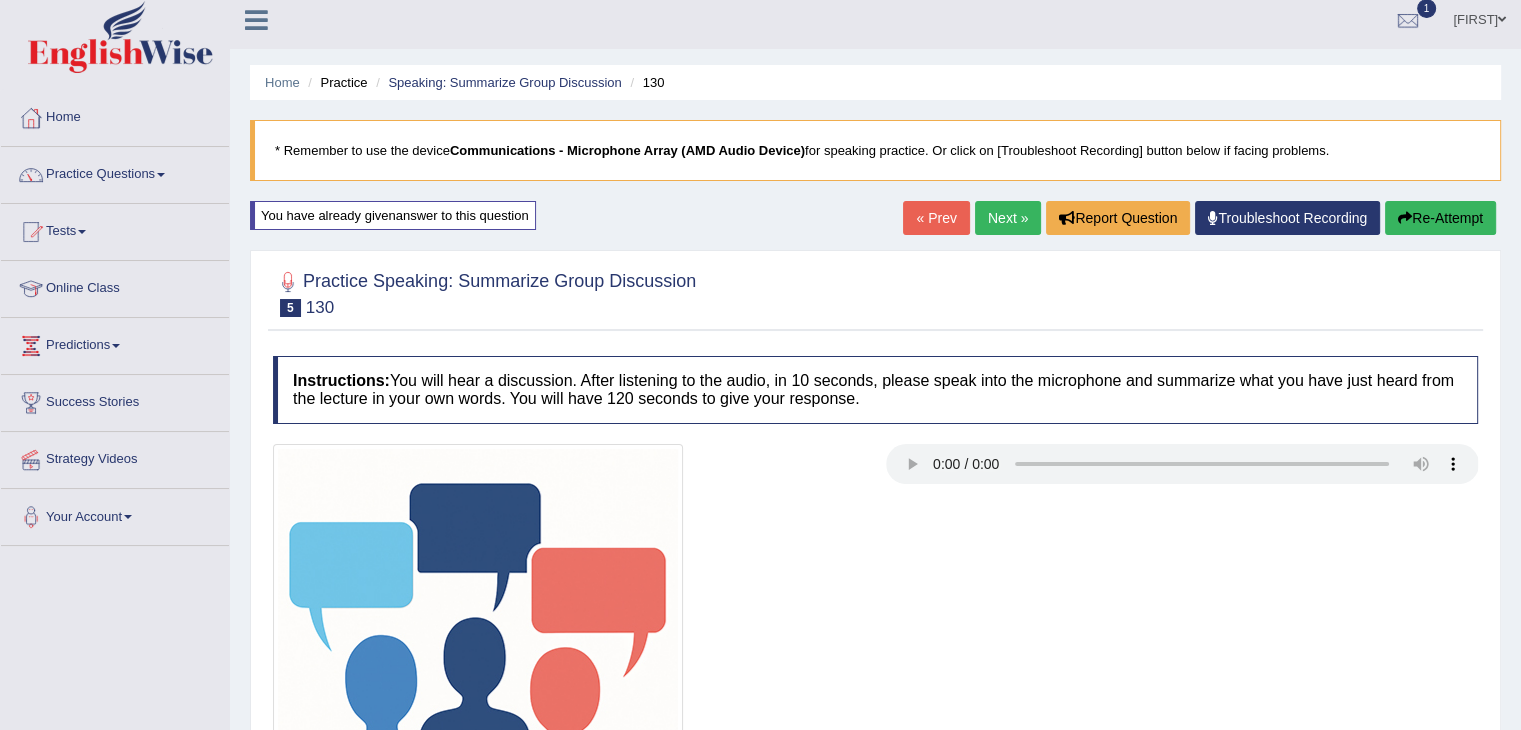 click on "Re-Attempt" at bounding box center [1440, 218] 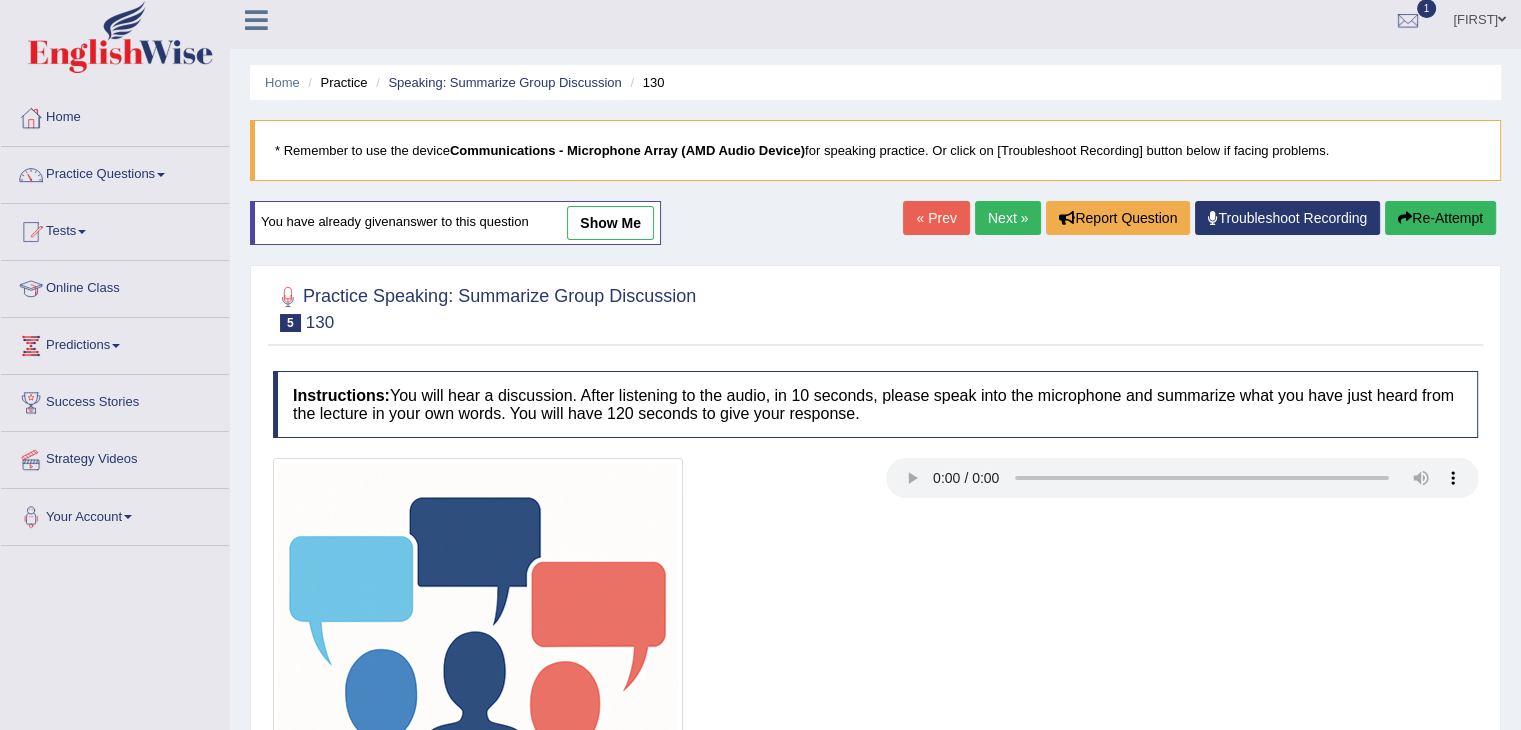 scroll, scrollTop: 9, scrollLeft: 0, axis: vertical 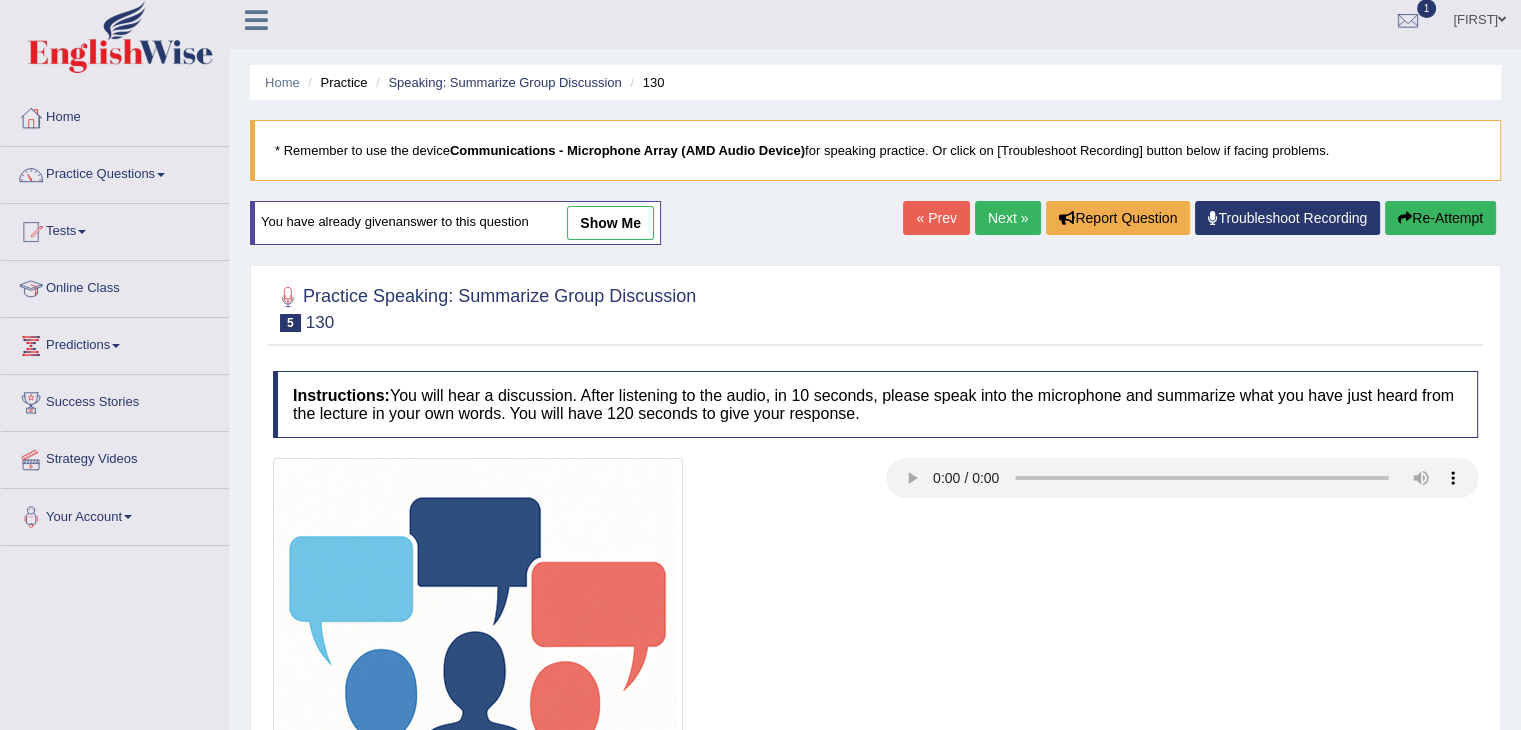 click on "Re-Attempt" at bounding box center (1440, 218) 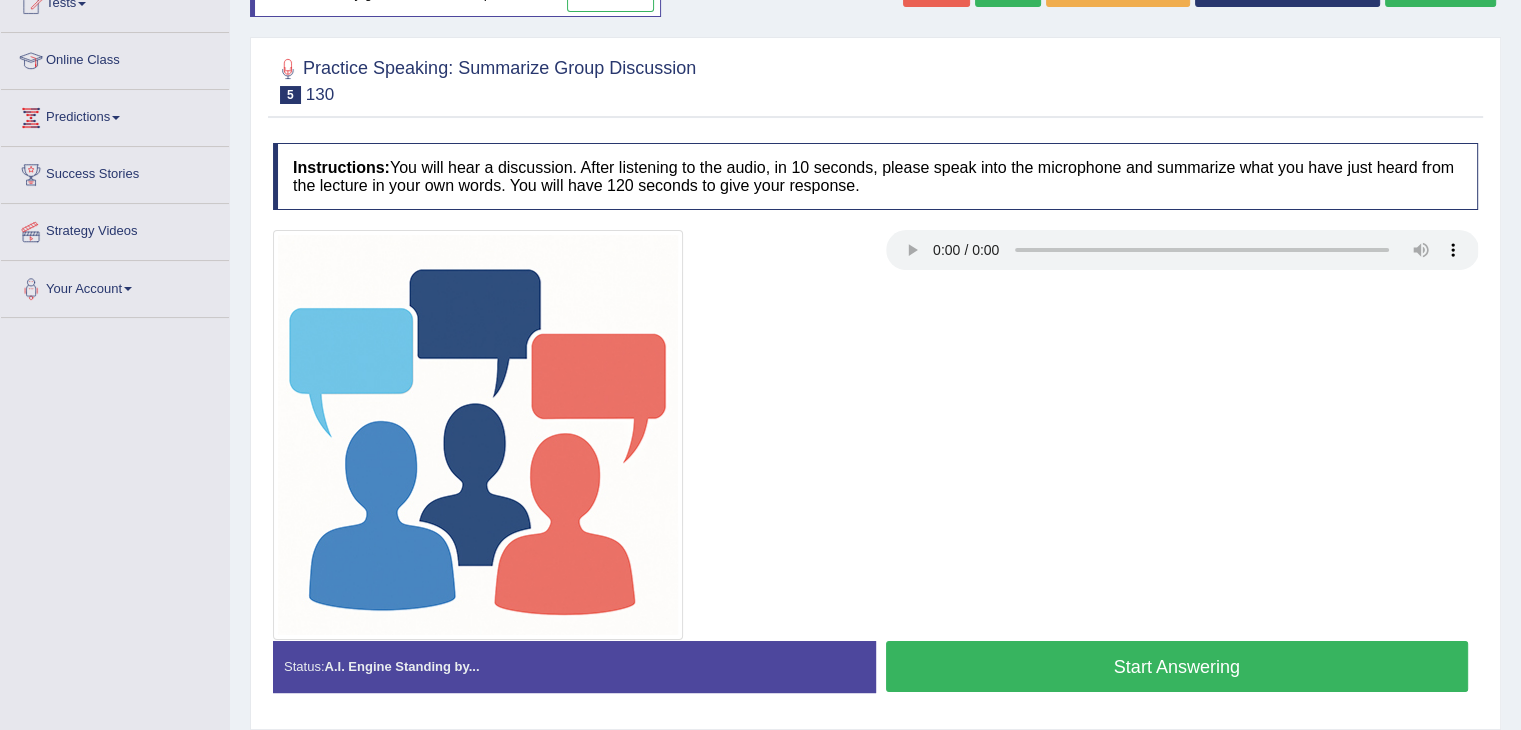 scroll, scrollTop: 258, scrollLeft: 0, axis: vertical 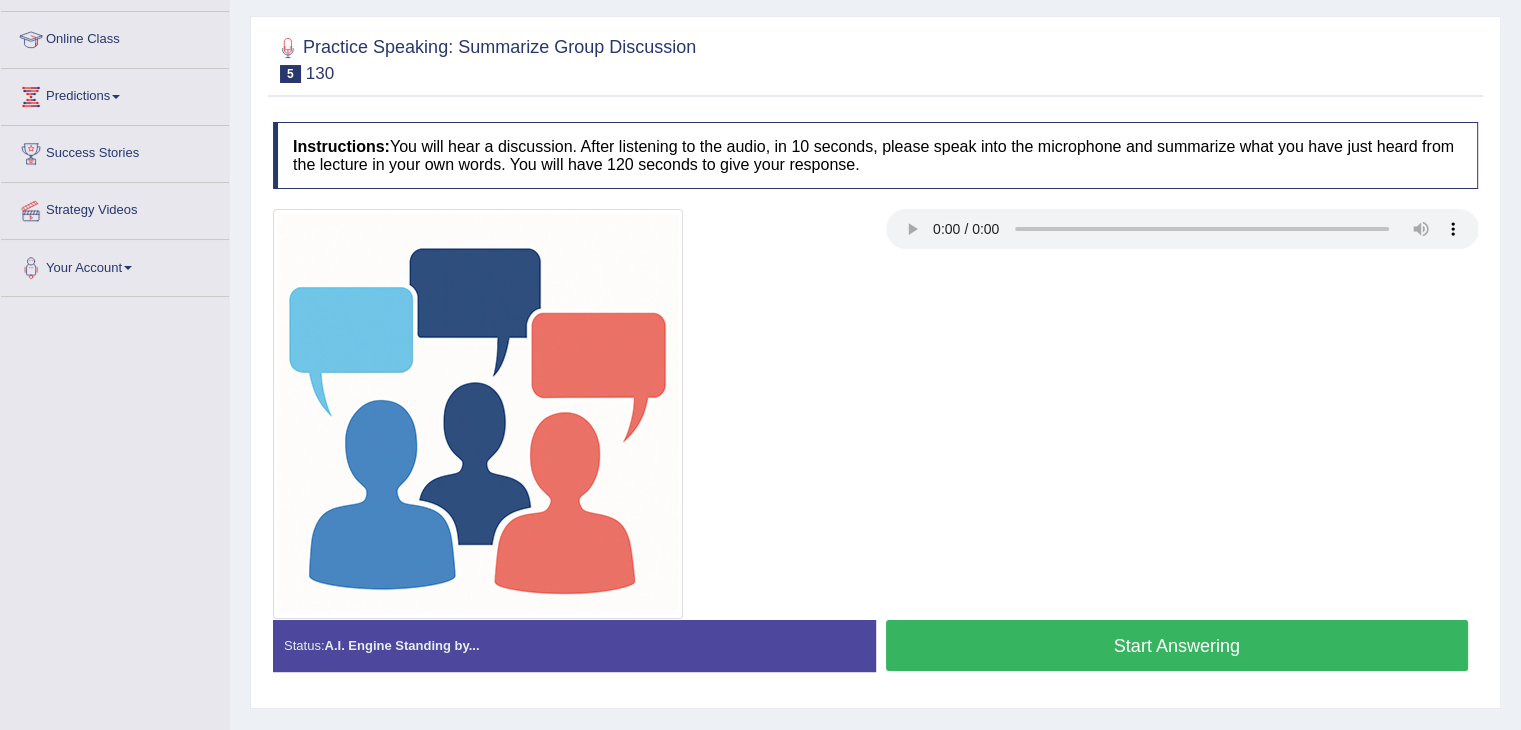 click on "Start Answering" at bounding box center (1177, 645) 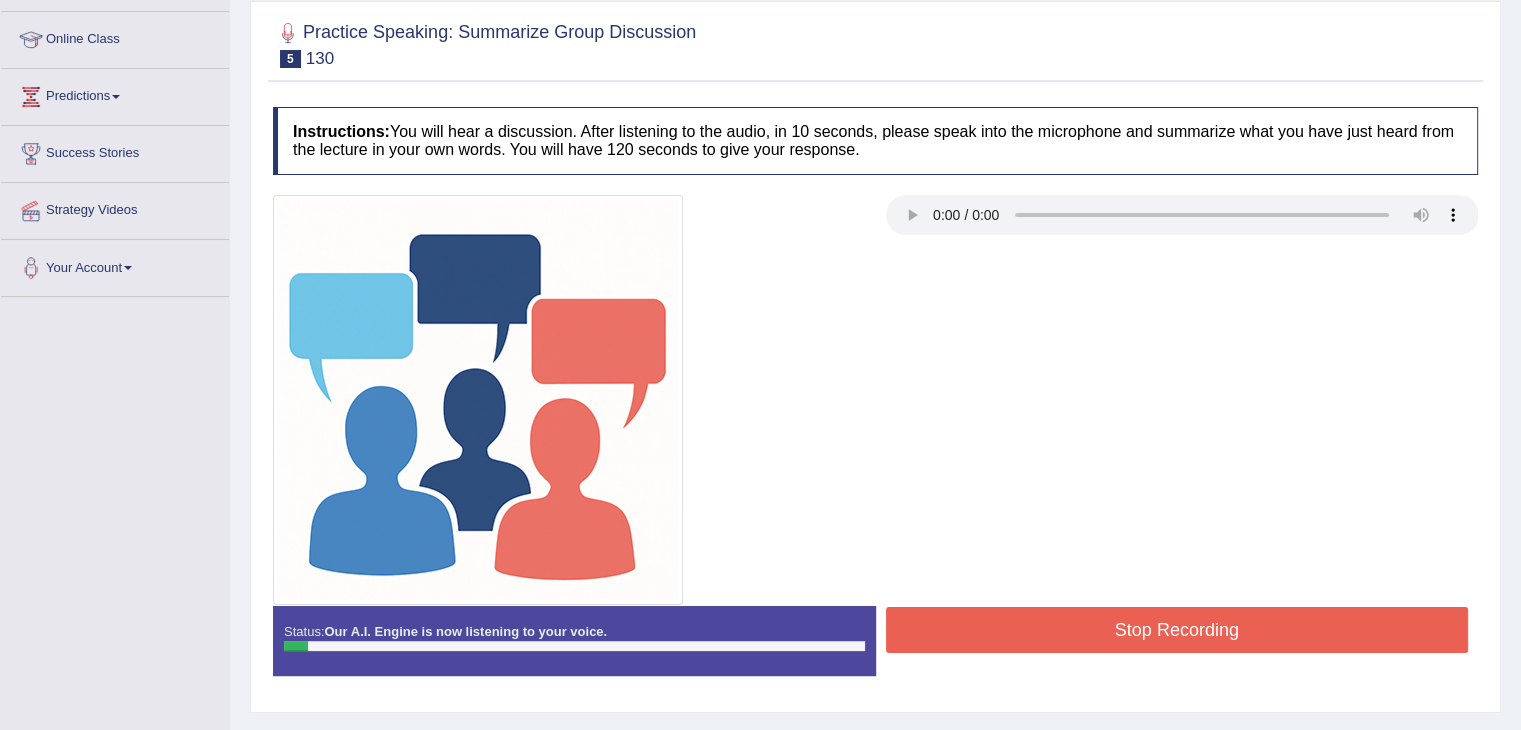 scroll, scrollTop: 0, scrollLeft: 0, axis: both 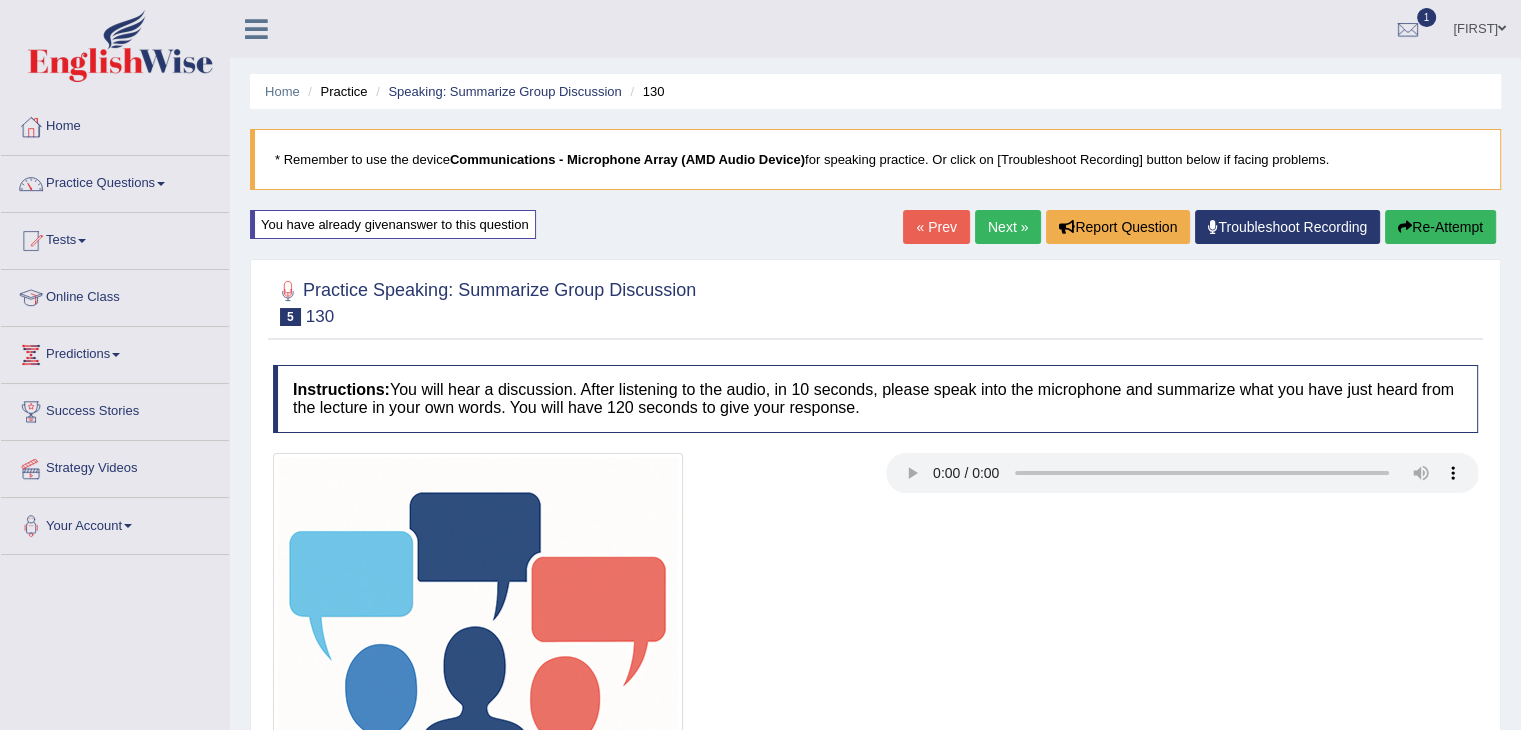 click on "Re-Attempt" at bounding box center [1440, 227] 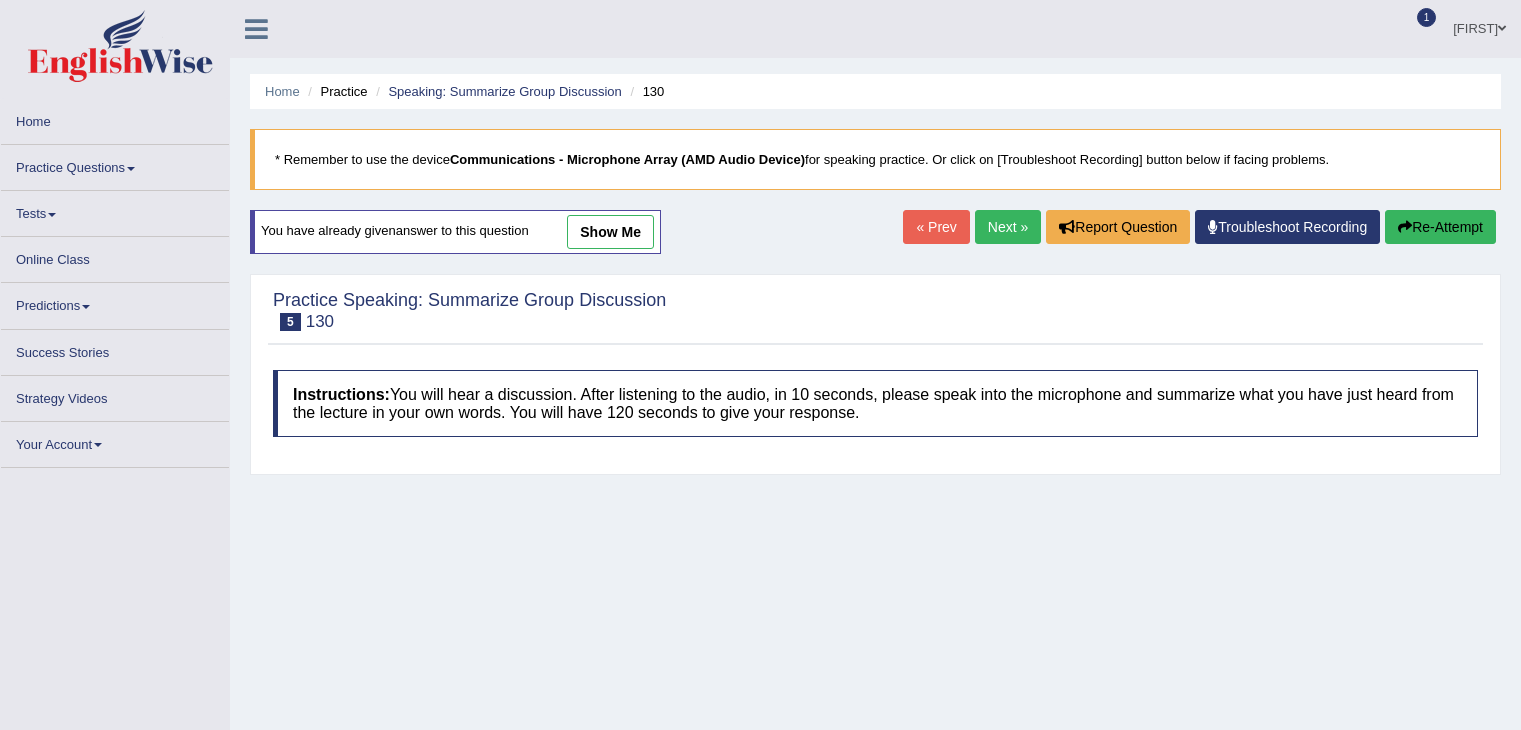 scroll, scrollTop: 0, scrollLeft: 0, axis: both 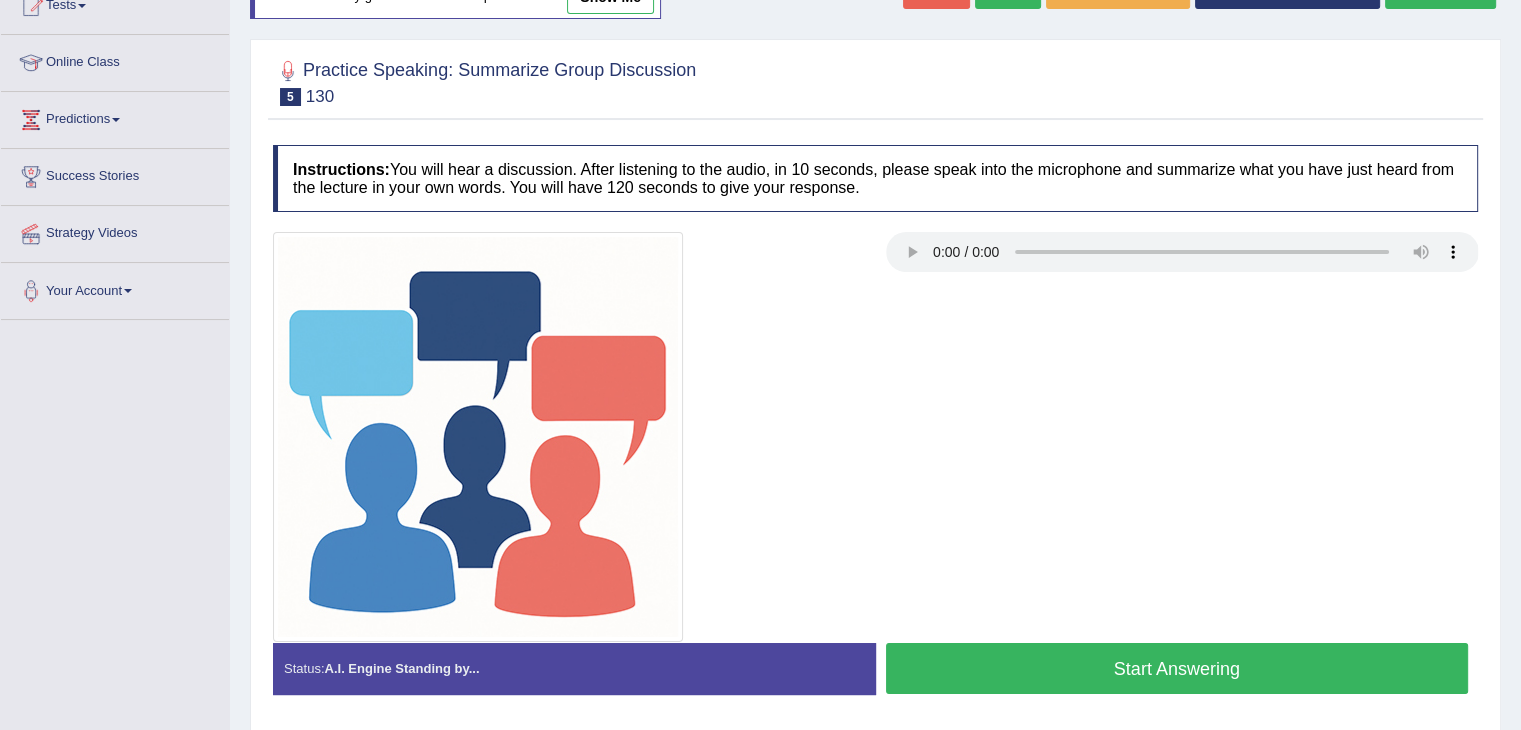 click on "Start Answering" at bounding box center [1177, 668] 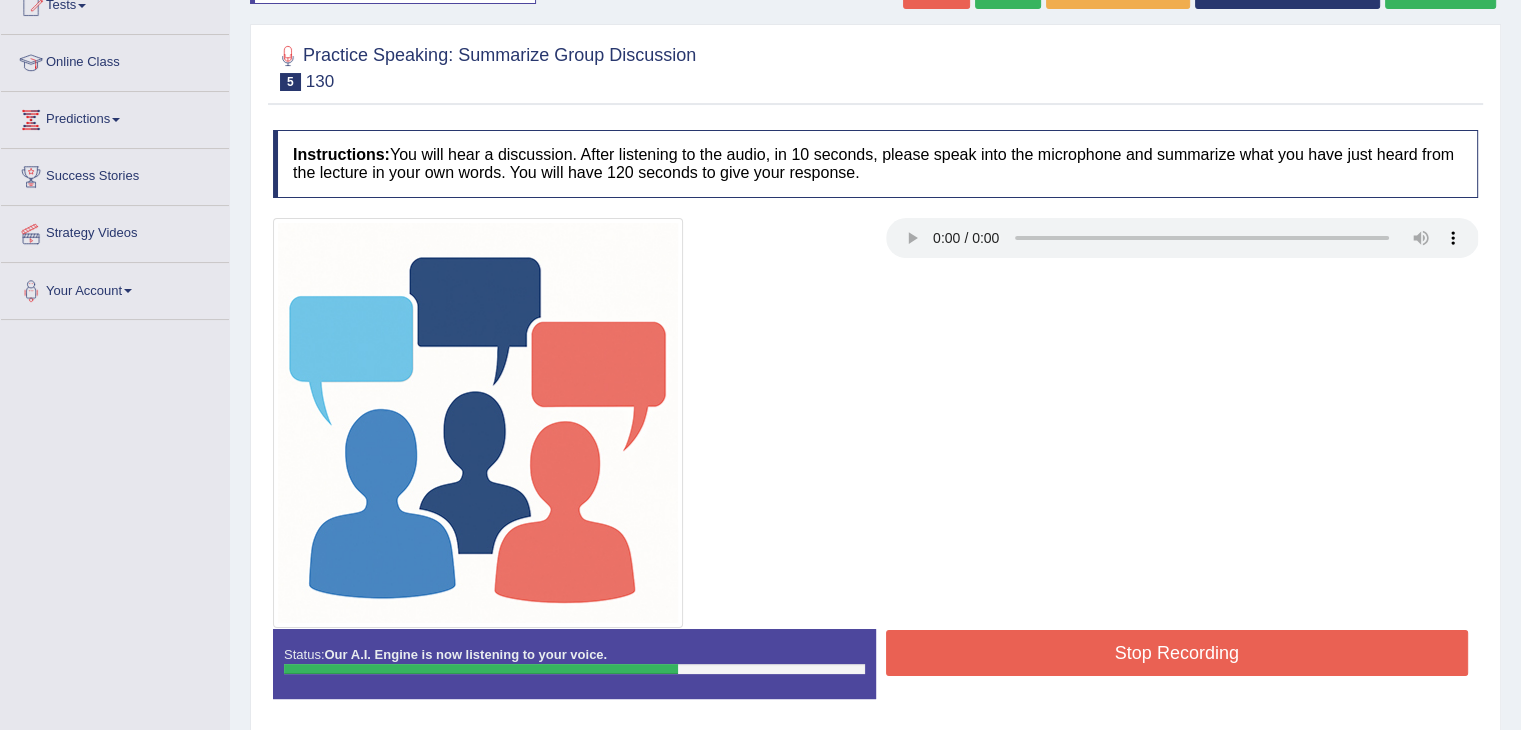 click on "Stop Recording" at bounding box center (1177, 653) 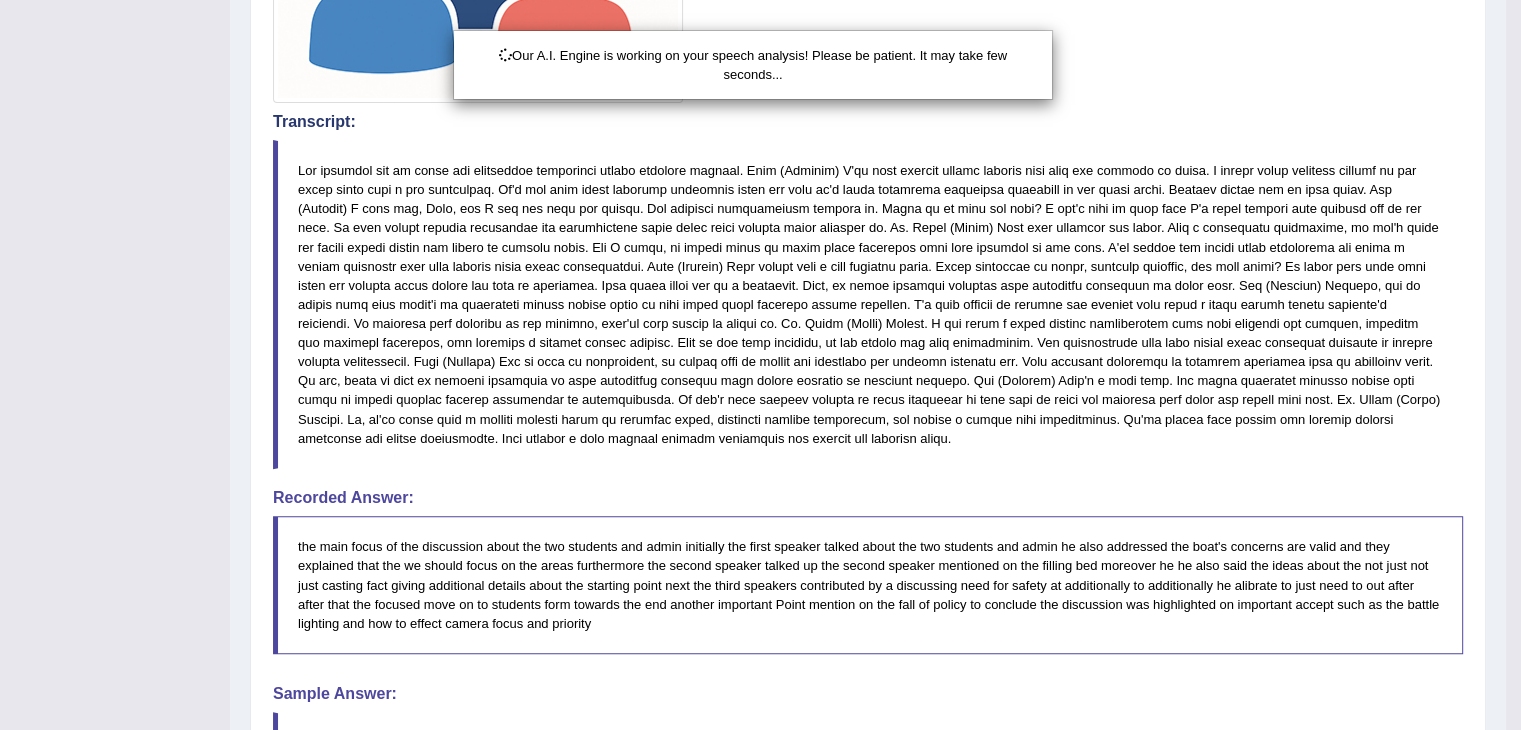 scroll, scrollTop: 992, scrollLeft: 0, axis: vertical 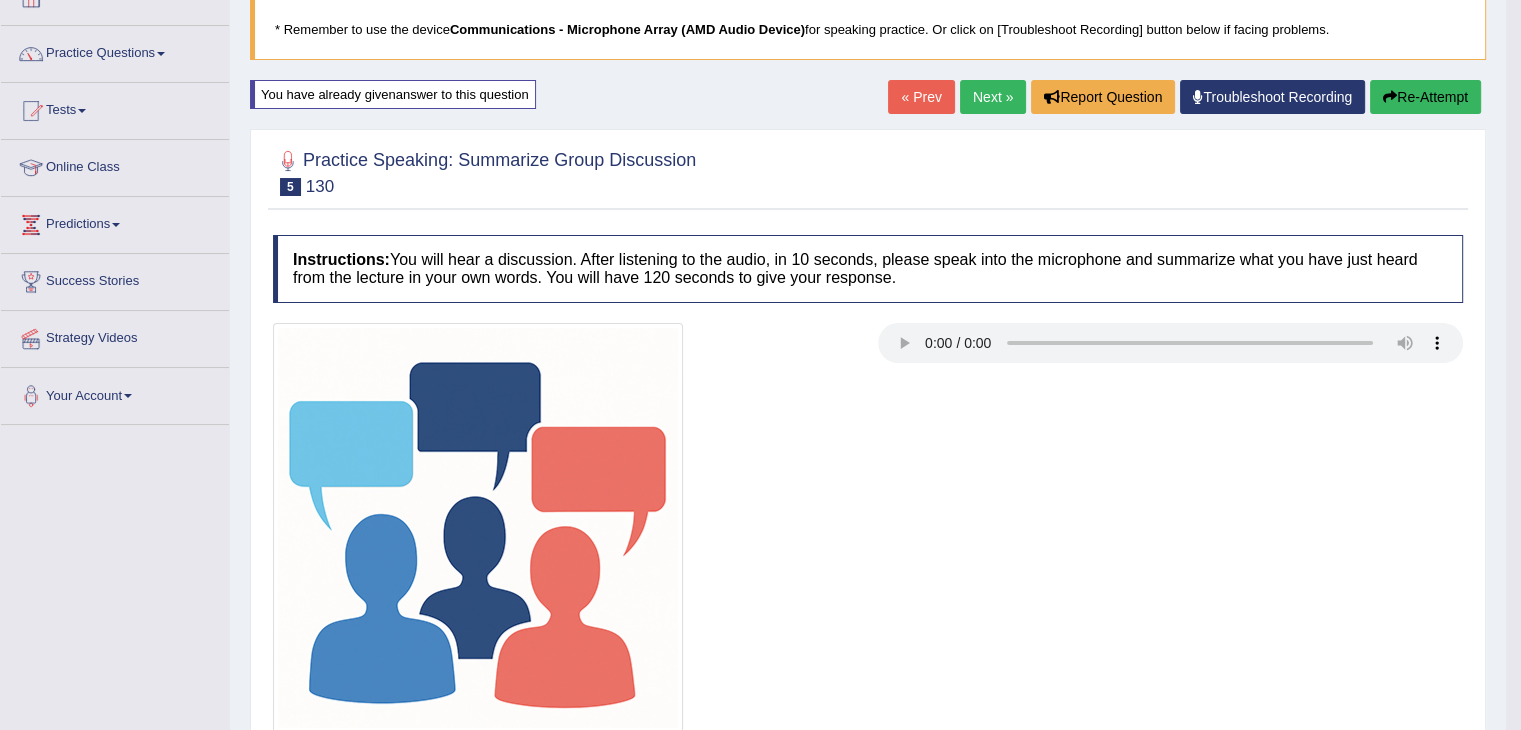 click on "Re-Attempt" at bounding box center (1425, 97) 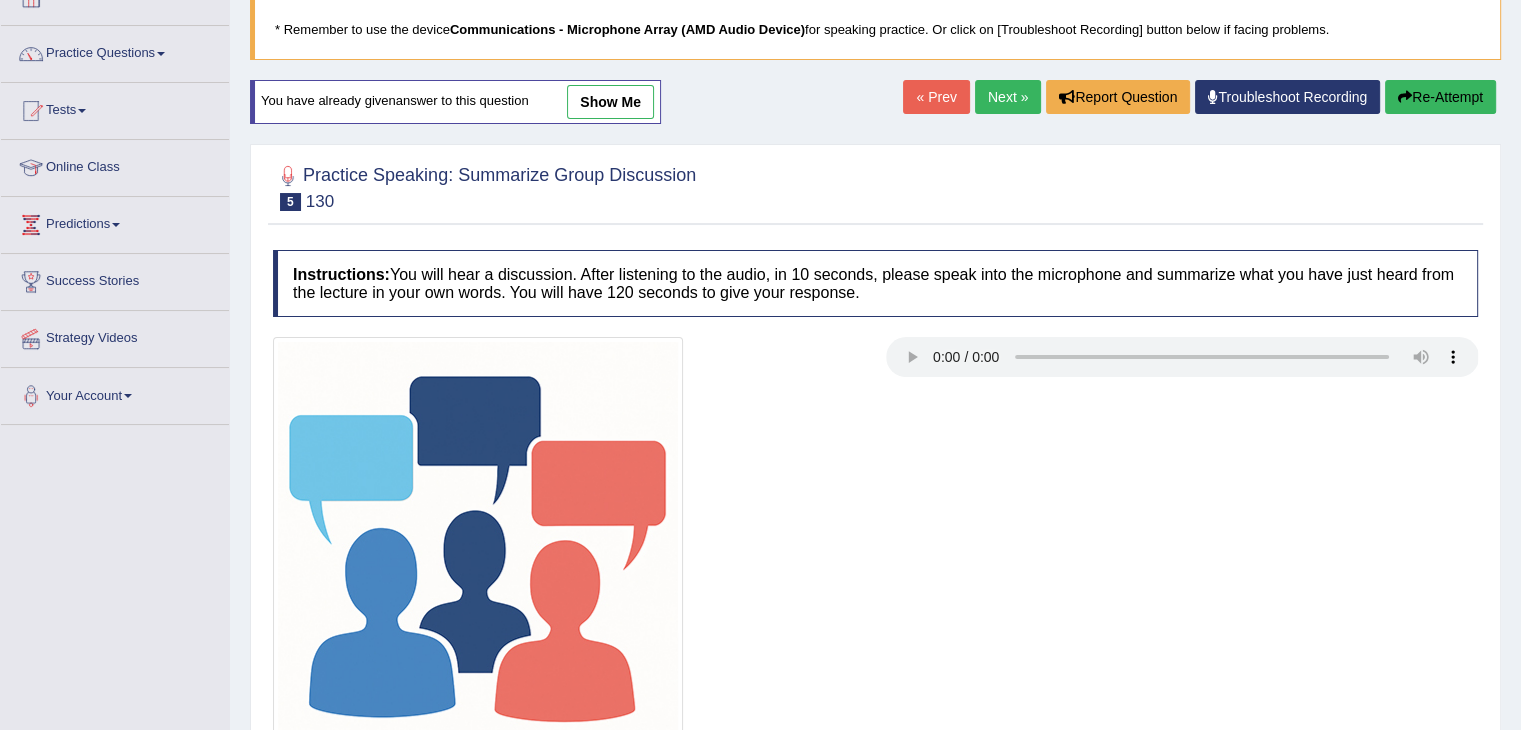scroll, scrollTop: 130, scrollLeft: 0, axis: vertical 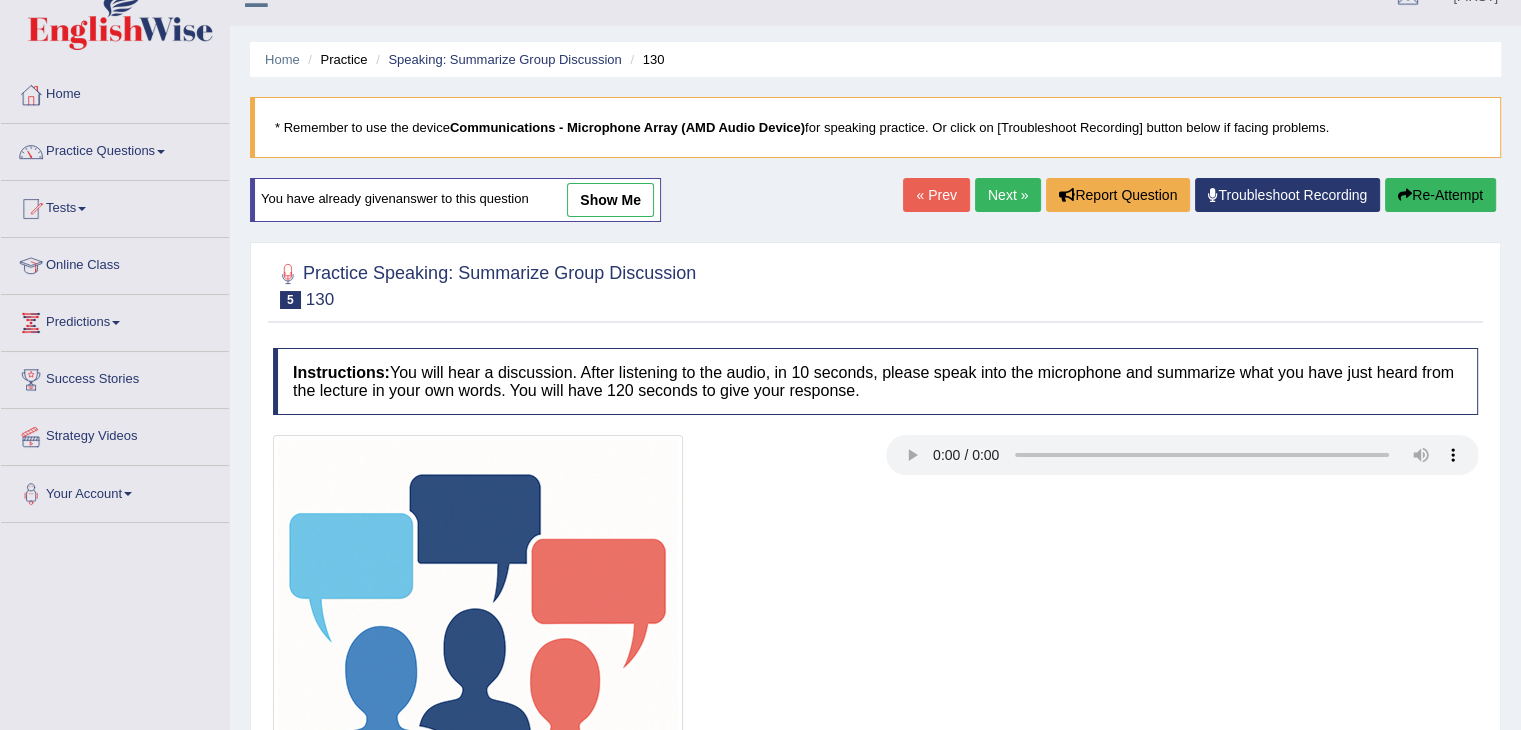 click on "Re-Attempt" at bounding box center (1440, 195) 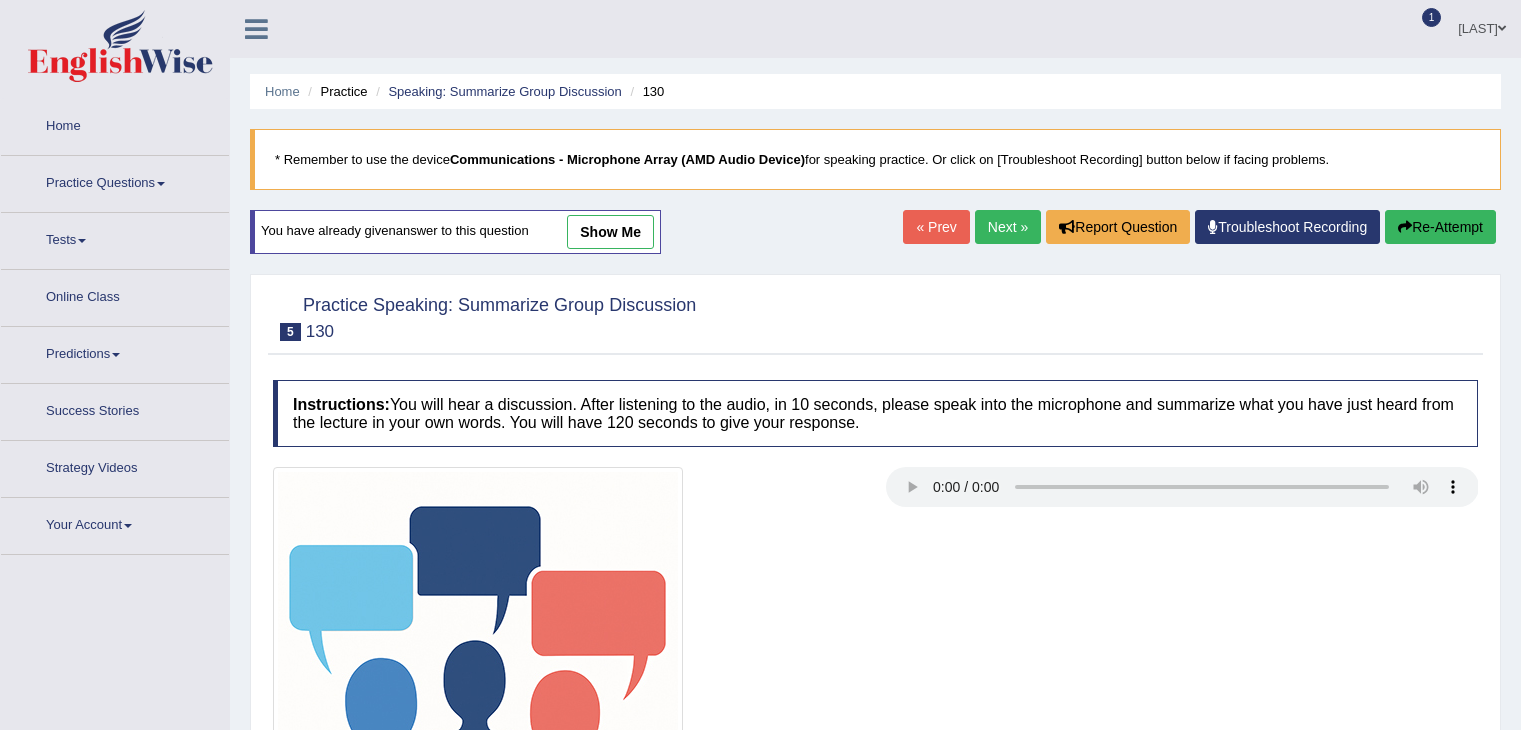 scroll, scrollTop: 32, scrollLeft: 0, axis: vertical 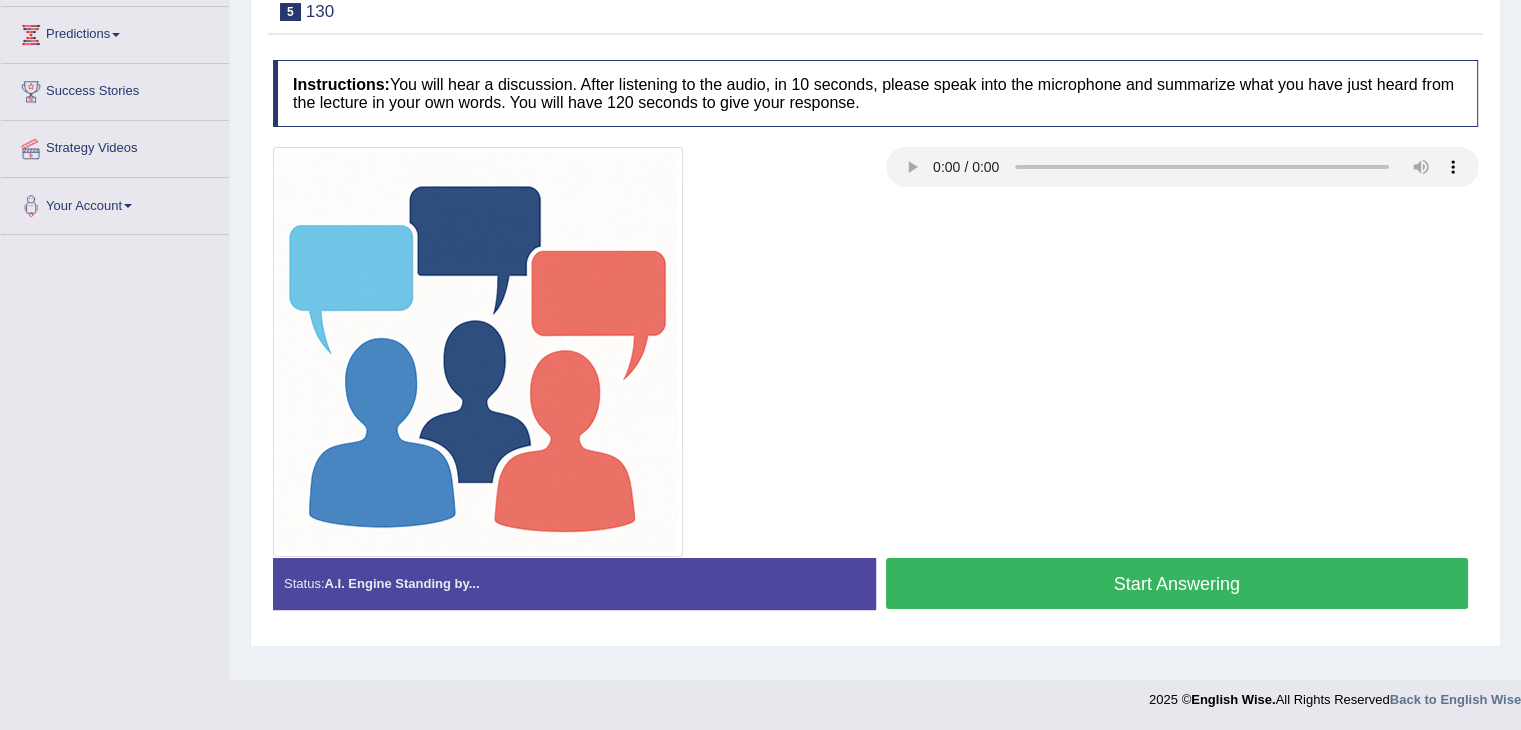 click on "Start Answering" at bounding box center [1177, 583] 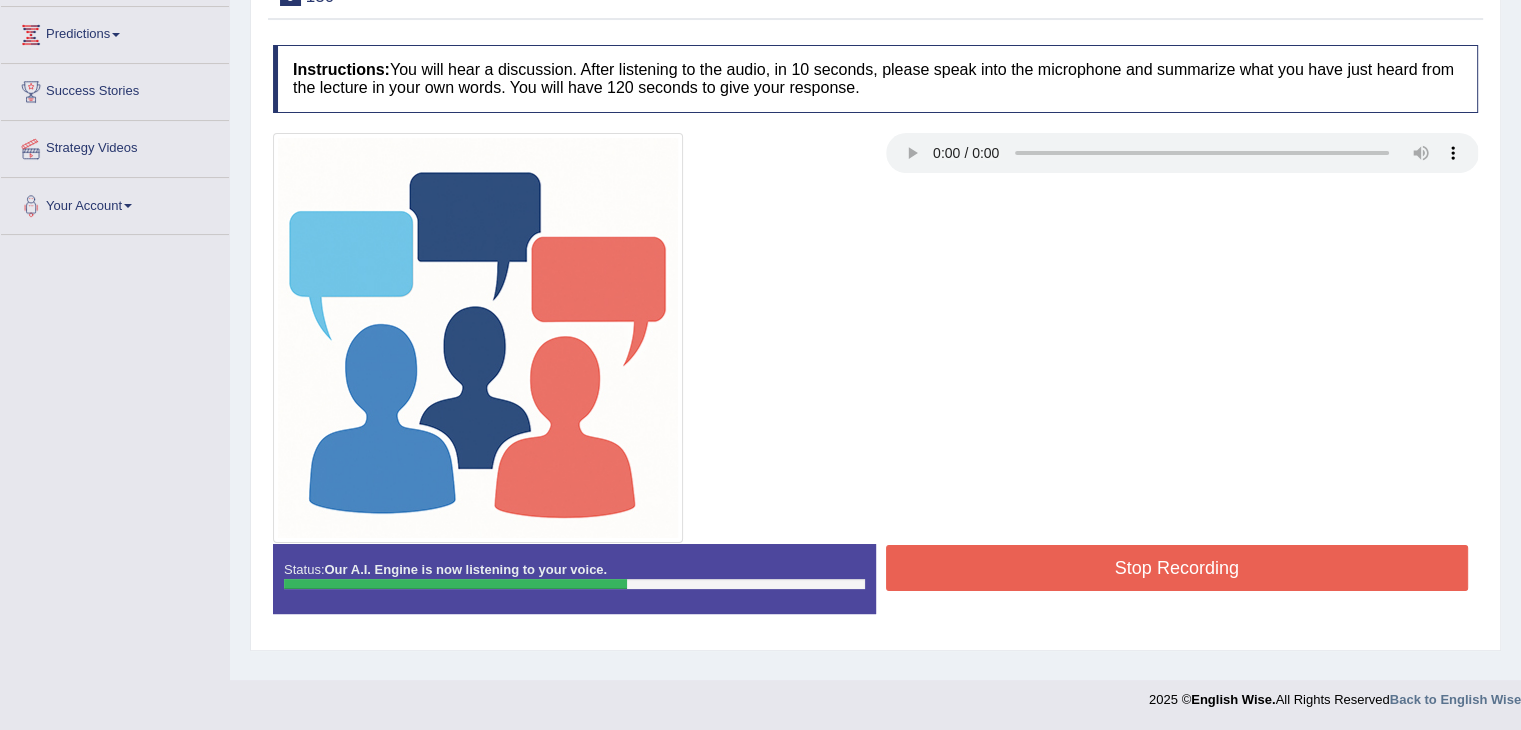 click on "Stop Recording" at bounding box center (1177, 568) 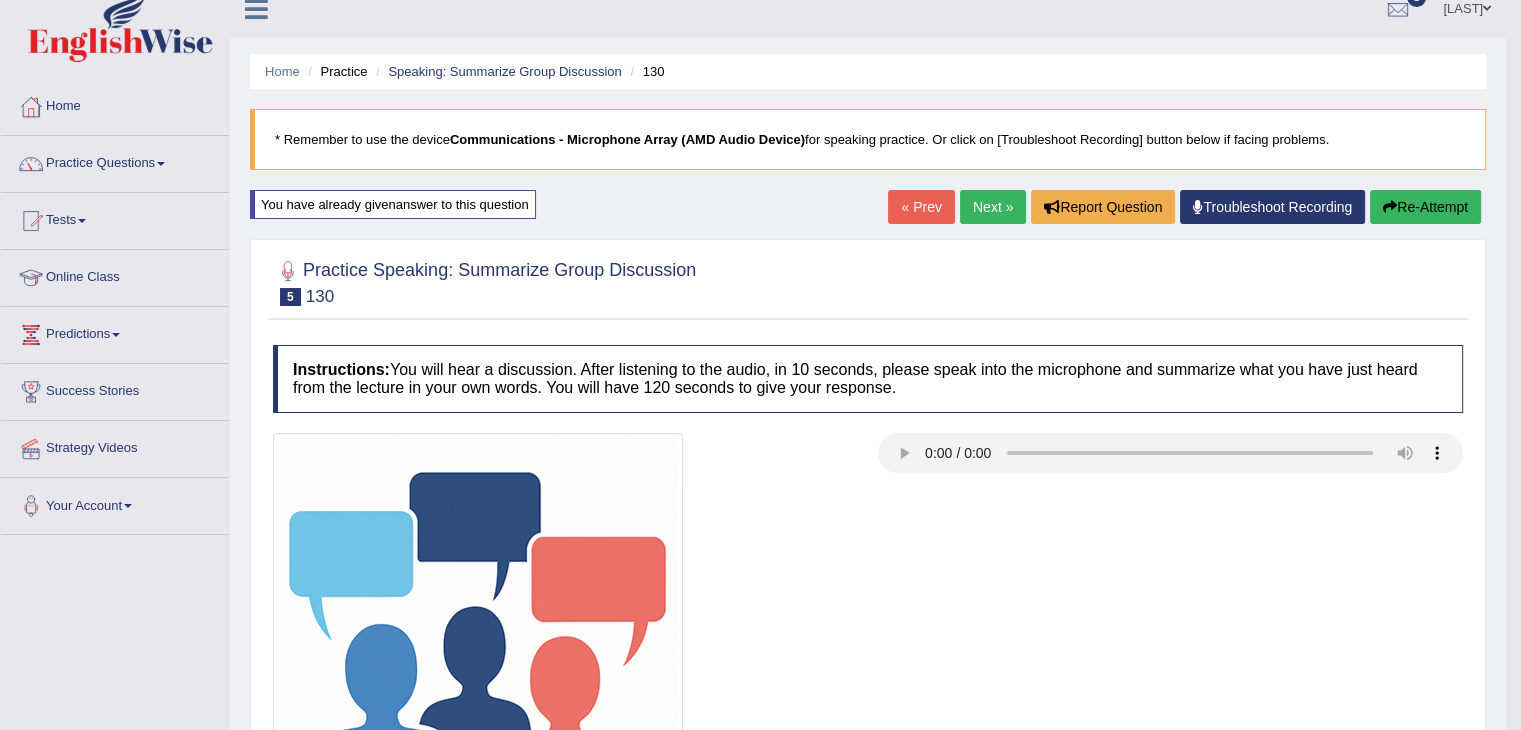 scroll, scrollTop: 2, scrollLeft: 0, axis: vertical 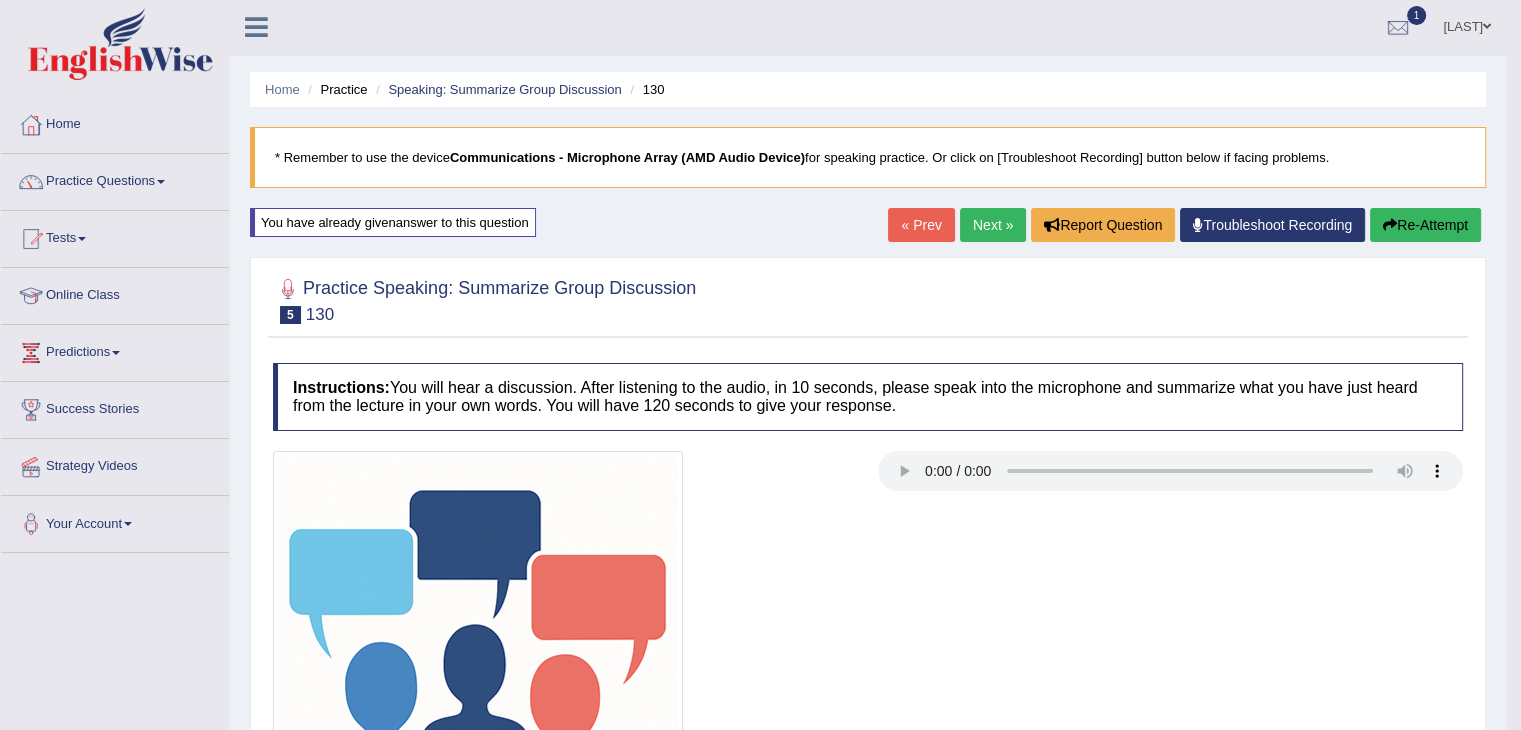 click on "Re-Attempt" at bounding box center [1425, 225] 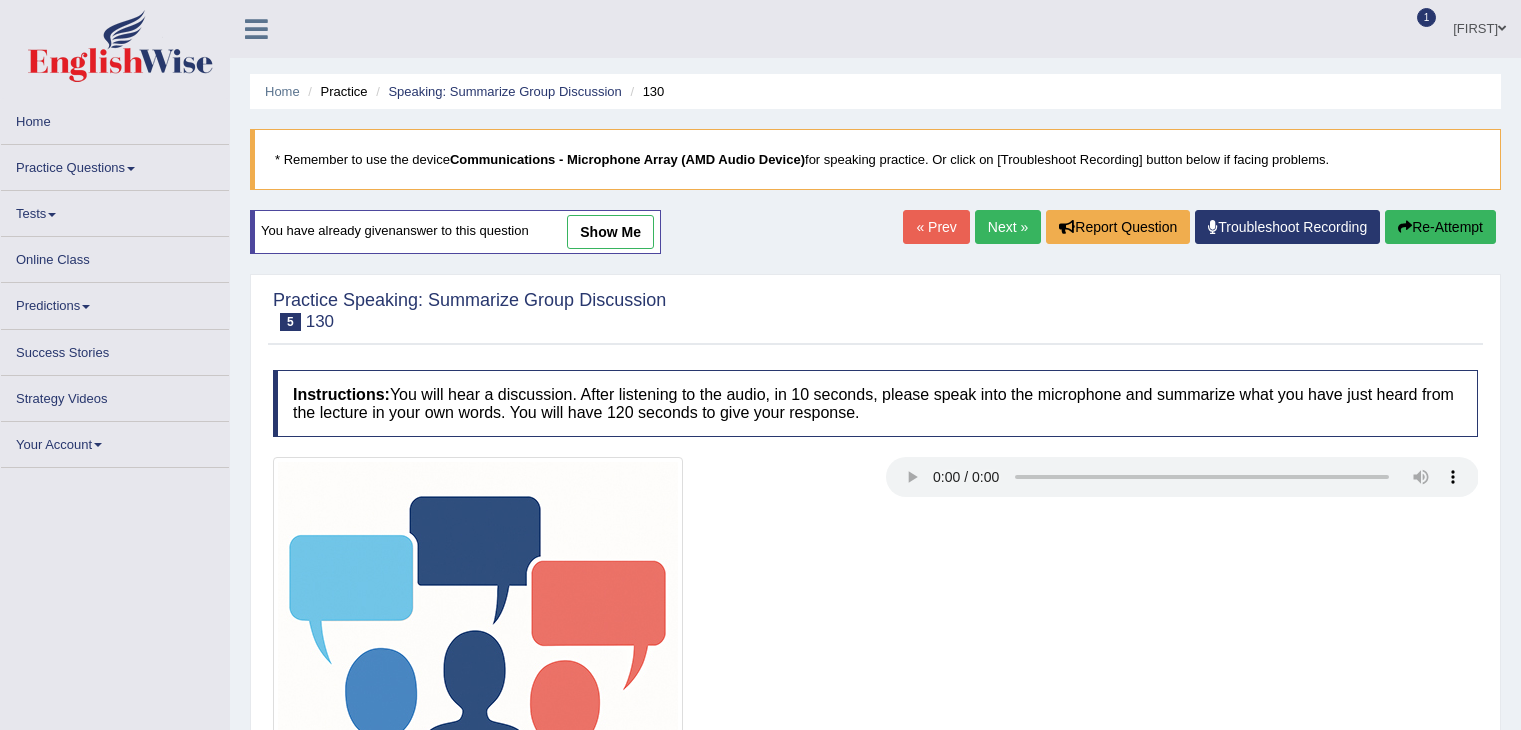 scroll, scrollTop: 2, scrollLeft: 0, axis: vertical 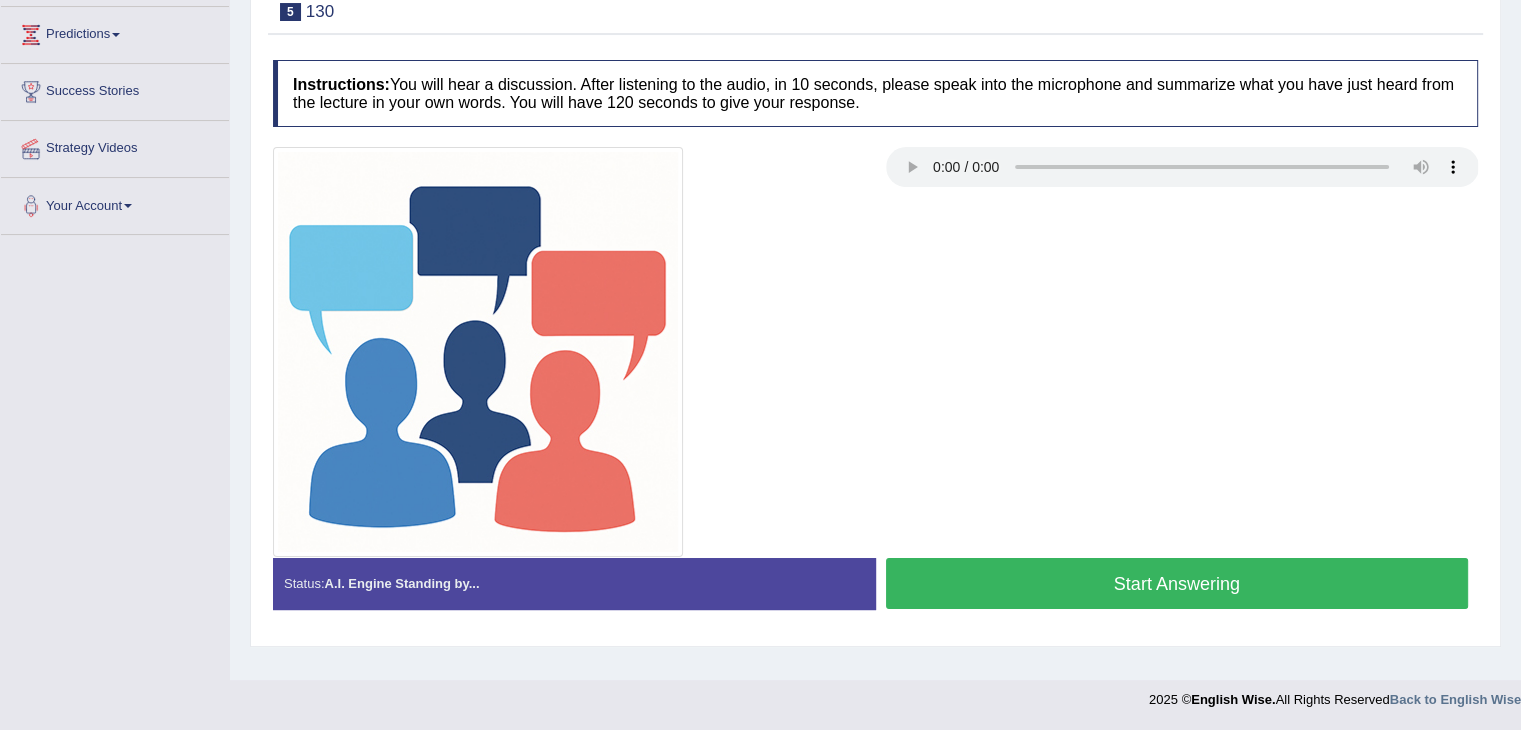 click on "Start Answering" at bounding box center [1177, 583] 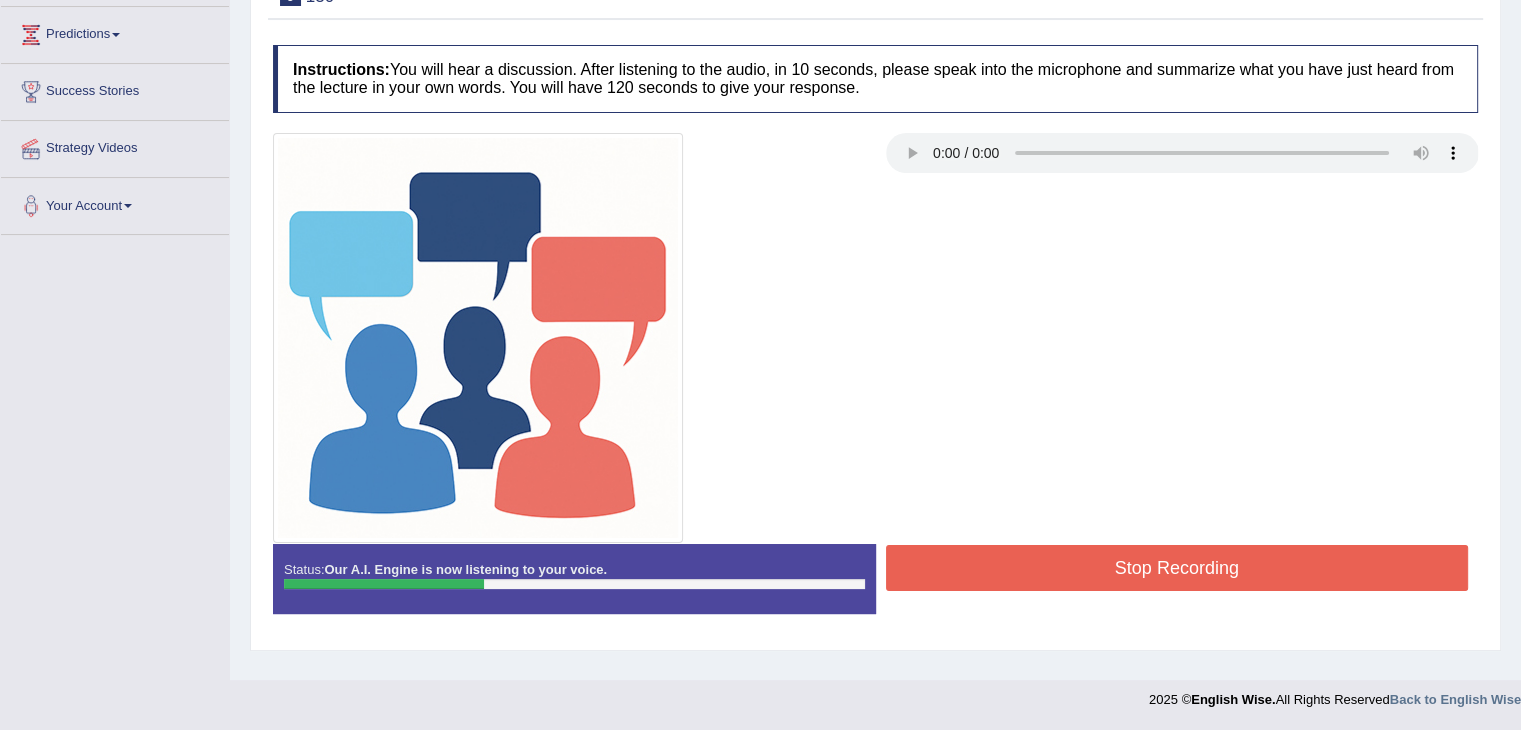 click at bounding box center [875, 338] 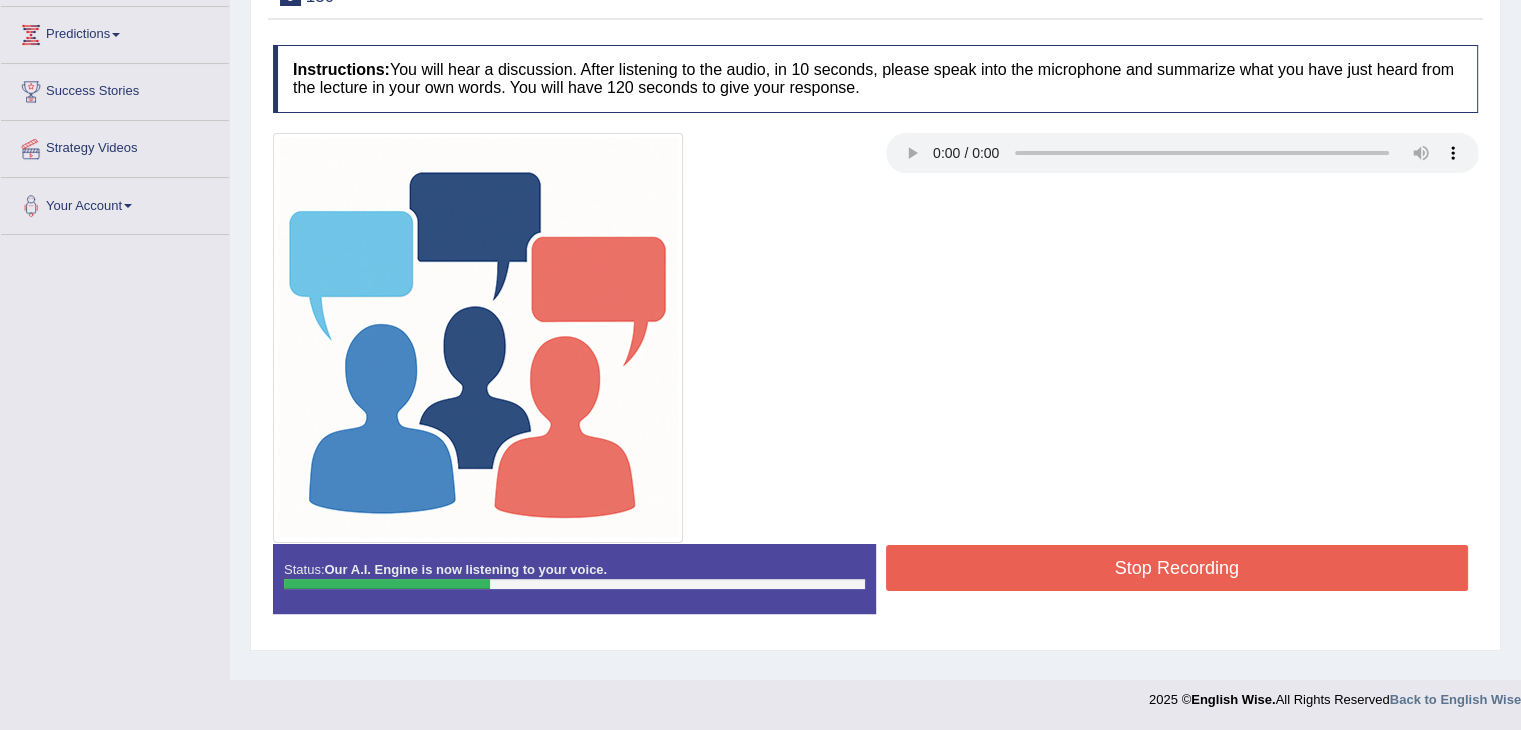 click at bounding box center (875, 338) 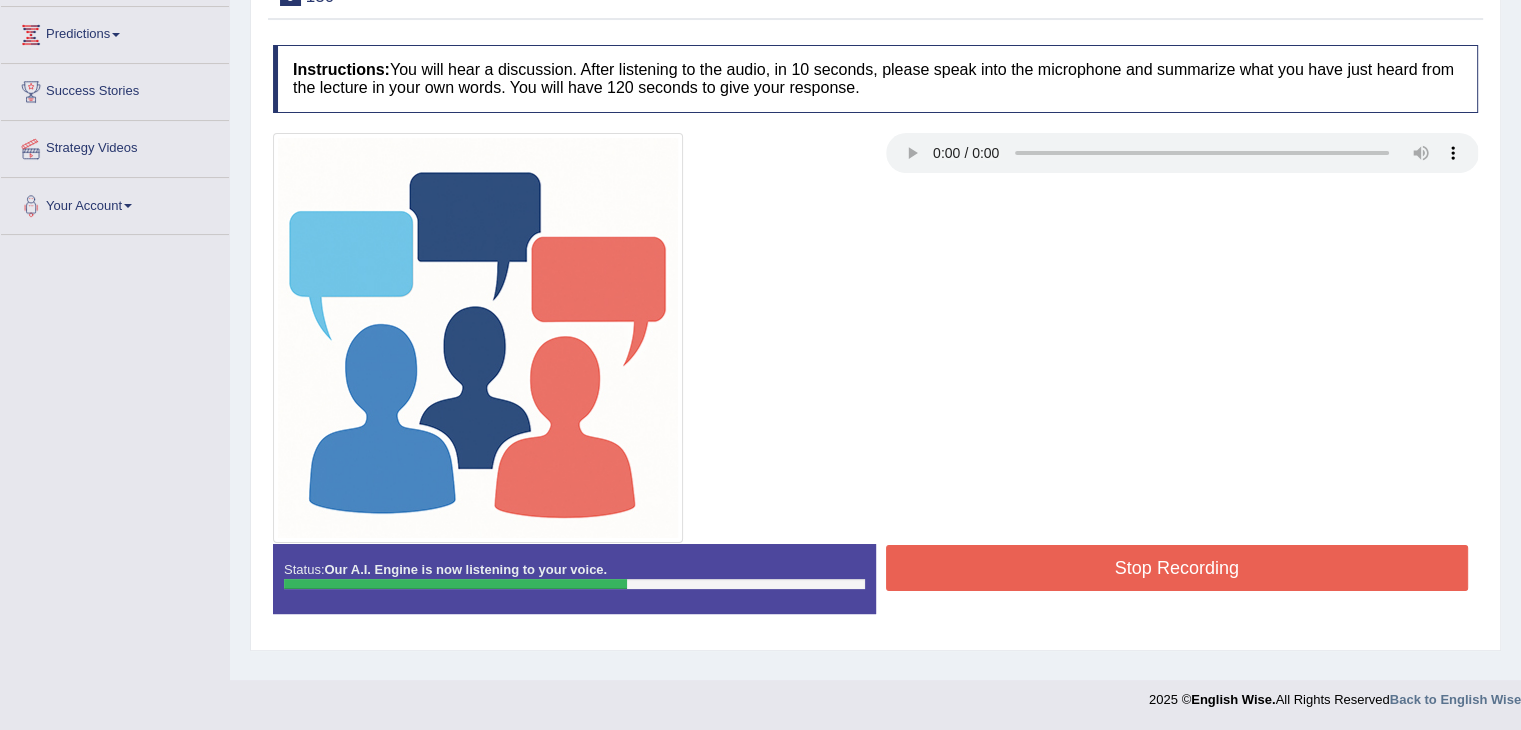 click on "Stop Recording" at bounding box center (1177, 568) 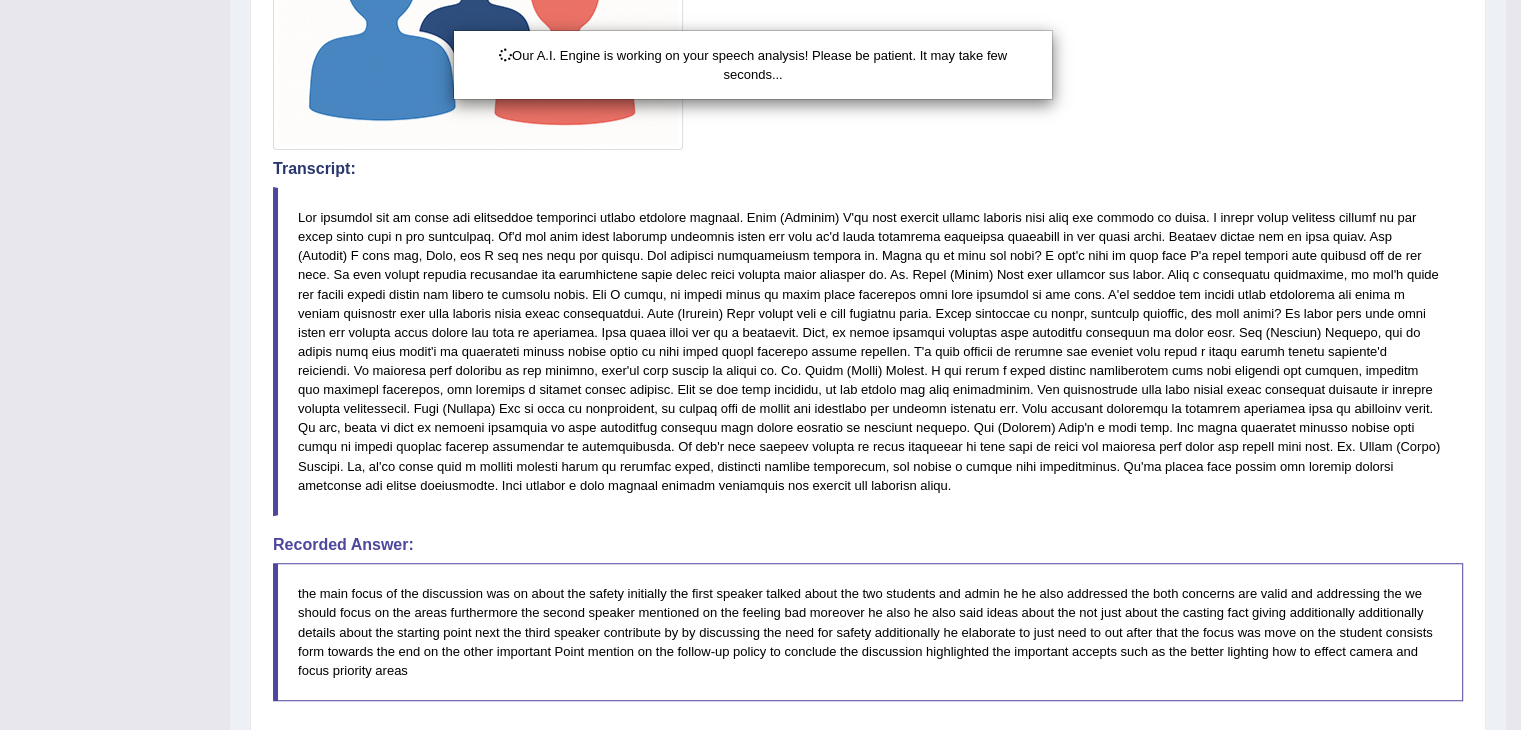 scroll, scrollTop: 992, scrollLeft: 0, axis: vertical 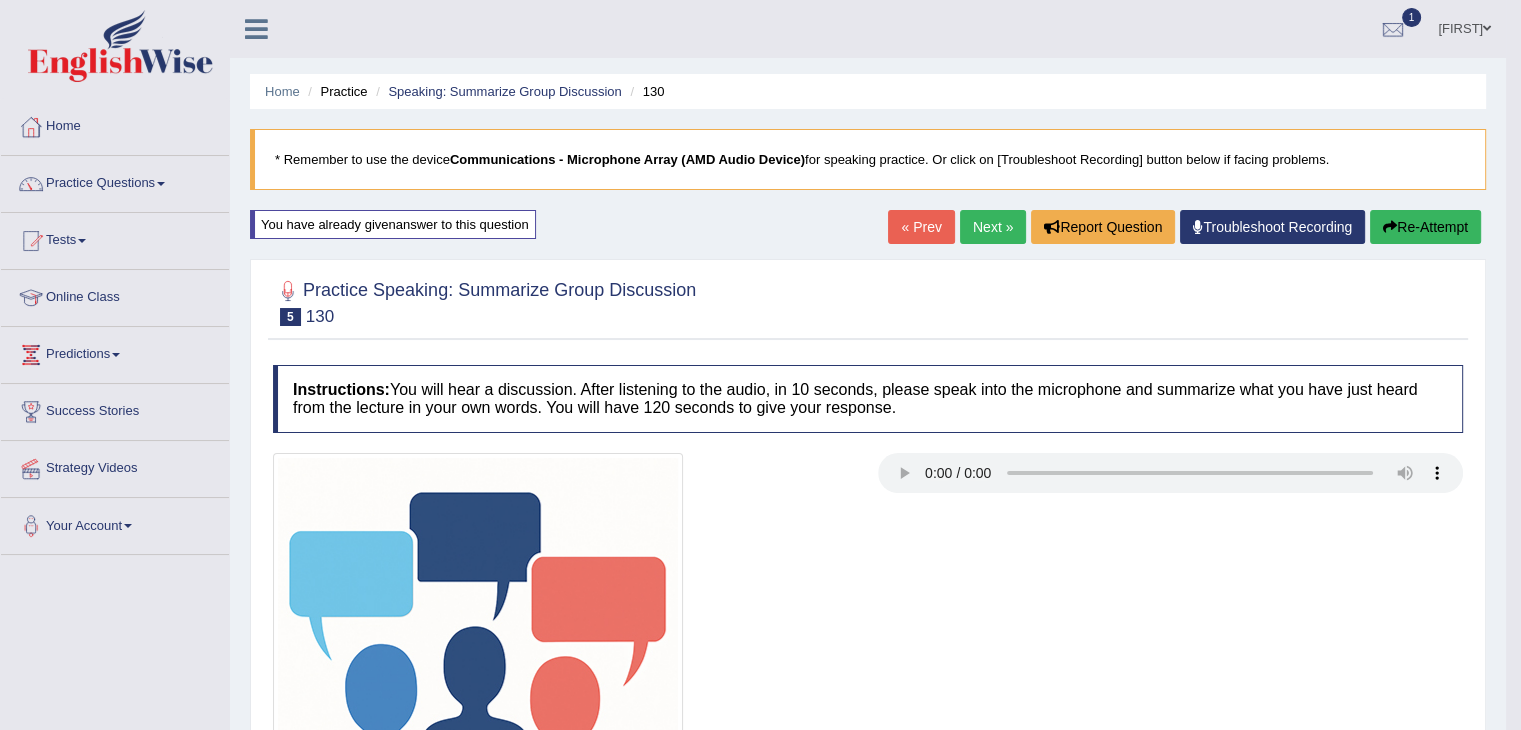 click on "Next »" at bounding box center (993, 227) 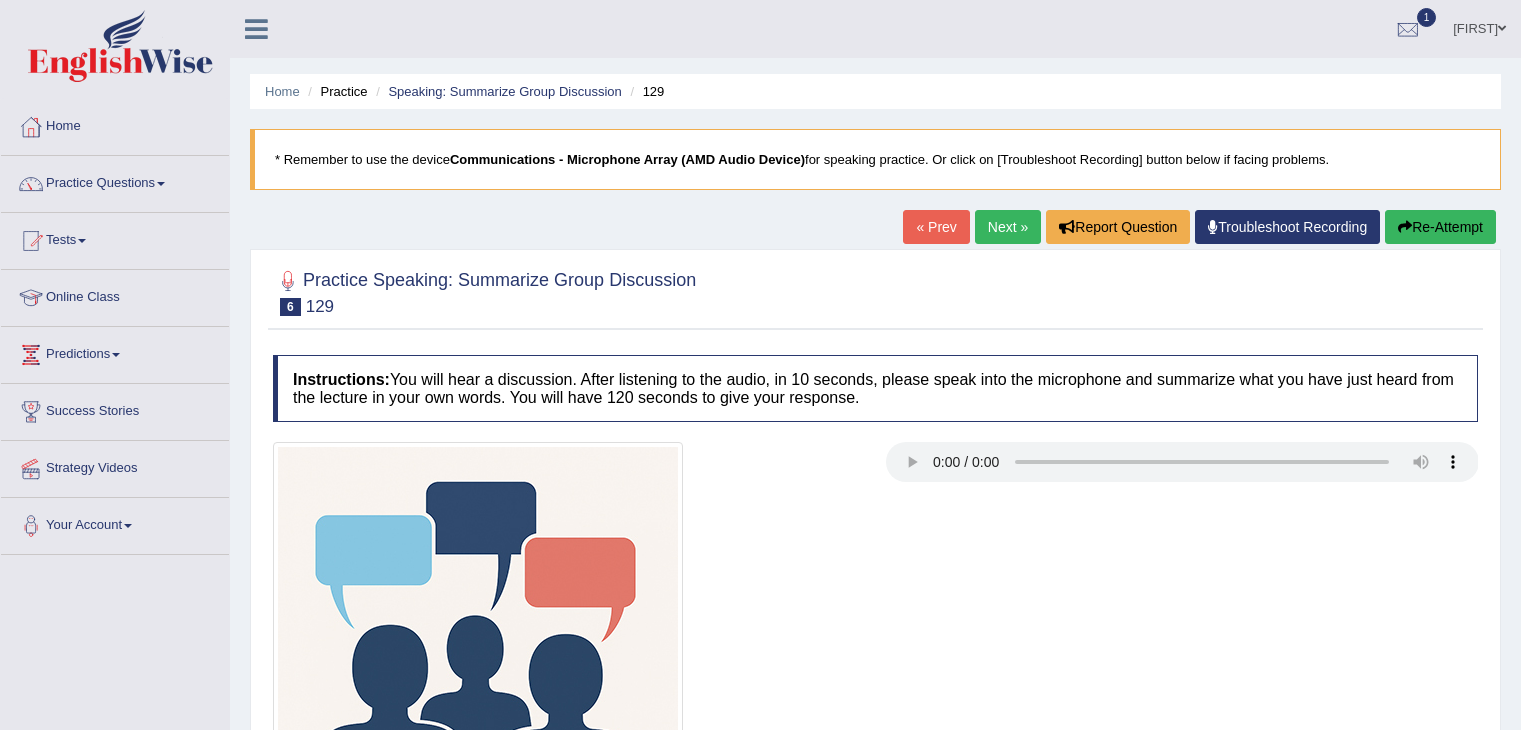 scroll, scrollTop: 0, scrollLeft: 0, axis: both 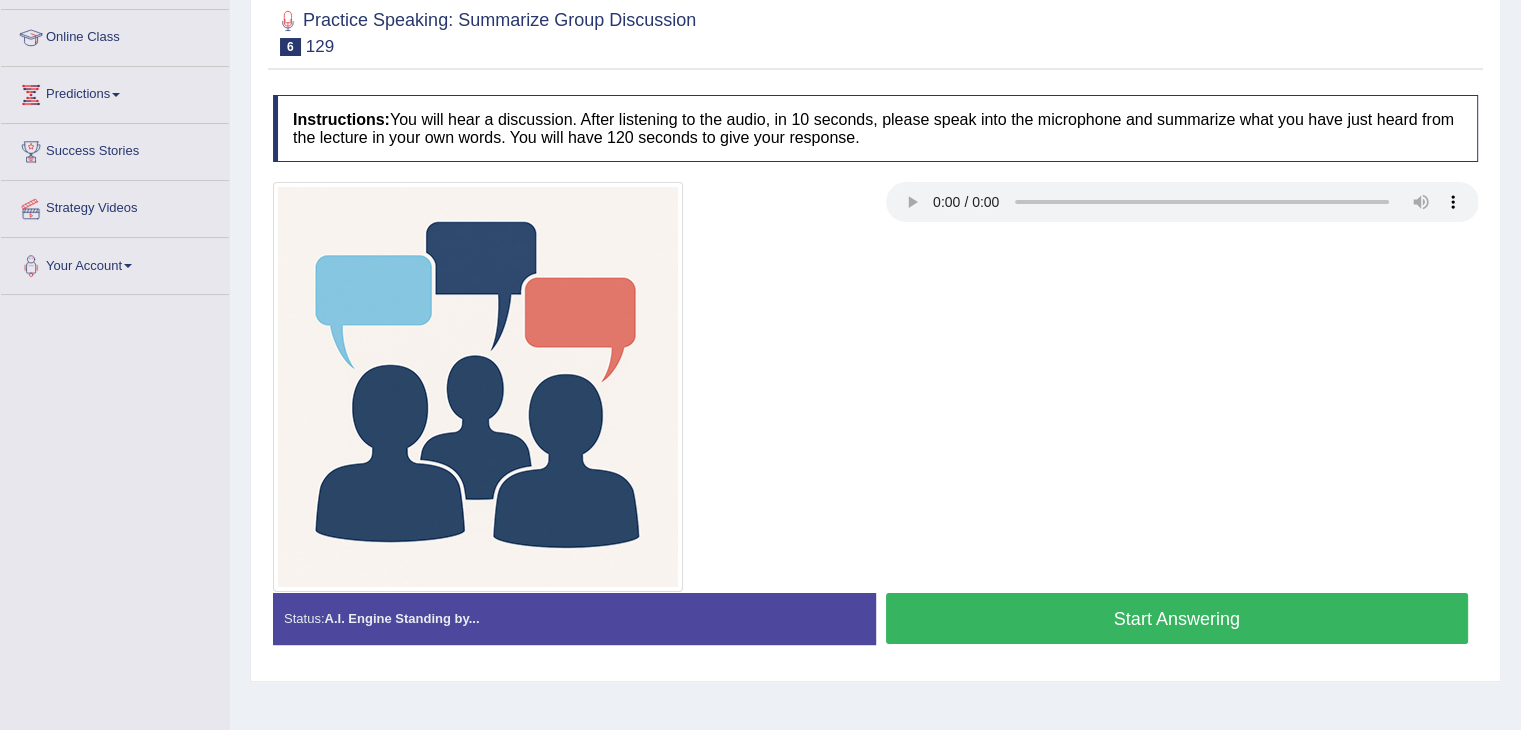 click on "Start Answering" at bounding box center [1177, 618] 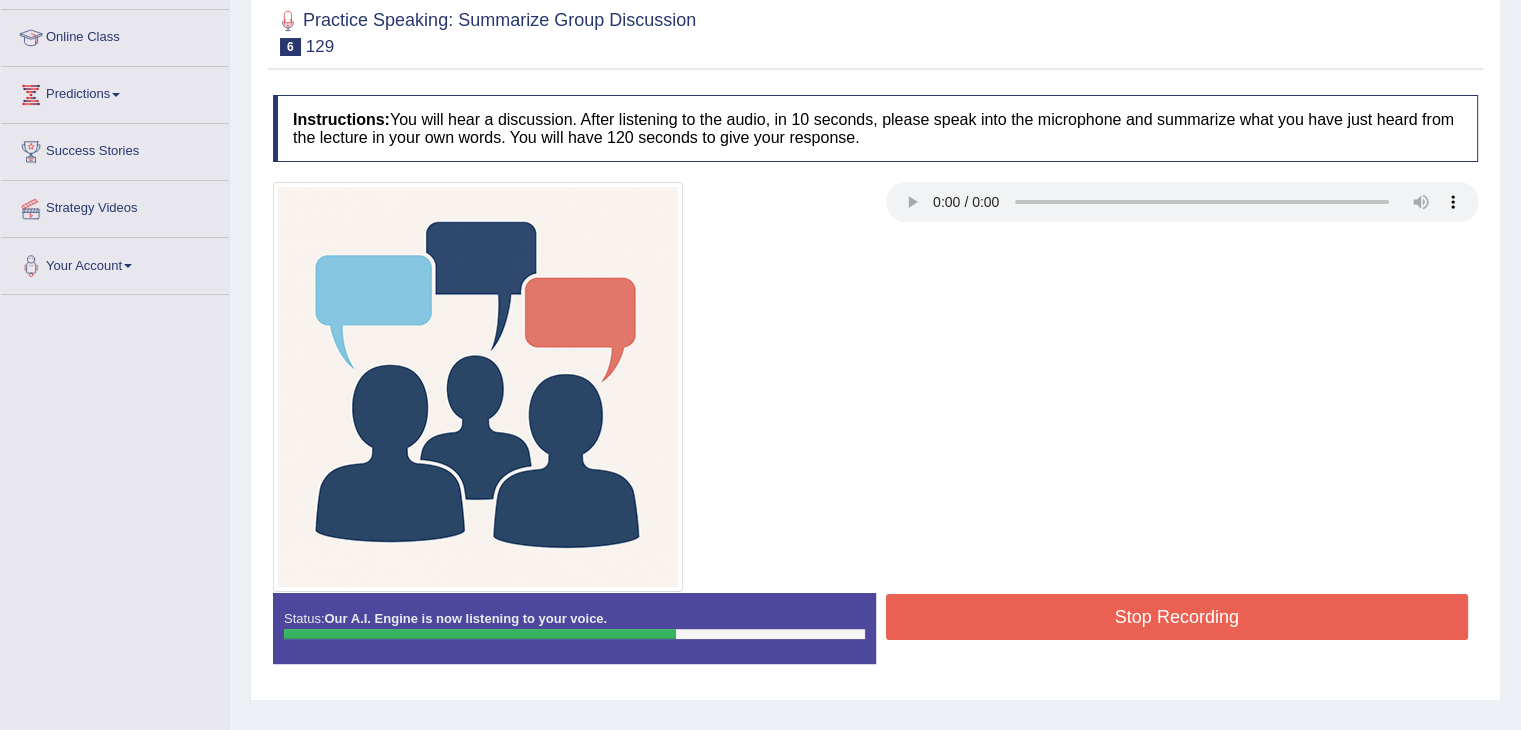 click on "Stop Recording" at bounding box center (1177, 617) 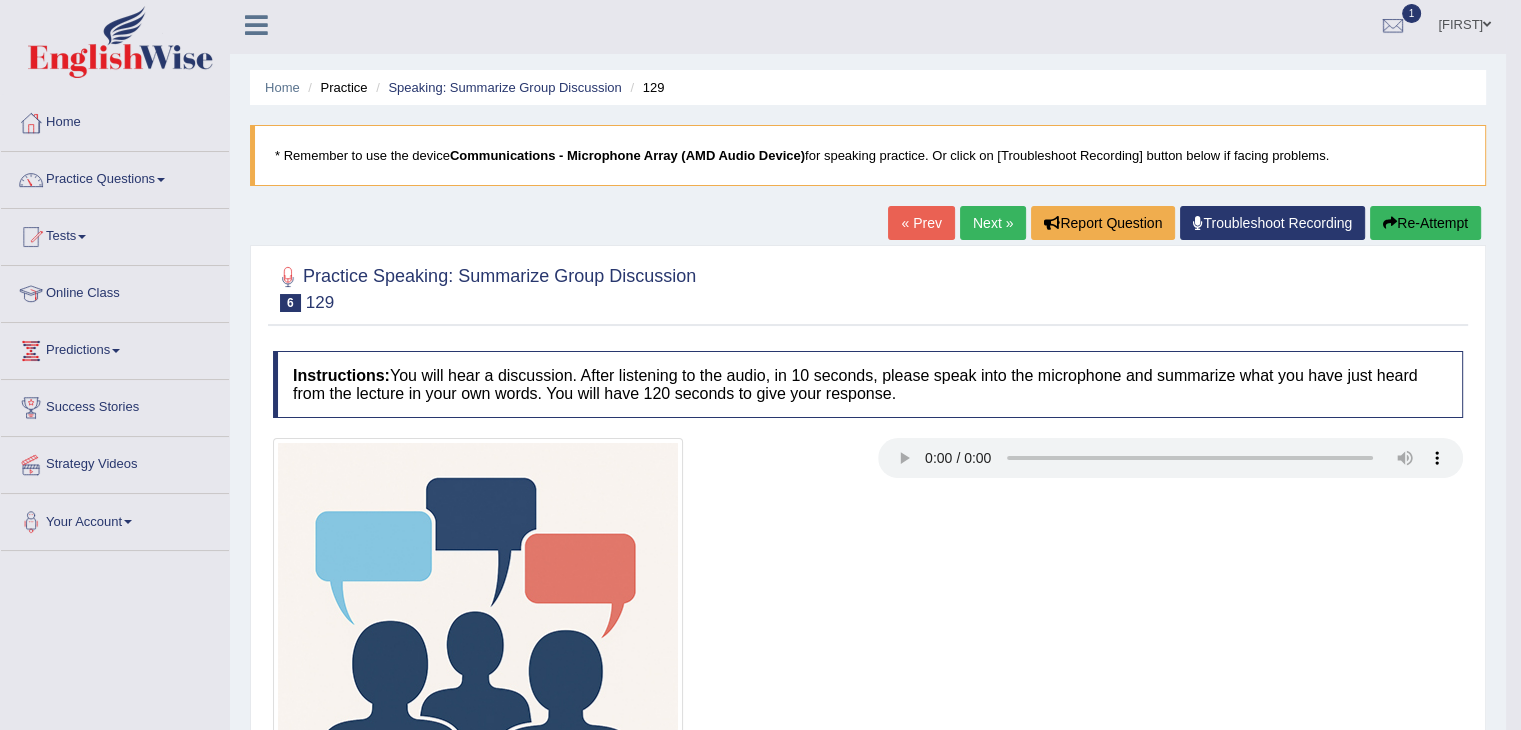 scroll, scrollTop: 0, scrollLeft: 0, axis: both 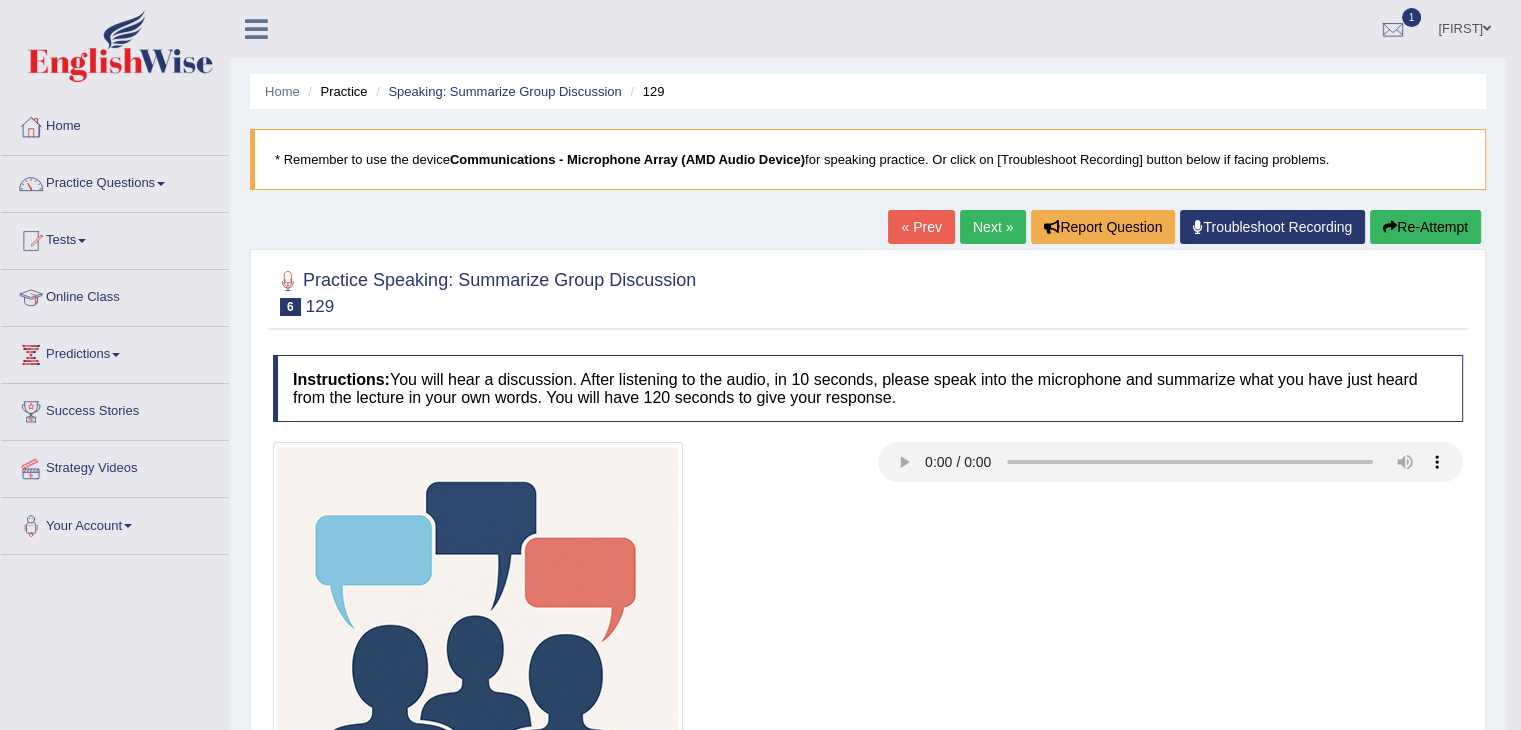 click on "Re-Attempt" at bounding box center (1425, 227) 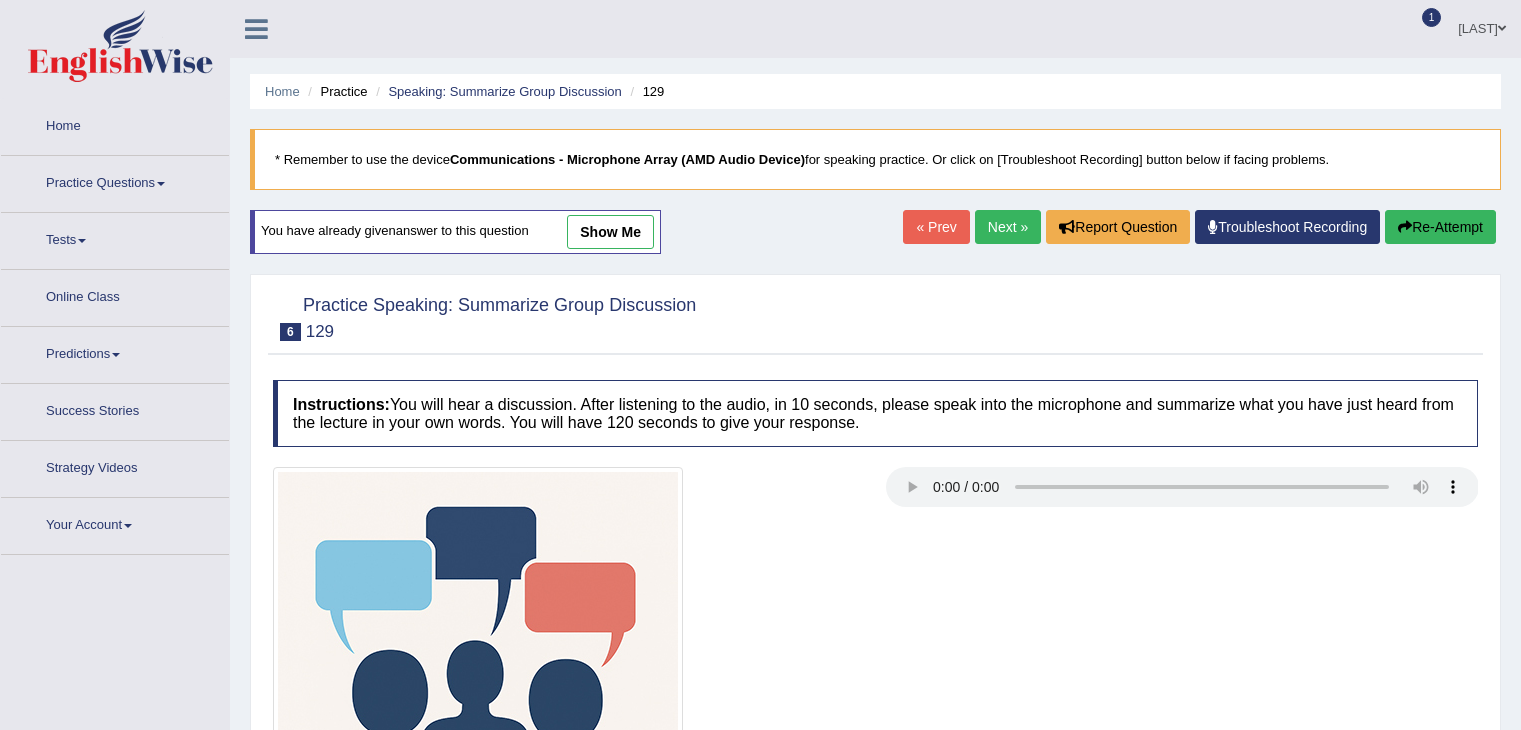 scroll, scrollTop: 0, scrollLeft: 0, axis: both 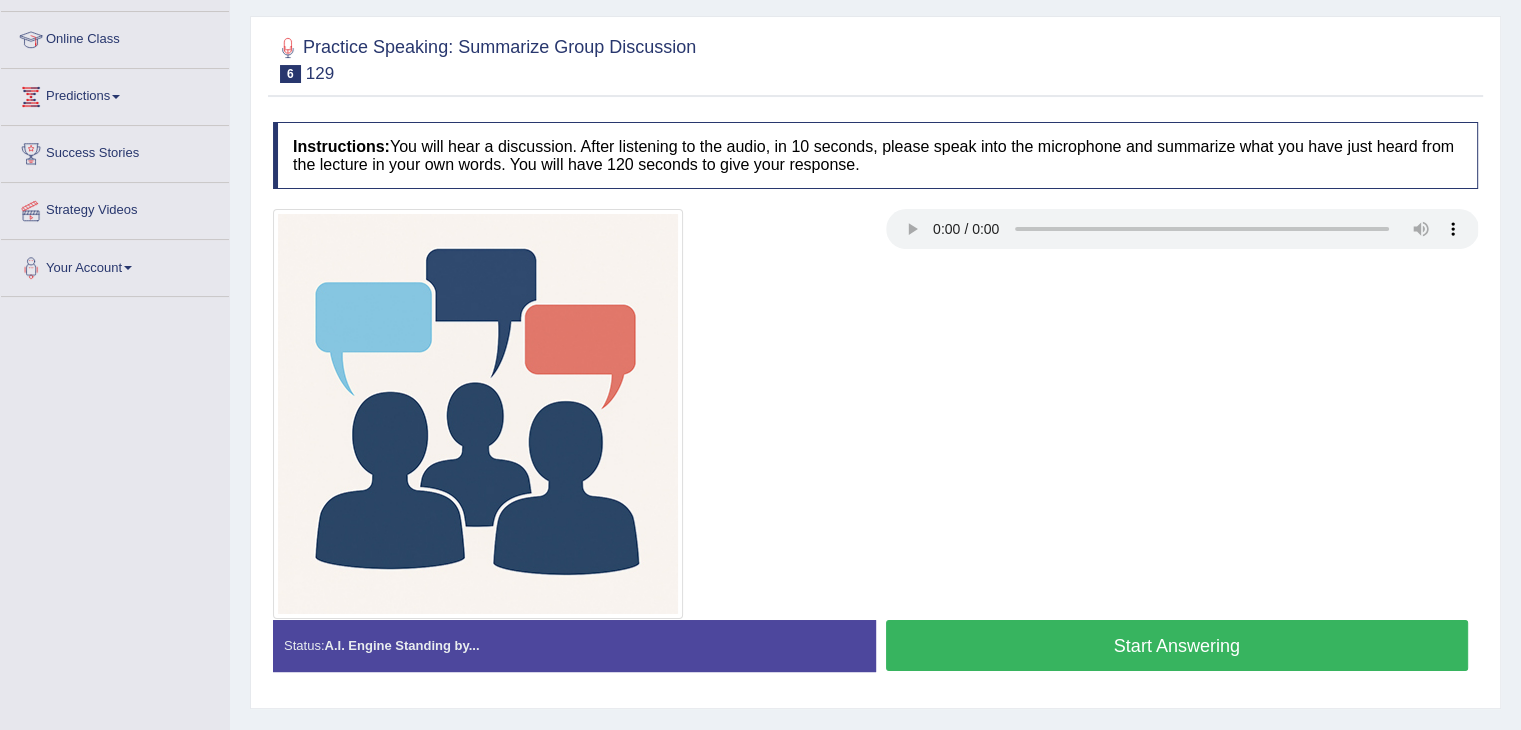 click on "Start Answering" at bounding box center (1177, 645) 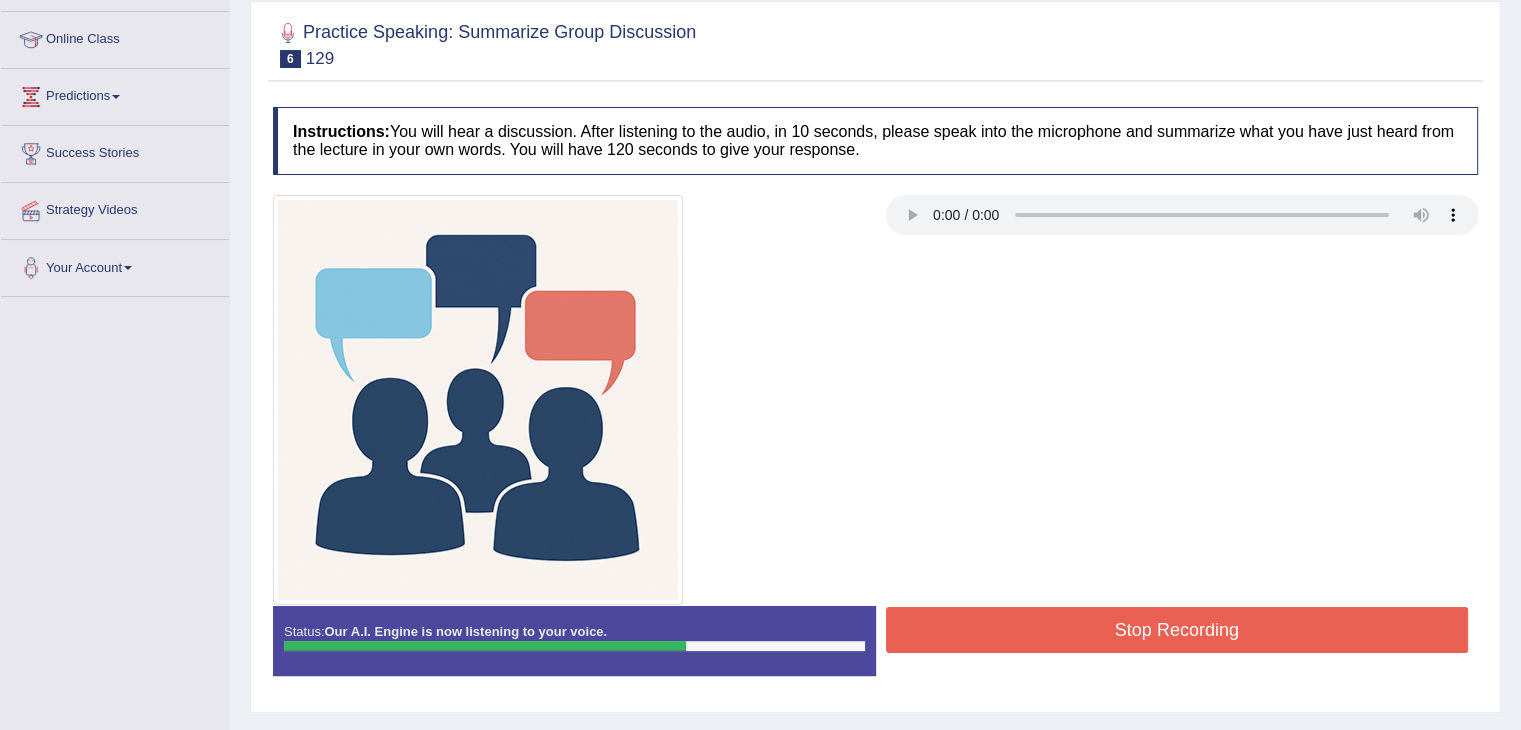 click on "Stop Recording" at bounding box center [1177, 630] 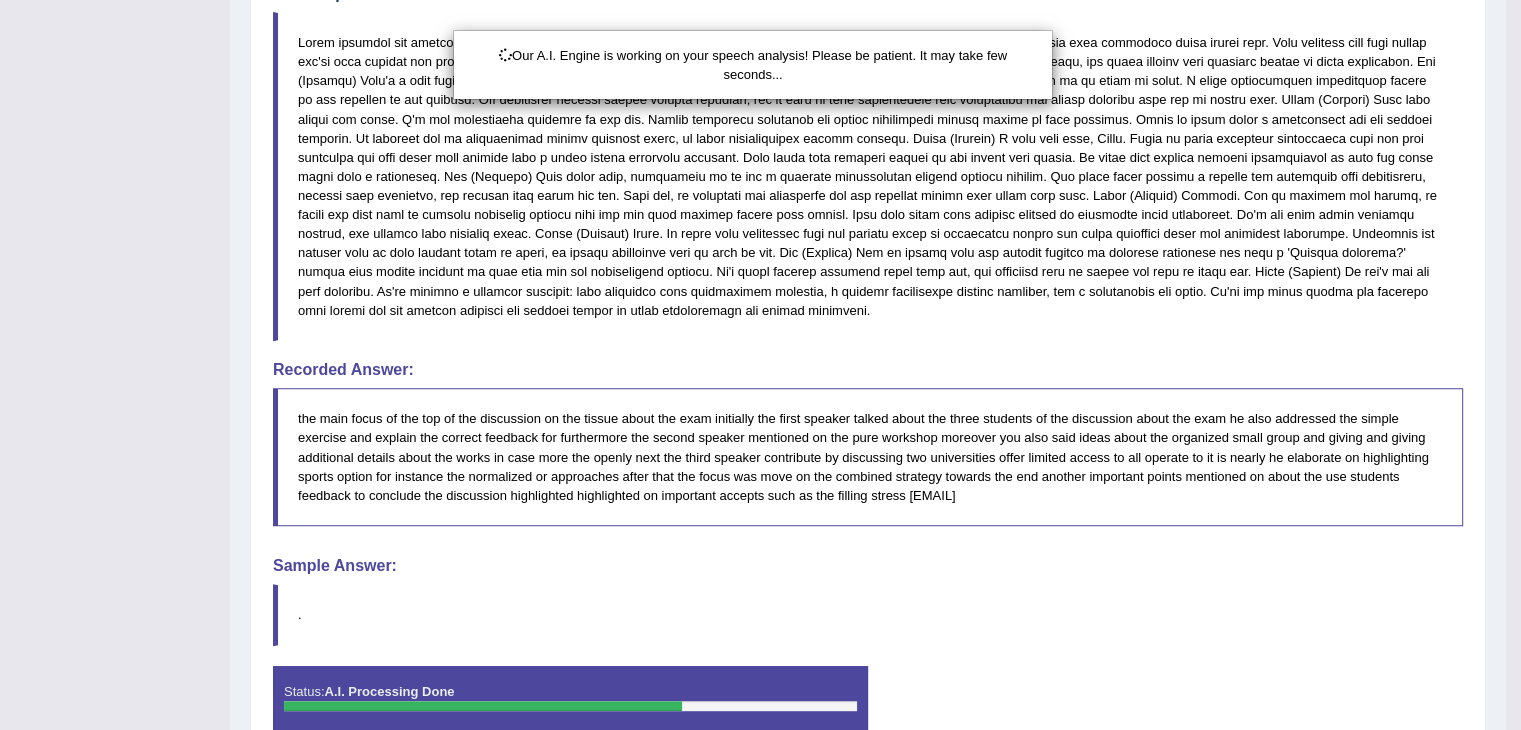 scroll, scrollTop: 992, scrollLeft: 0, axis: vertical 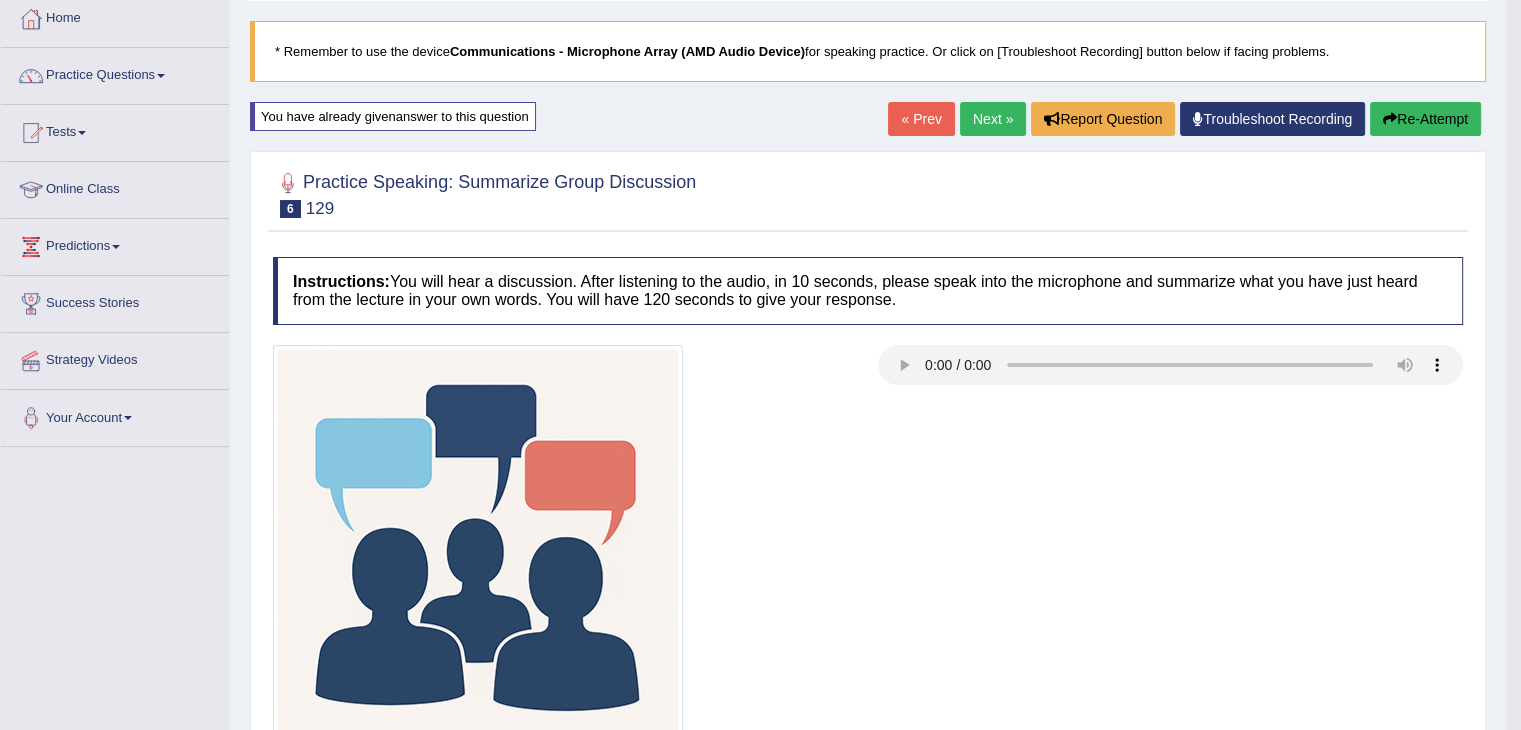 click on "Re-Attempt" at bounding box center [1425, 119] 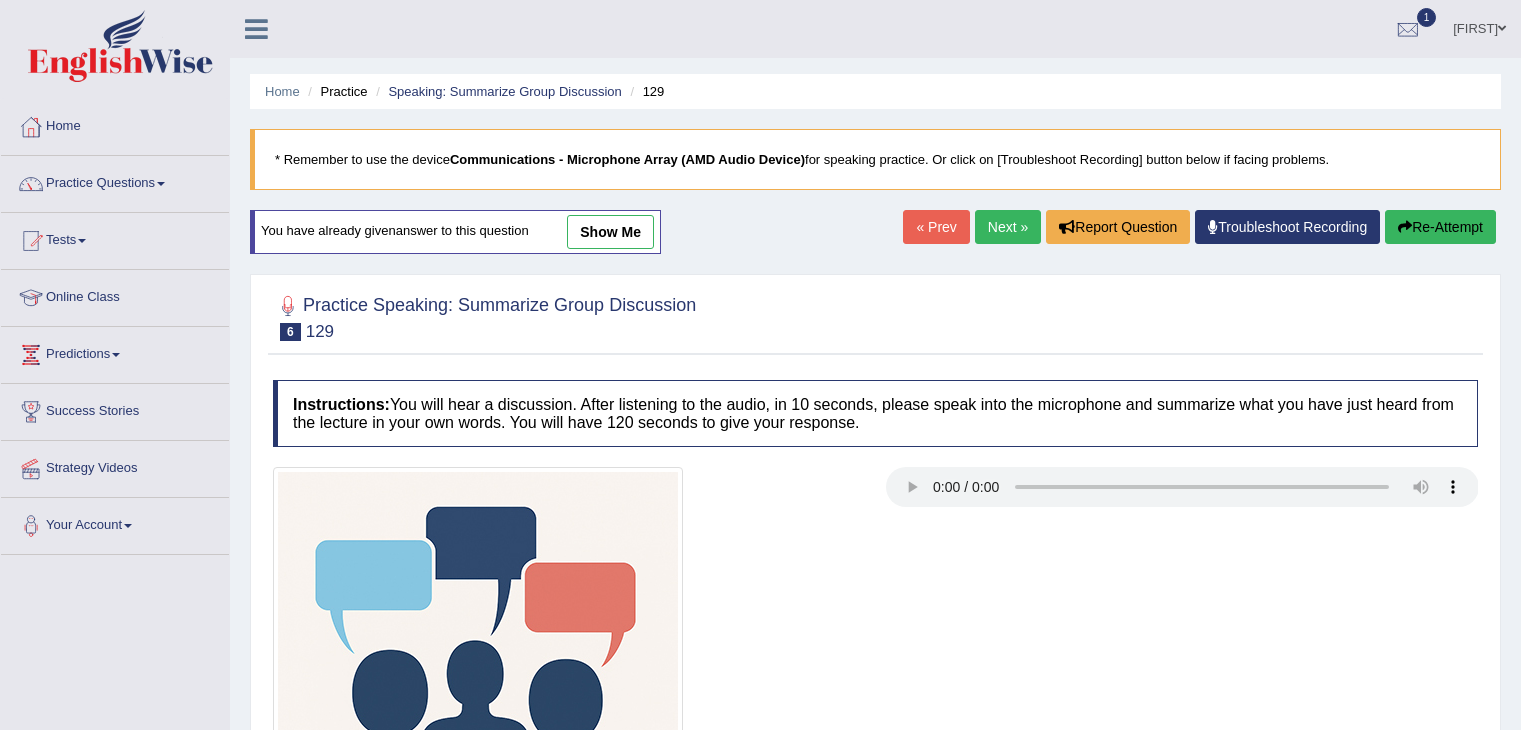 scroll, scrollTop: 108, scrollLeft: 0, axis: vertical 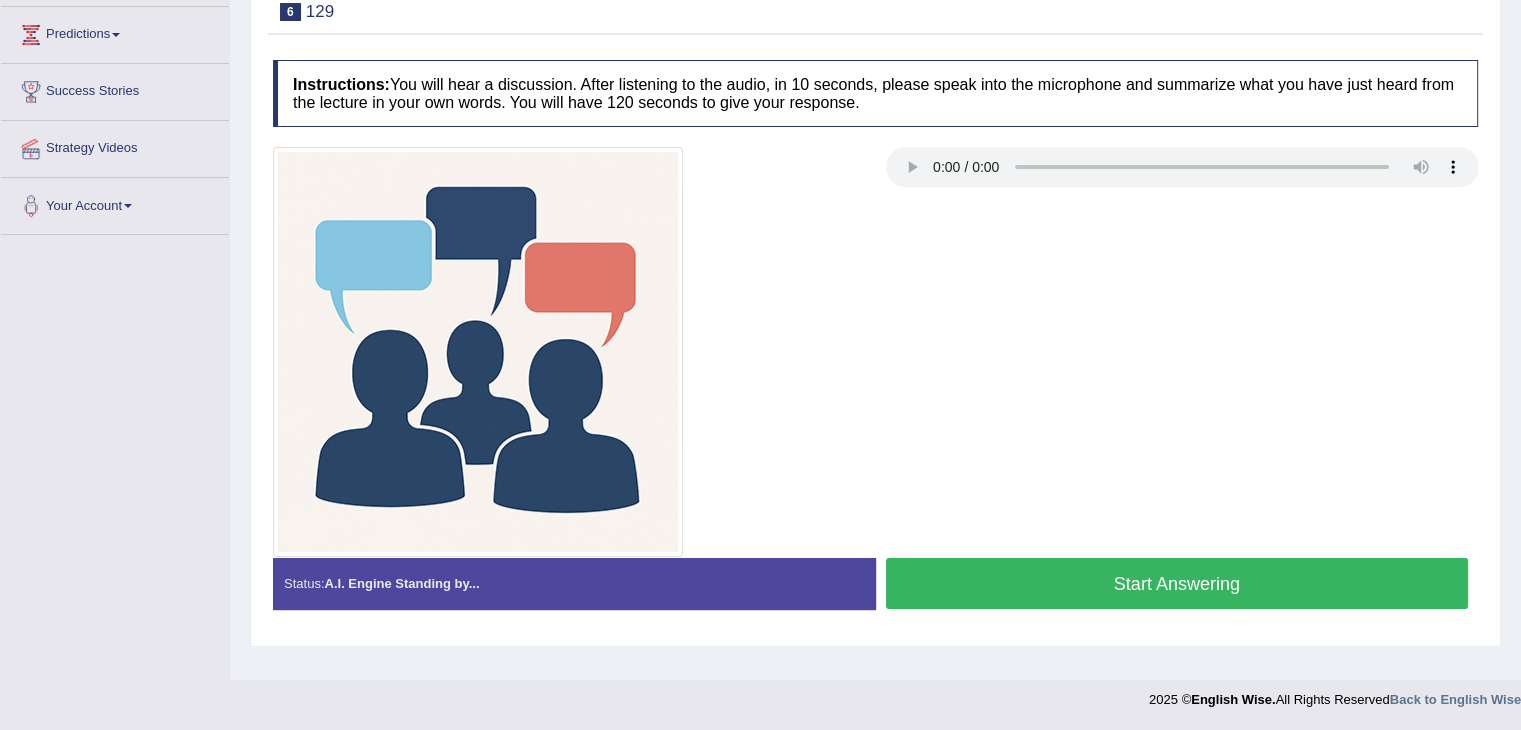 click on "Start Answering" at bounding box center [1177, 583] 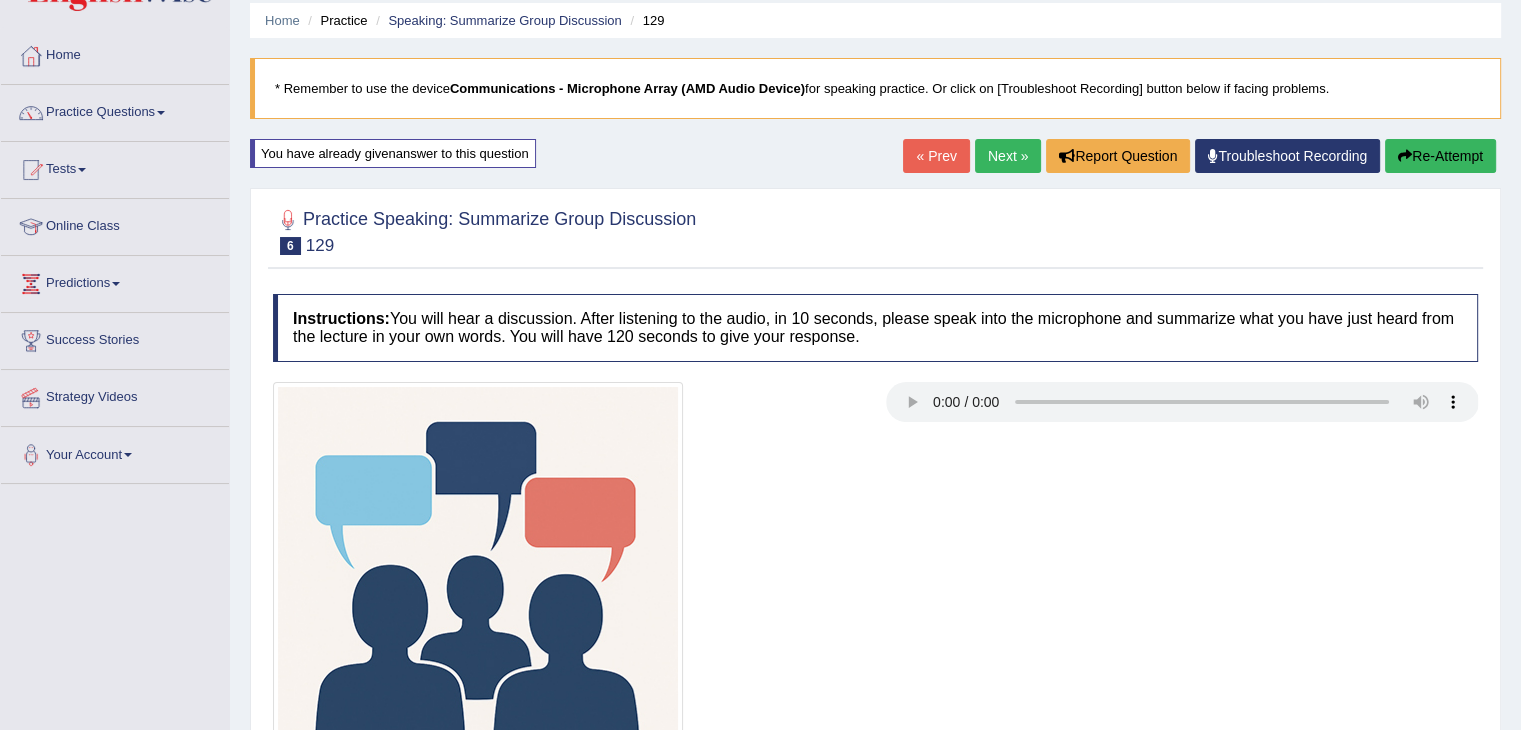 scroll, scrollTop: 68, scrollLeft: 0, axis: vertical 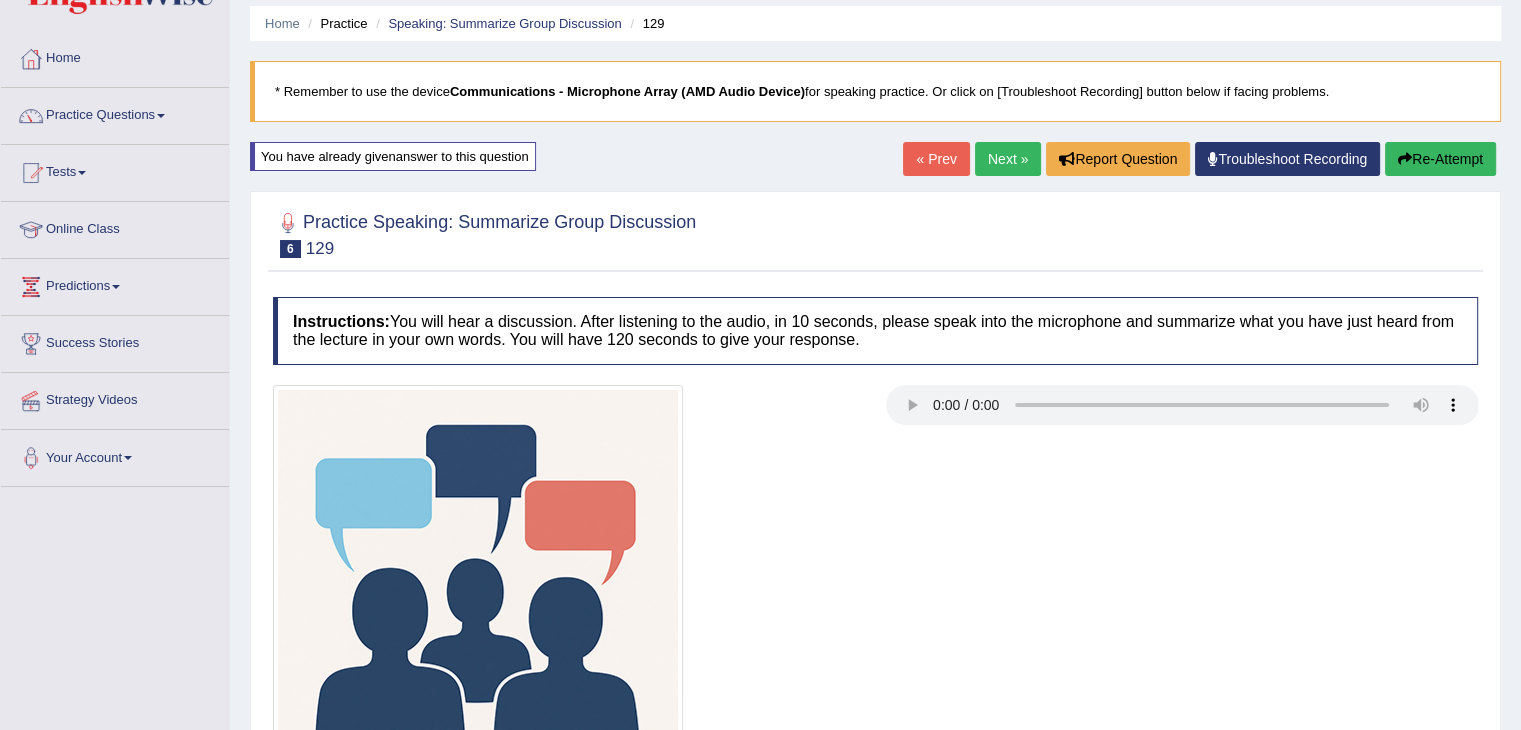 click on "Re-Attempt" at bounding box center [1440, 159] 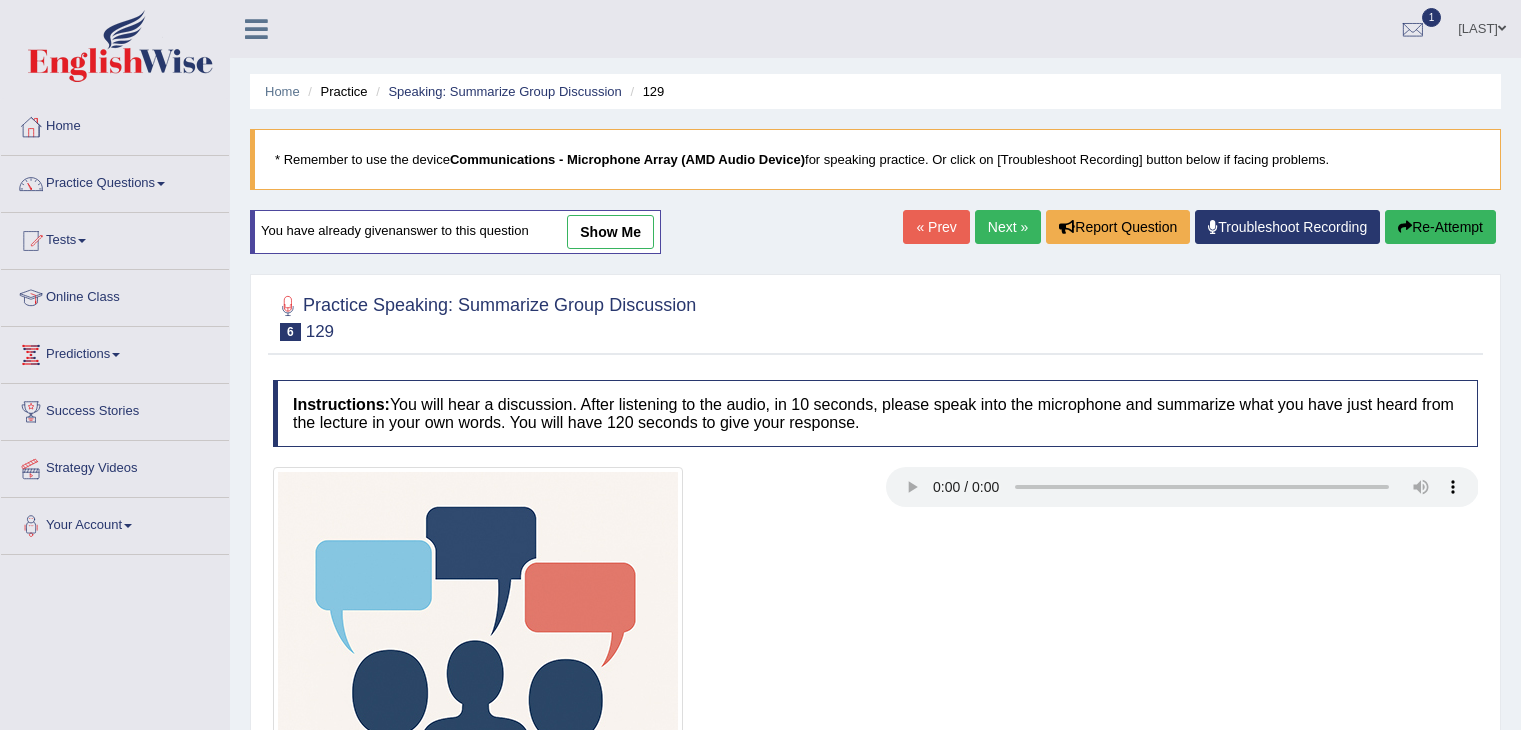 scroll, scrollTop: 68, scrollLeft: 0, axis: vertical 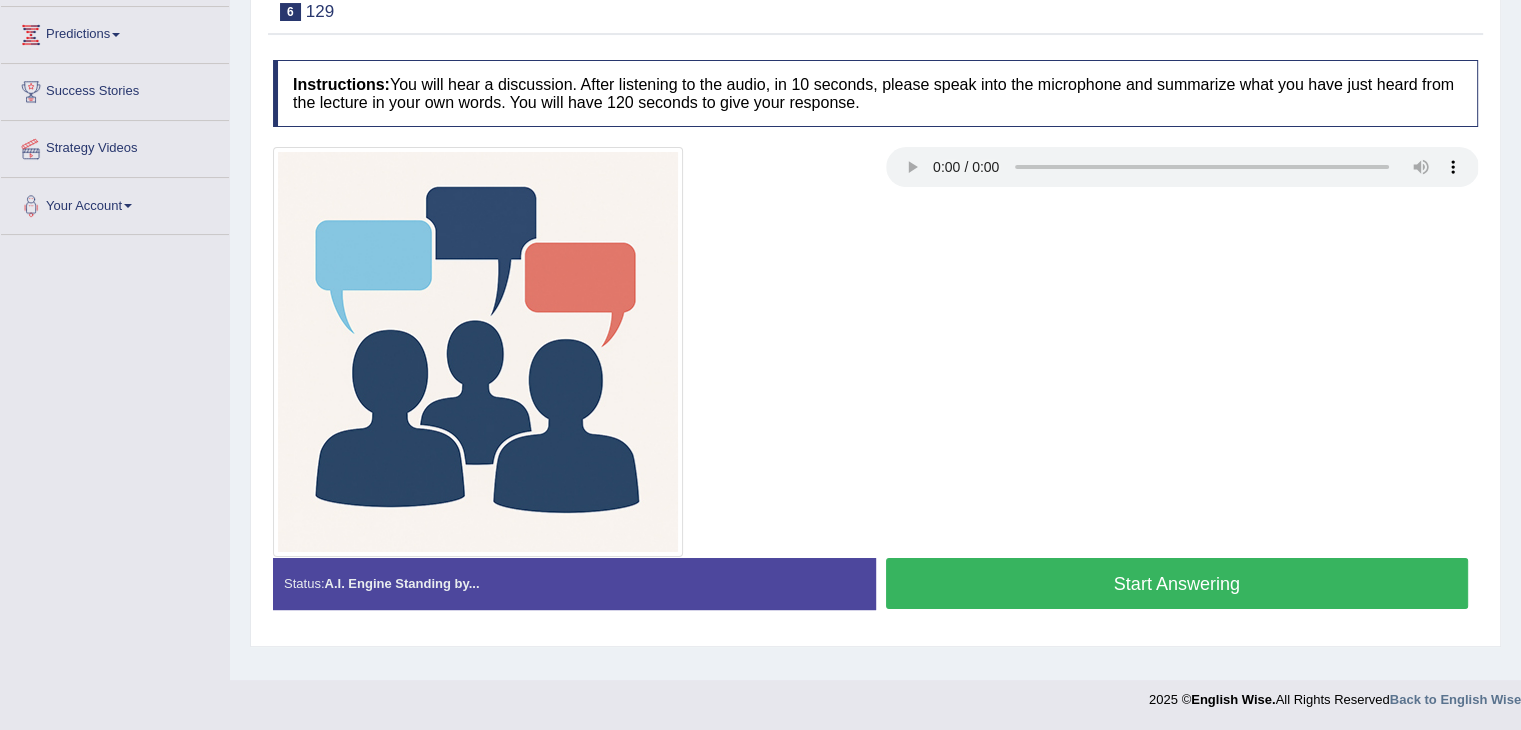 click on "Start Answering" at bounding box center [1177, 583] 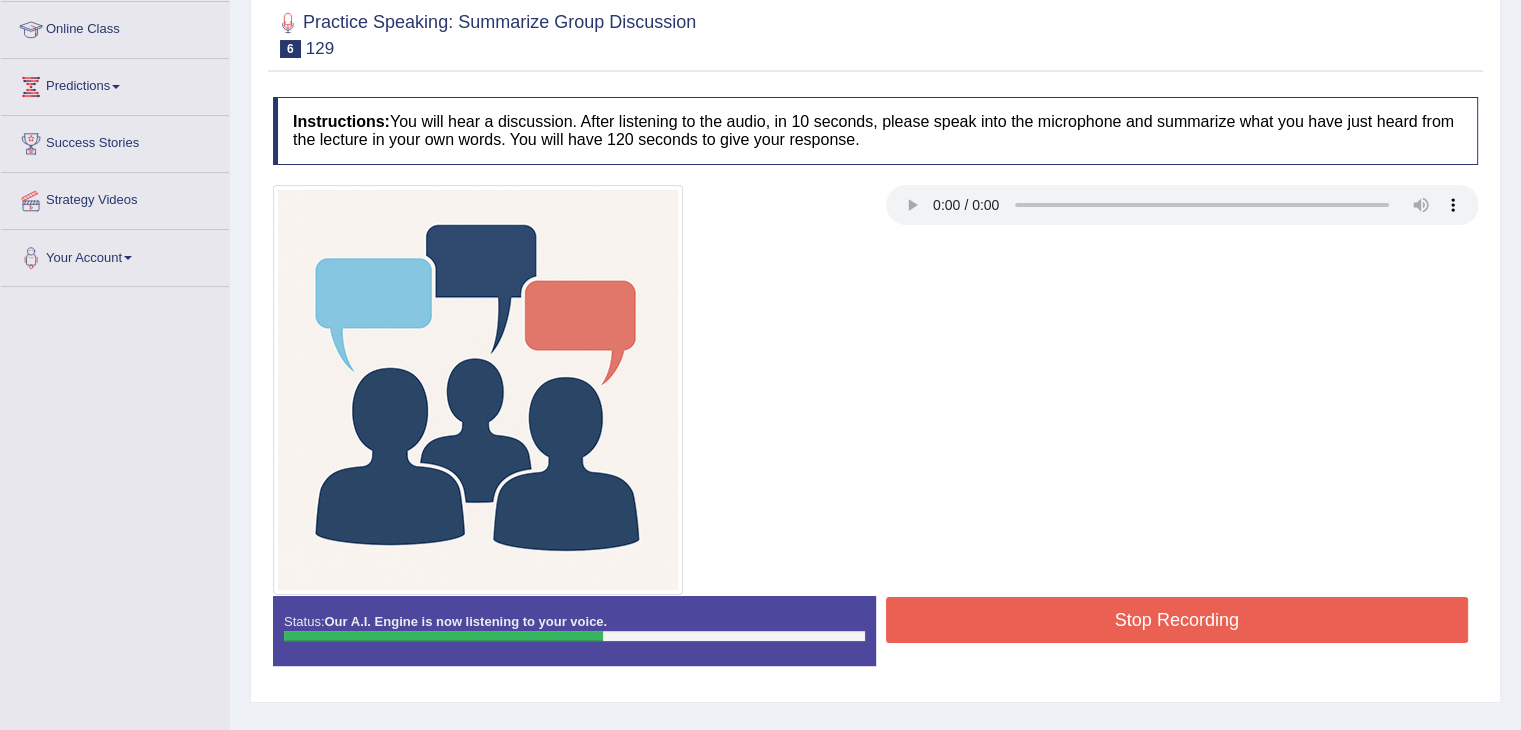 scroll, scrollTop: 320, scrollLeft: 0, axis: vertical 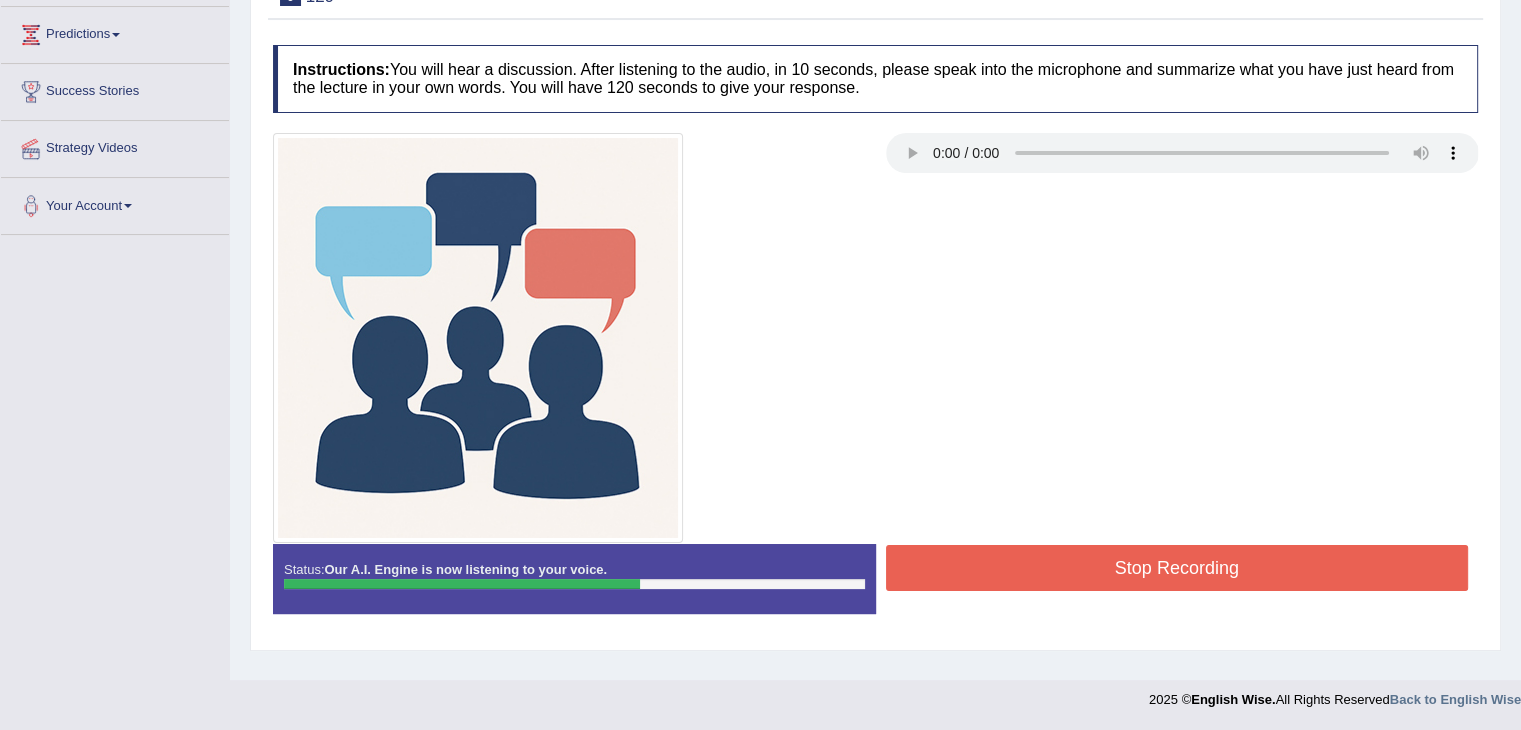 click on "Stop Recording" at bounding box center (1177, 568) 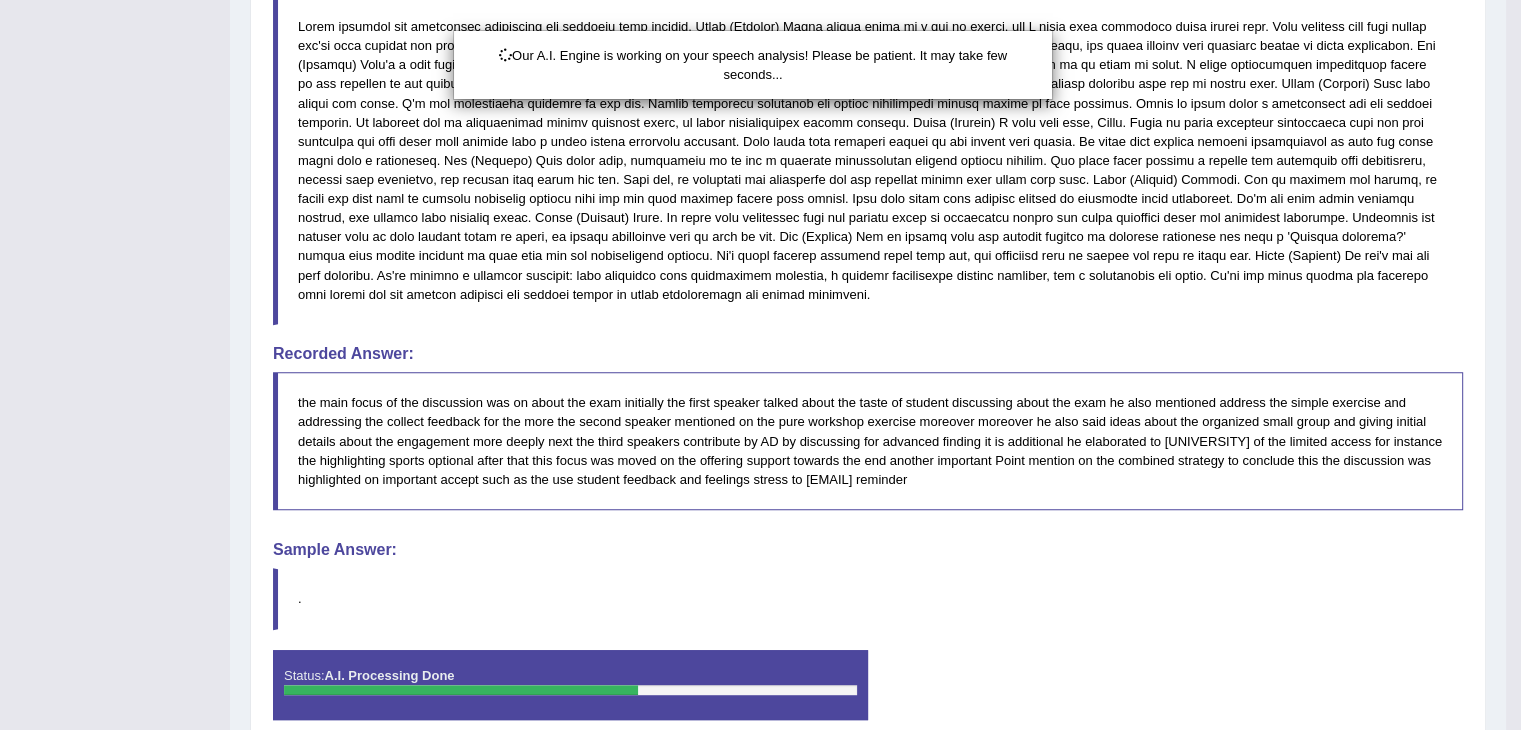 scroll, scrollTop: 992, scrollLeft: 0, axis: vertical 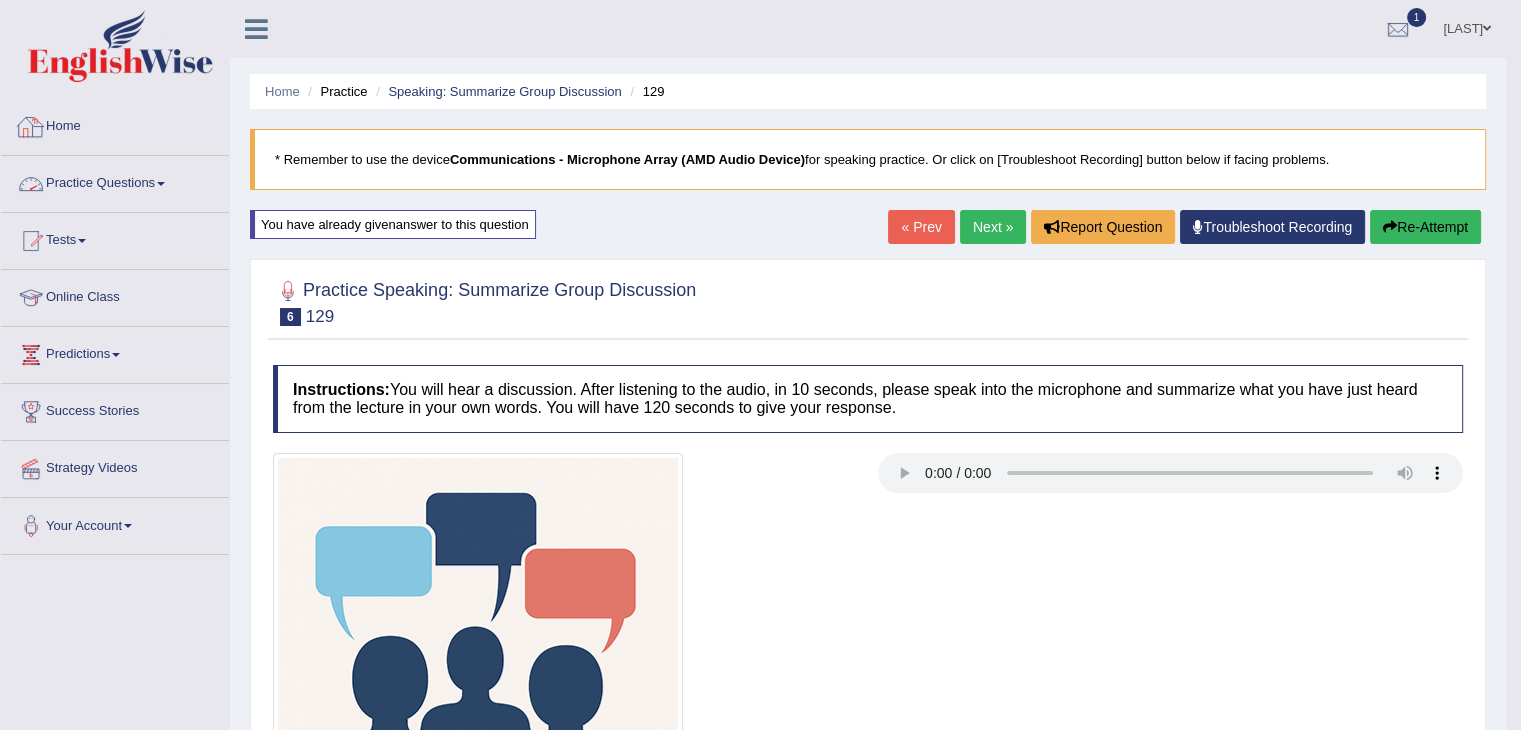 click on "Home" at bounding box center (115, 124) 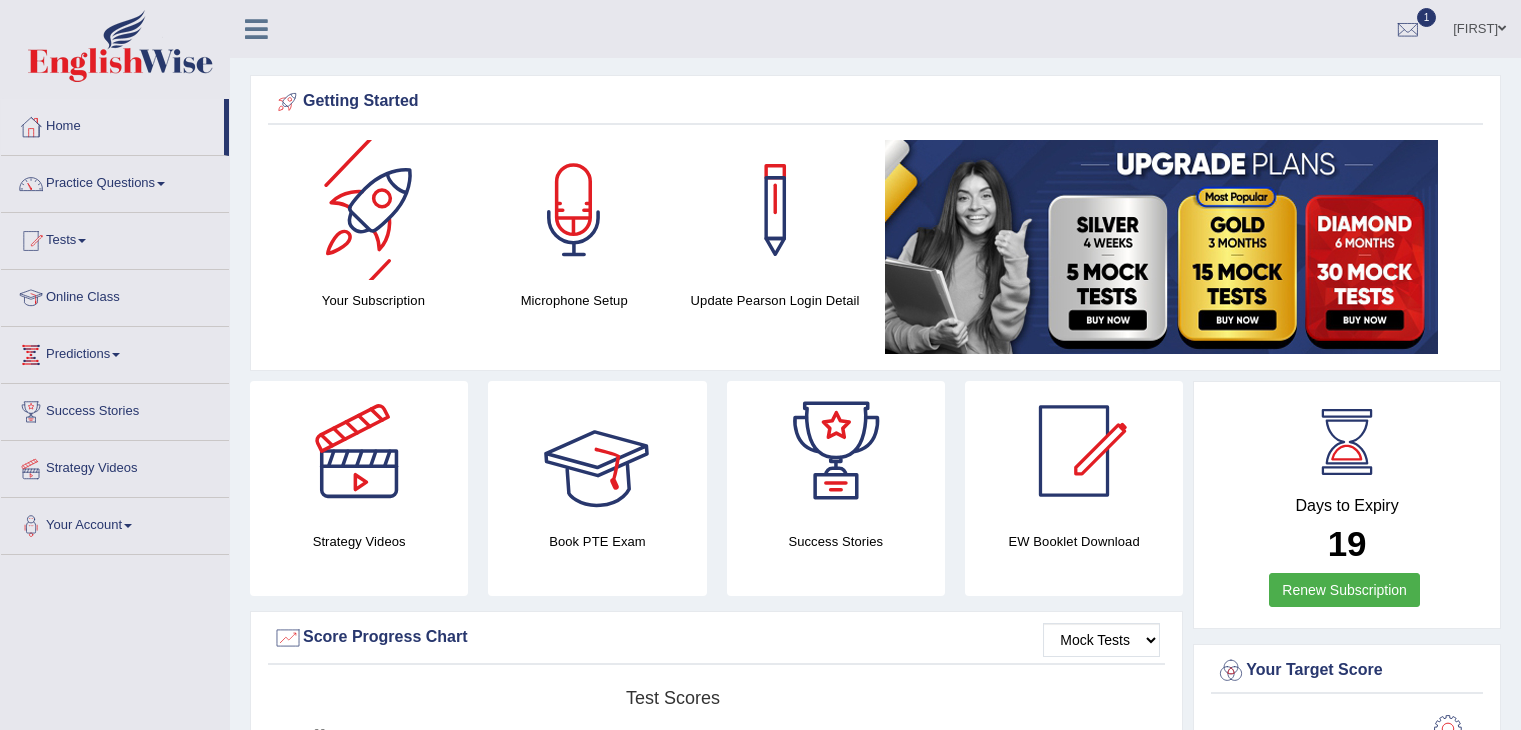 scroll, scrollTop: 70, scrollLeft: 0, axis: vertical 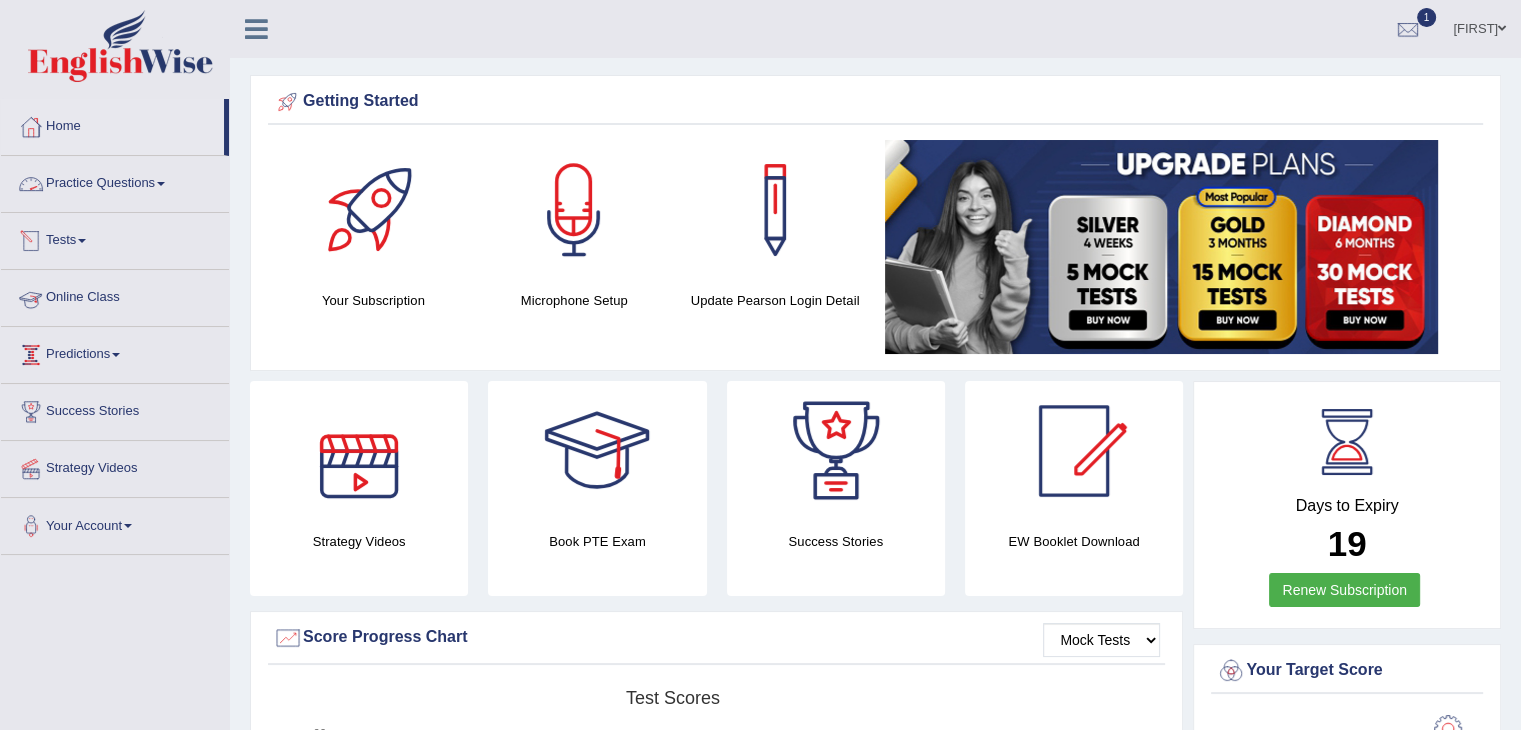 click on "Practice Questions" at bounding box center (115, 181) 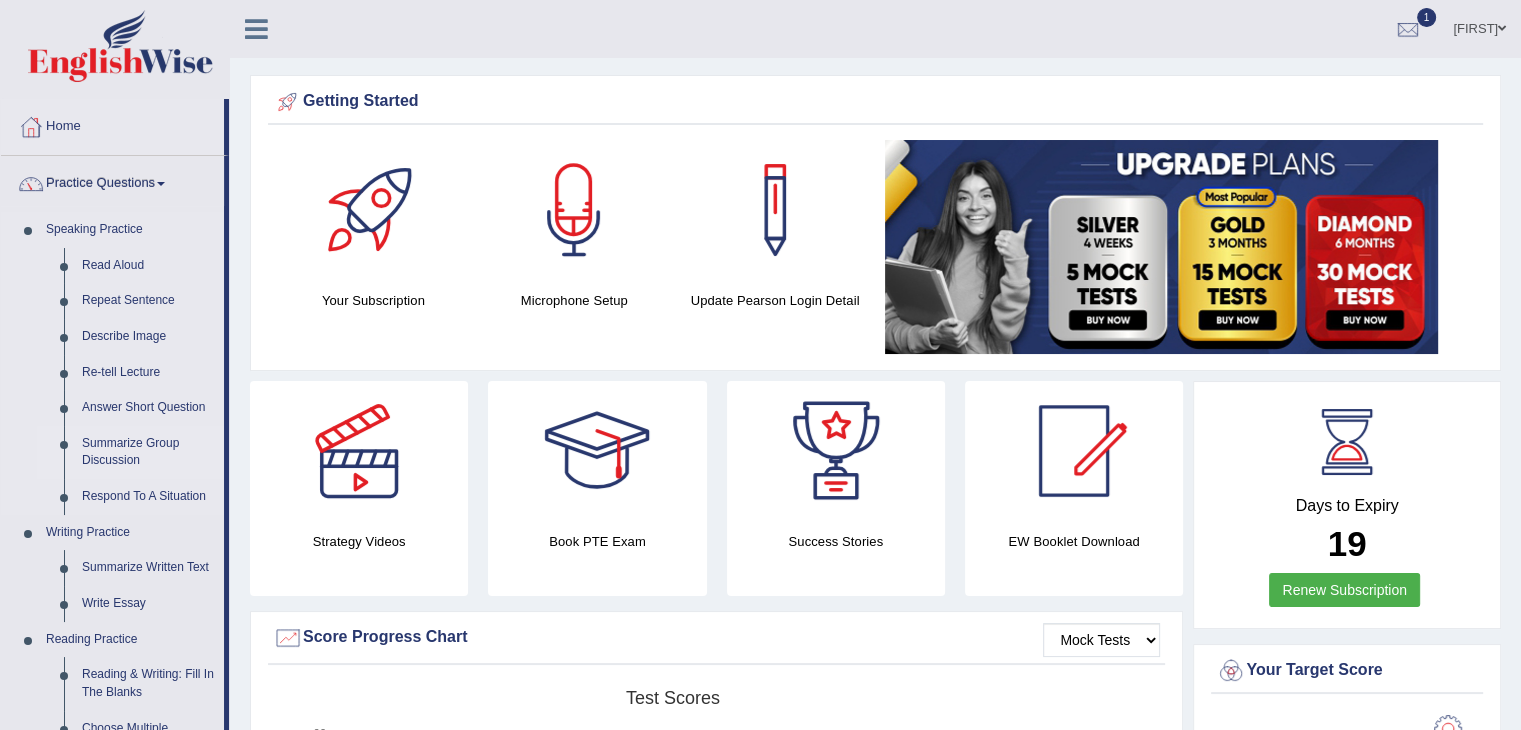 click on "Summarize Group Discussion" at bounding box center [148, 452] 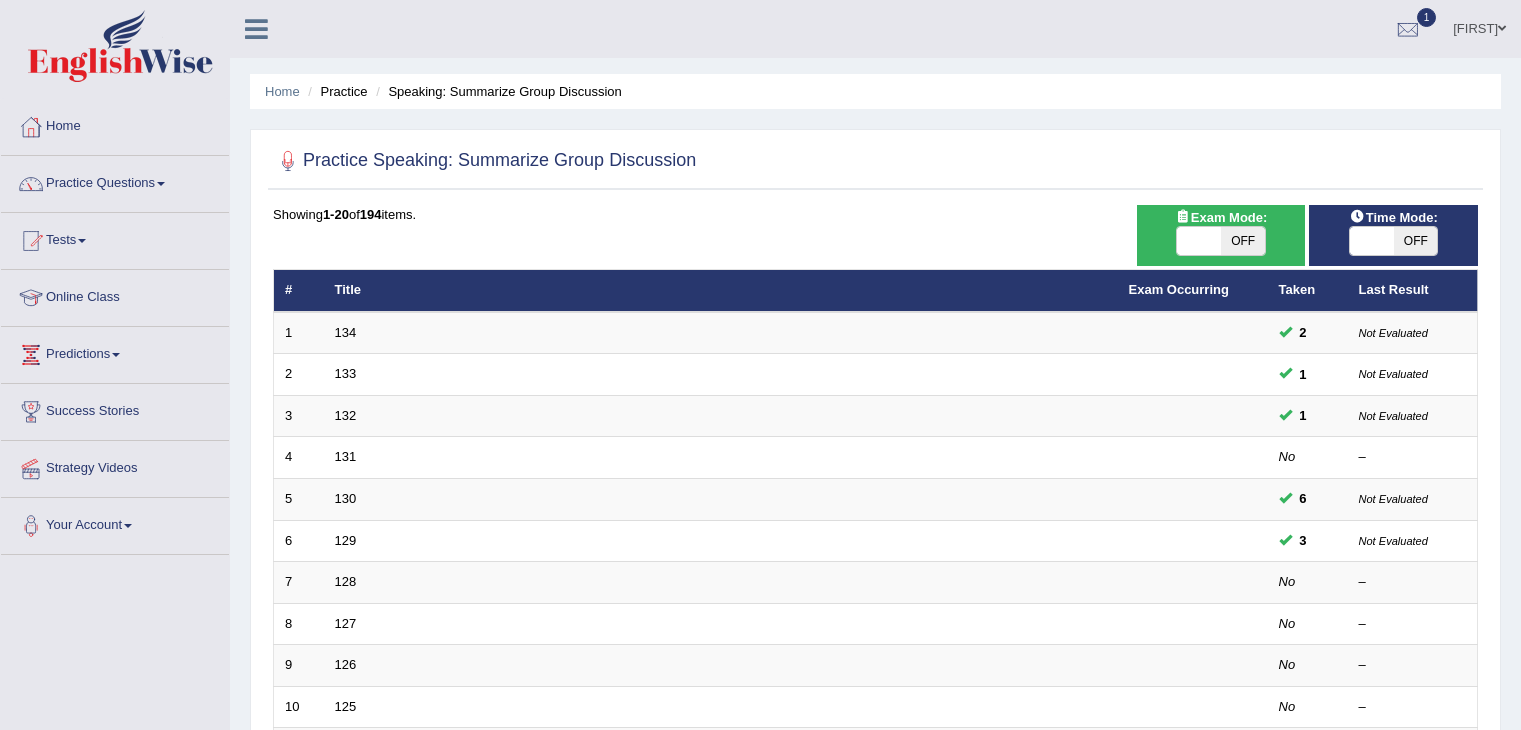 scroll, scrollTop: 0, scrollLeft: 0, axis: both 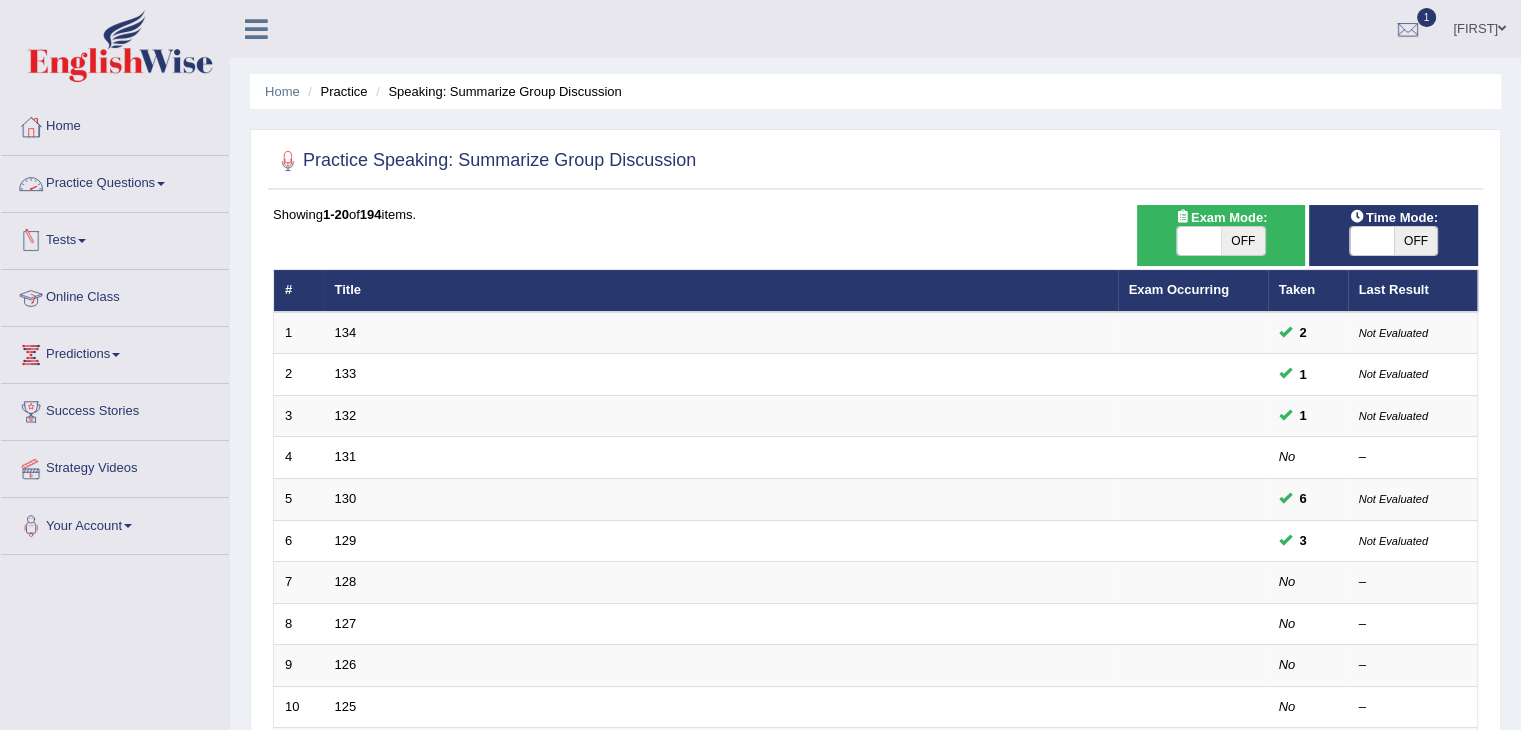 click on "Practice Questions" at bounding box center [115, 181] 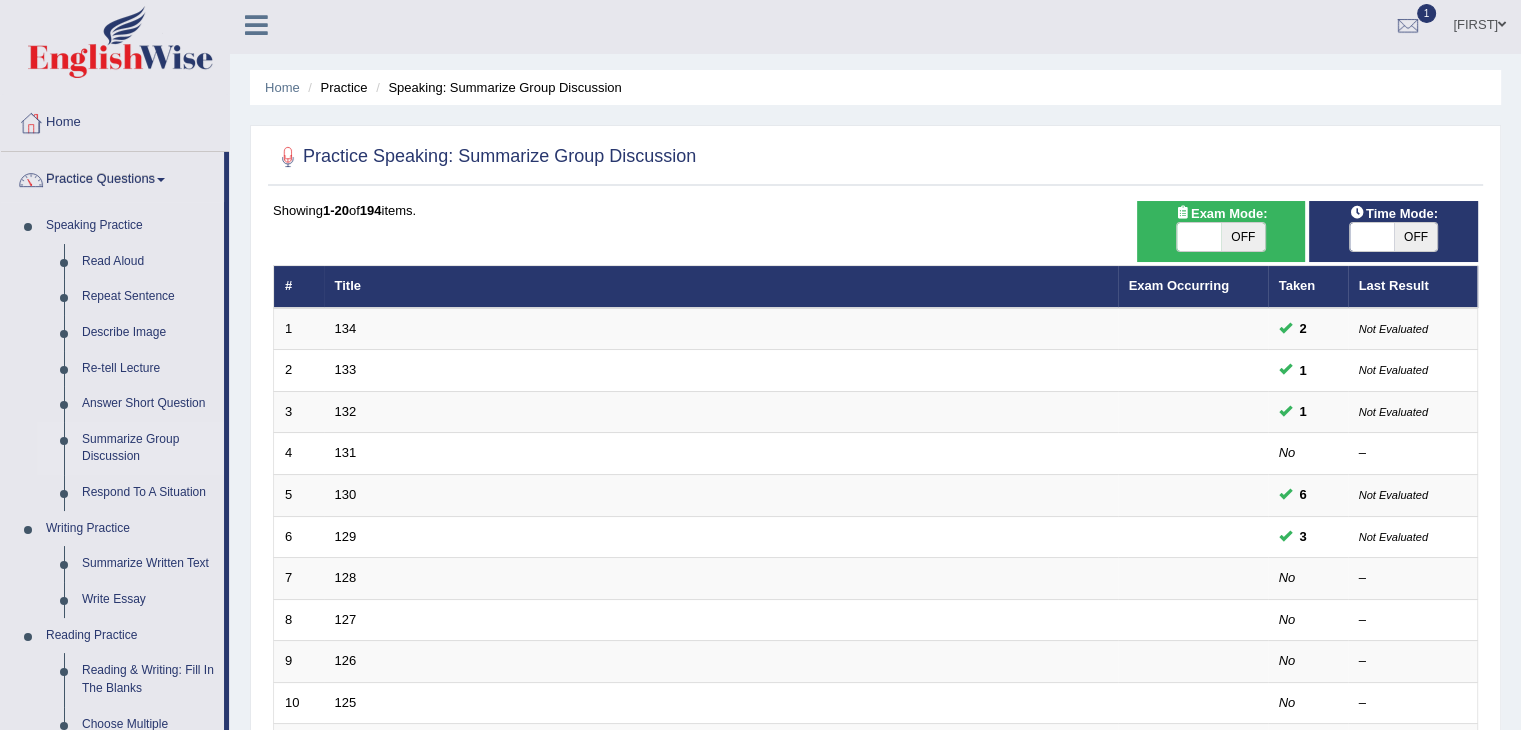scroll, scrollTop: 0, scrollLeft: 0, axis: both 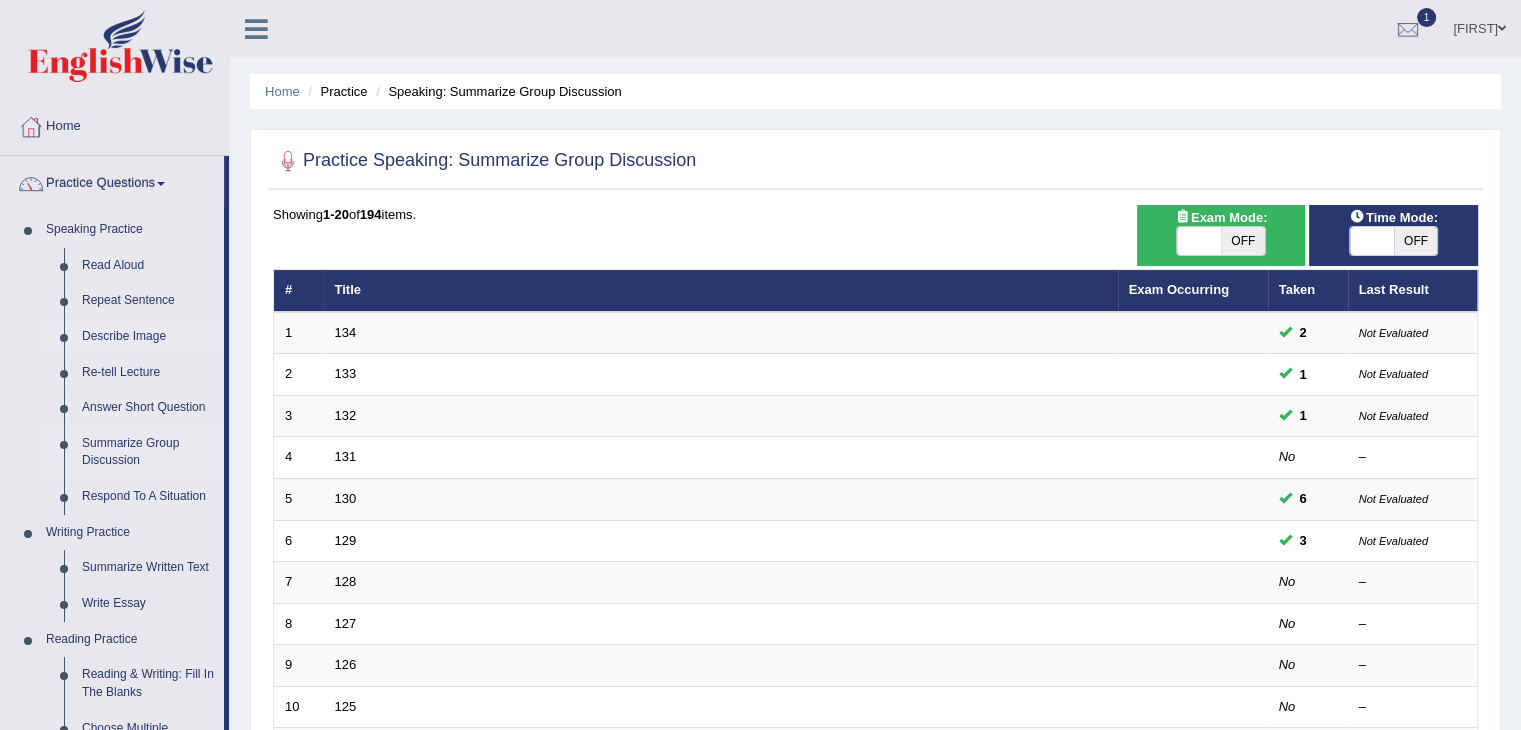 click on "Describe Image" at bounding box center (148, 337) 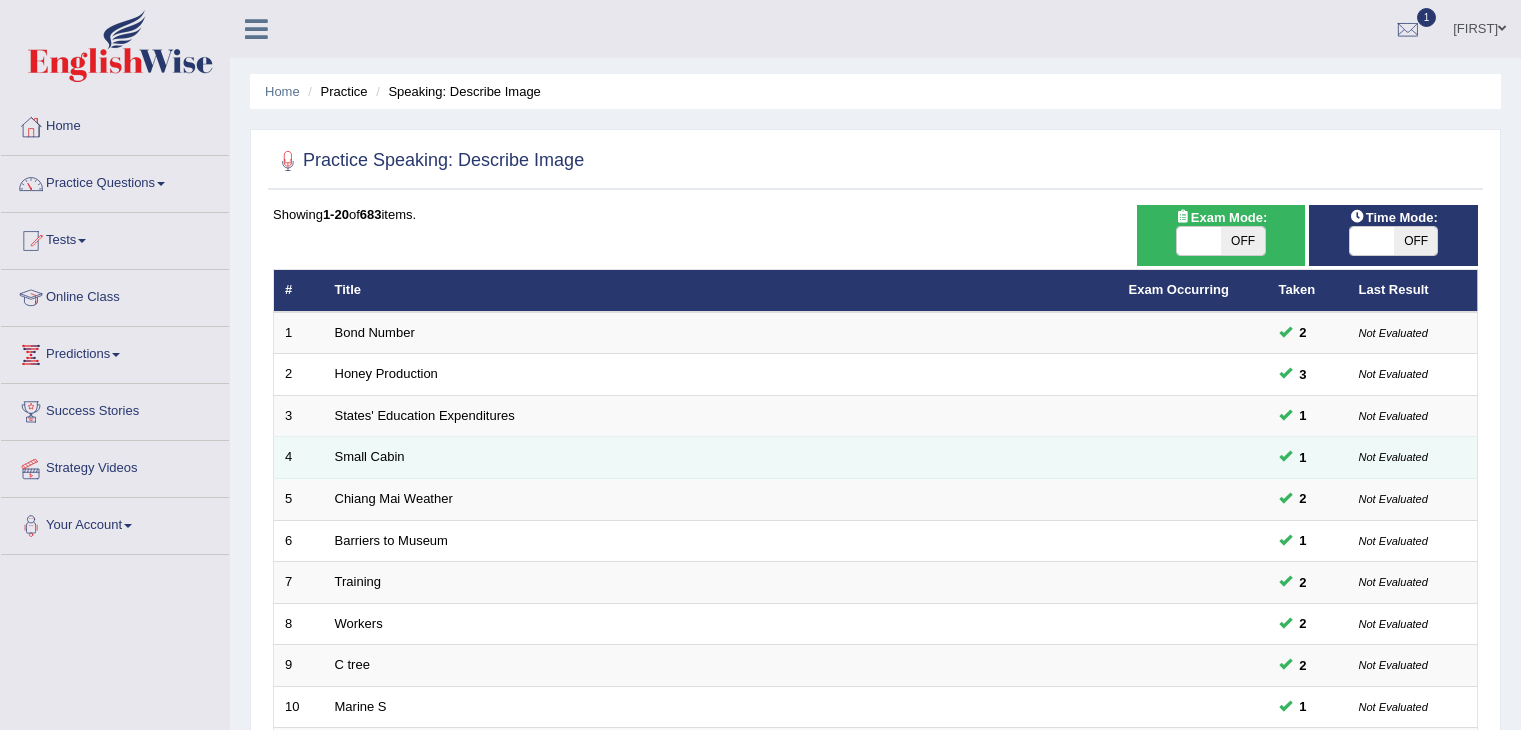 scroll, scrollTop: 0, scrollLeft: 0, axis: both 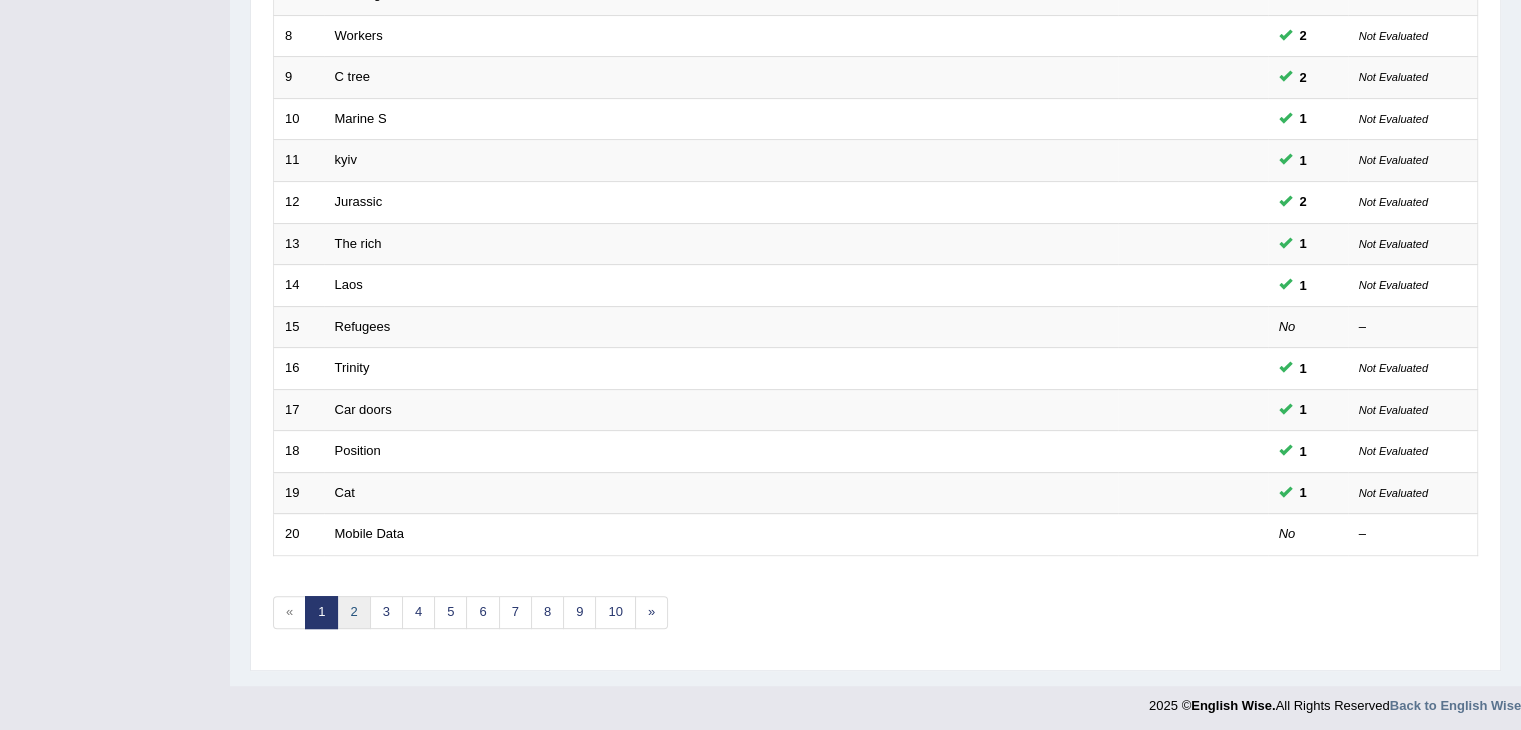 click on "2" at bounding box center [353, 612] 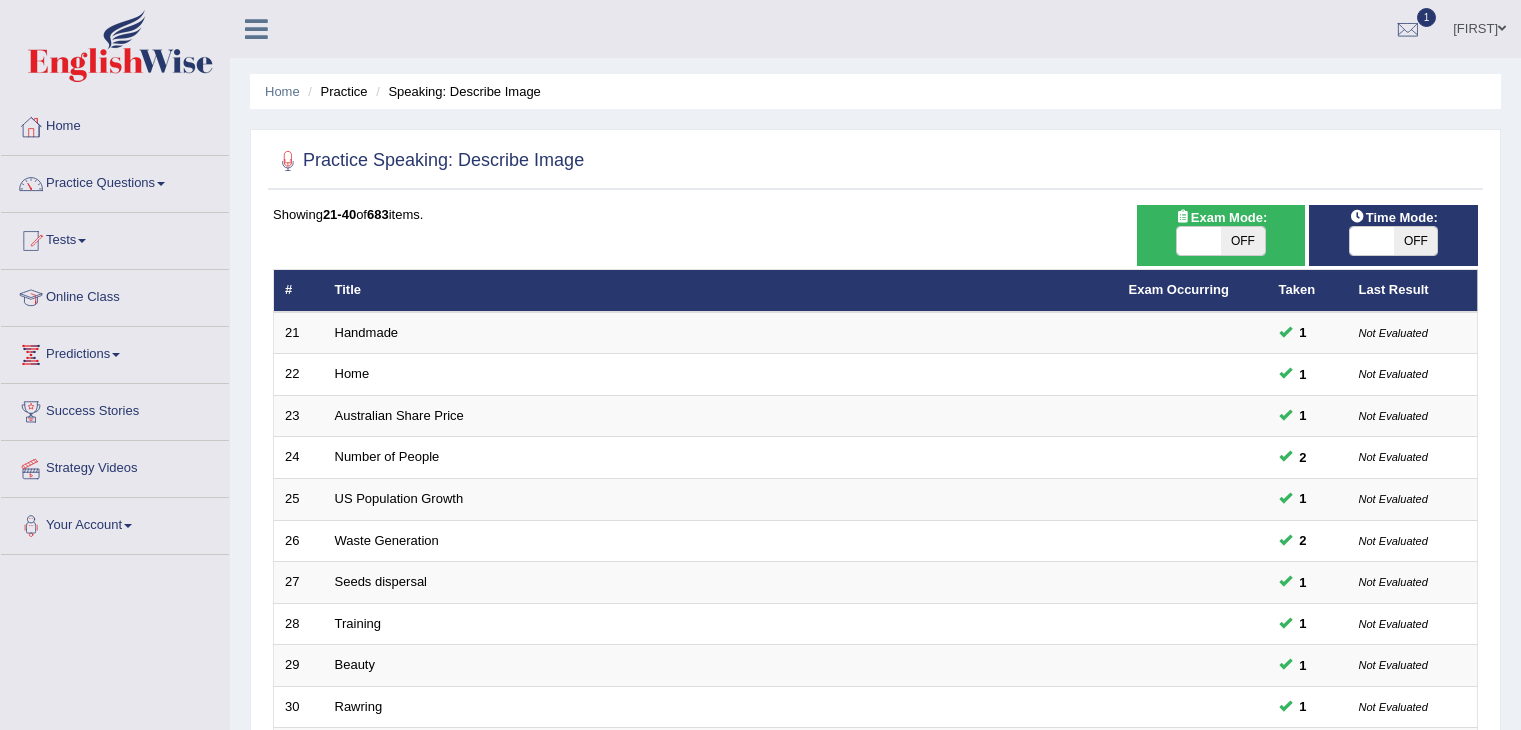 scroll, scrollTop: 0, scrollLeft: 0, axis: both 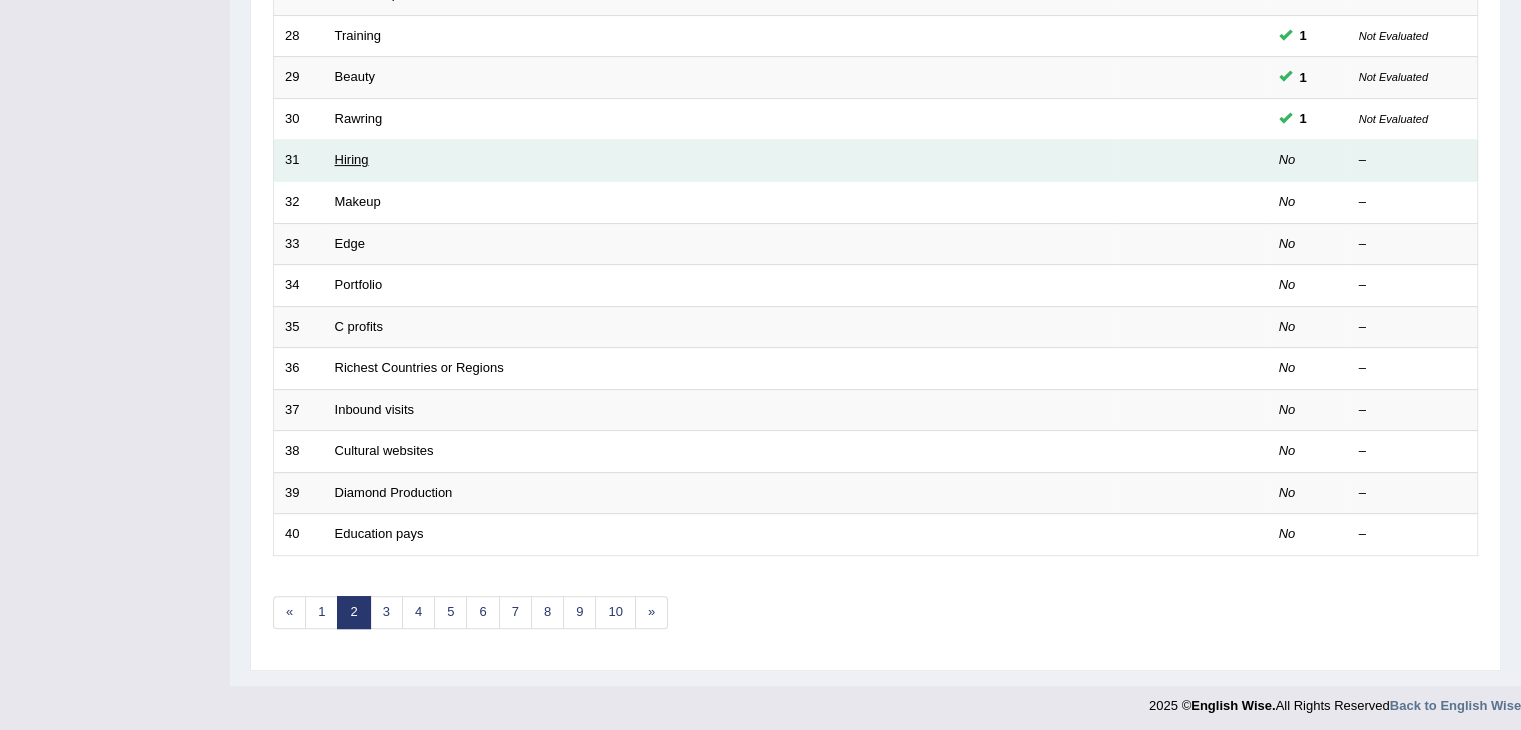 click on "Hiring" at bounding box center [352, 159] 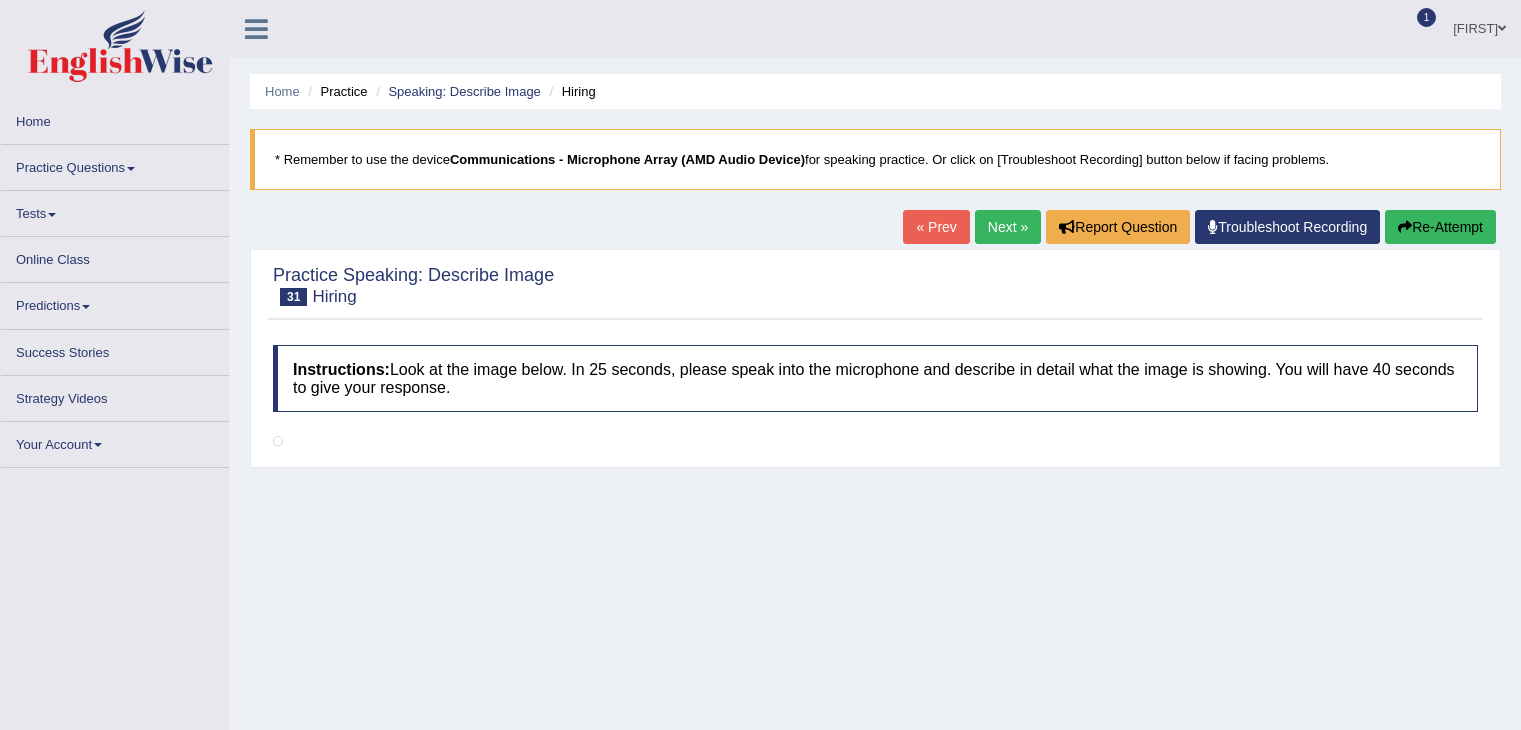 scroll, scrollTop: 0, scrollLeft: 0, axis: both 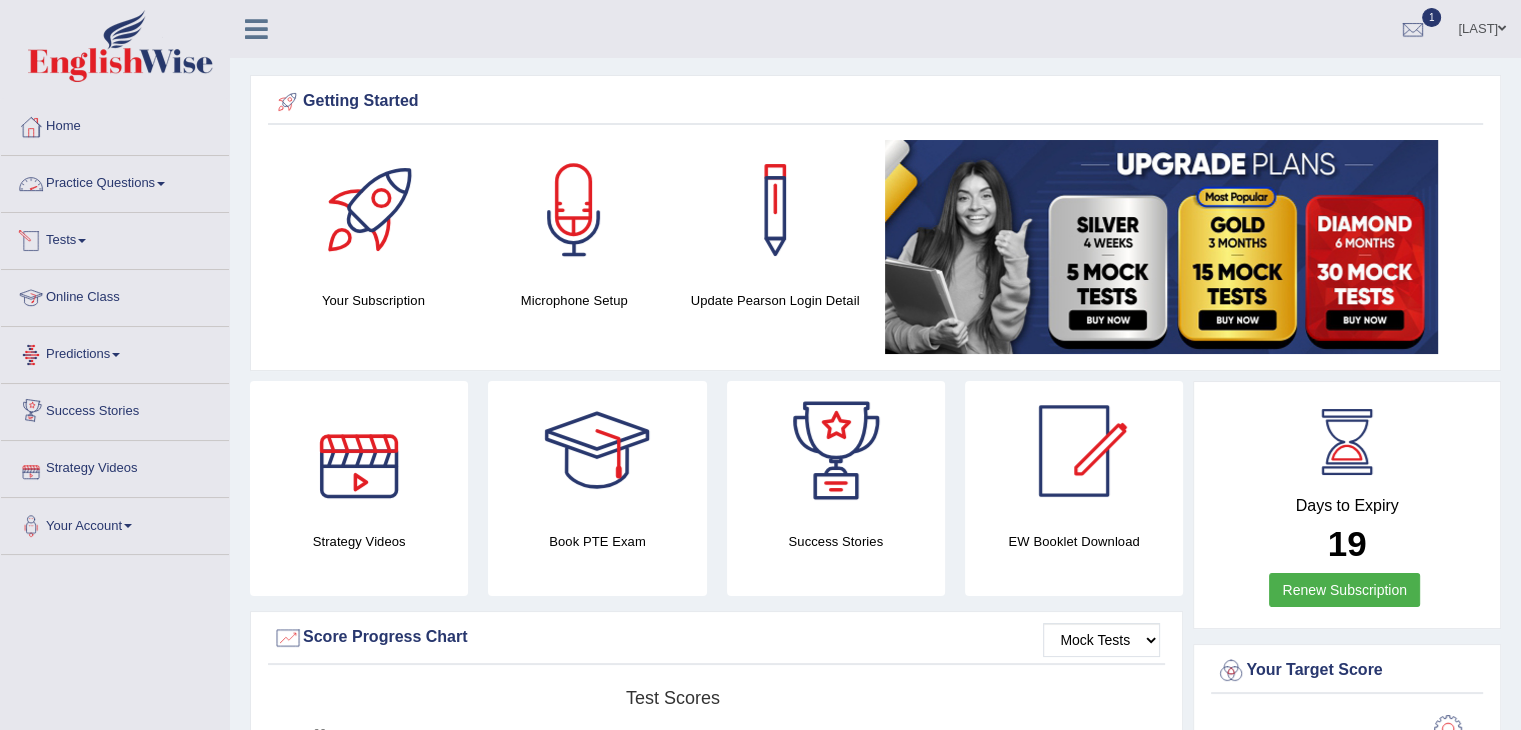 click on "Practice Questions" at bounding box center [115, 181] 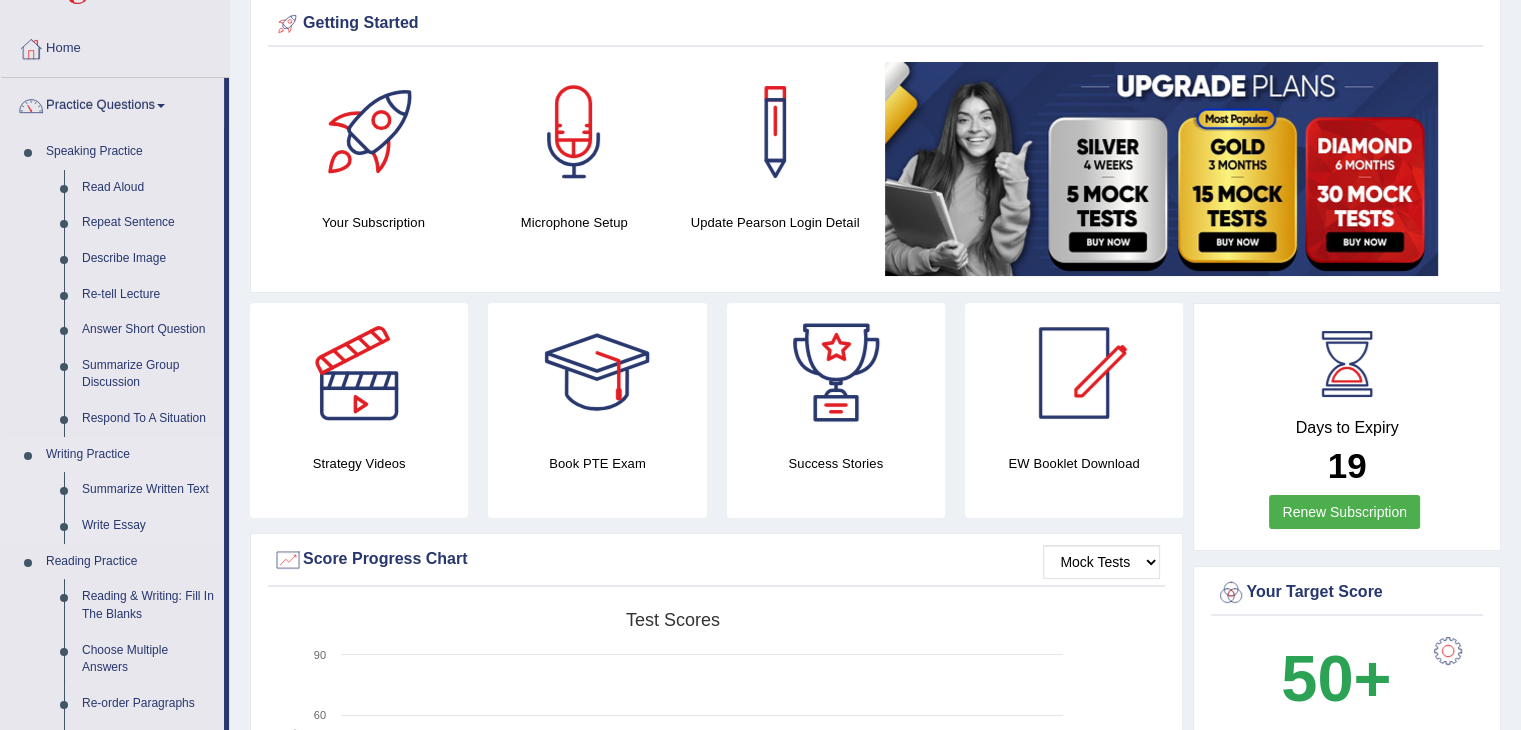 scroll, scrollTop: 80, scrollLeft: 0, axis: vertical 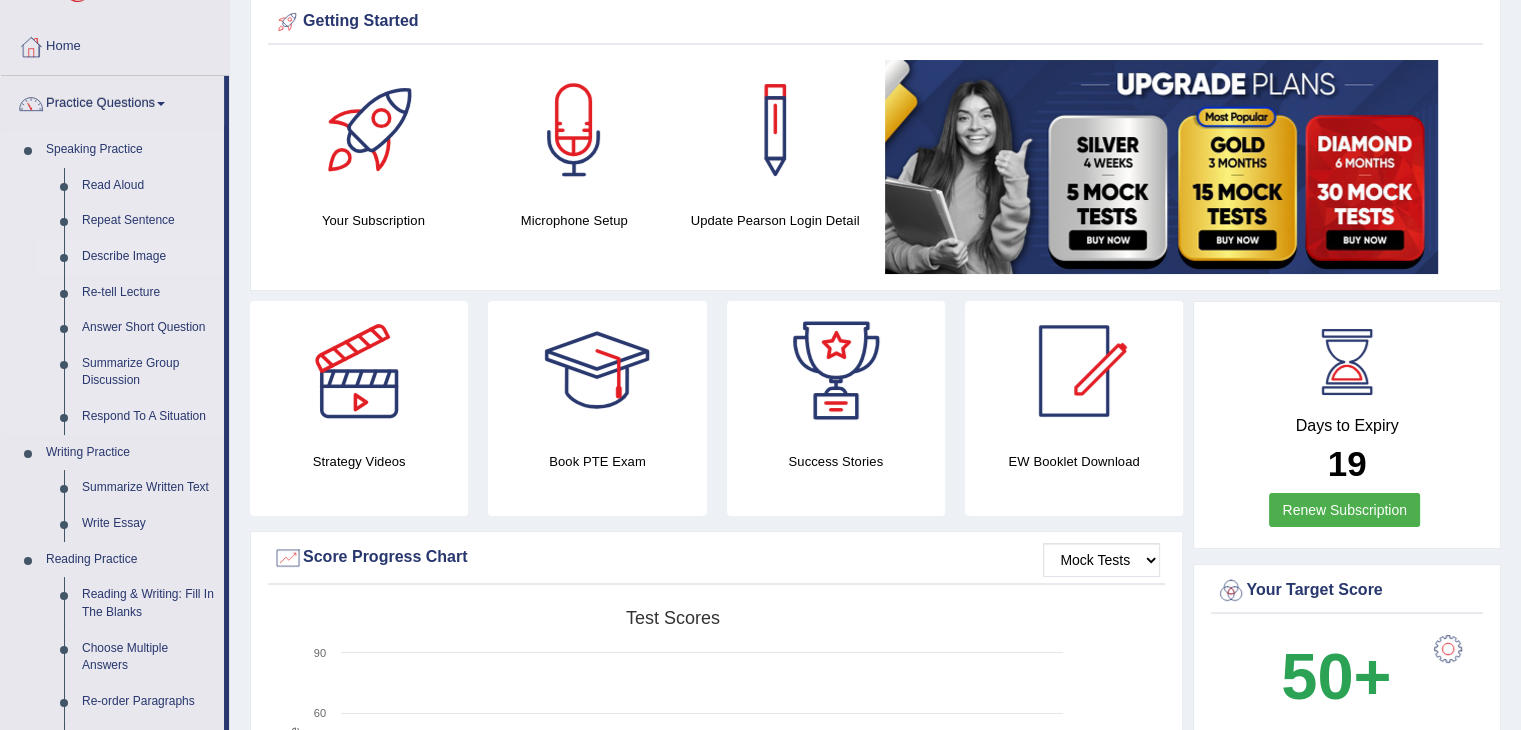 click on "Describe Image" at bounding box center (148, 257) 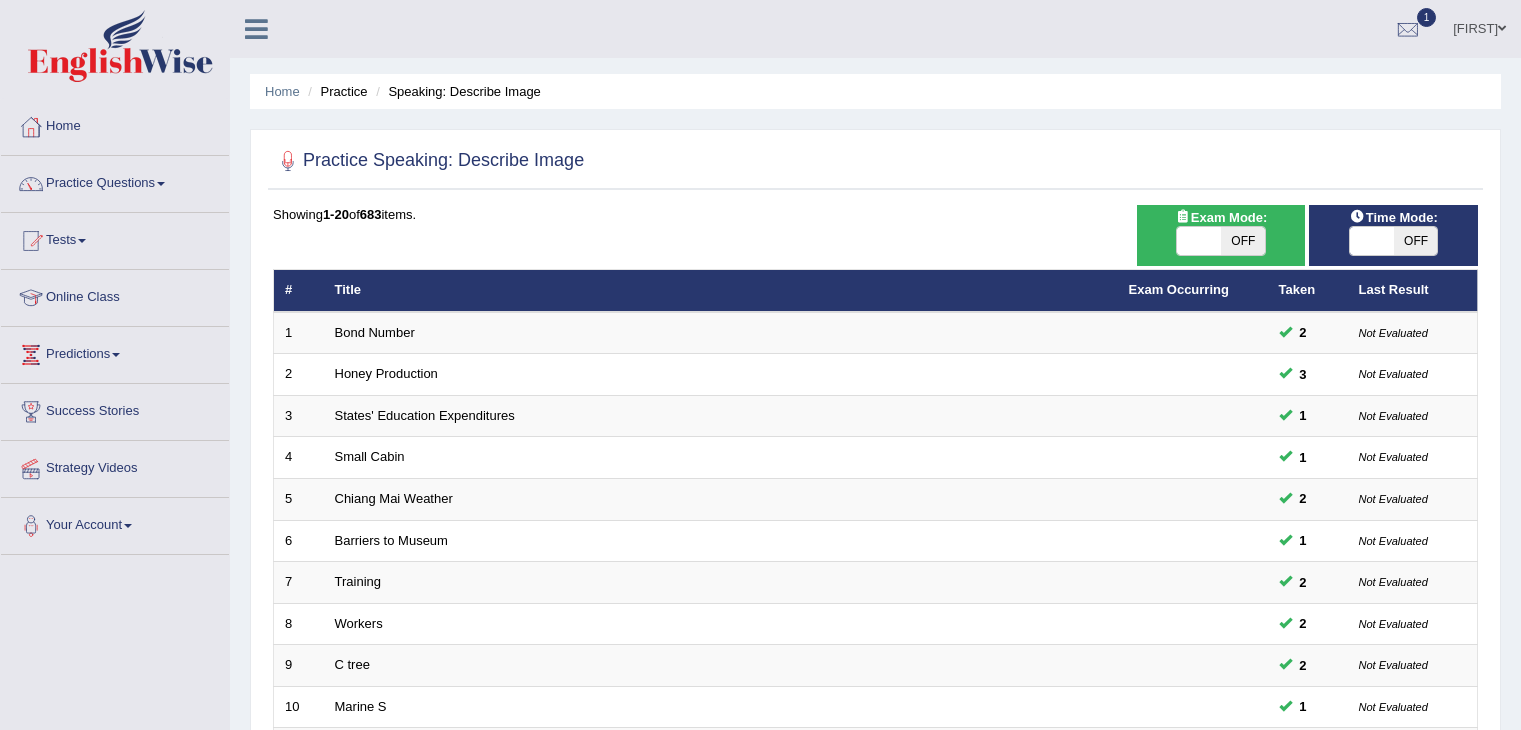 scroll, scrollTop: 0, scrollLeft: 0, axis: both 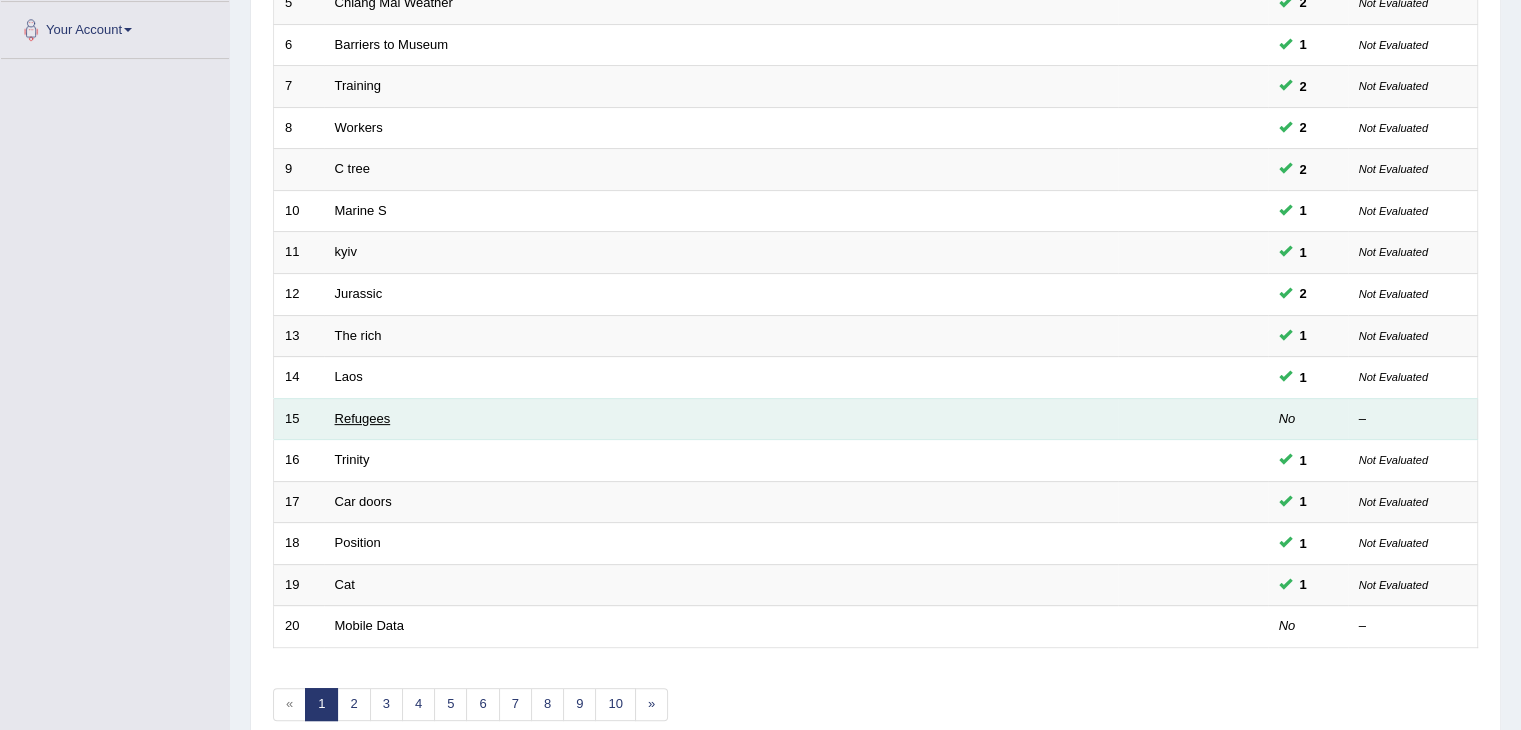 click on "Refugees" at bounding box center [363, 418] 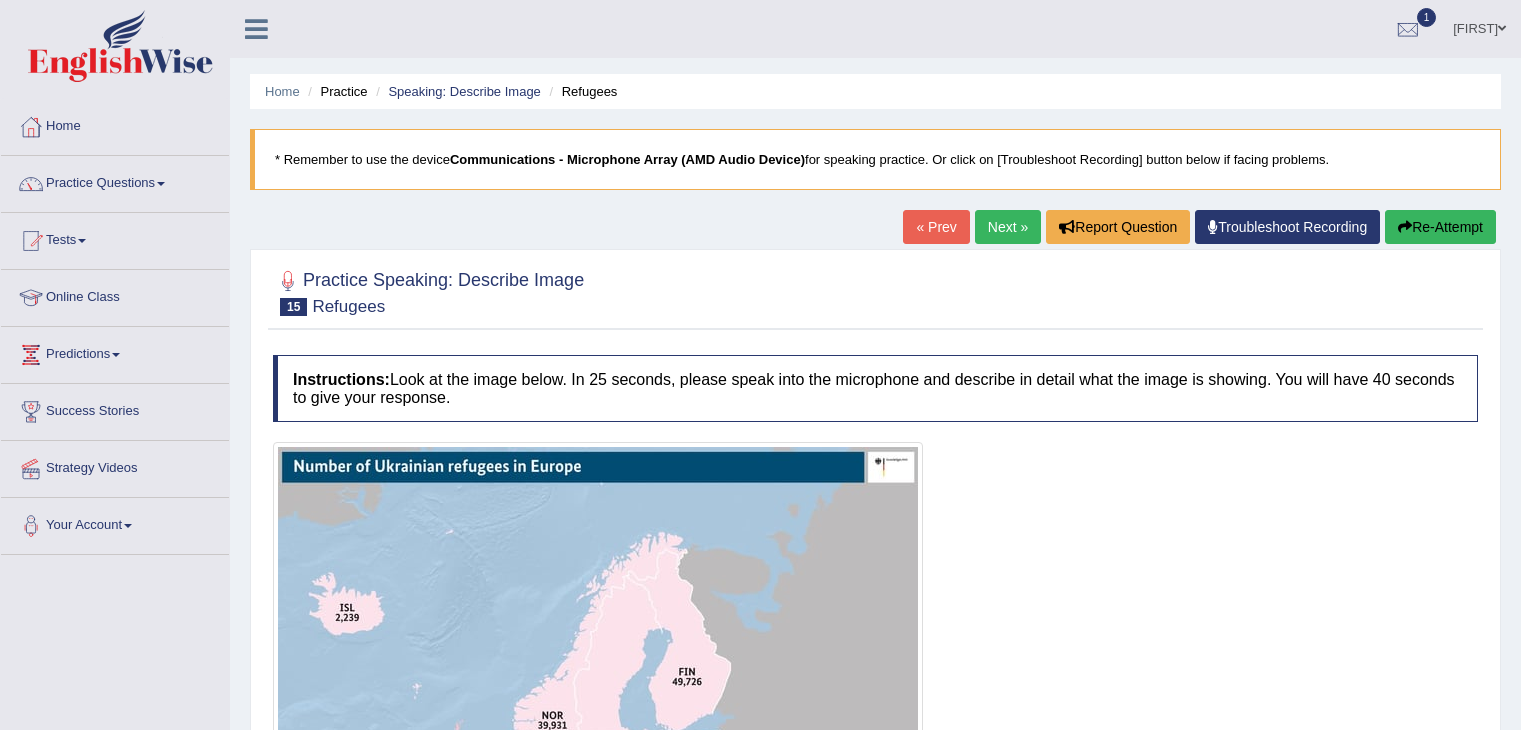 scroll, scrollTop: 0, scrollLeft: 0, axis: both 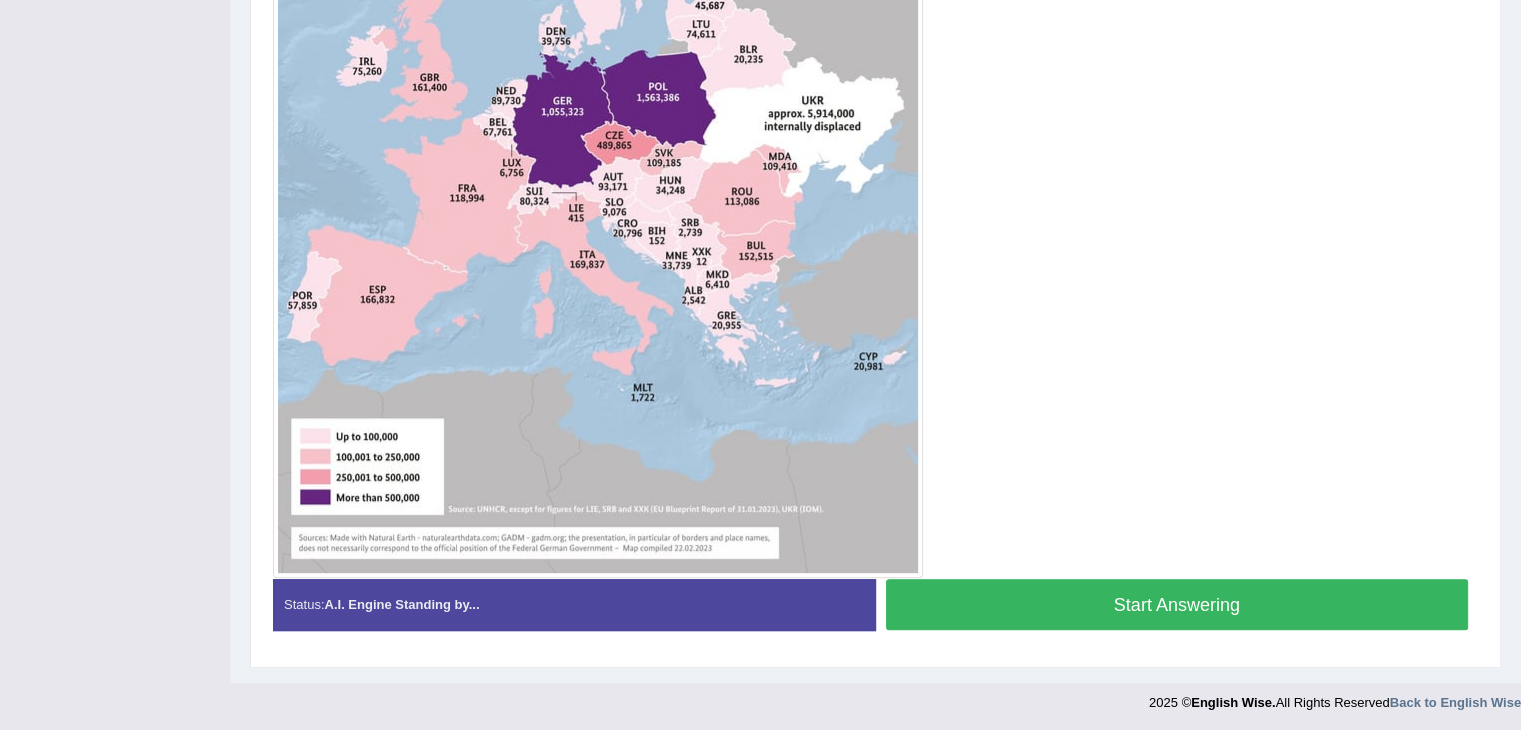 click on "Start Answering" at bounding box center (1177, 604) 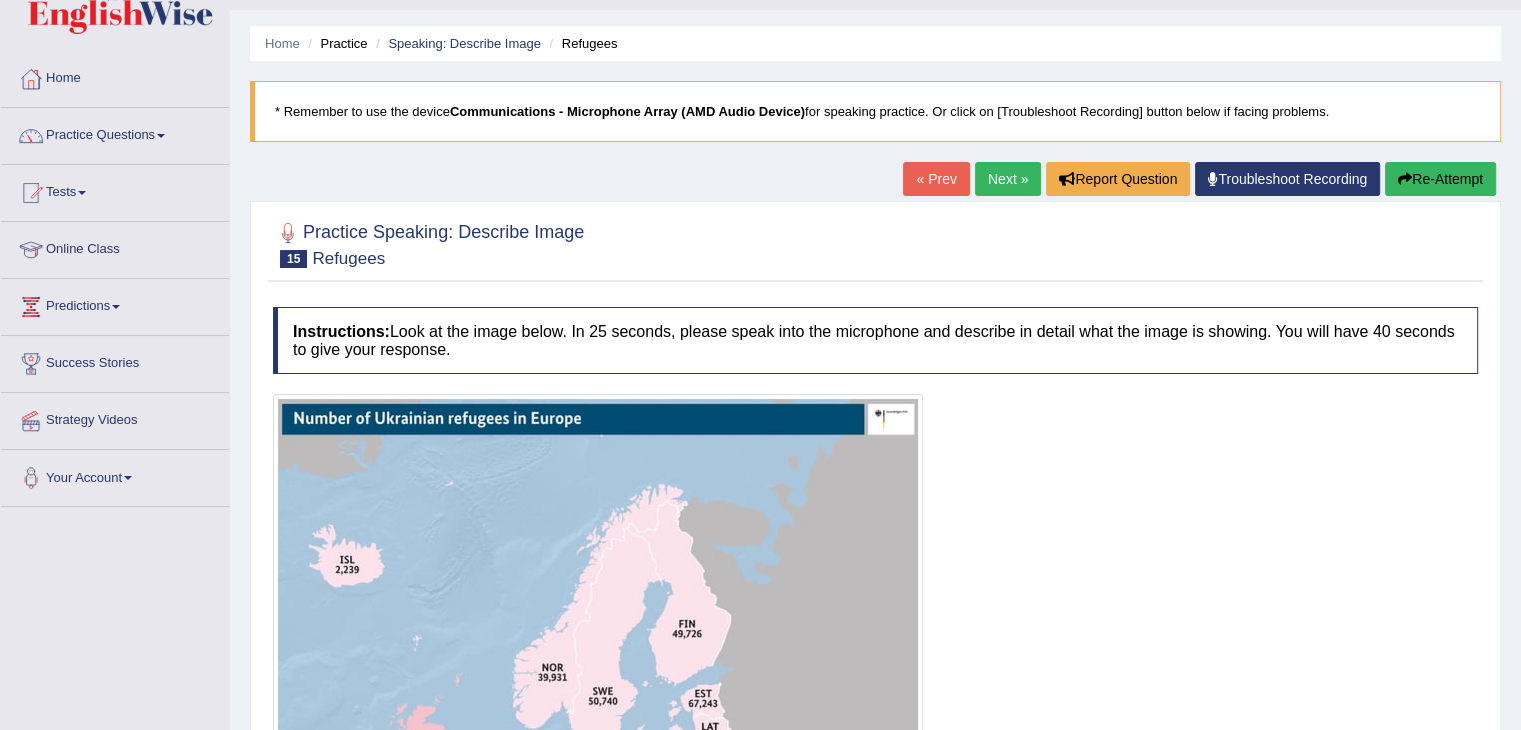 scroll, scrollTop: 43, scrollLeft: 0, axis: vertical 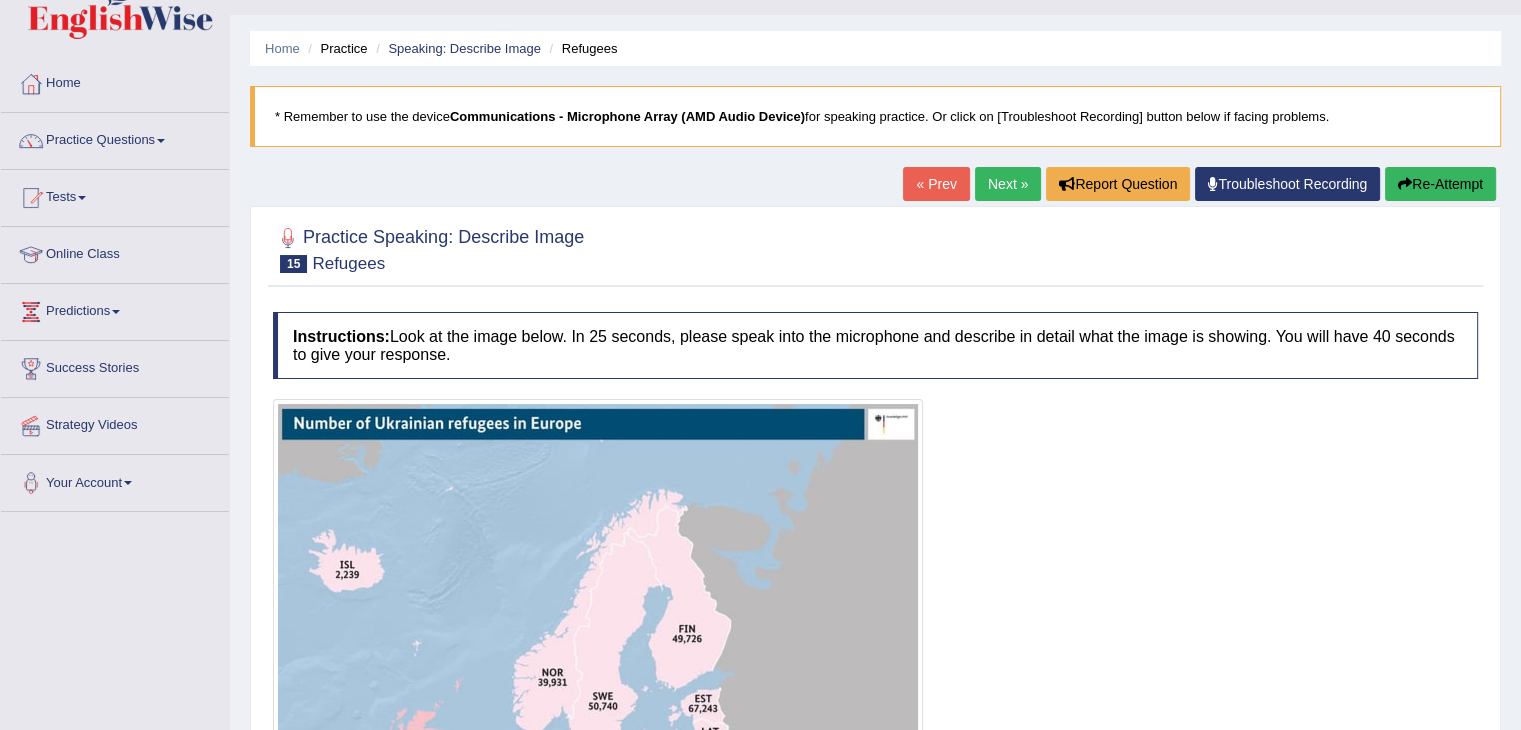 click on "Re-Attempt" at bounding box center [1440, 184] 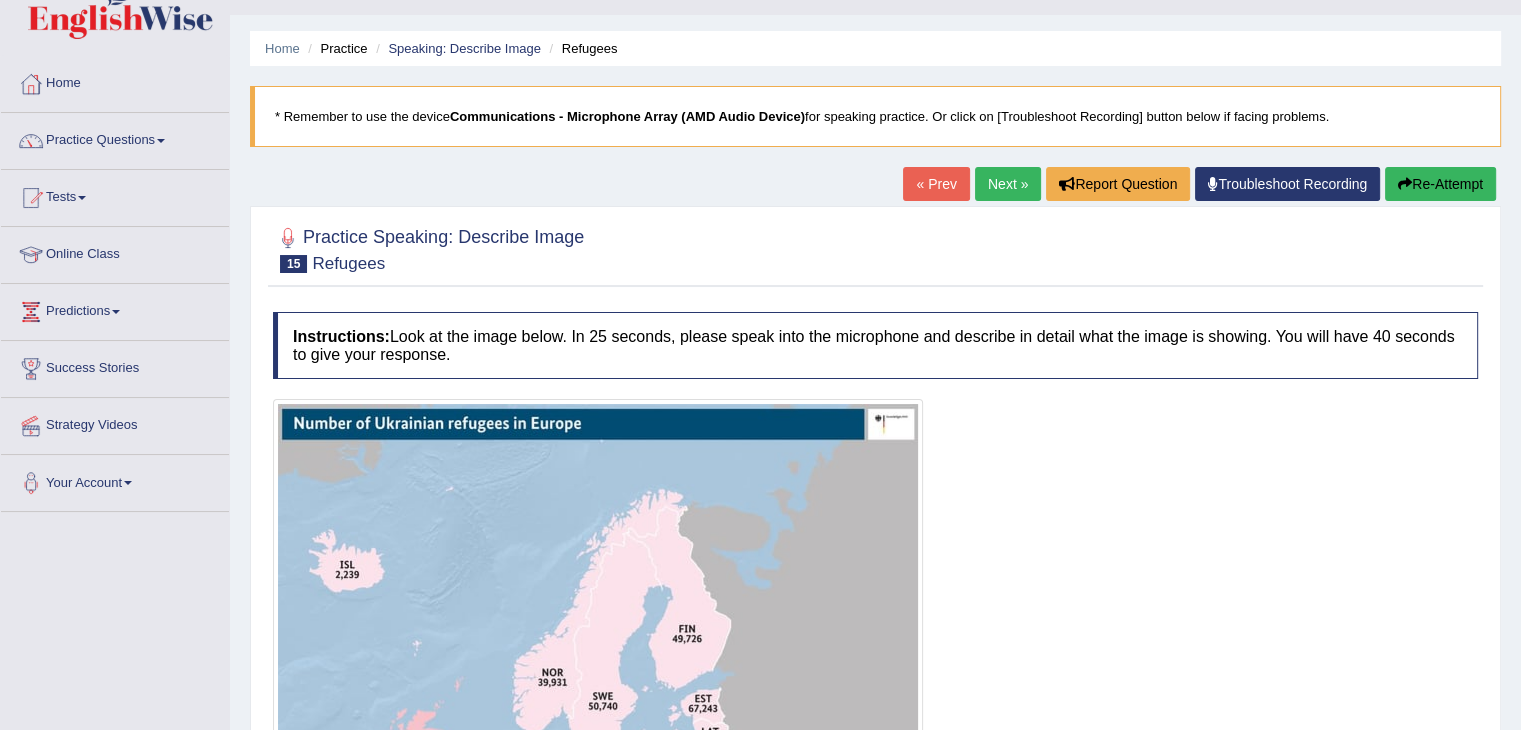 scroll, scrollTop: 43, scrollLeft: 0, axis: vertical 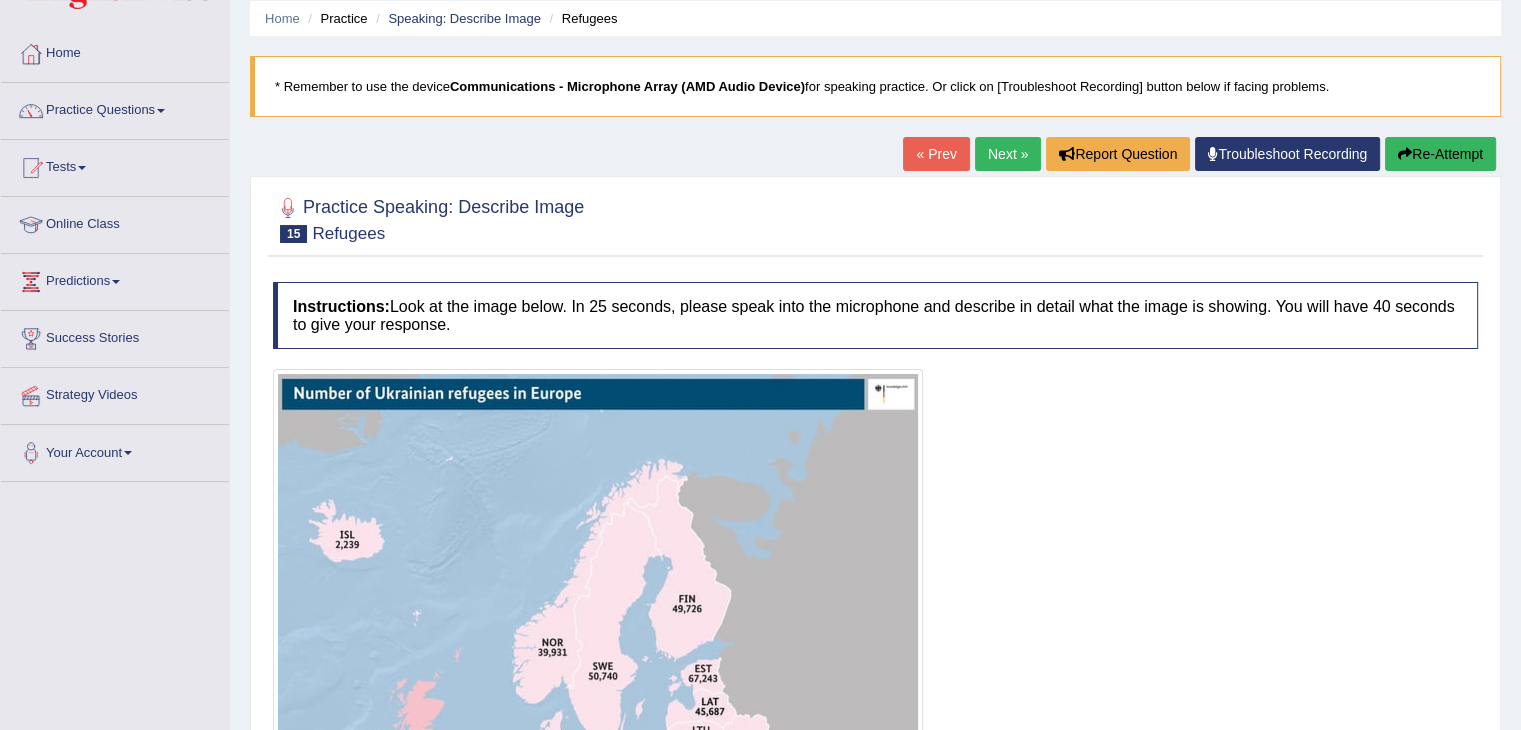click on "Next »" at bounding box center [1008, 154] 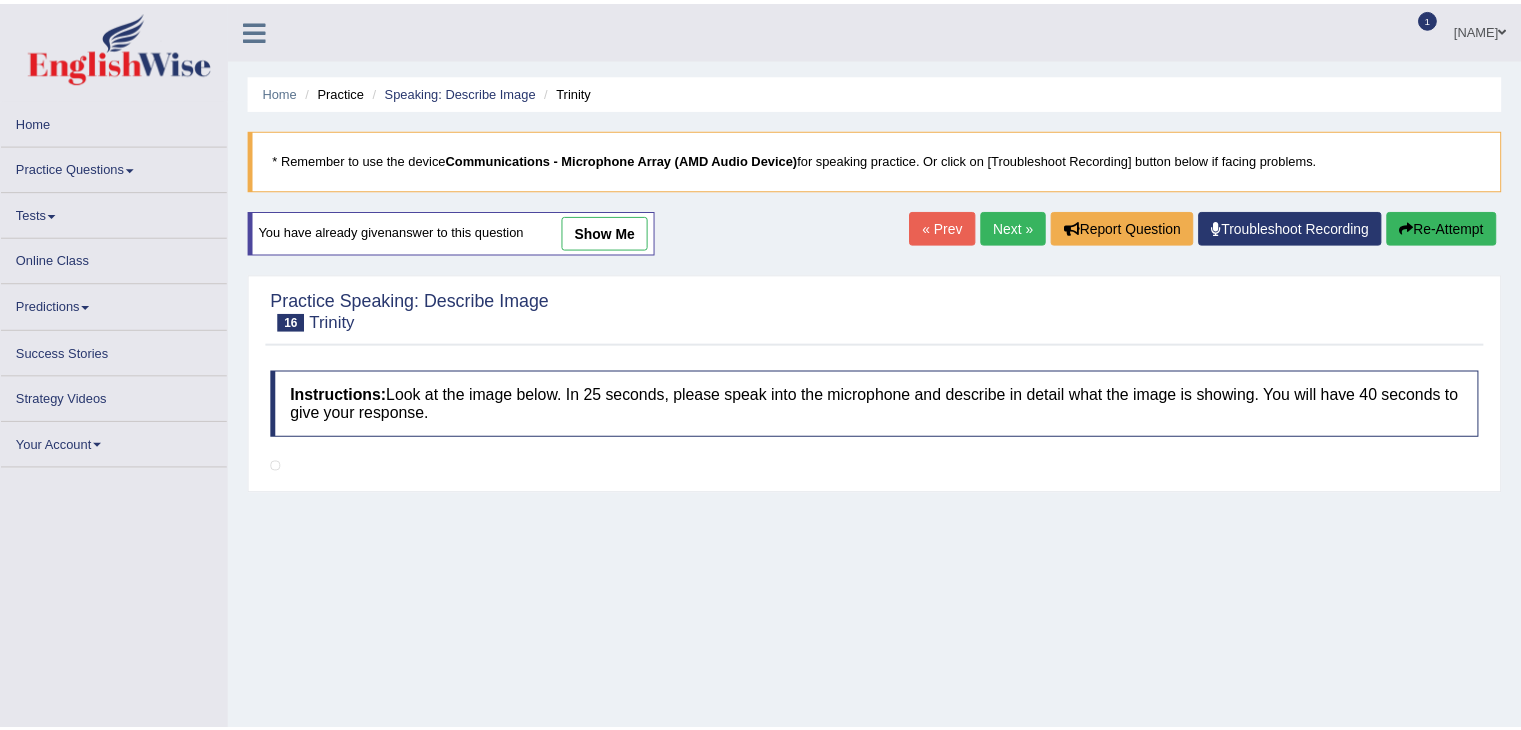 scroll, scrollTop: 0, scrollLeft: 0, axis: both 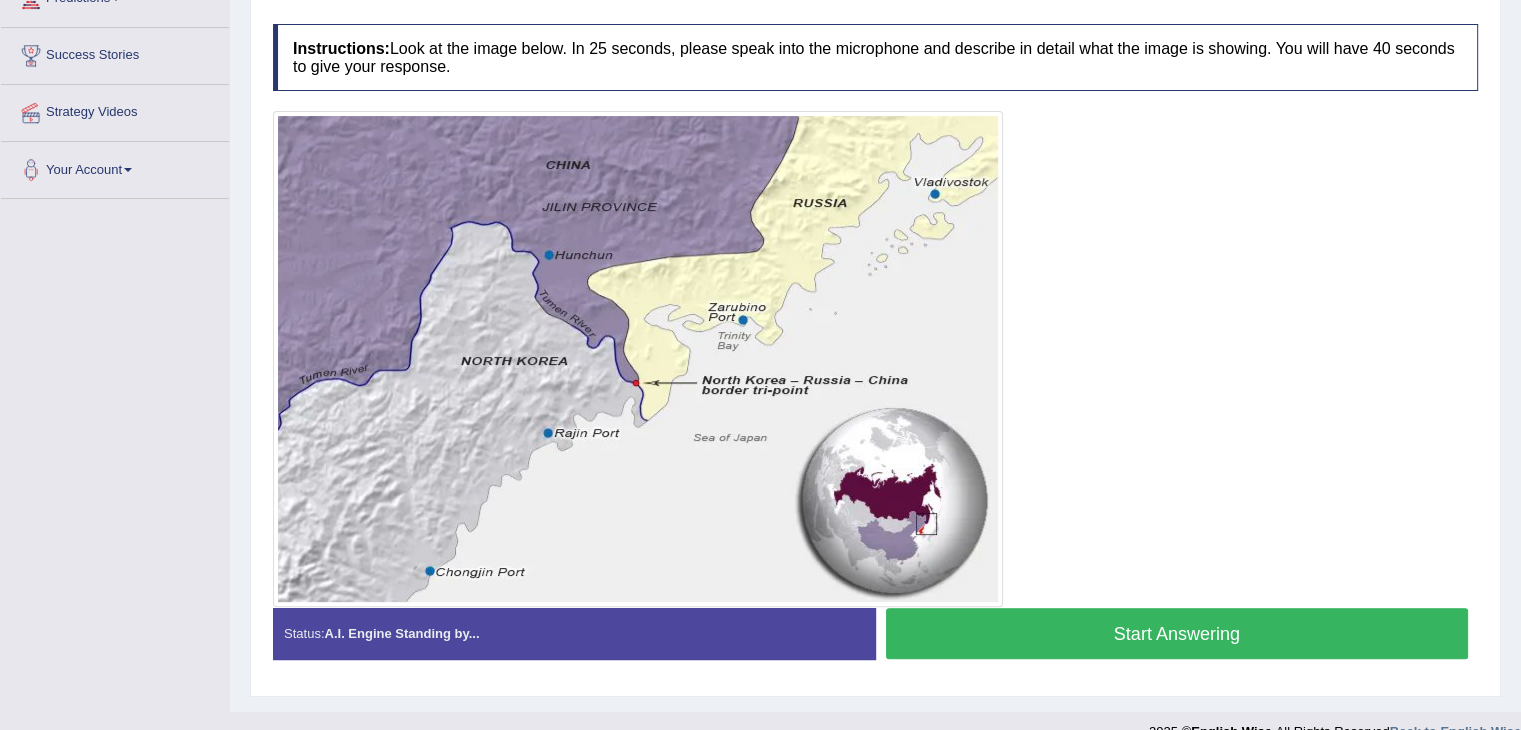 click on "Start Answering" at bounding box center [1177, 633] 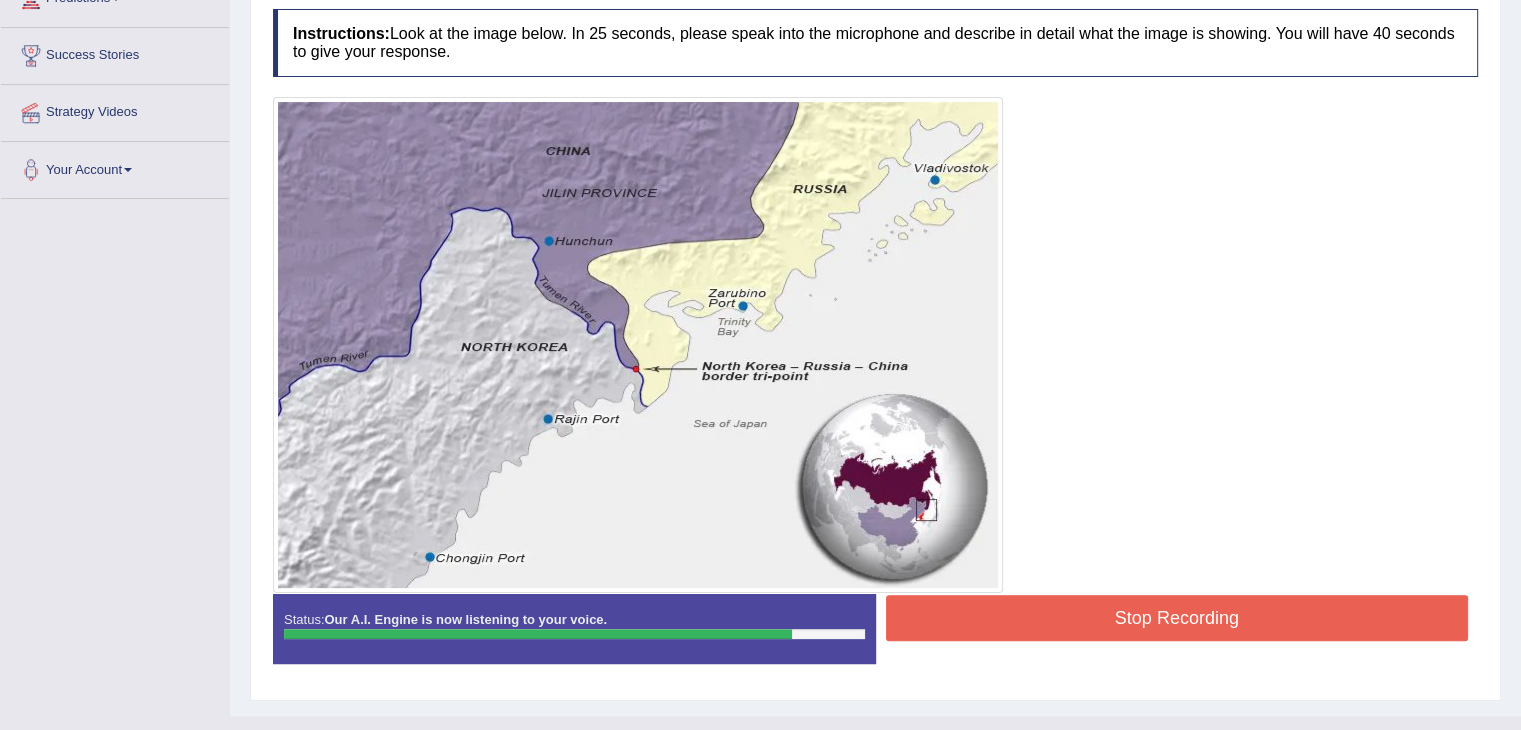 scroll, scrollTop: 351, scrollLeft: 0, axis: vertical 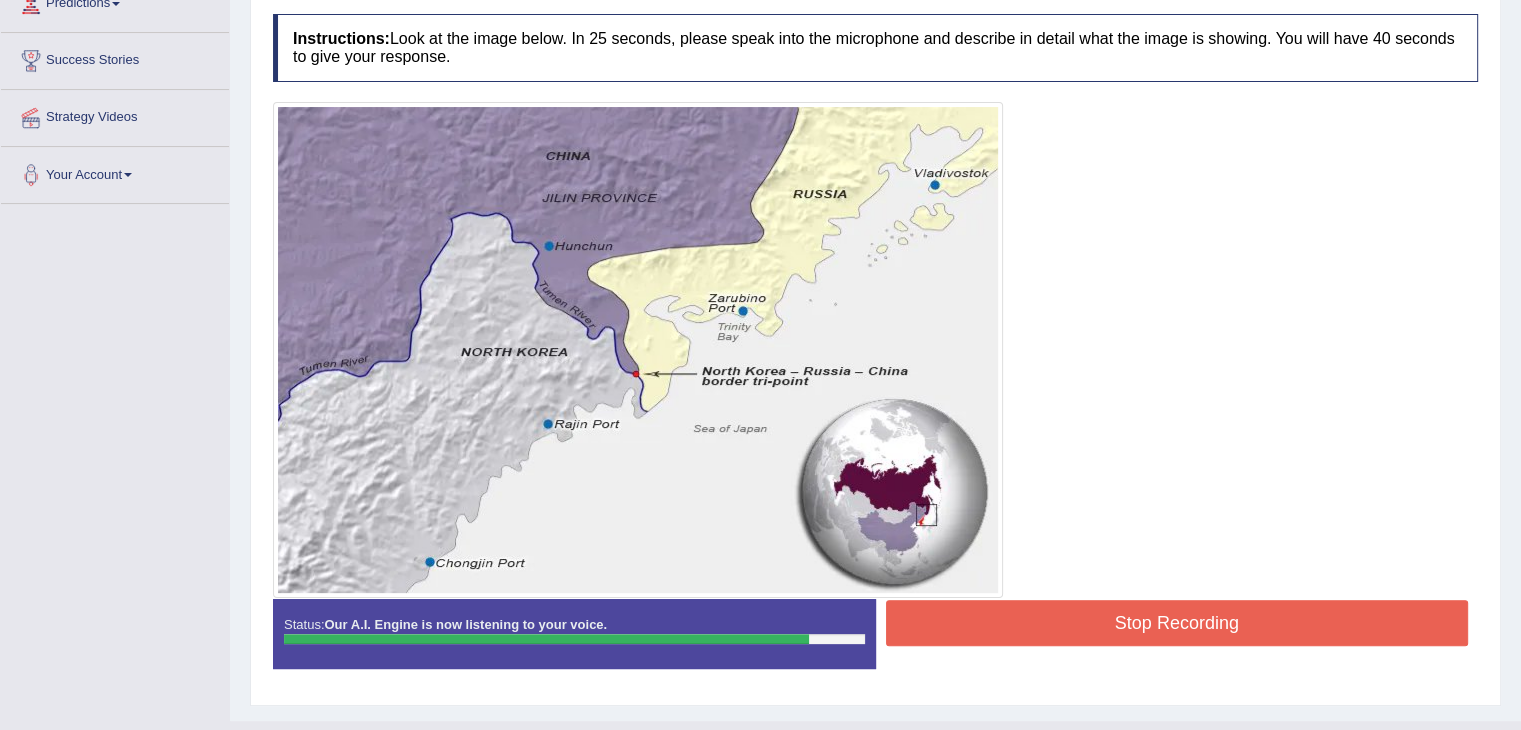 click on "Stop Recording" at bounding box center [1177, 623] 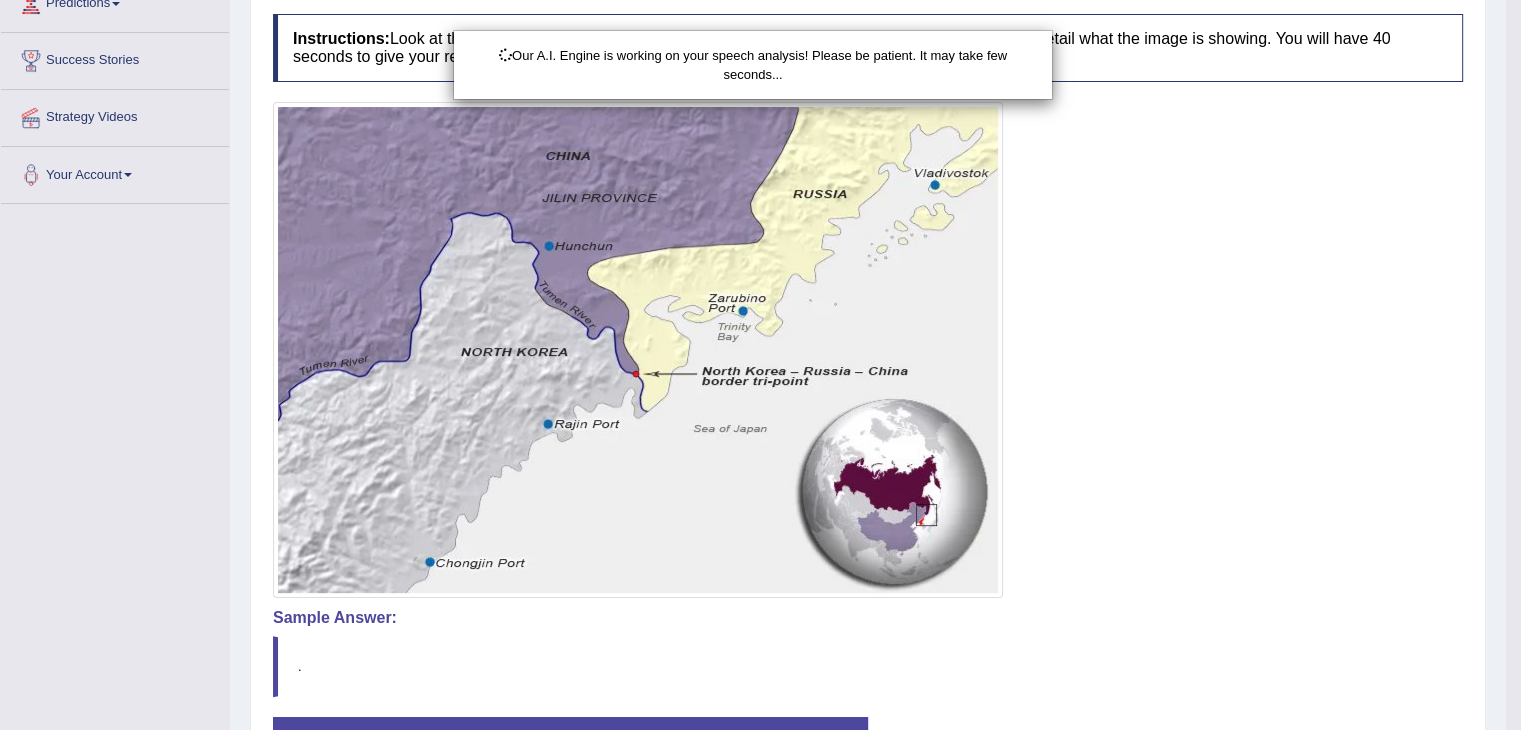 scroll, scrollTop: 508, scrollLeft: 0, axis: vertical 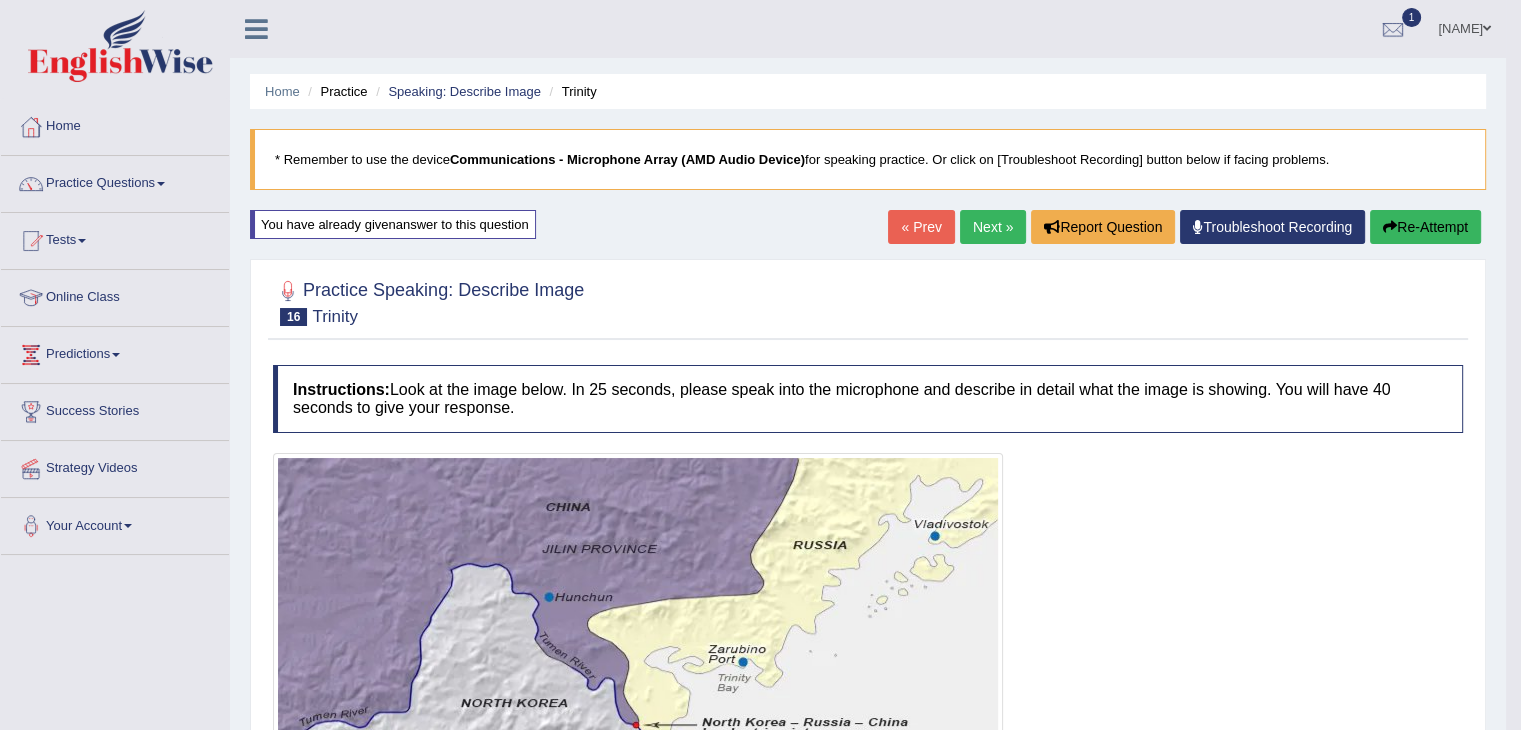 click on "Next »" at bounding box center (993, 227) 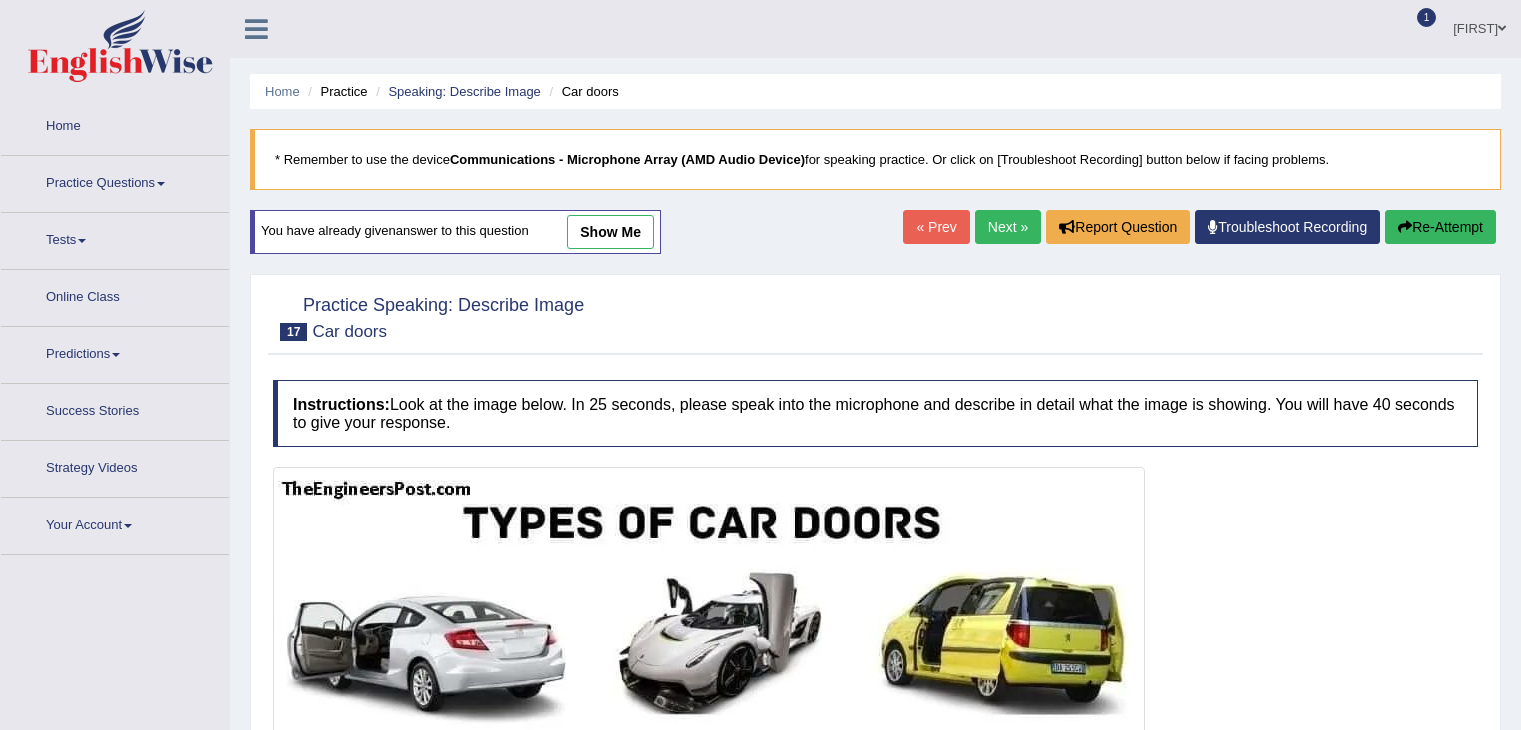 scroll, scrollTop: 0, scrollLeft: 0, axis: both 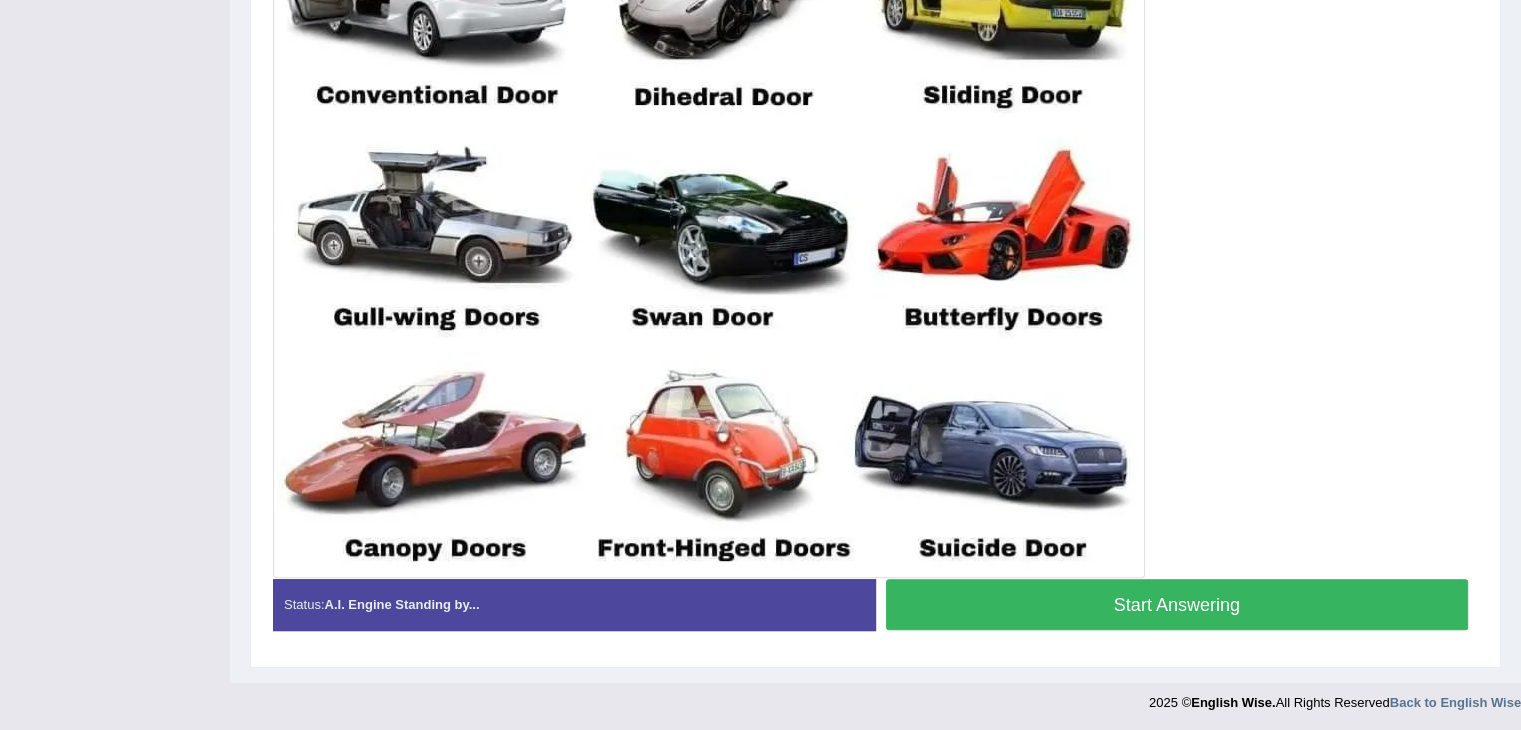 click on "Start Answering" at bounding box center [1177, 604] 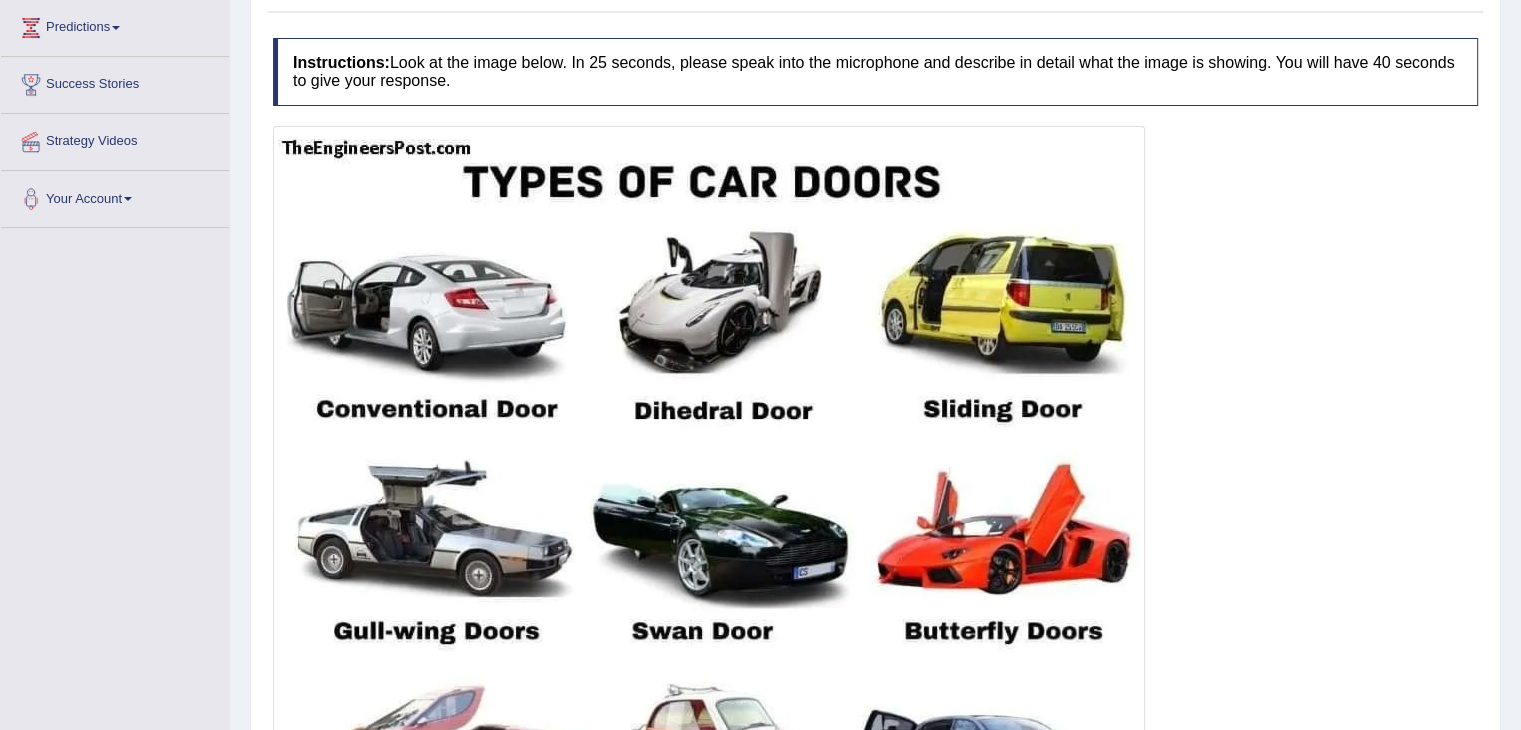 scroll, scrollTop: 659, scrollLeft: 0, axis: vertical 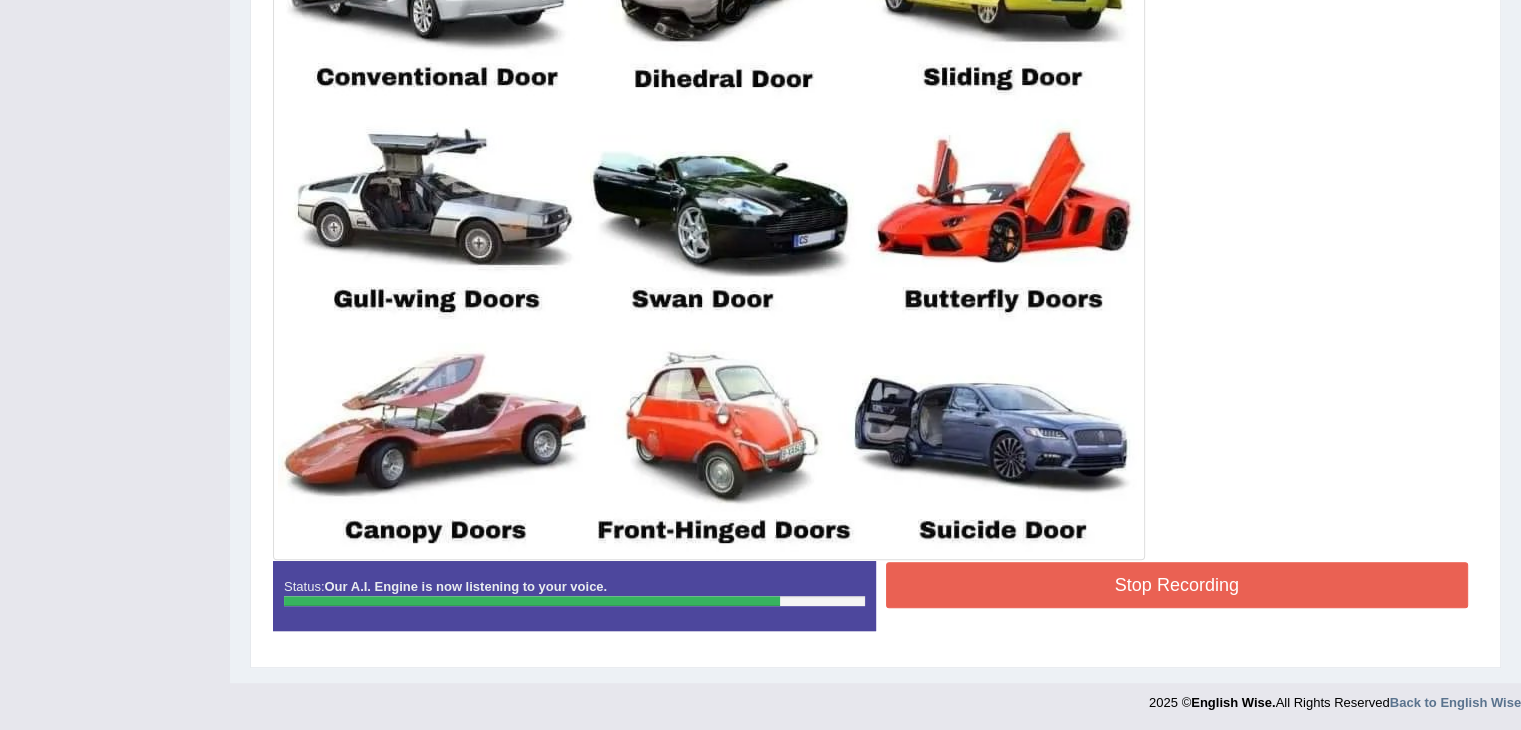 click on "Stop Recording" at bounding box center [1177, 585] 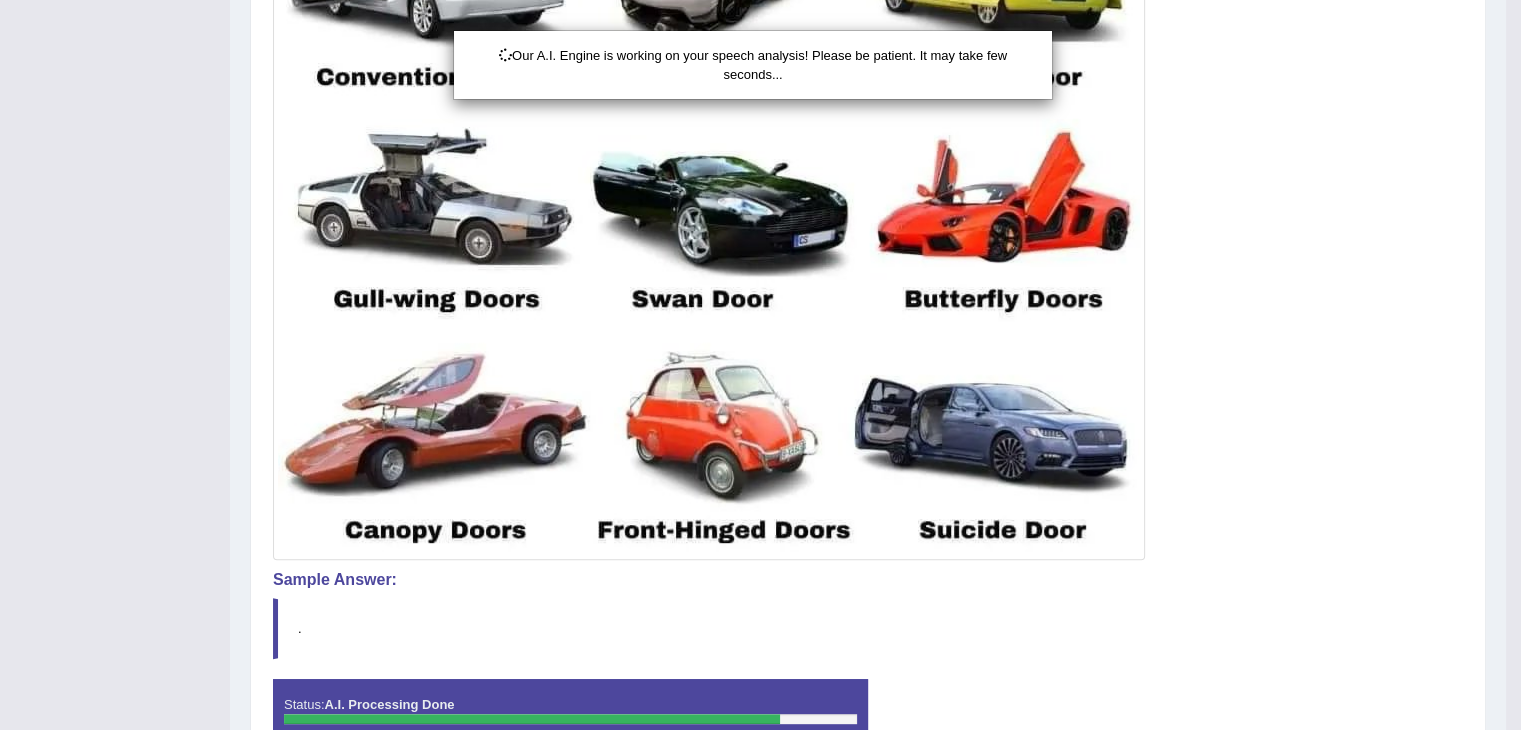 scroll, scrollTop: 777, scrollLeft: 0, axis: vertical 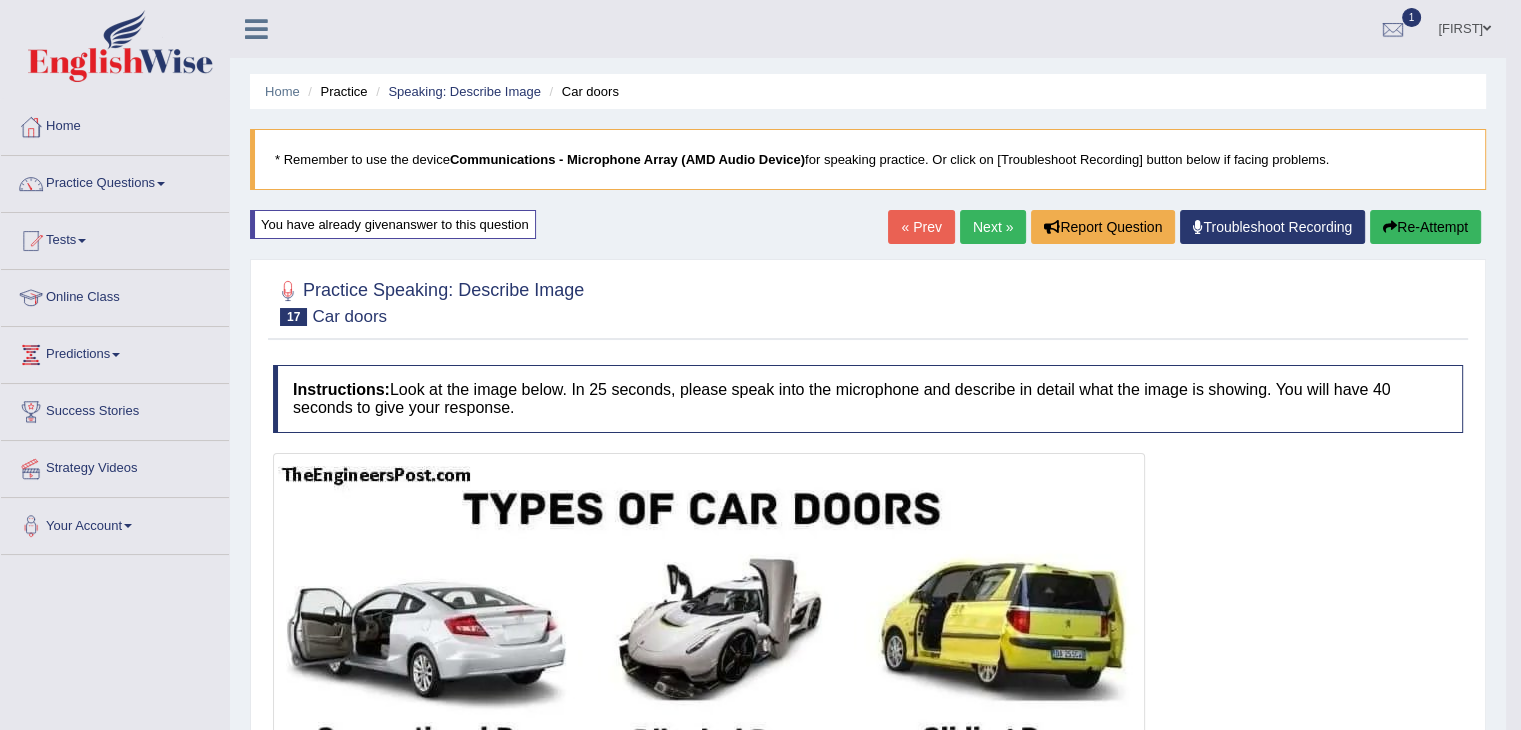 click on "Next »" at bounding box center (993, 227) 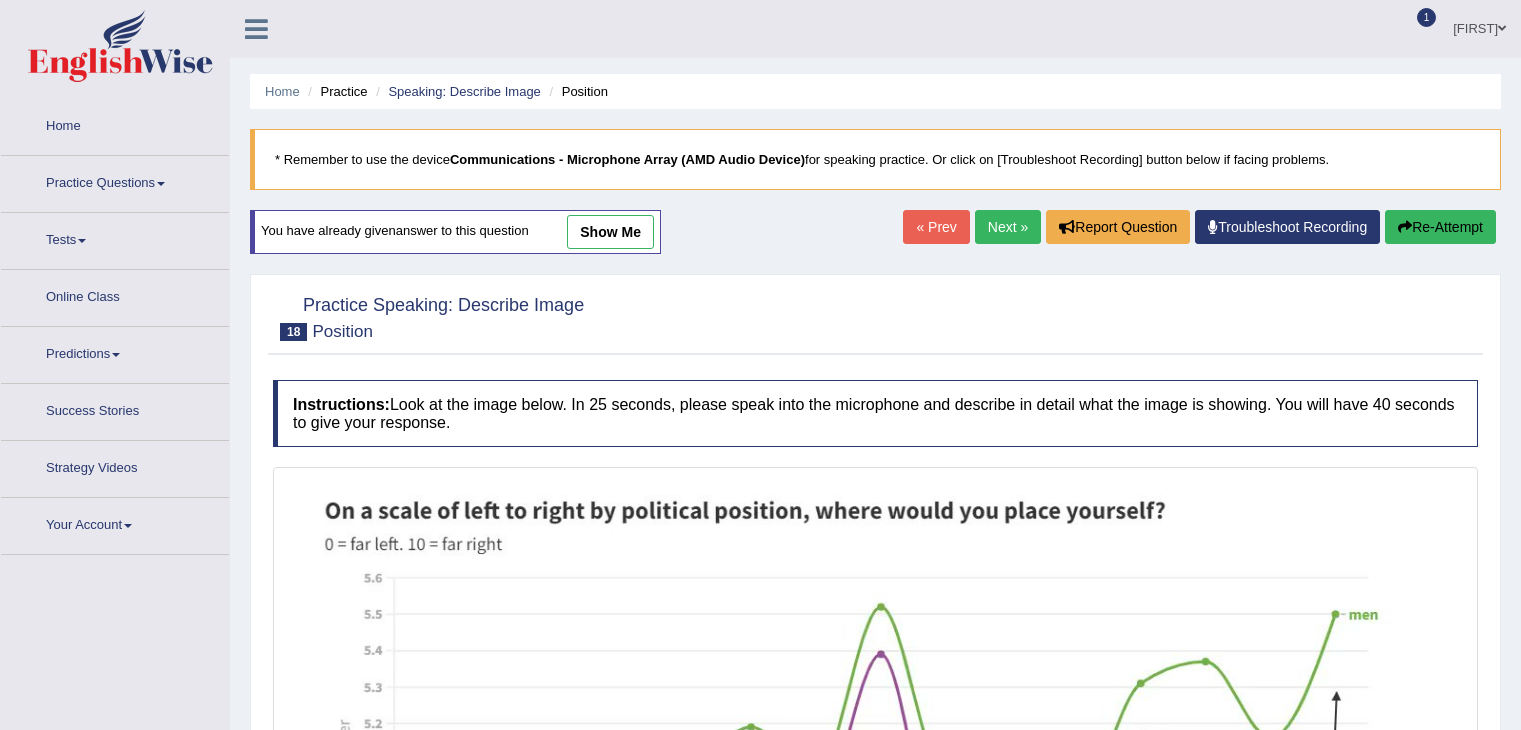 scroll, scrollTop: 0, scrollLeft: 0, axis: both 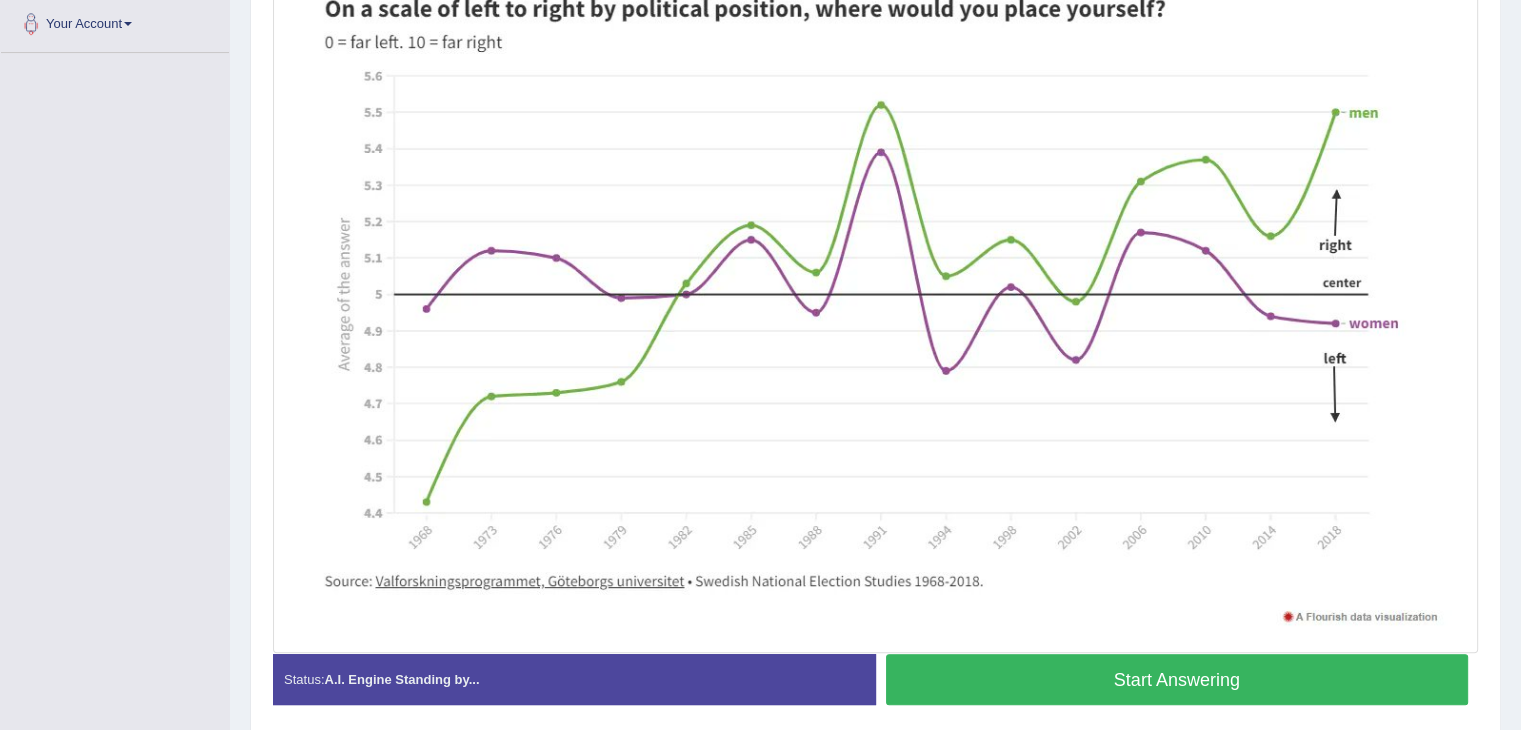 click on "Start Answering" at bounding box center [1177, 679] 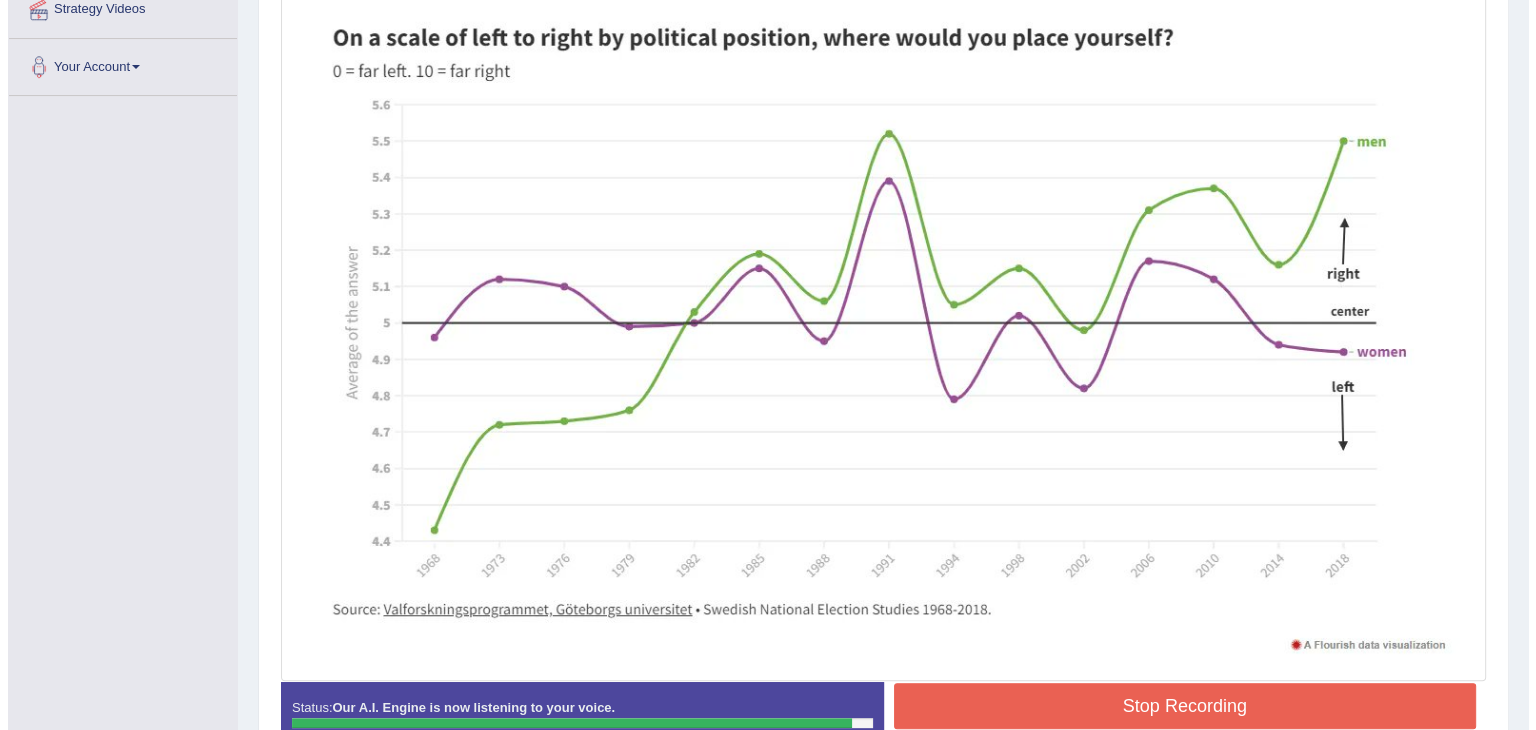 scroll, scrollTop: 494, scrollLeft: 0, axis: vertical 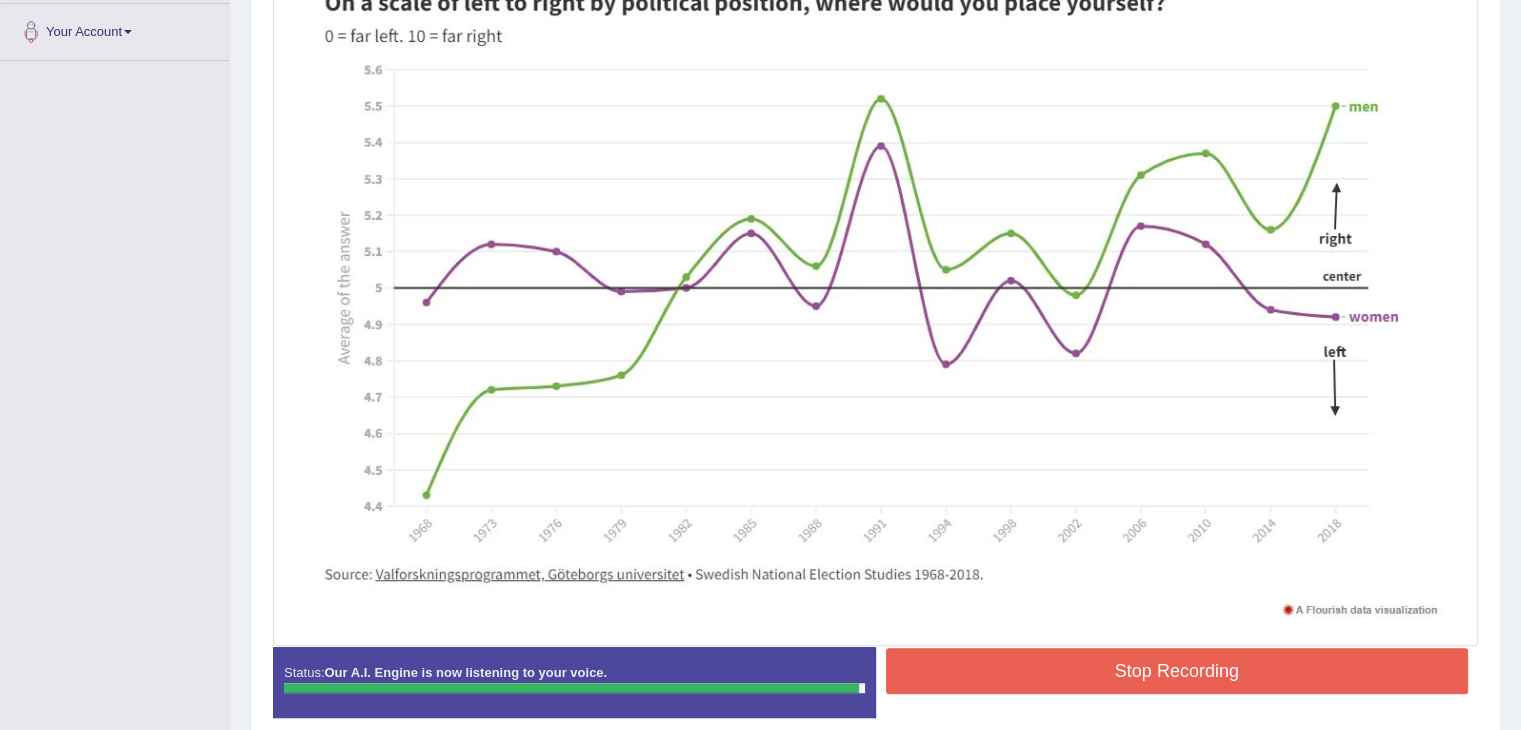 click on "Stop Recording" at bounding box center [1177, 671] 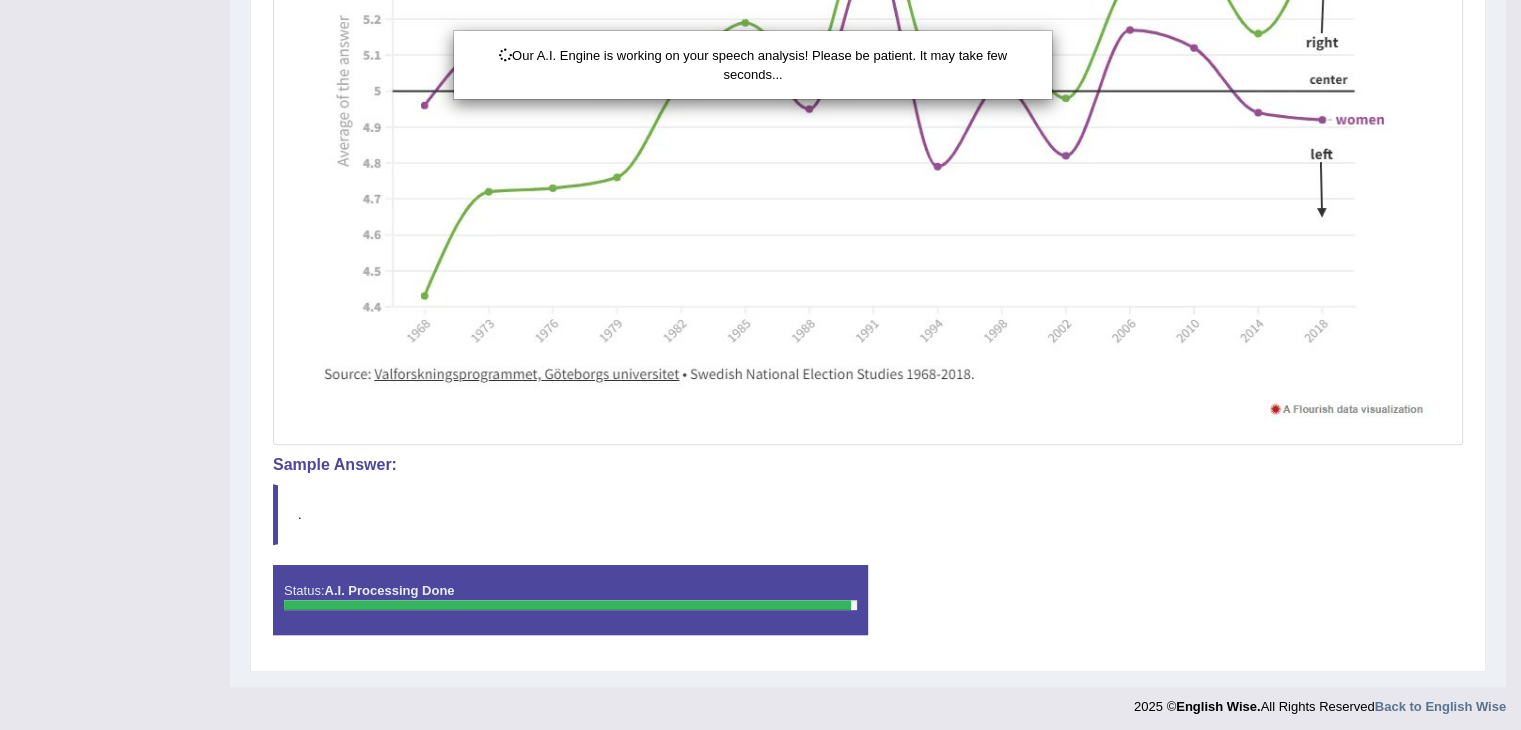 scroll, scrollTop: 692, scrollLeft: 0, axis: vertical 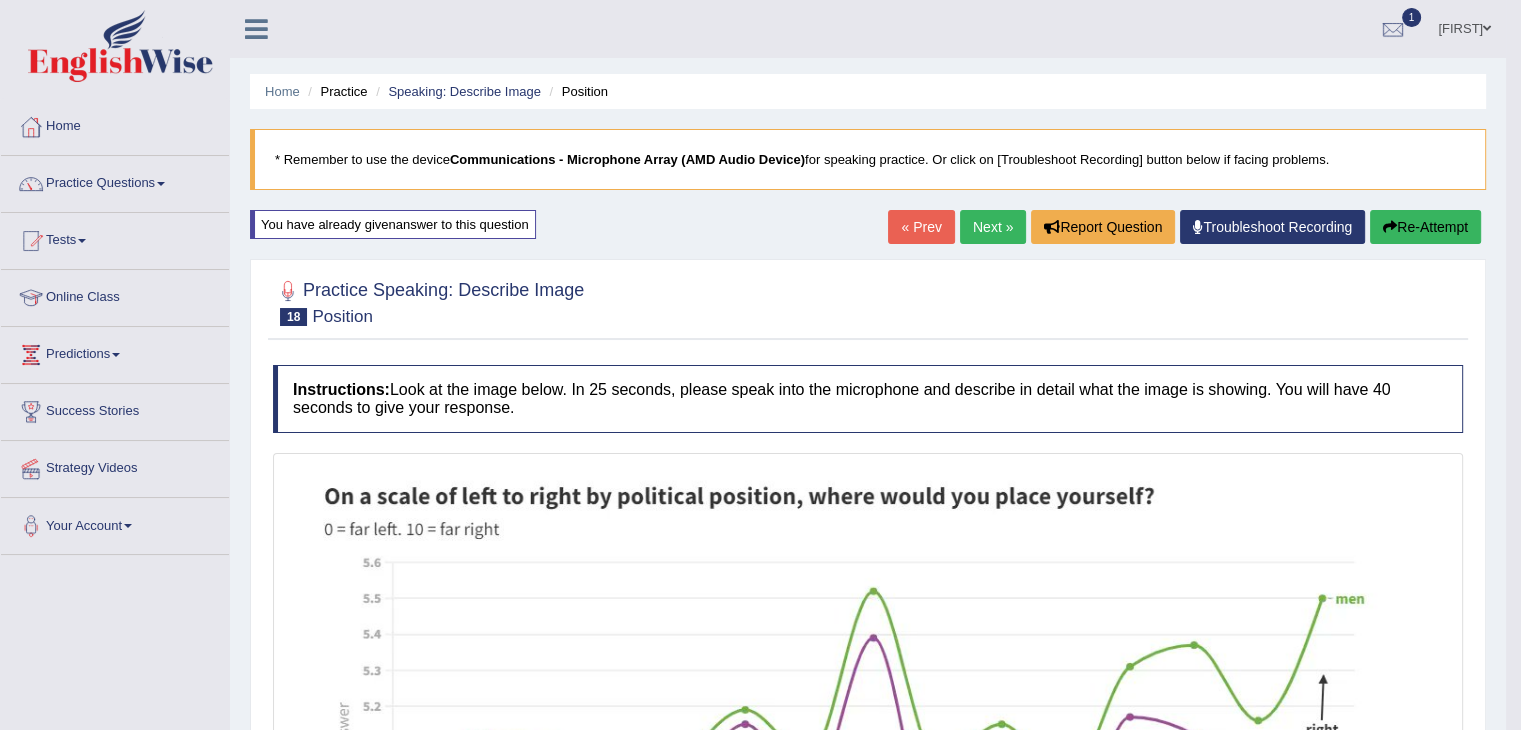 click on "Next »" at bounding box center (993, 227) 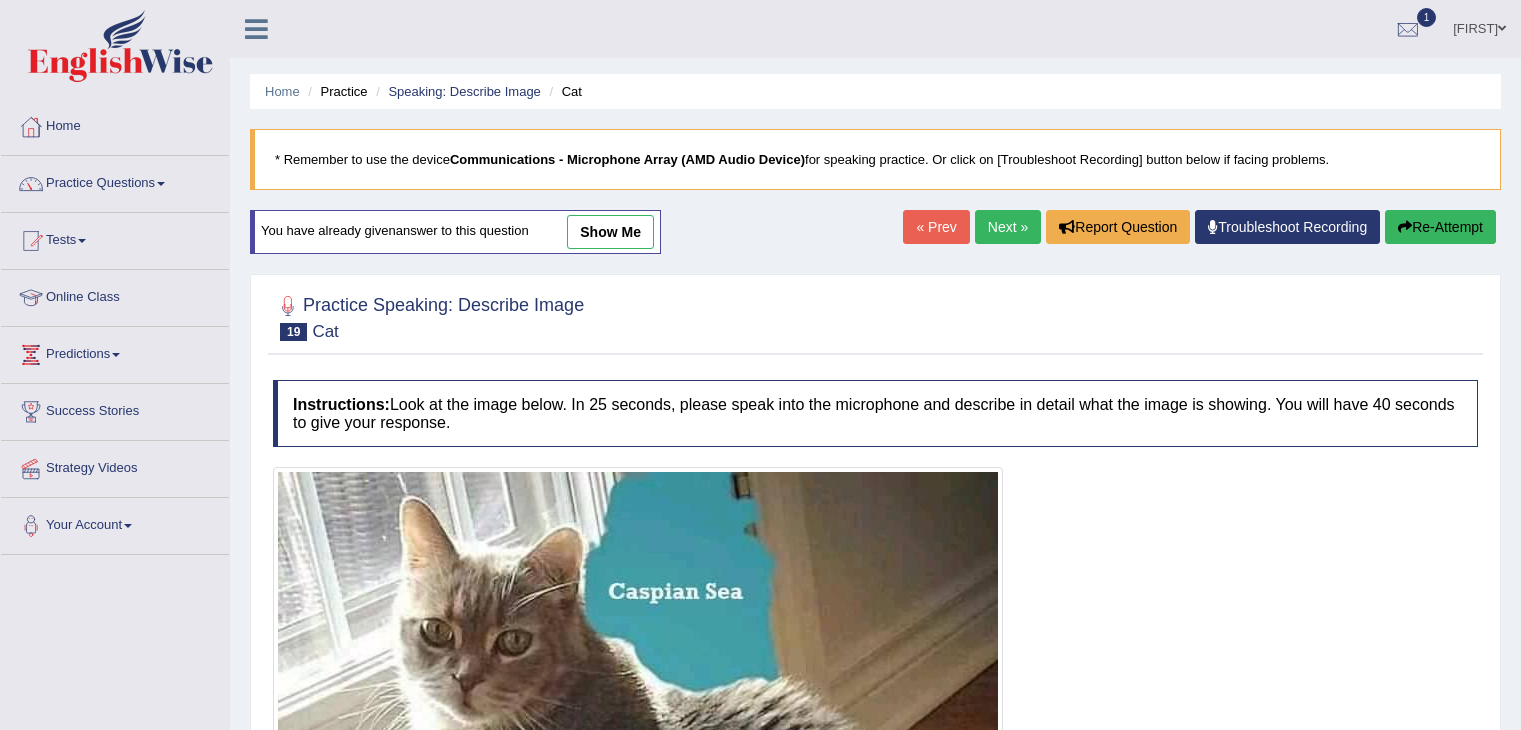 scroll, scrollTop: 0, scrollLeft: 0, axis: both 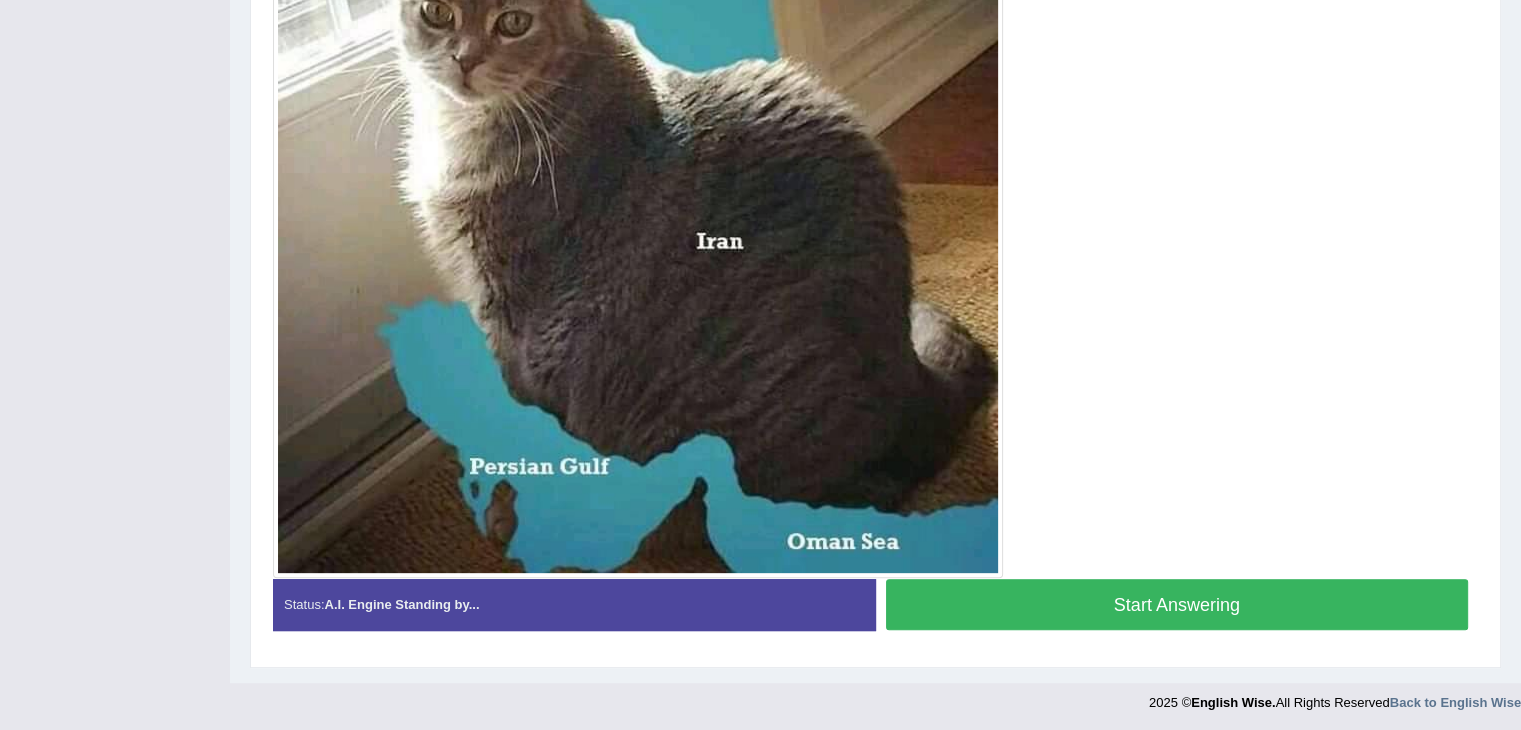 click on "Start Answering" at bounding box center (1177, 604) 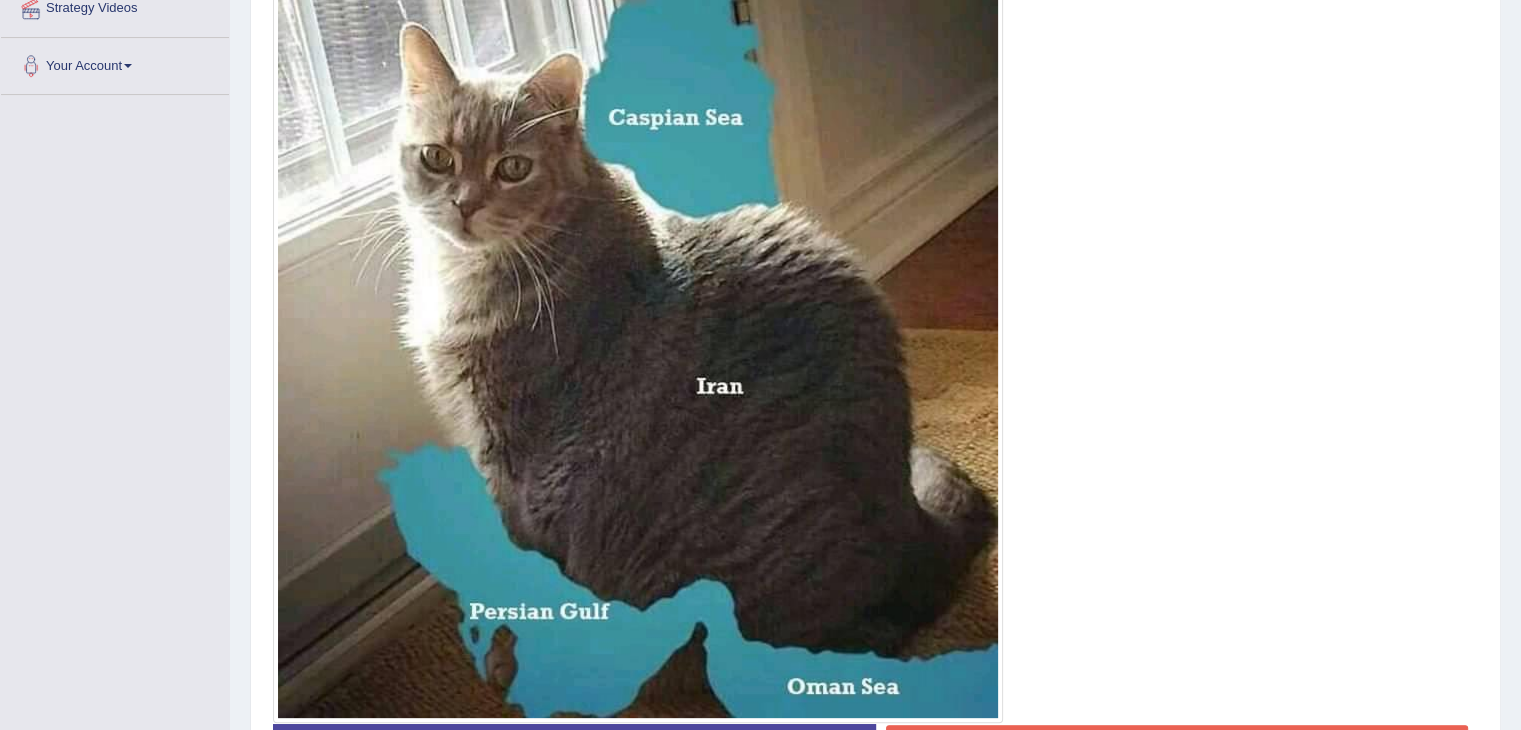 scroll, scrollTop: 623, scrollLeft: 0, axis: vertical 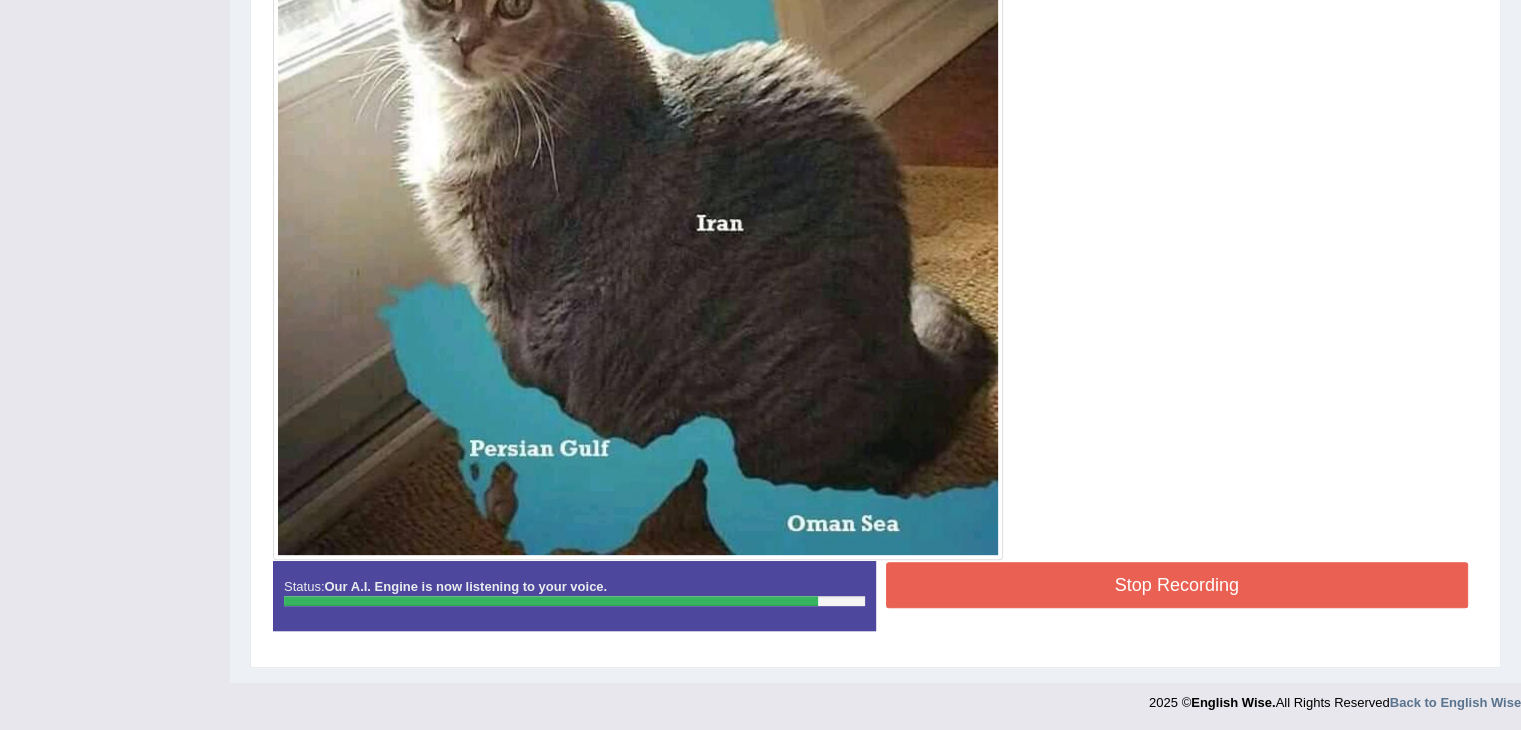 click on "Stop Recording" at bounding box center [1177, 585] 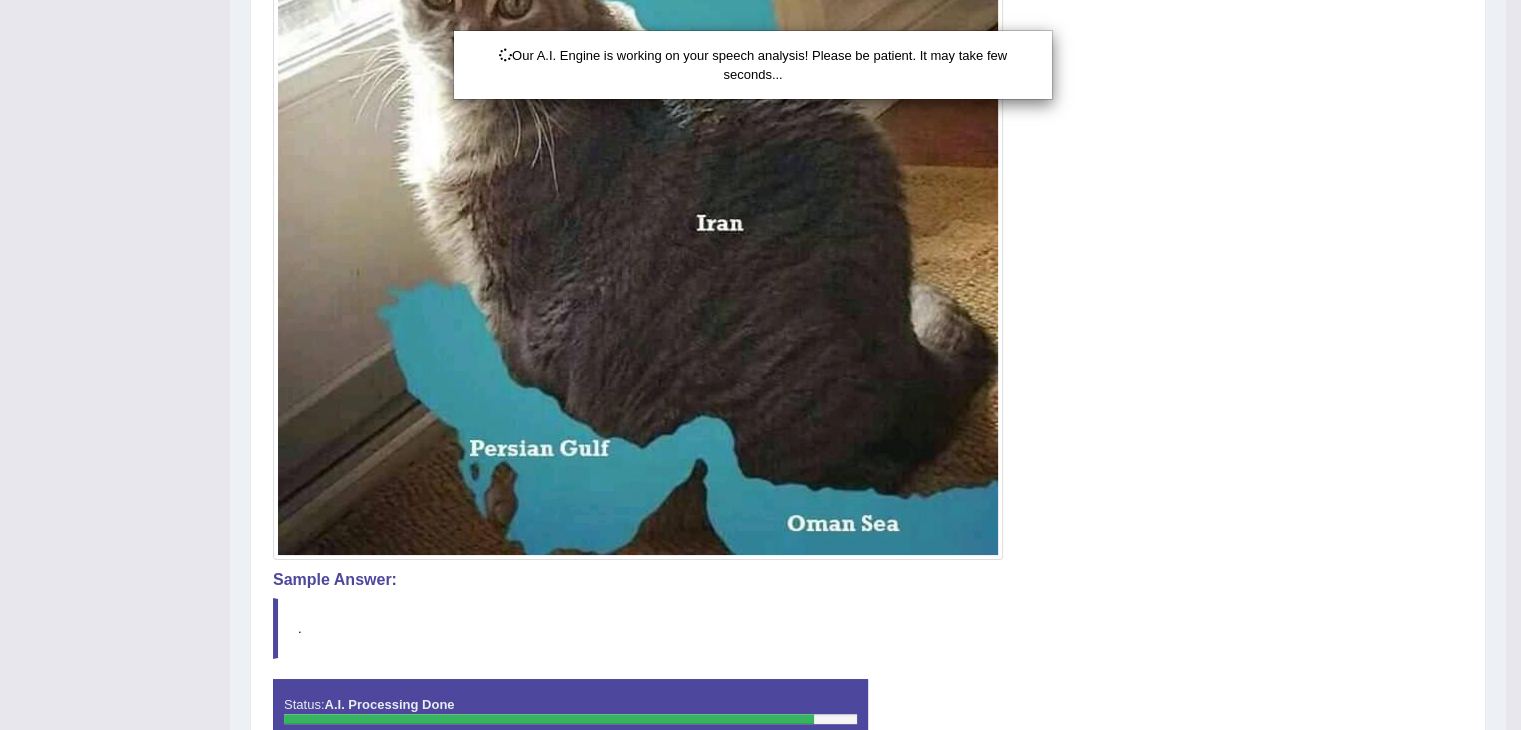 scroll, scrollTop: 741, scrollLeft: 0, axis: vertical 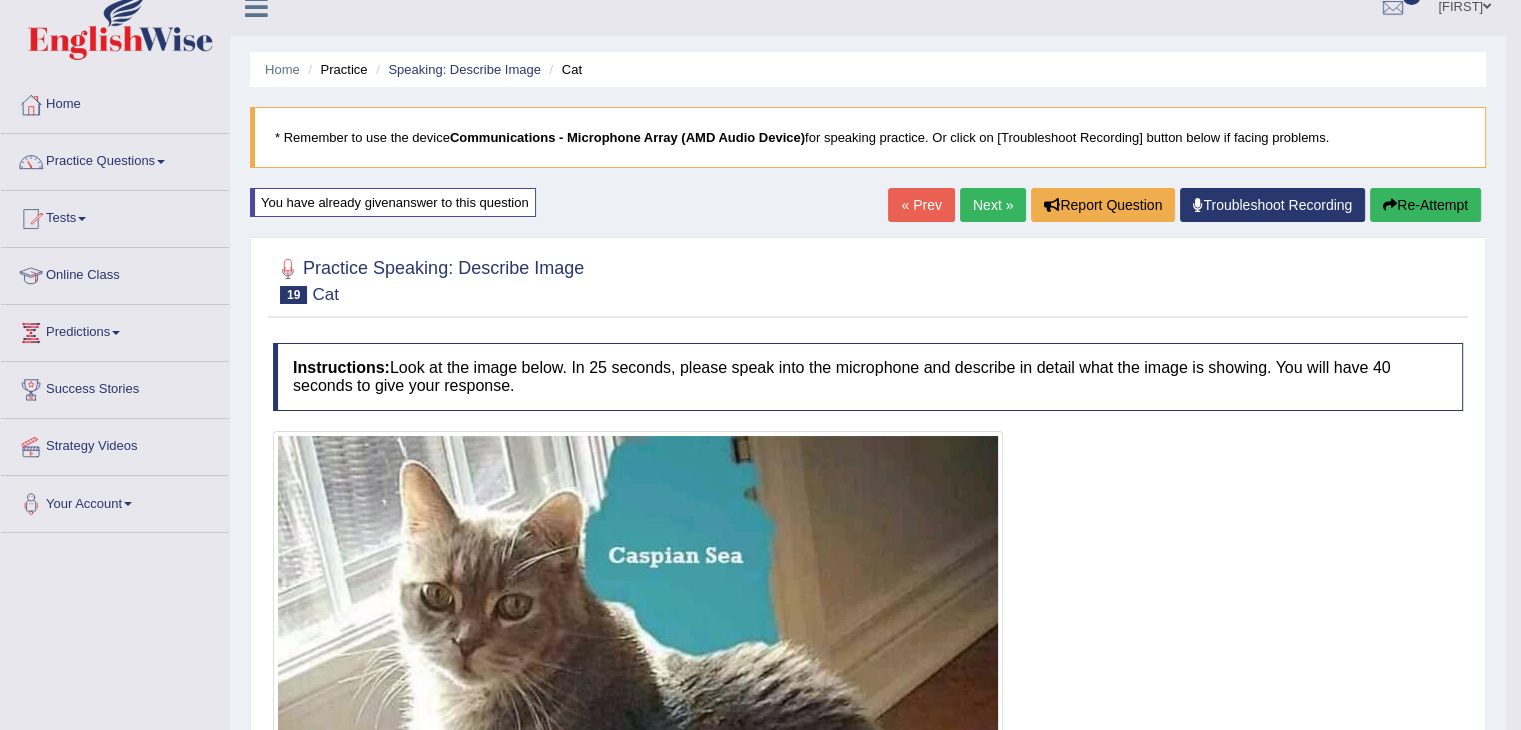 click on "Next »" at bounding box center (993, 205) 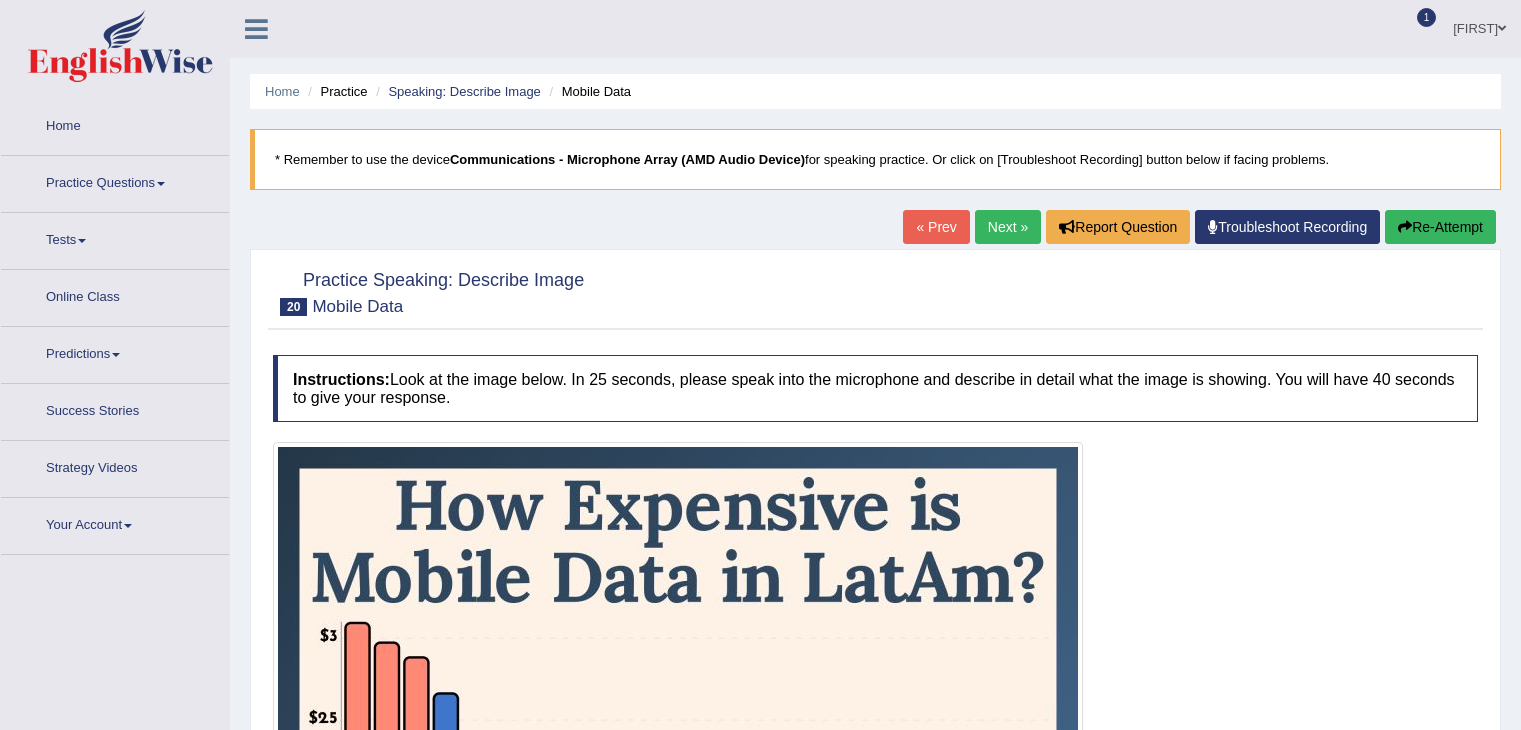 scroll, scrollTop: 0, scrollLeft: 0, axis: both 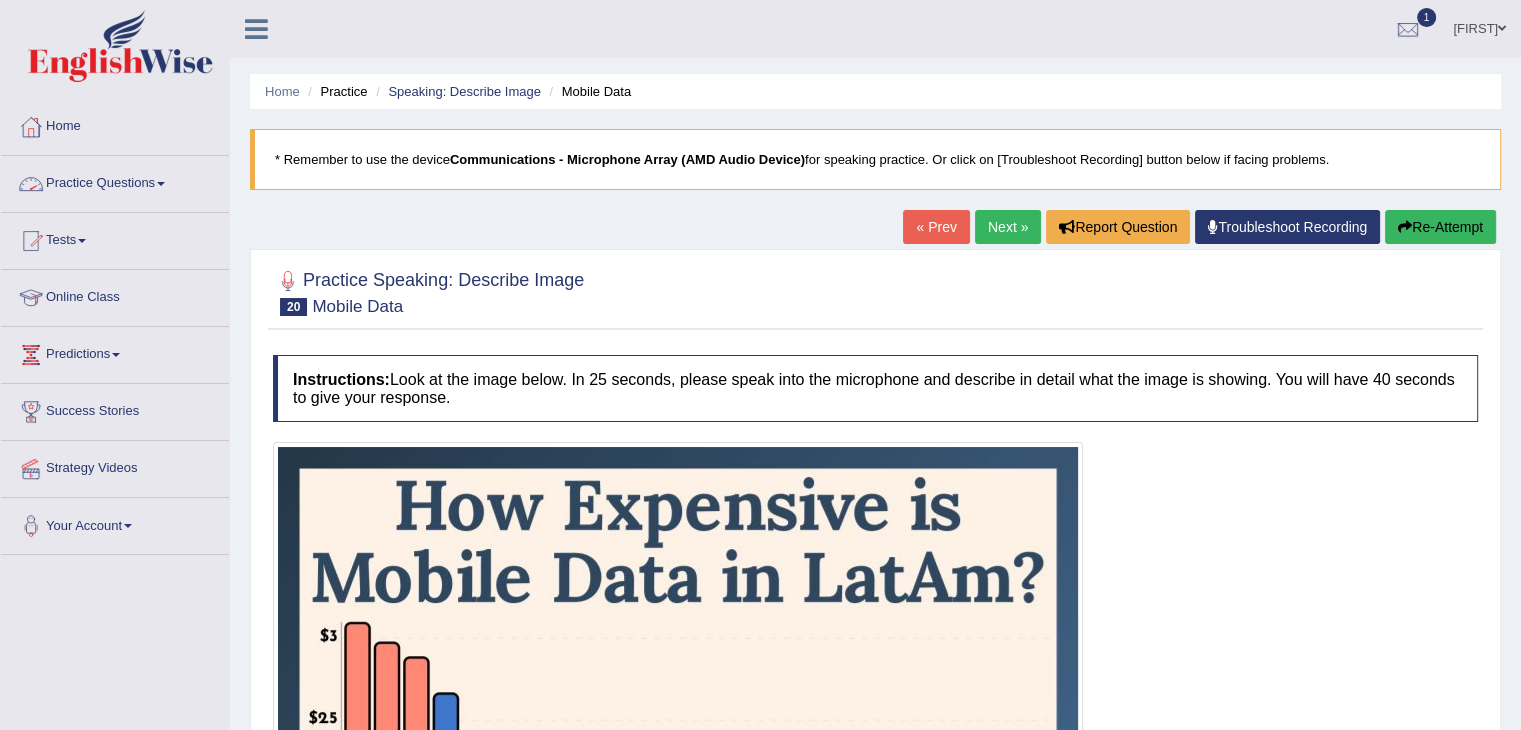 click on "Practice Questions" at bounding box center (115, 181) 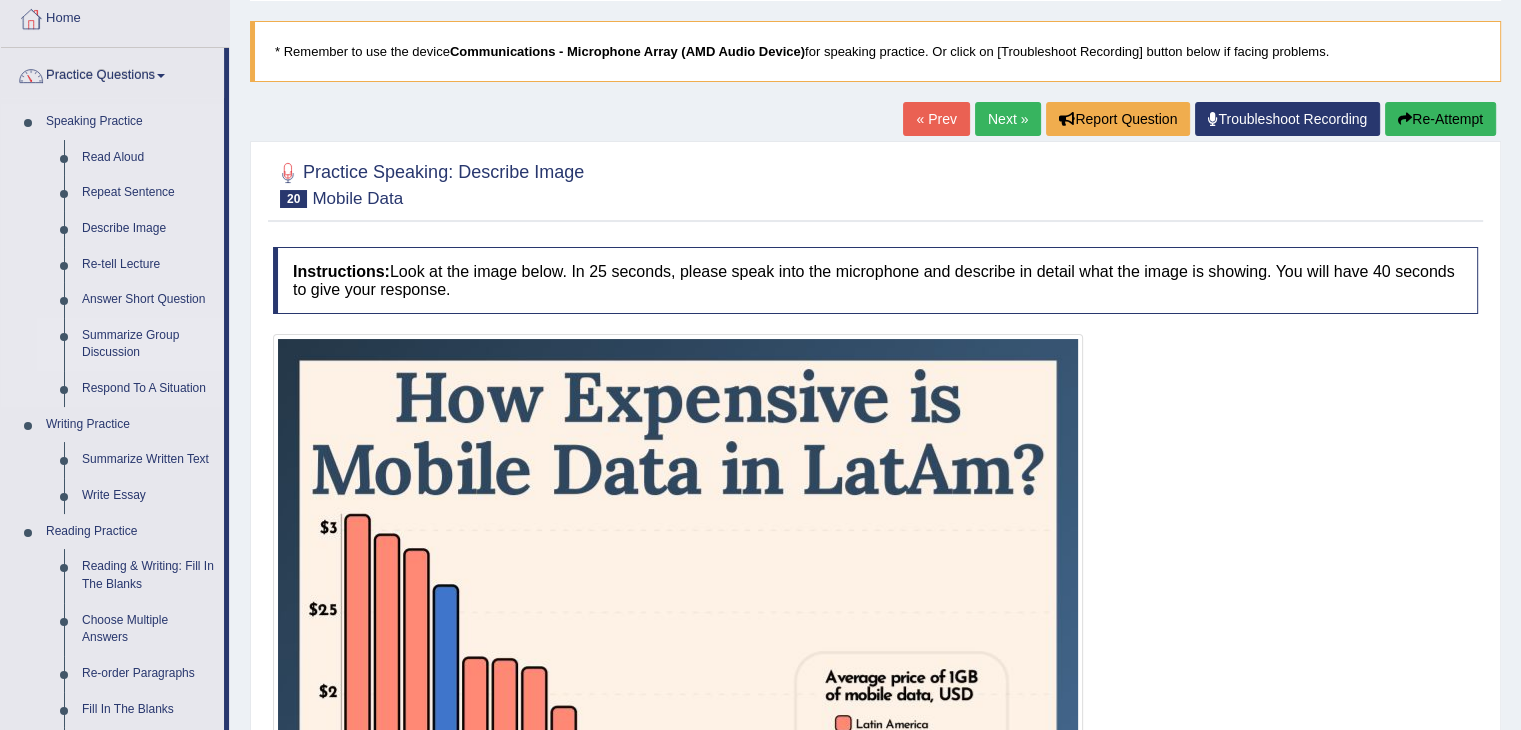 scroll, scrollTop: 112, scrollLeft: 0, axis: vertical 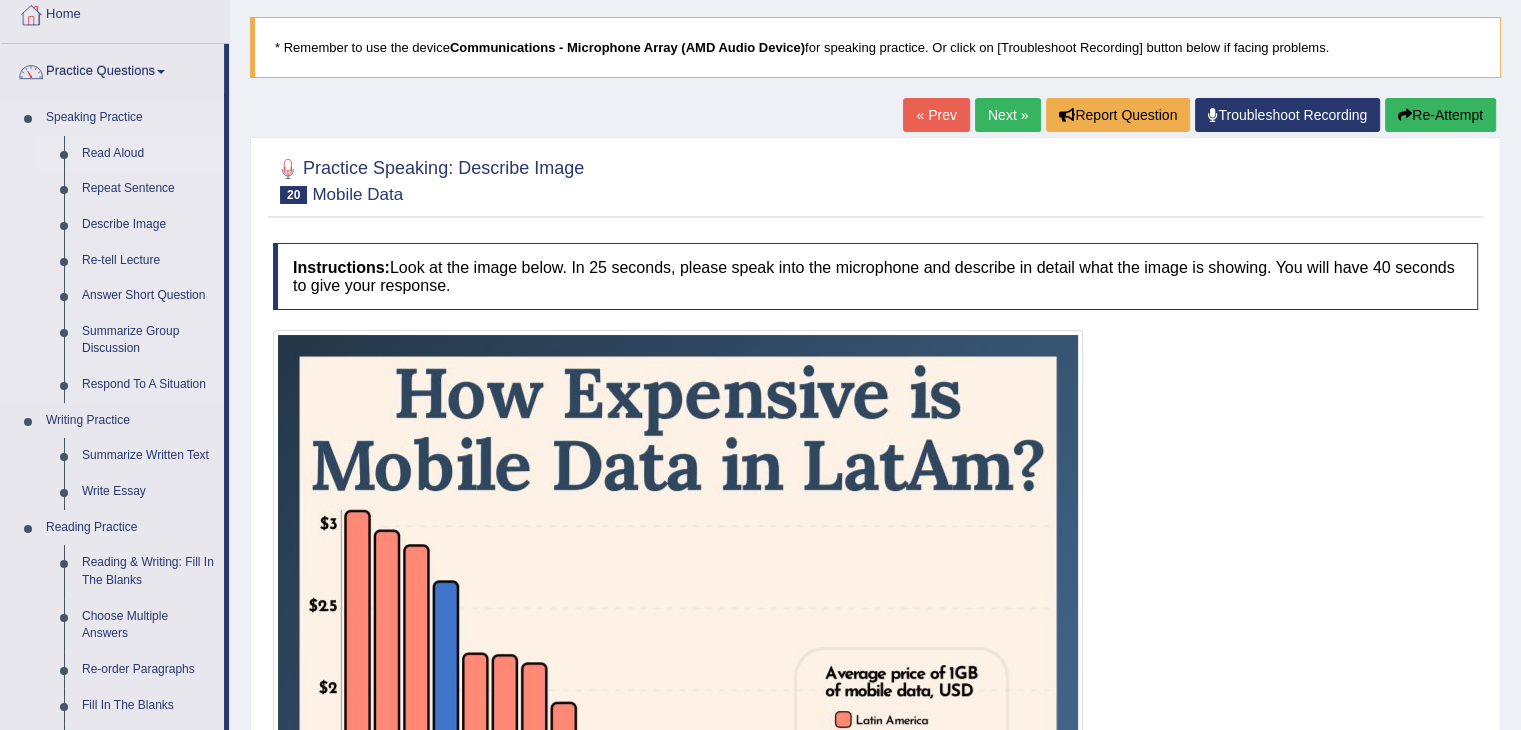 click on "Read Aloud" at bounding box center [148, 154] 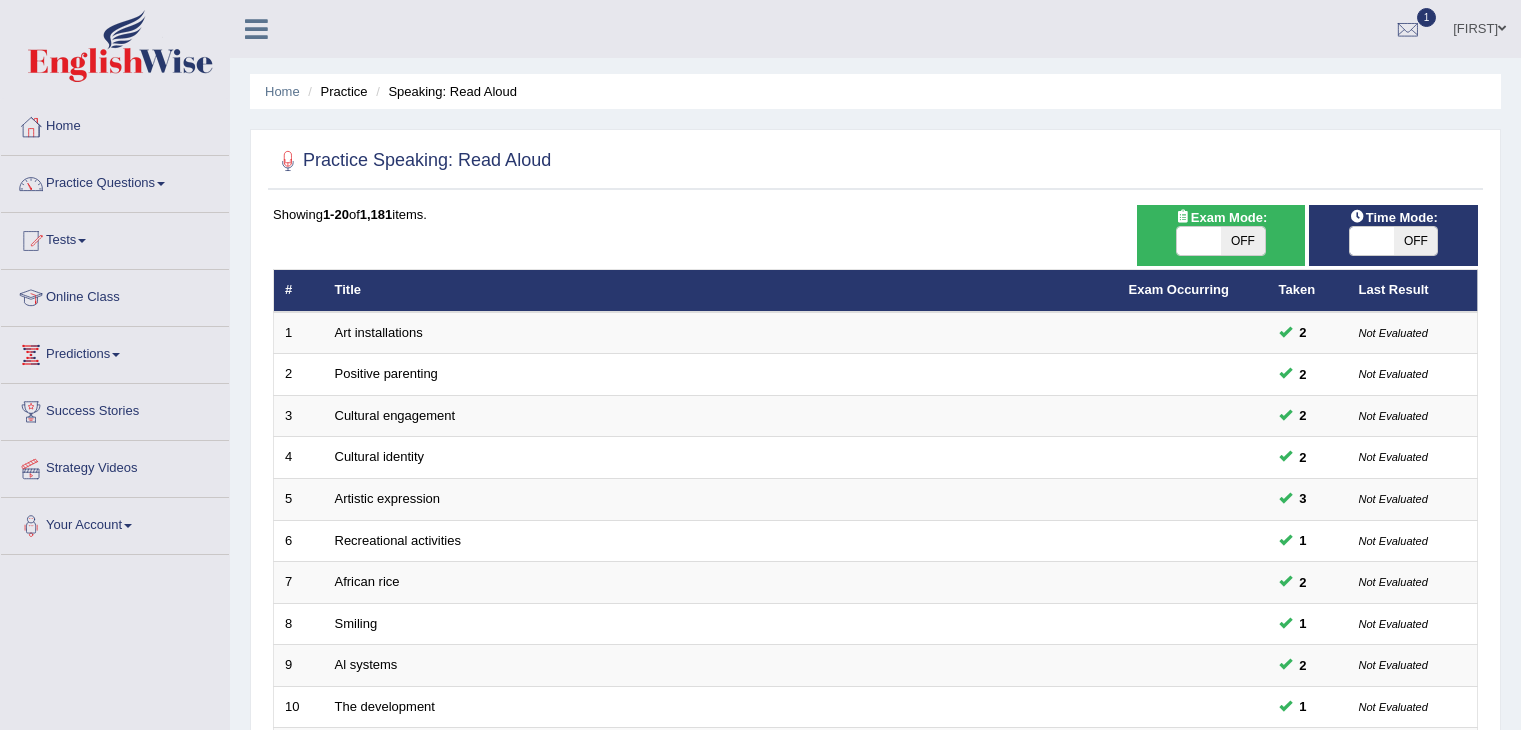 scroll, scrollTop: 0, scrollLeft: 0, axis: both 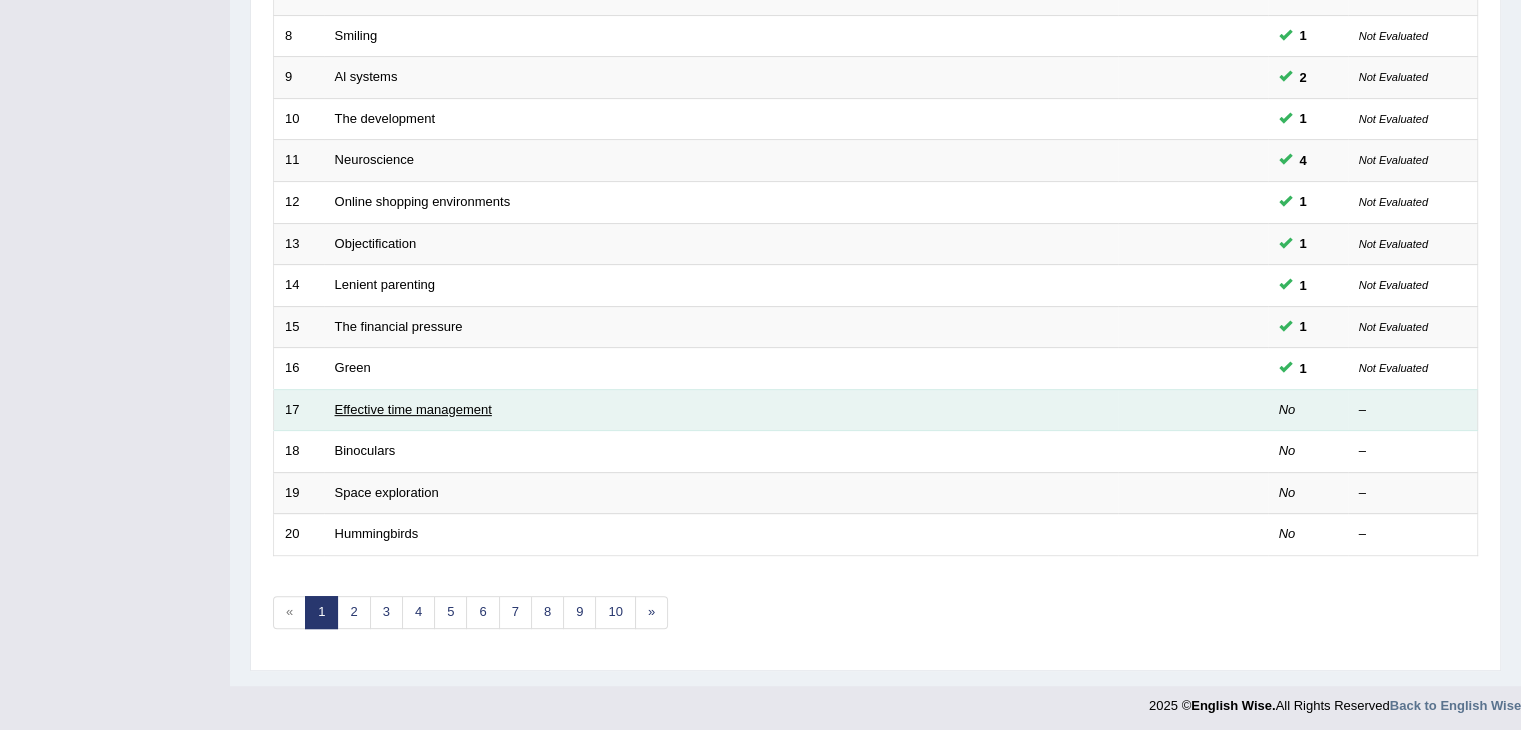 click on "Effective time management" at bounding box center [413, 409] 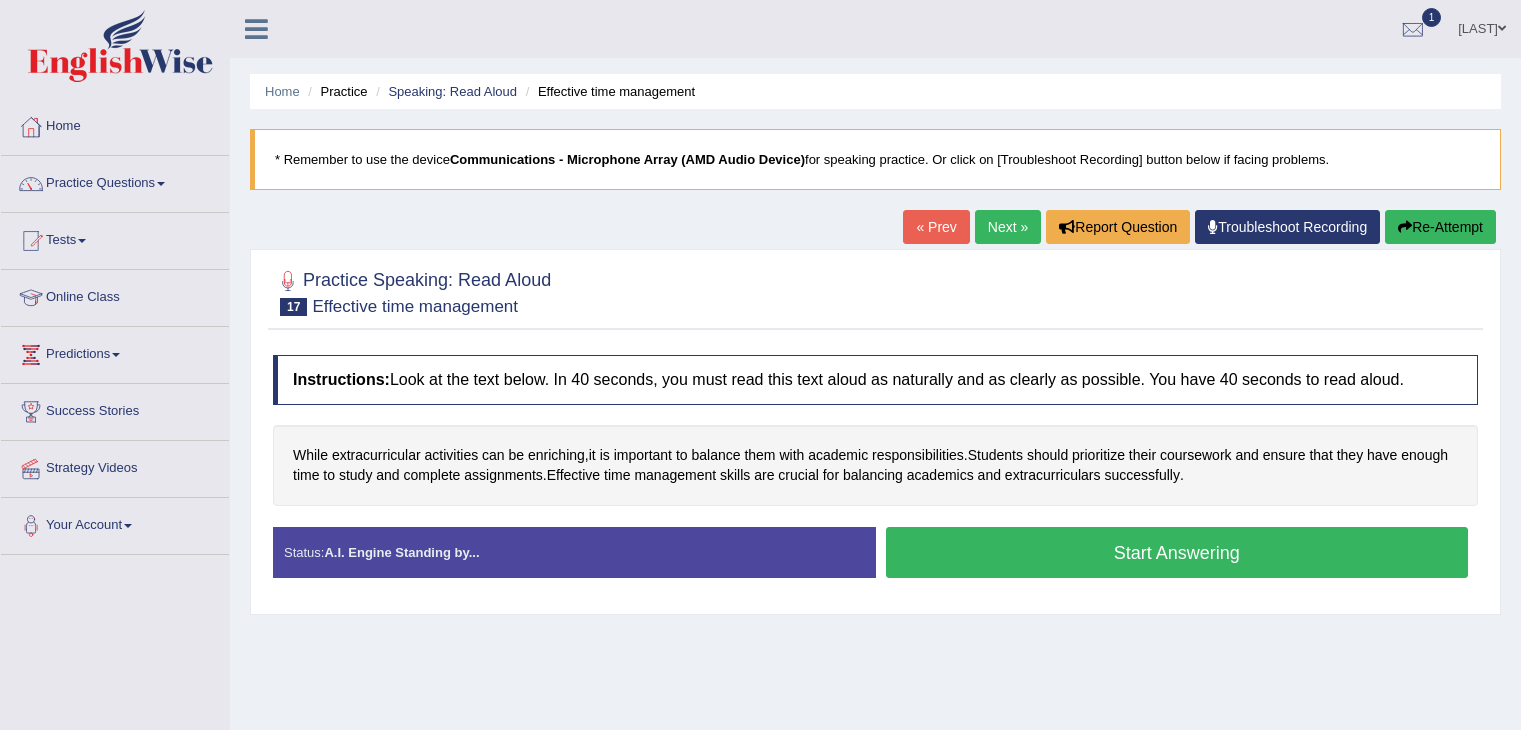 scroll, scrollTop: 0, scrollLeft: 0, axis: both 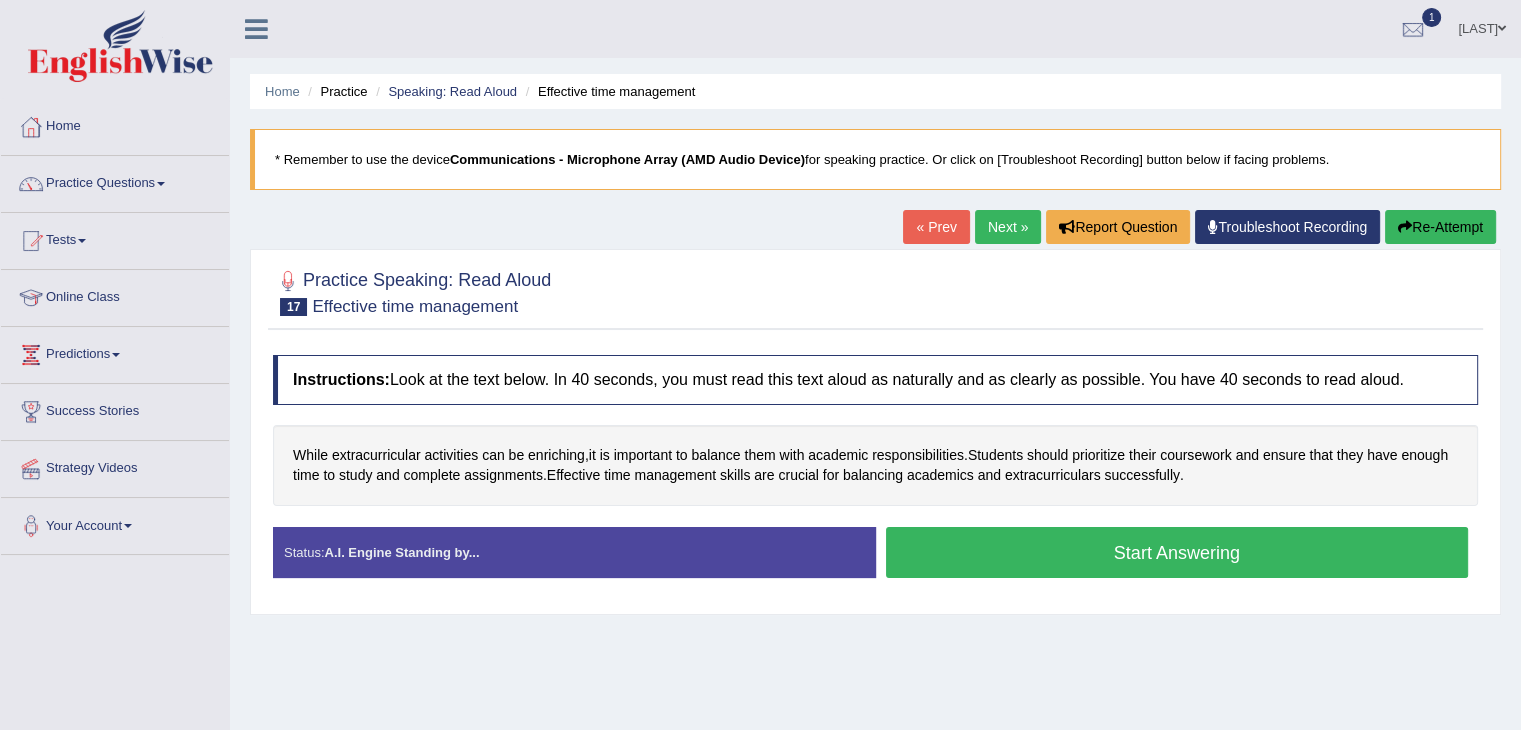 click on "Start Answering" at bounding box center (1177, 552) 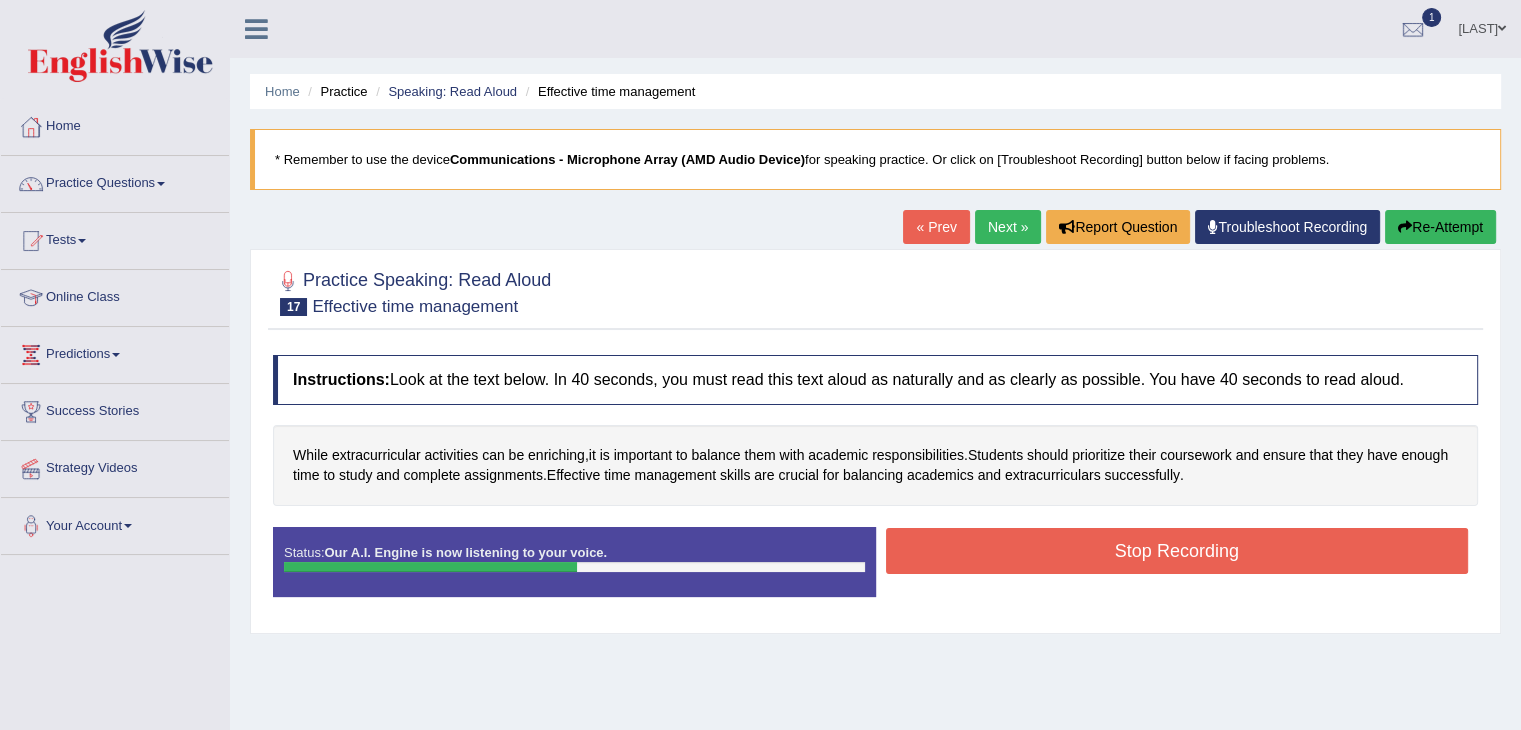 click on "Stop Recording" at bounding box center [1177, 551] 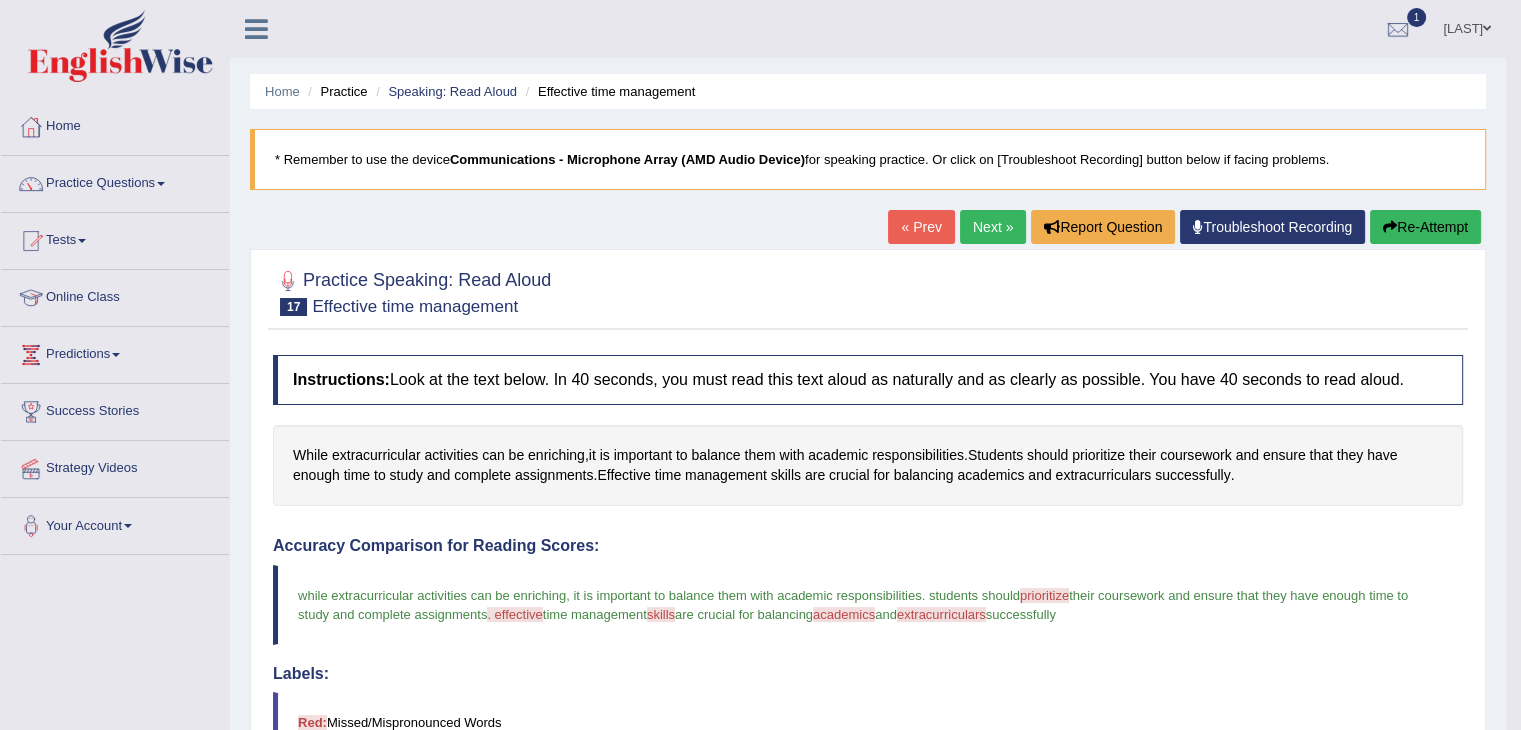 scroll, scrollTop: 0, scrollLeft: 0, axis: both 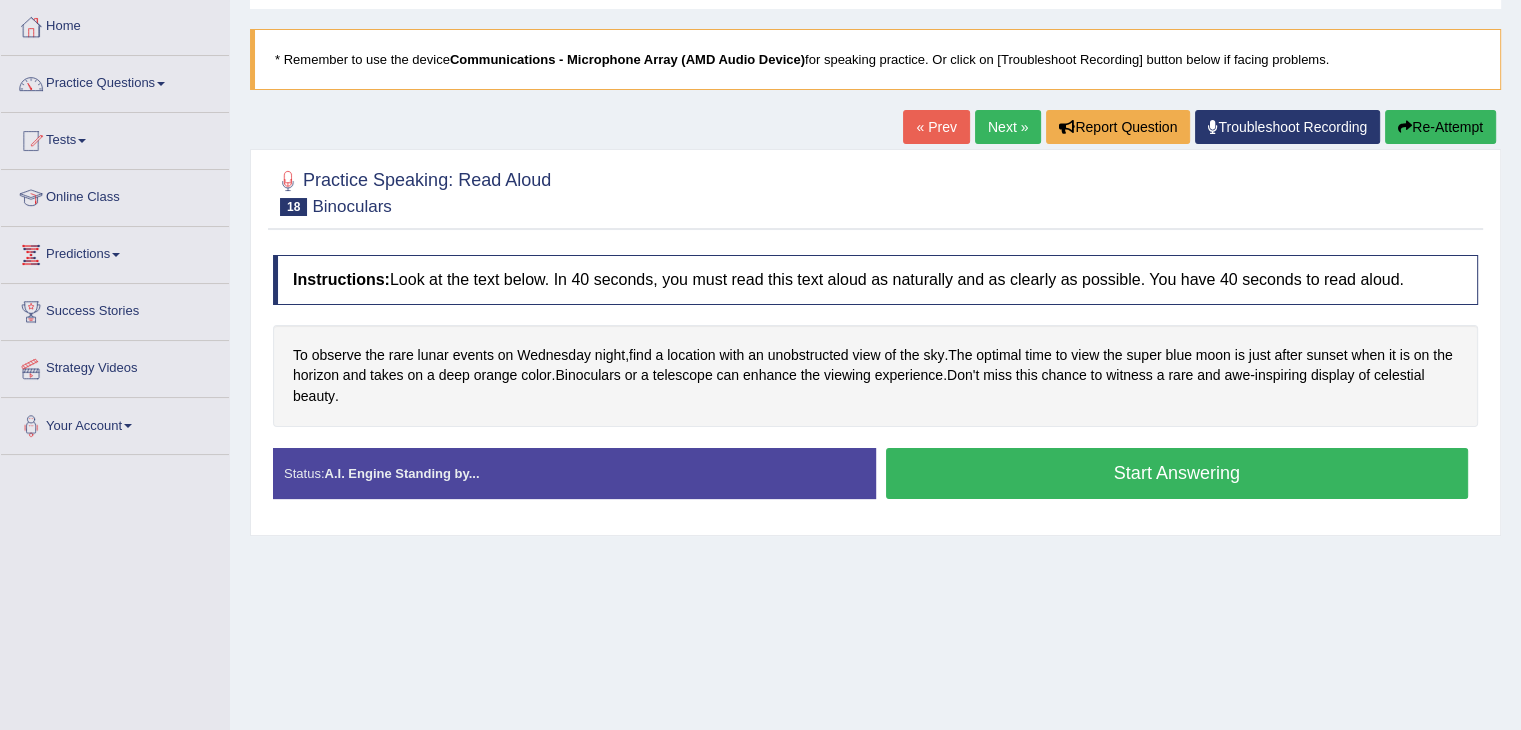 click on "Start Answering" at bounding box center [1177, 473] 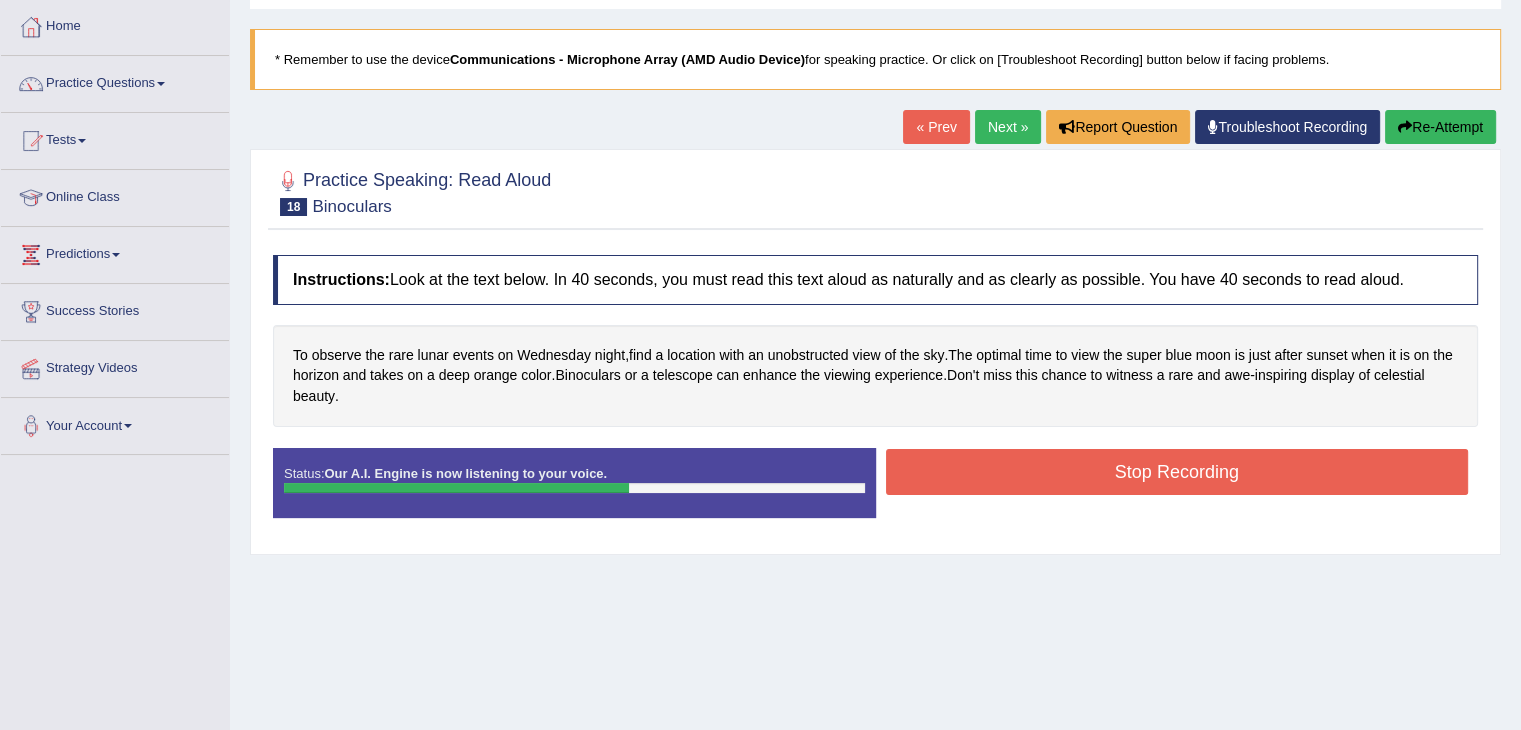 click on "Stop Recording" at bounding box center [1177, 472] 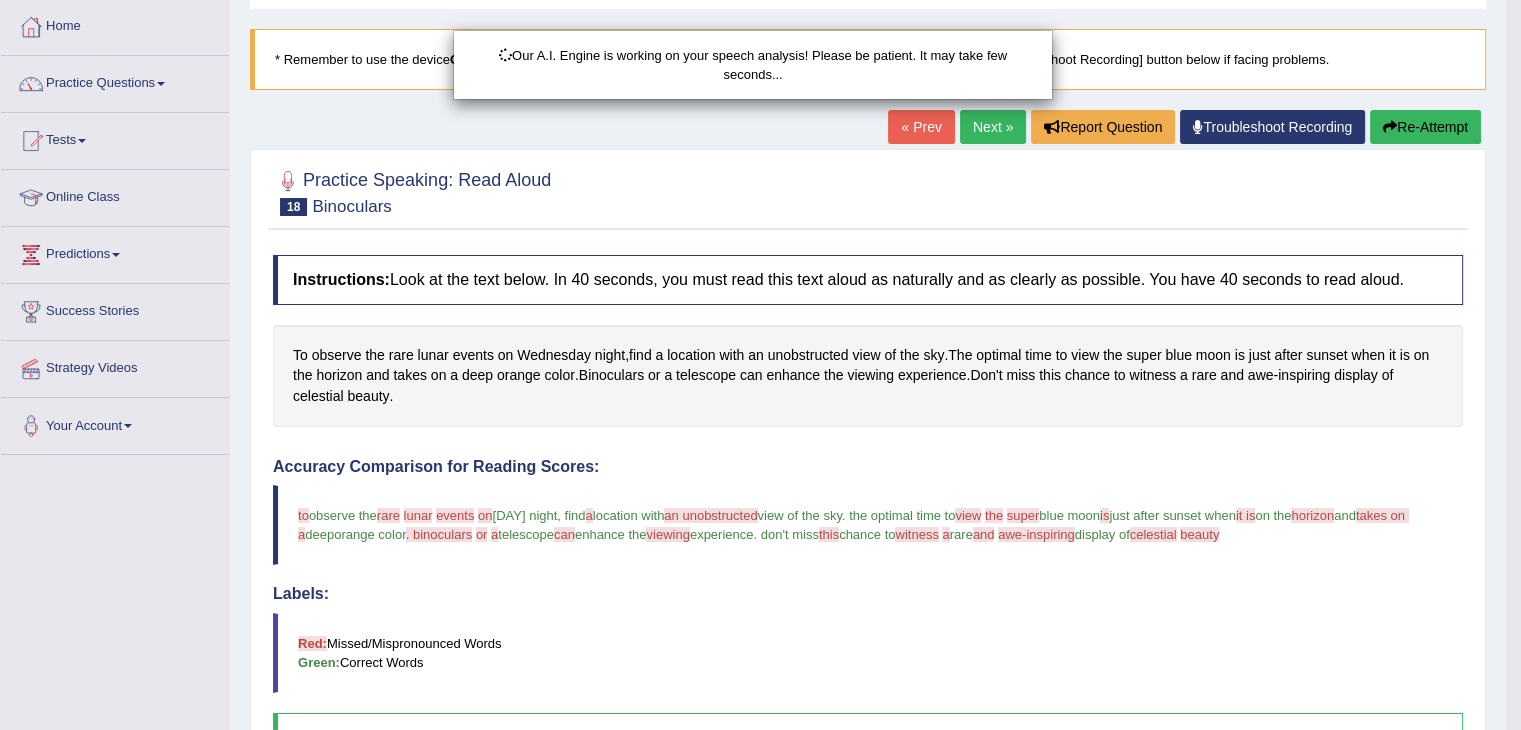 scroll, scrollTop: 320, scrollLeft: 0, axis: vertical 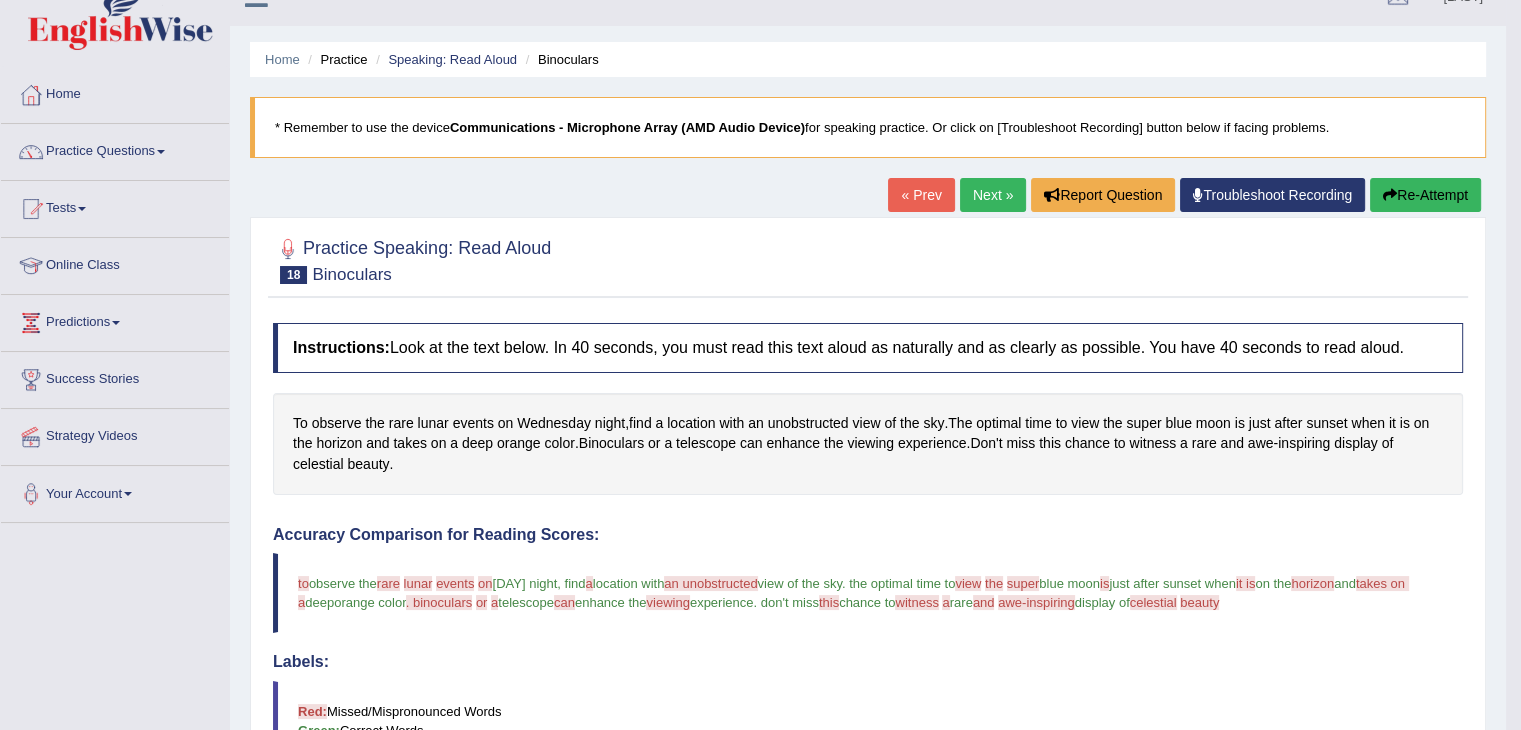 click on "Next »" at bounding box center (993, 195) 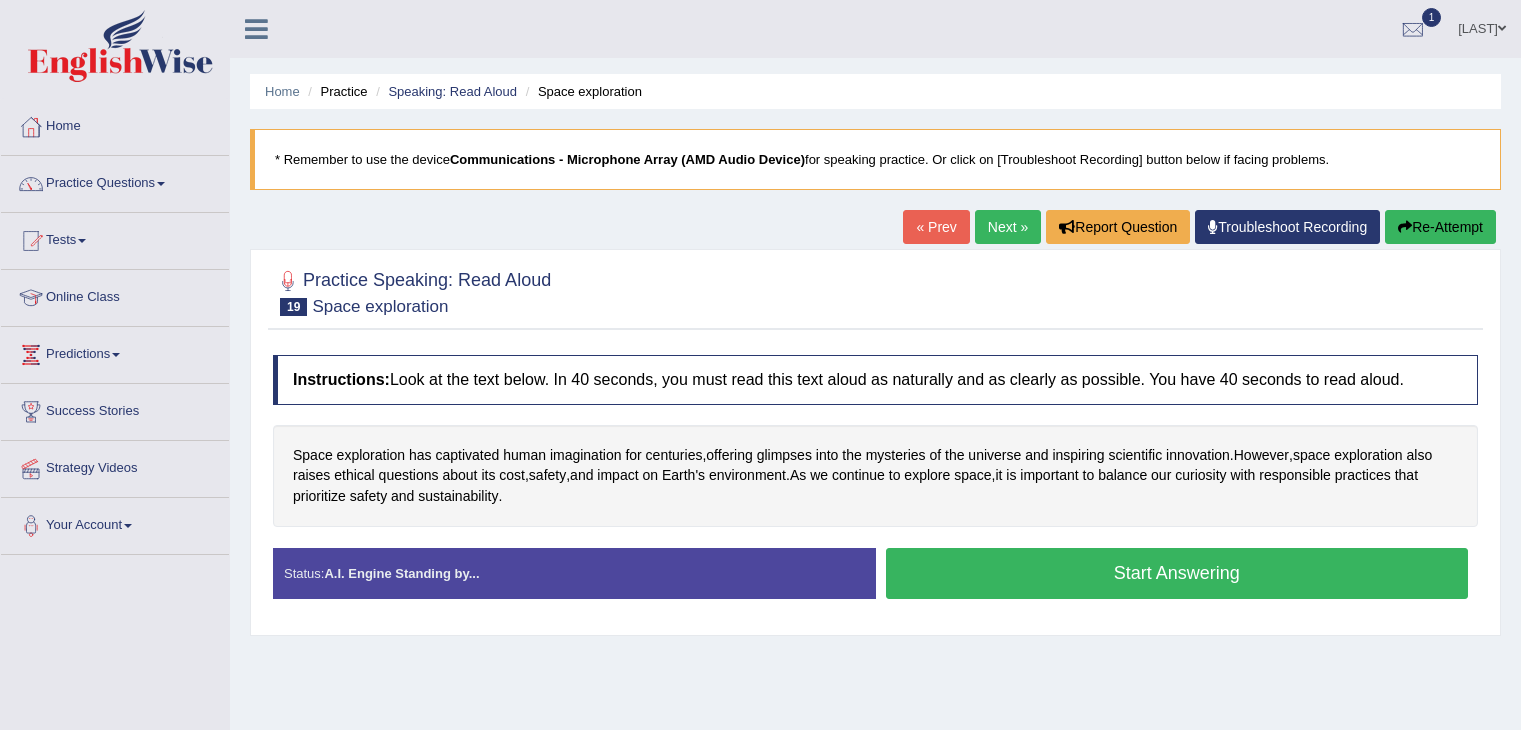 scroll, scrollTop: 0, scrollLeft: 0, axis: both 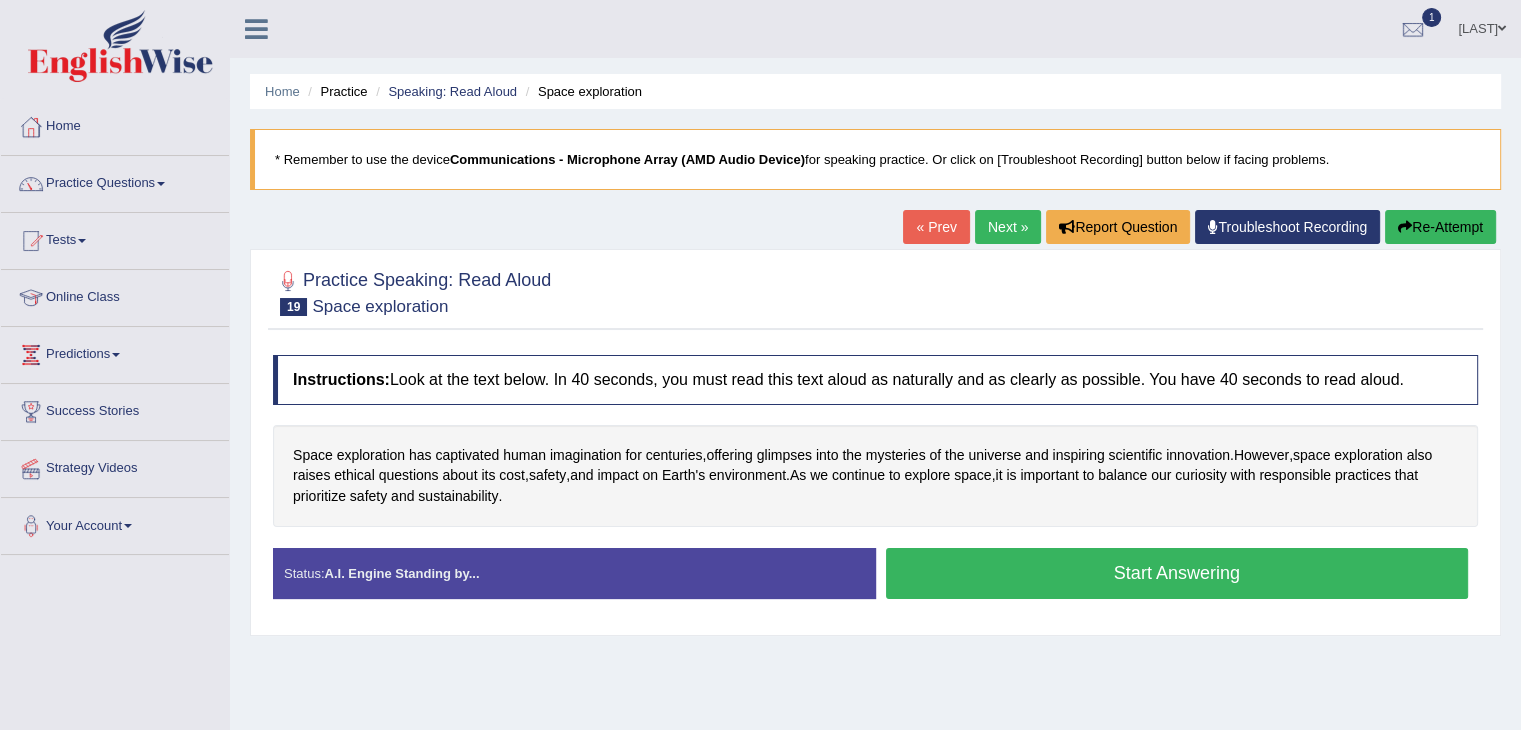 click on "Start Answering" at bounding box center [1177, 573] 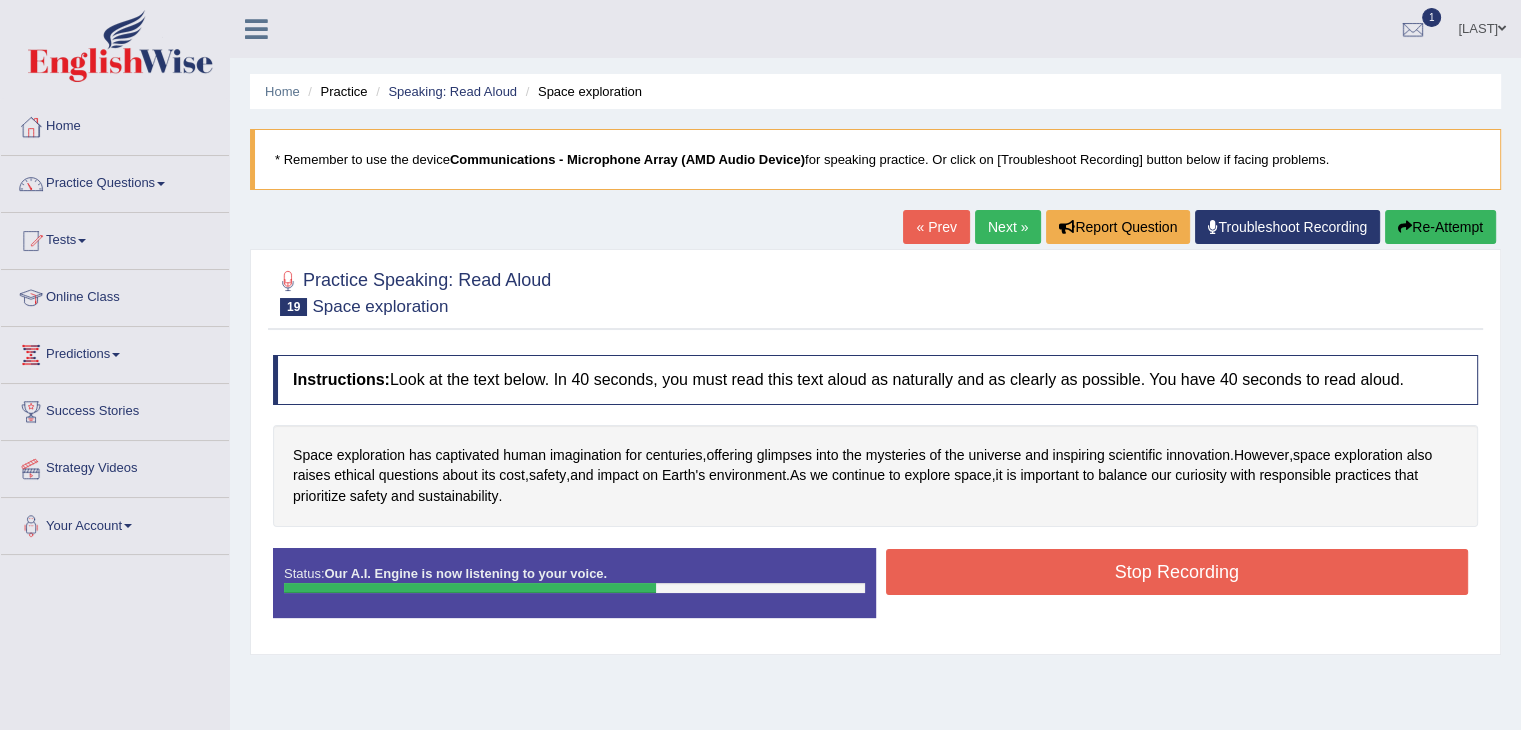 click on "Stop Recording" at bounding box center (1177, 572) 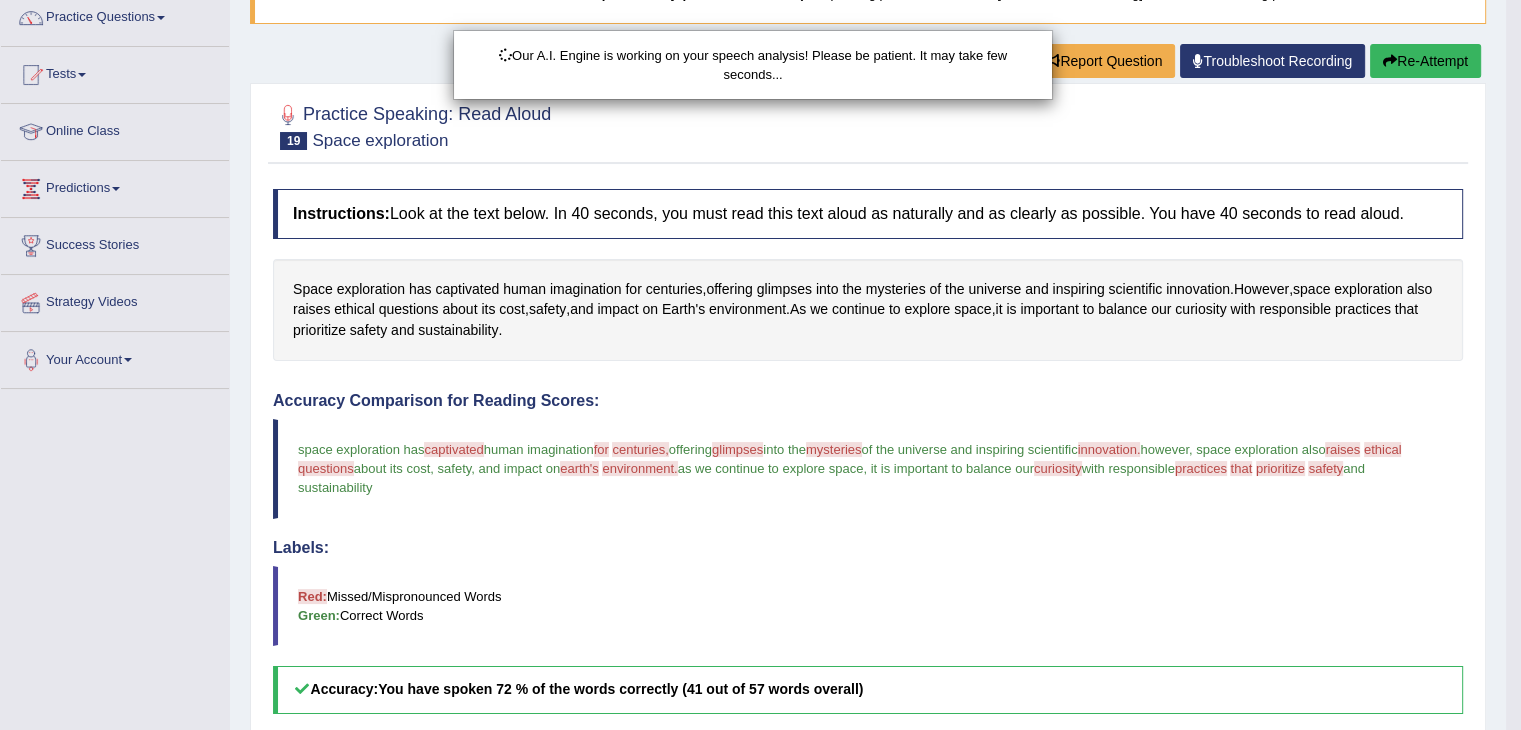 scroll, scrollTop: 338, scrollLeft: 0, axis: vertical 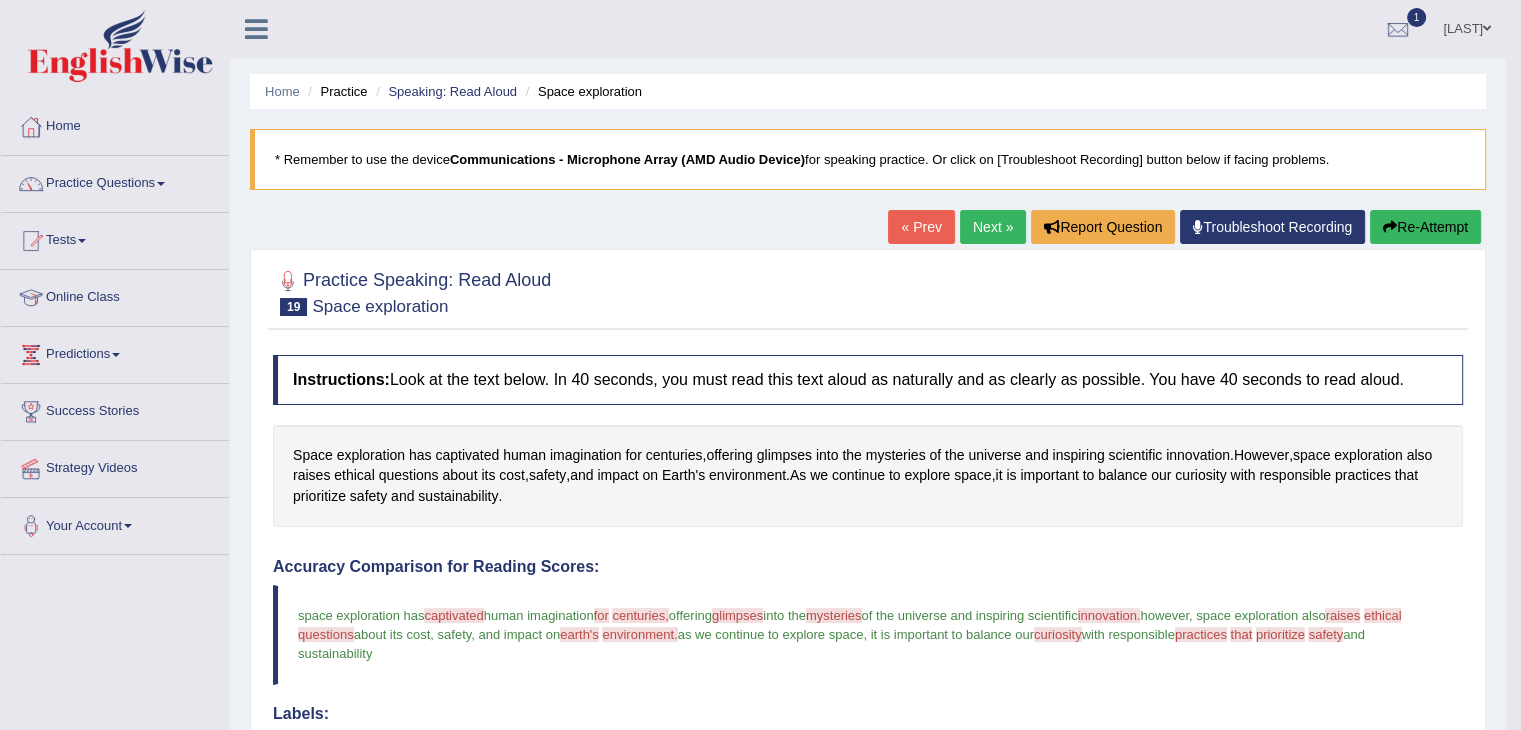 click on "Next »" at bounding box center [993, 227] 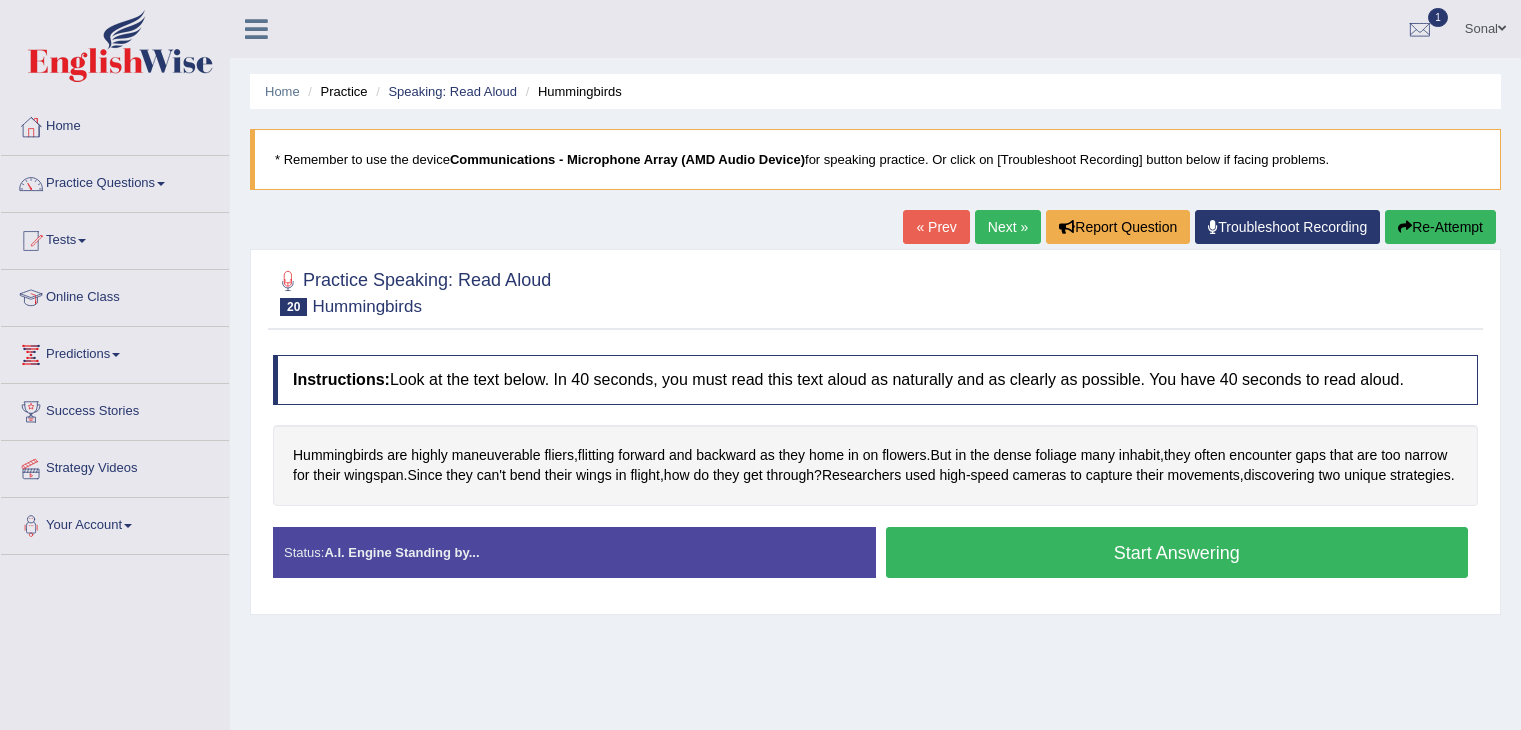 scroll, scrollTop: 0, scrollLeft: 0, axis: both 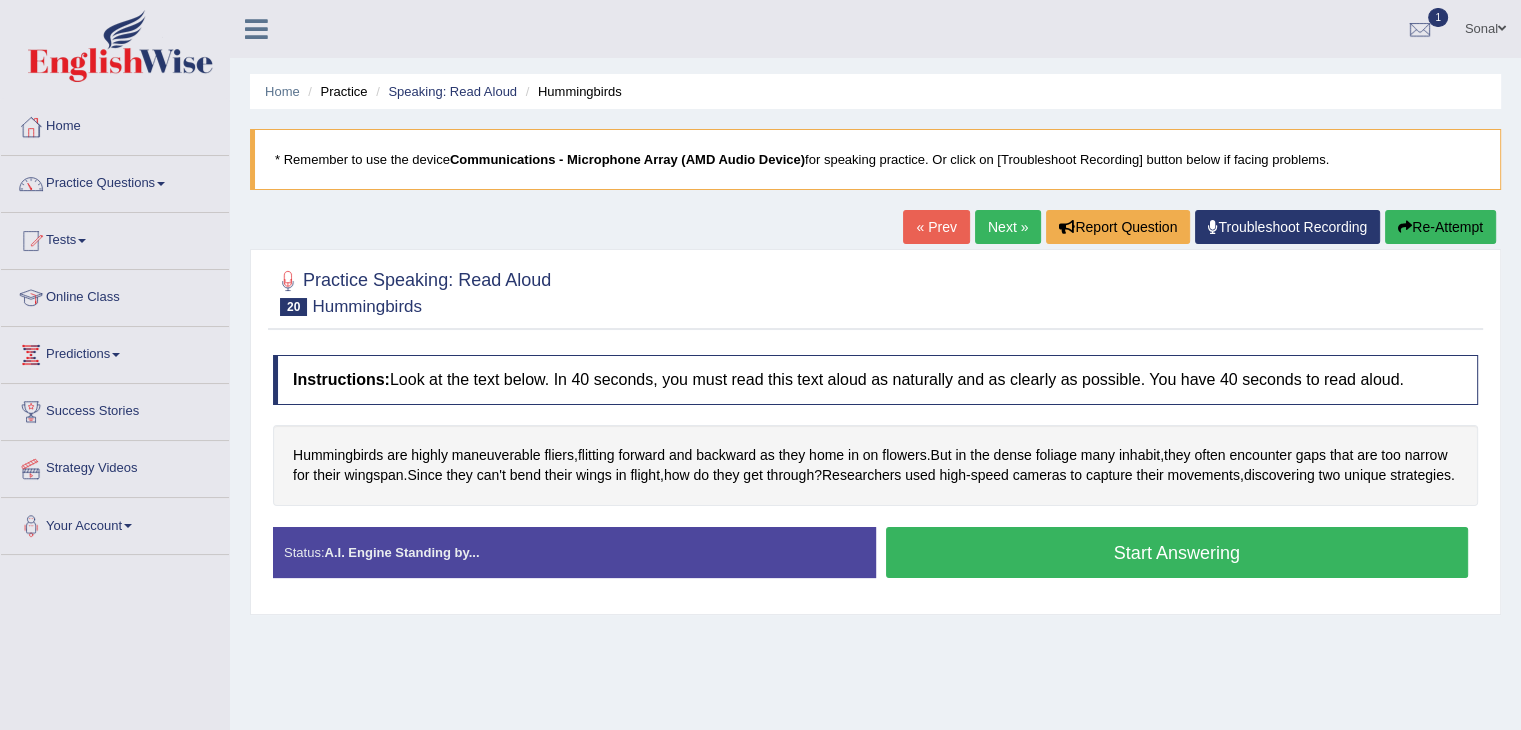 click on "Practice Speaking: Read Aloud
20
Hummingbirds
Instructions:  Look at the text below. In 40 seconds, you must read this text aloud as naturally and as clearly as possible. You have 40 seconds to read aloud.
Hummingbirds   are   highly   maneuverable   fliers ,  flitting   forward   and   backward   as   they   home   in   on   flowers .  But   in   the   dense   foliage   many   inhabit ,  they   often   encounter   gaps   that   are   too   narrow   for   their   wingspan .  Since   they   can't   bend   their   wings   in   flight ,  how   do   they   get   through ?  Researchers   used   high - speed   cameras   to   capture   their   movements ,  discovering   two   unique   strategies . Created with Highcharts 7.1.2 Too low Too high Time Pitch meter: 0 5 10 15 20 25 30 35 40 Created with Highcharts 7.1.2 Great Too slow Too fast Time Speech pace meter: 0 5 10 15 20 25 30 35 40 Accuracy Comparison for Reading Scores: Labels:" at bounding box center [875, 432] 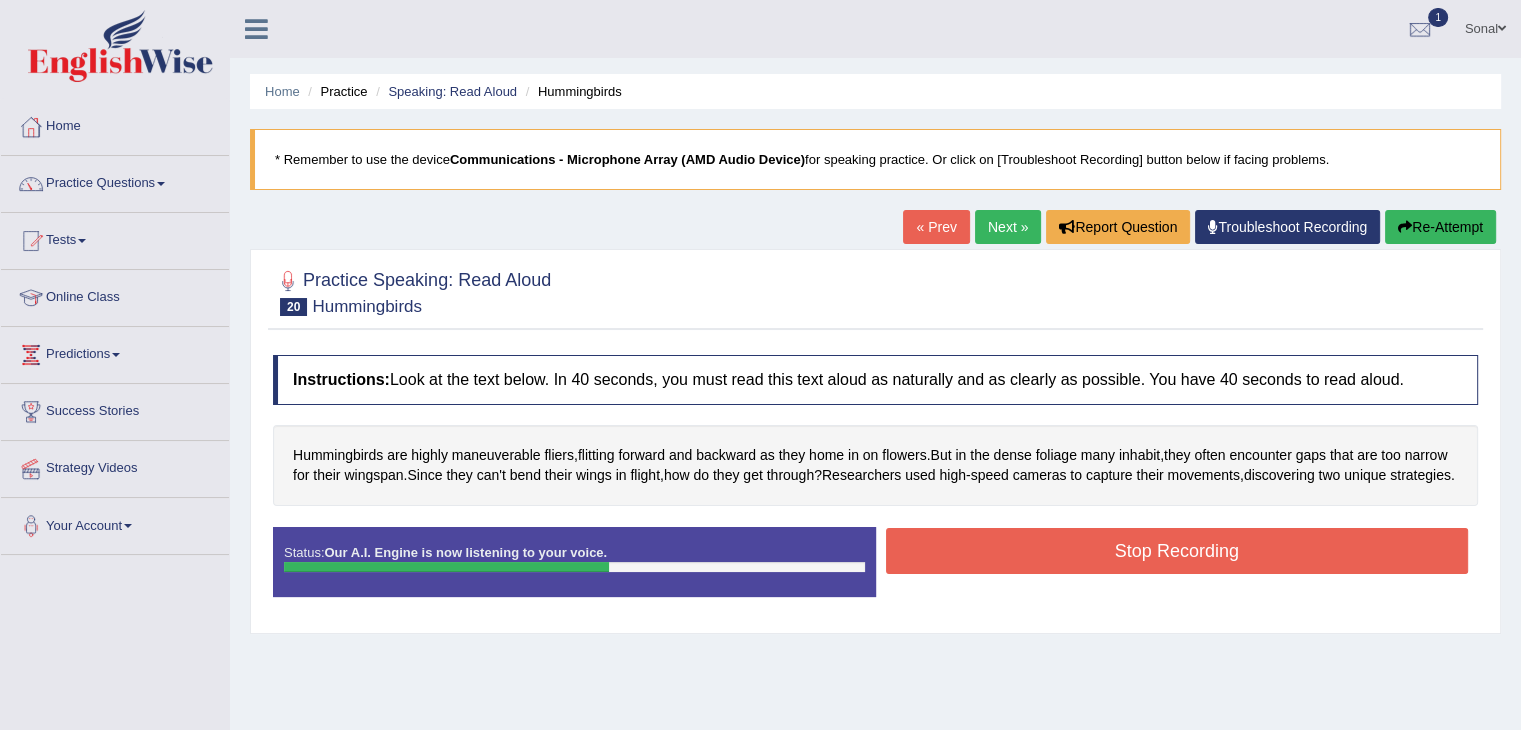 click on "Stop Recording" at bounding box center [1177, 551] 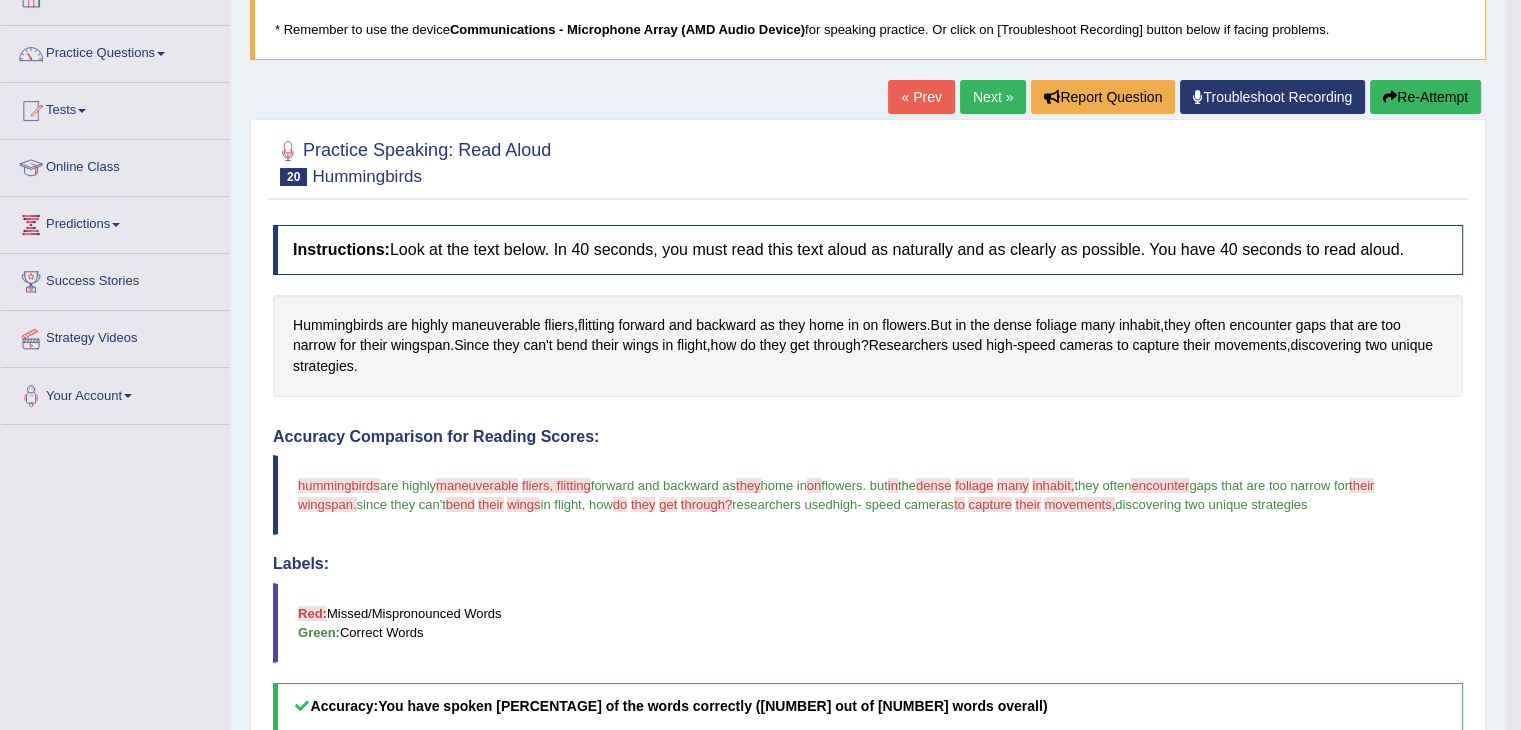 scroll, scrollTop: 0, scrollLeft: 0, axis: both 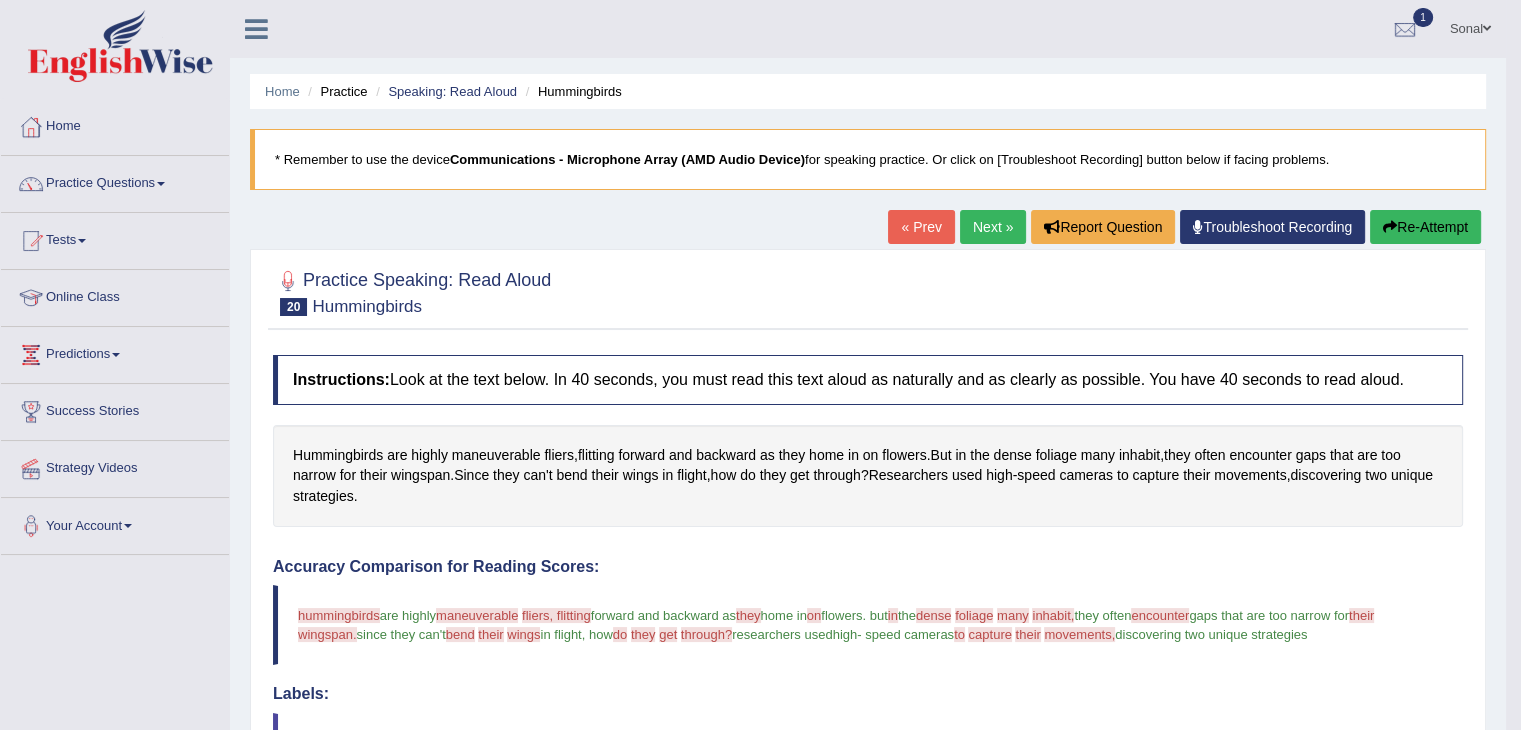 click on "Next »" at bounding box center (993, 227) 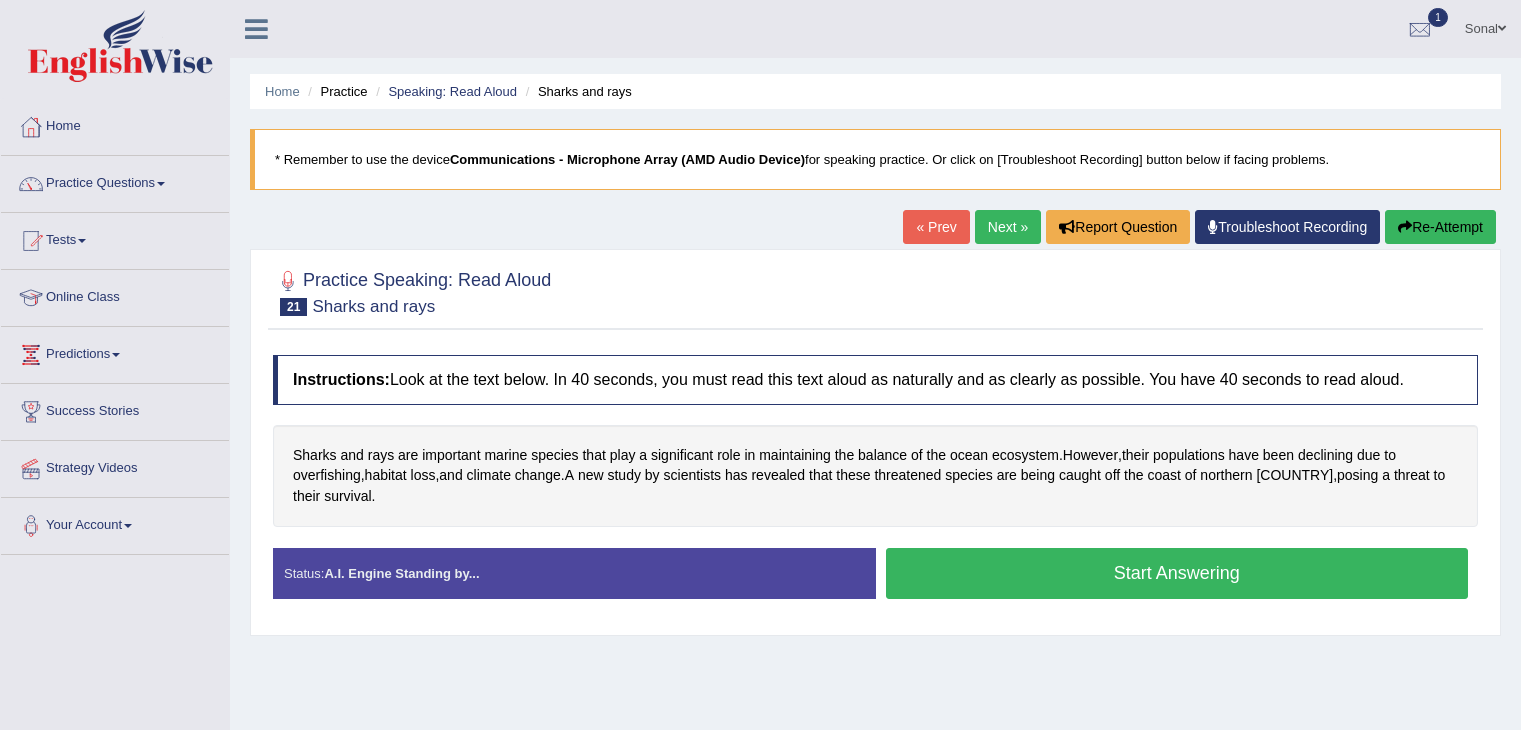 scroll, scrollTop: 0, scrollLeft: 0, axis: both 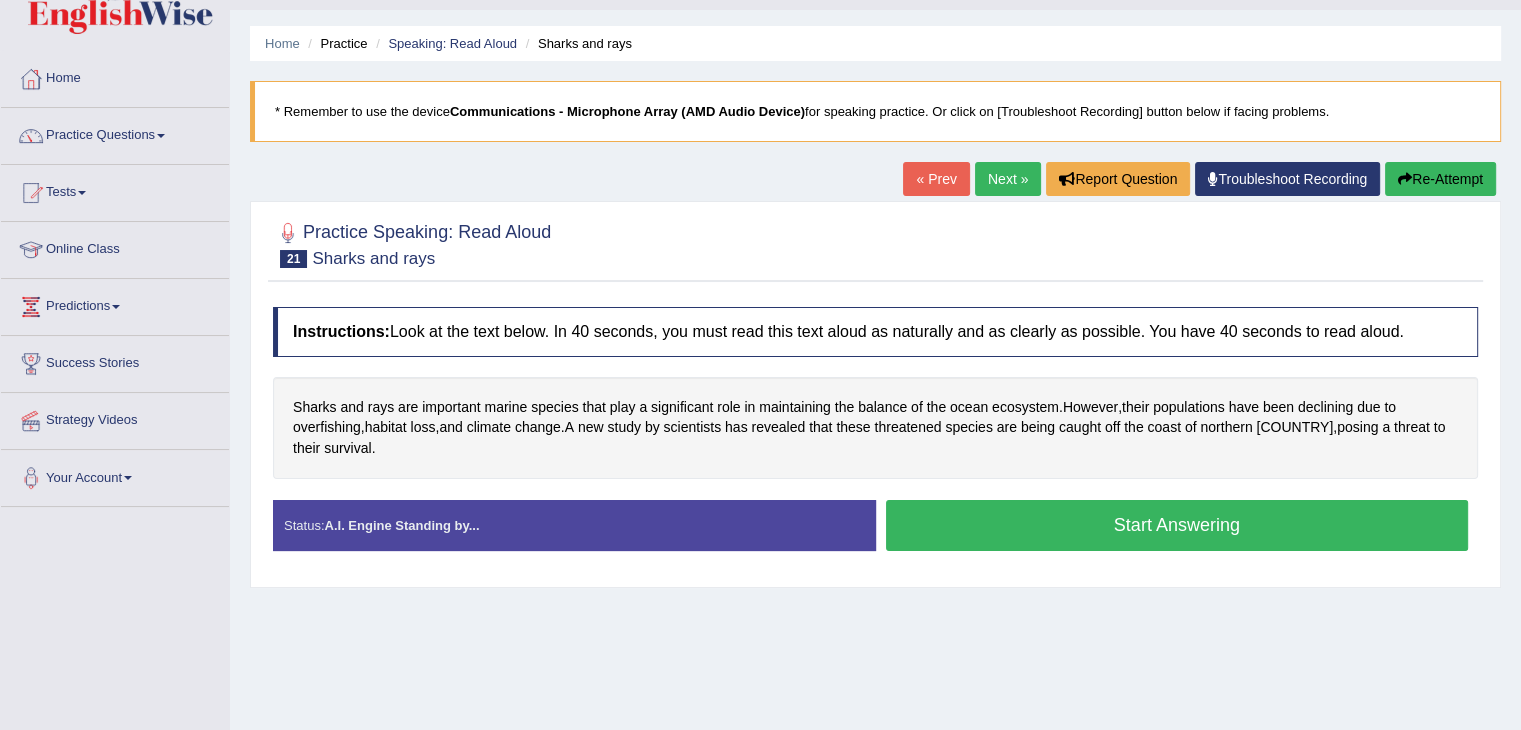 click on "Start Answering" at bounding box center (1177, 525) 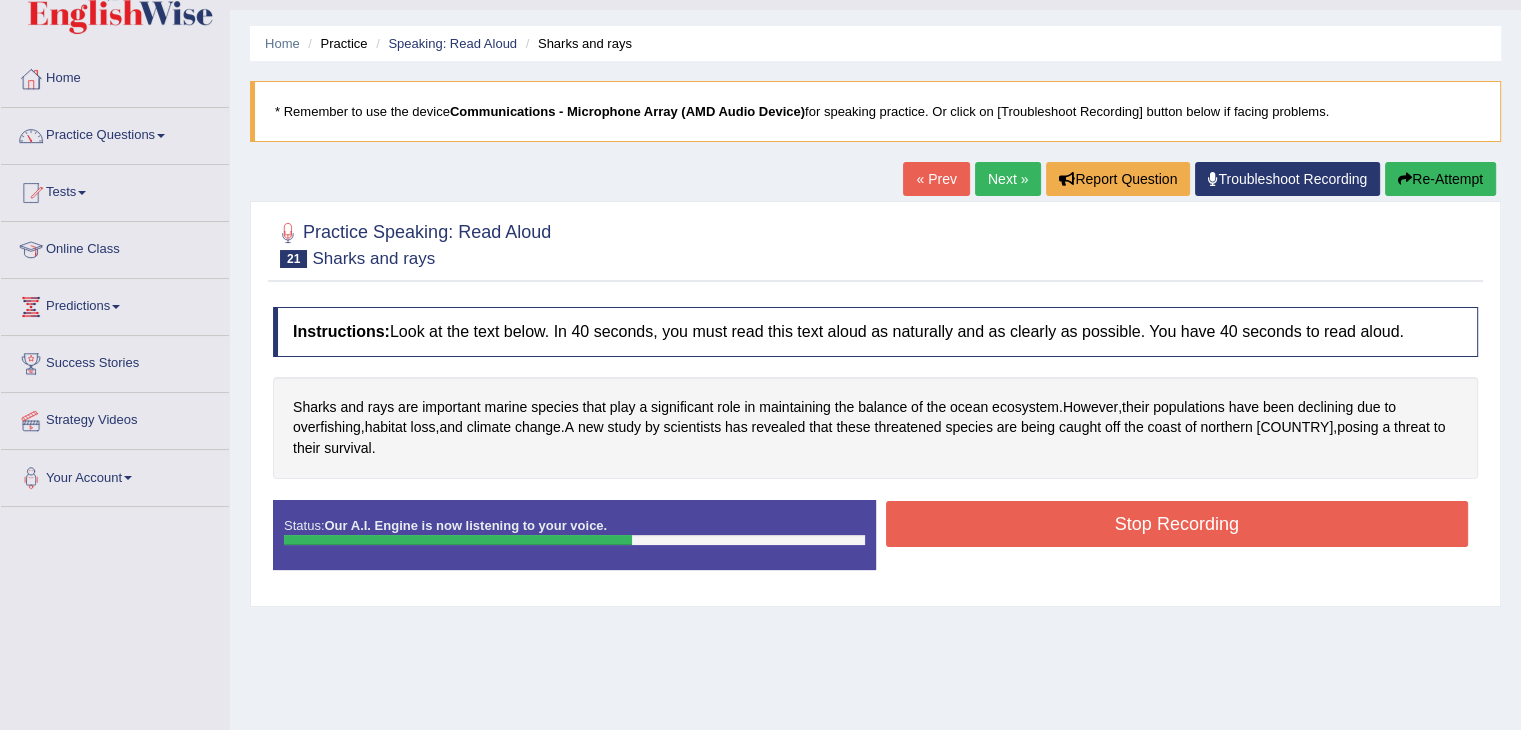 click on "Stop Recording" at bounding box center (1177, 524) 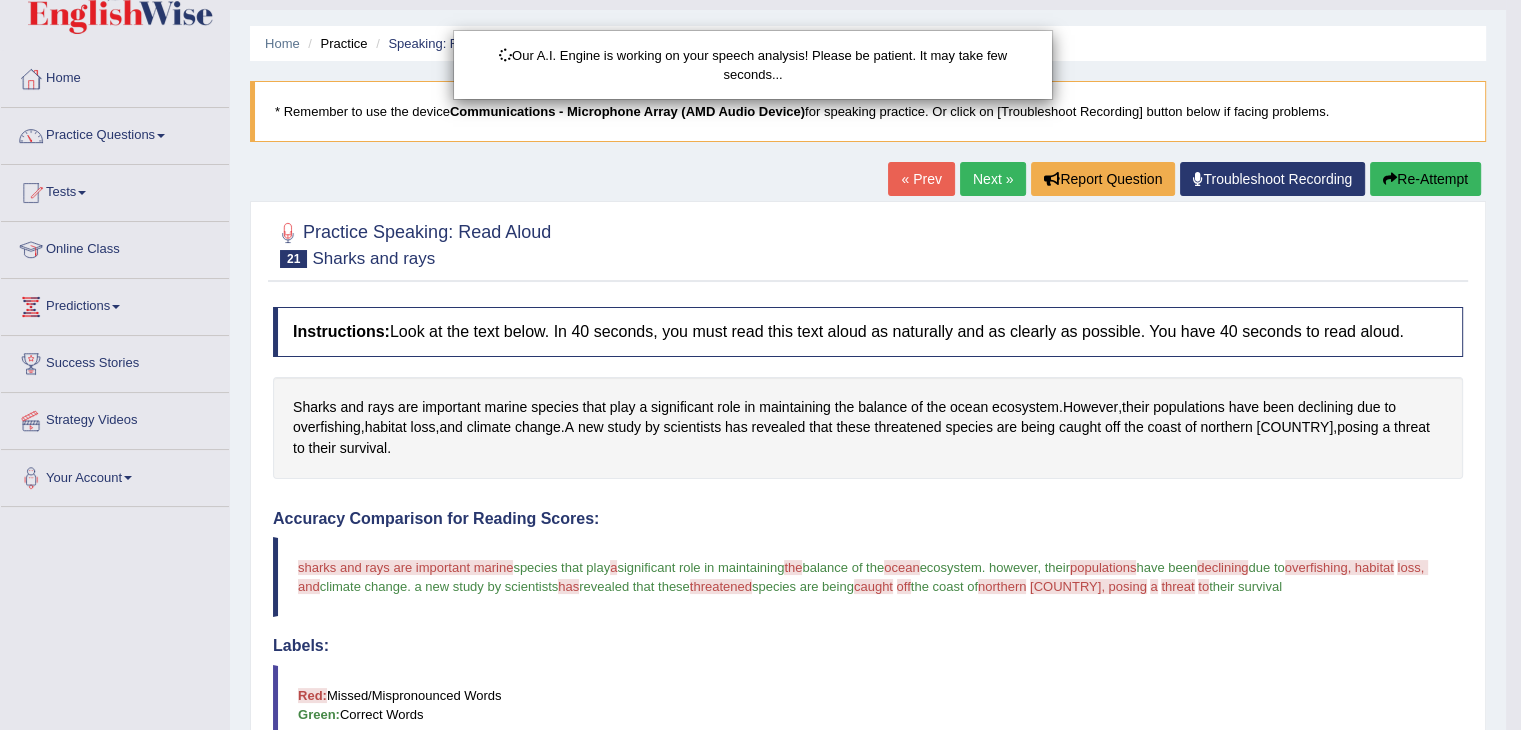 scroll, scrollTop: 308, scrollLeft: 0, axis: vertical 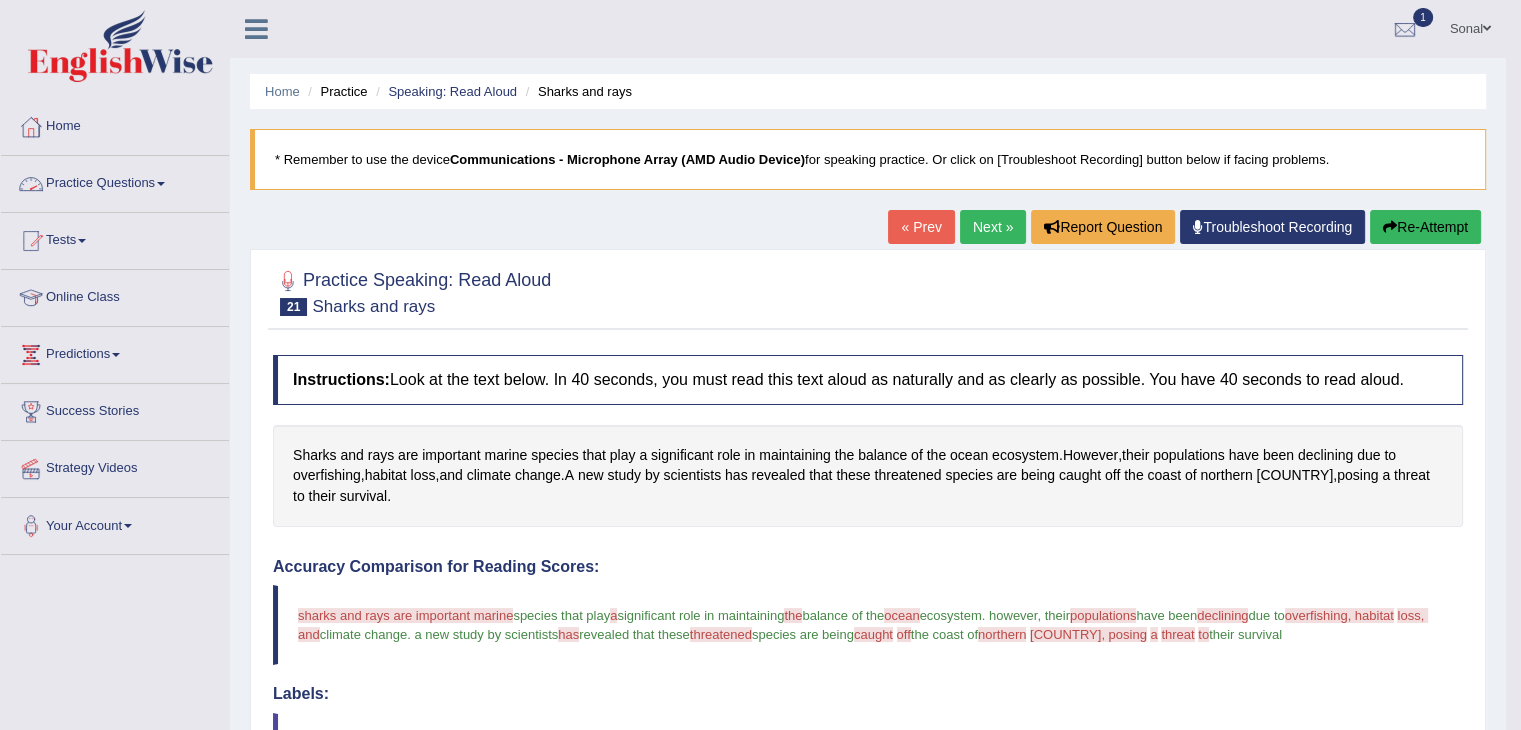 click on "Practice Questions" at bounding box center [115, 181] 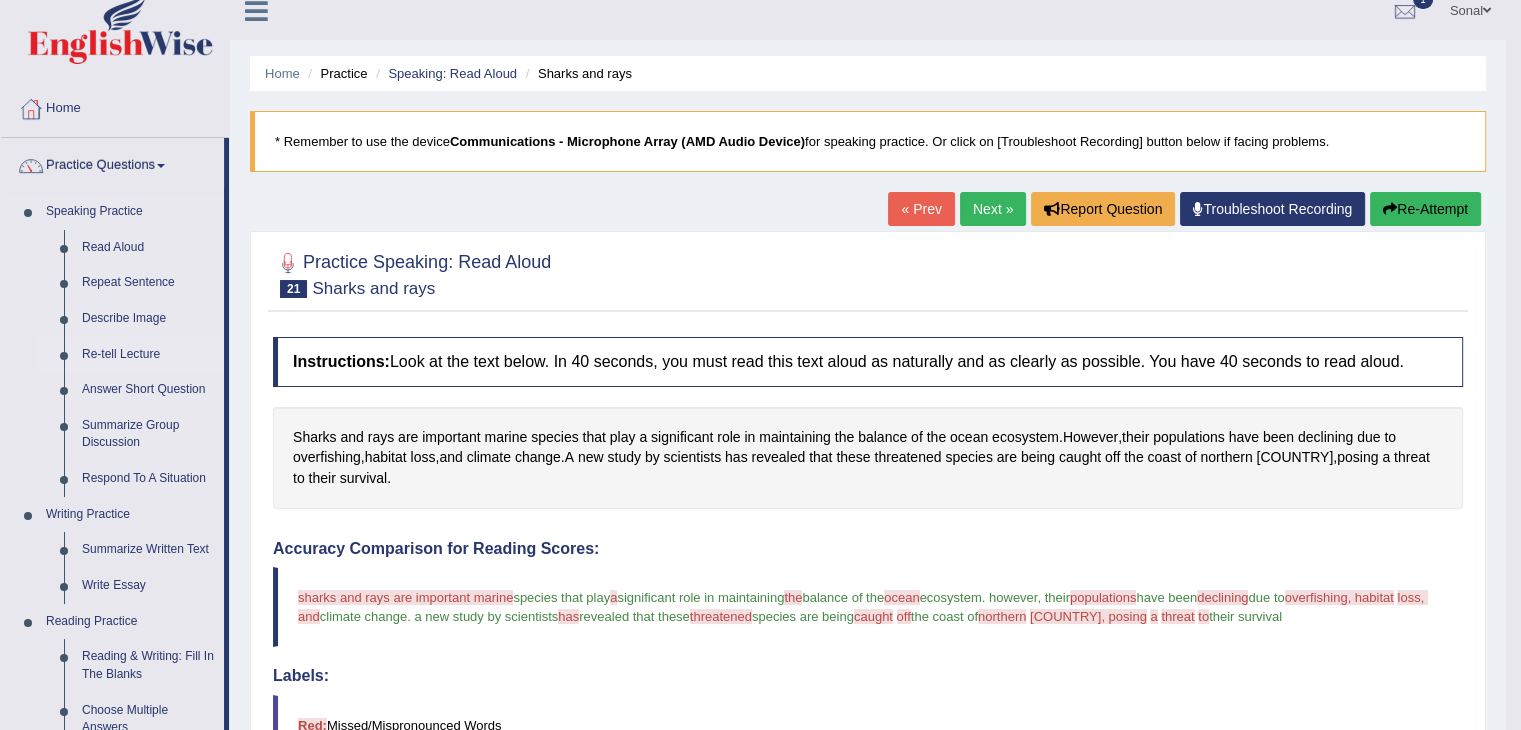 scroll, scrollTop: 19, scrollLeft: 0, axis: vertical 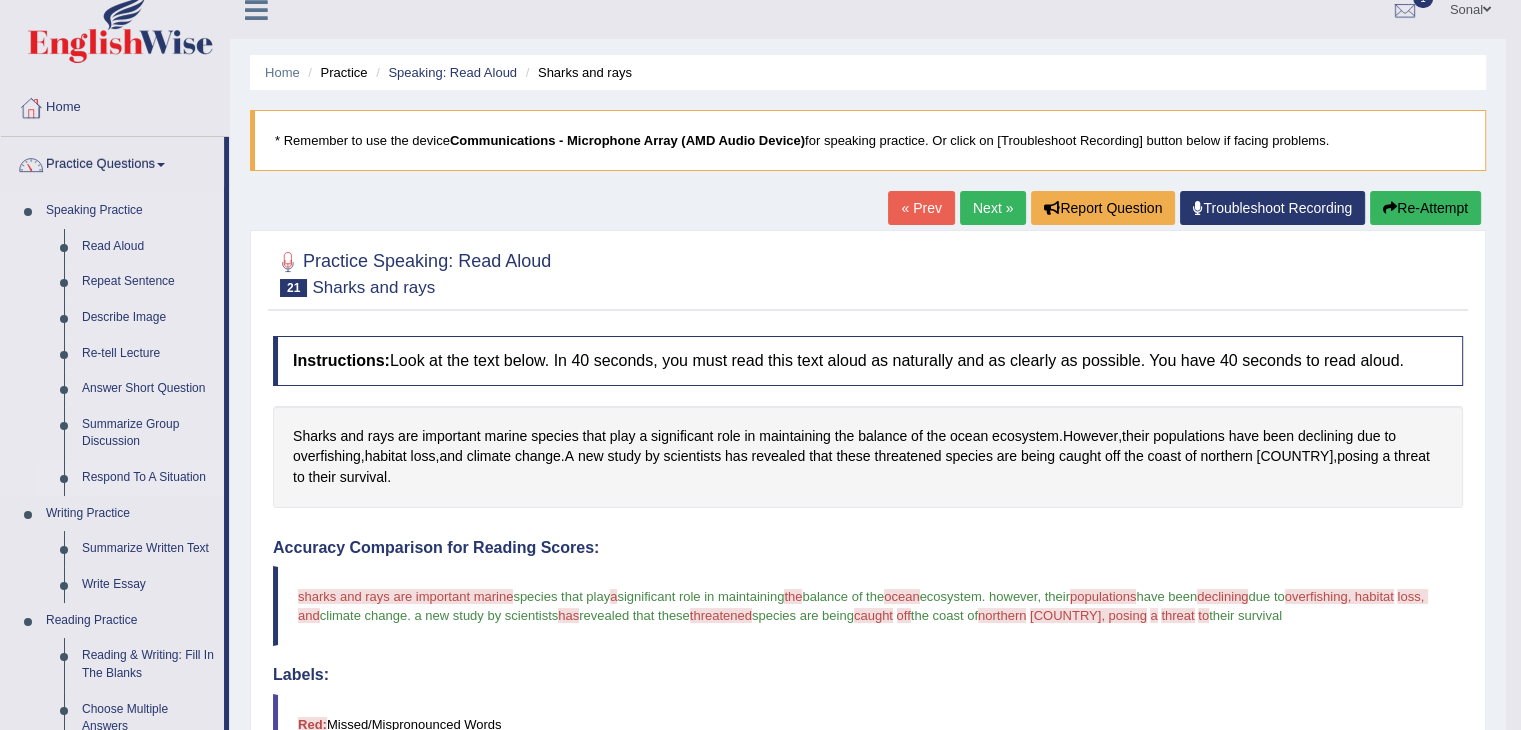 click on "Respond To A Situation" at bounding box center (148, 478) 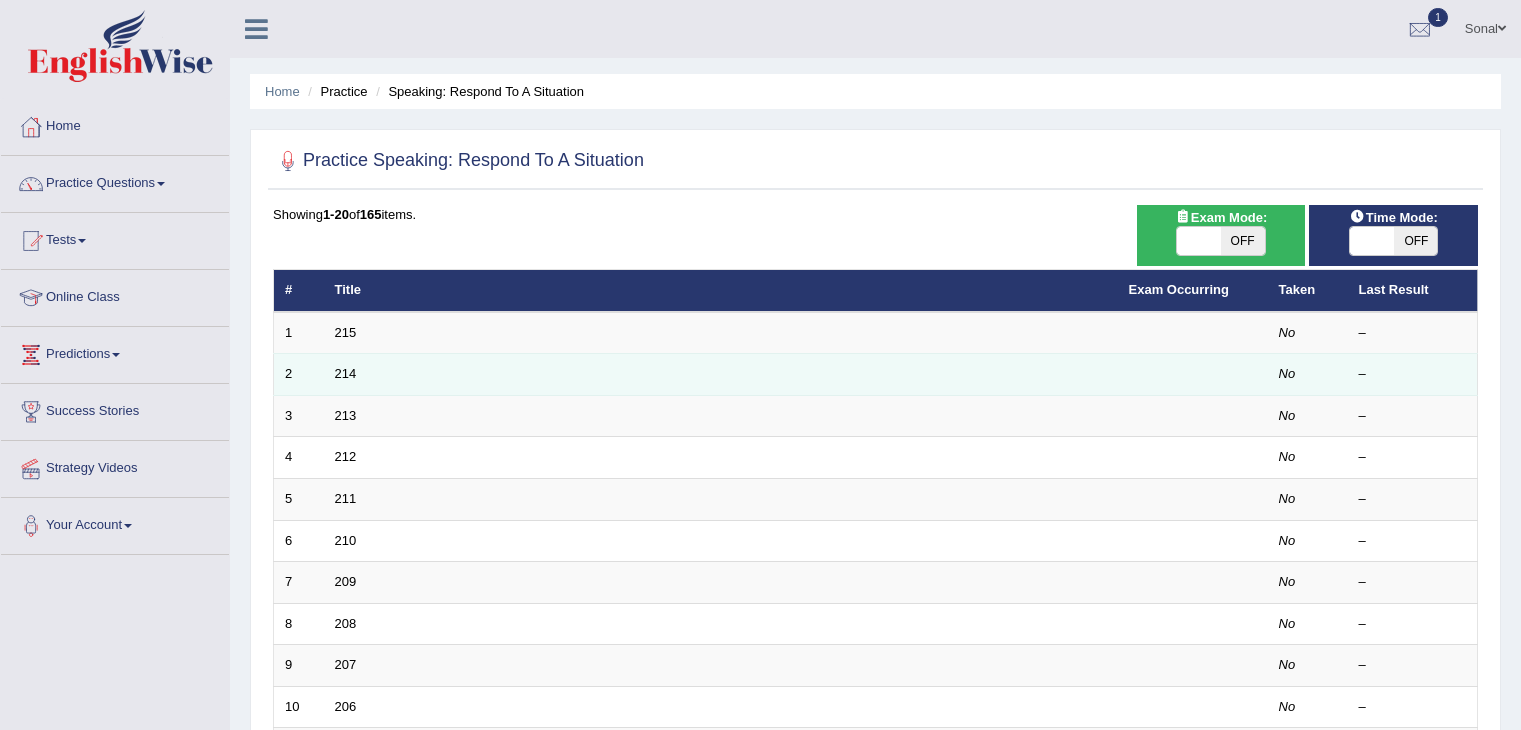 scroll, scrollTop: 0, scrollLeft: 0, axis: both 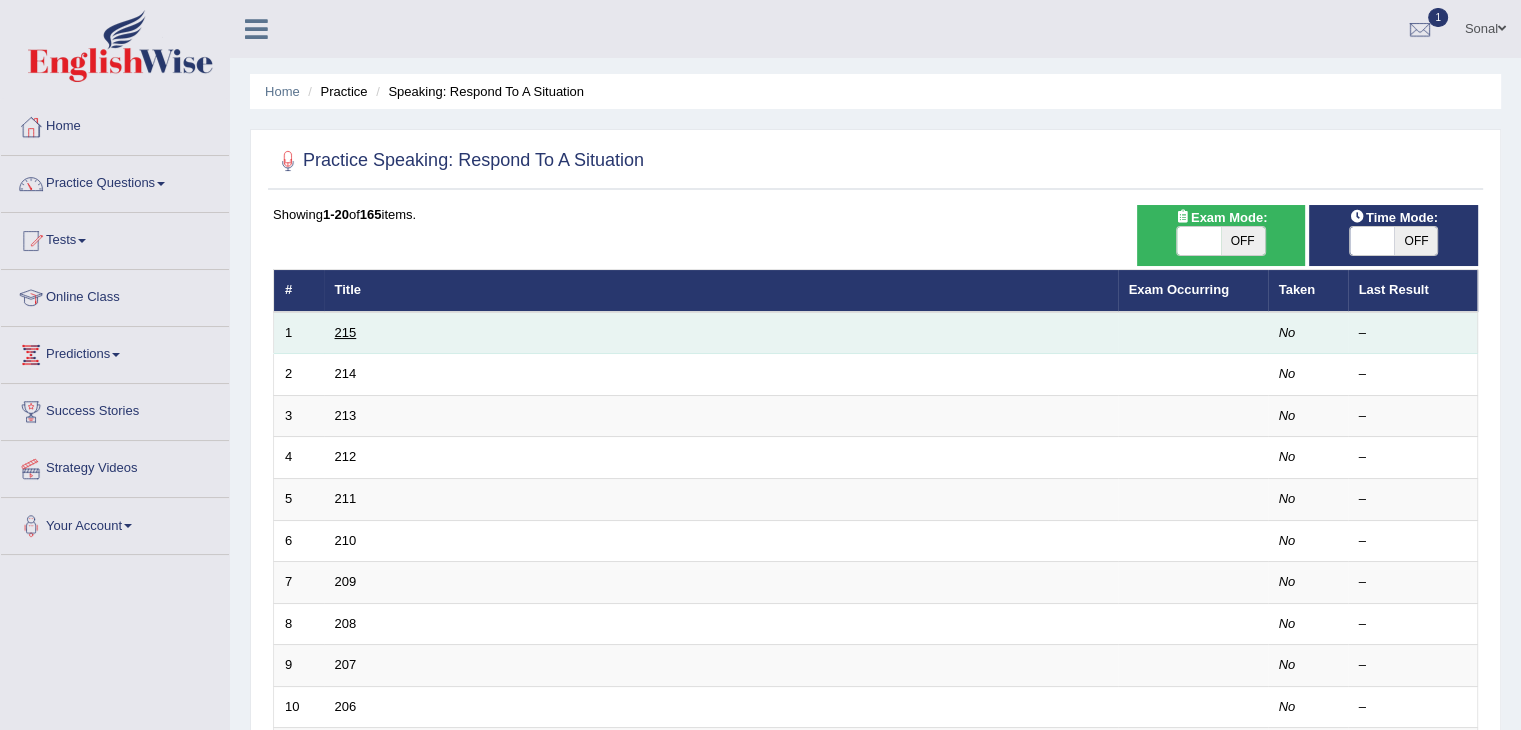 click on "215" at bounding box center [346, 332] 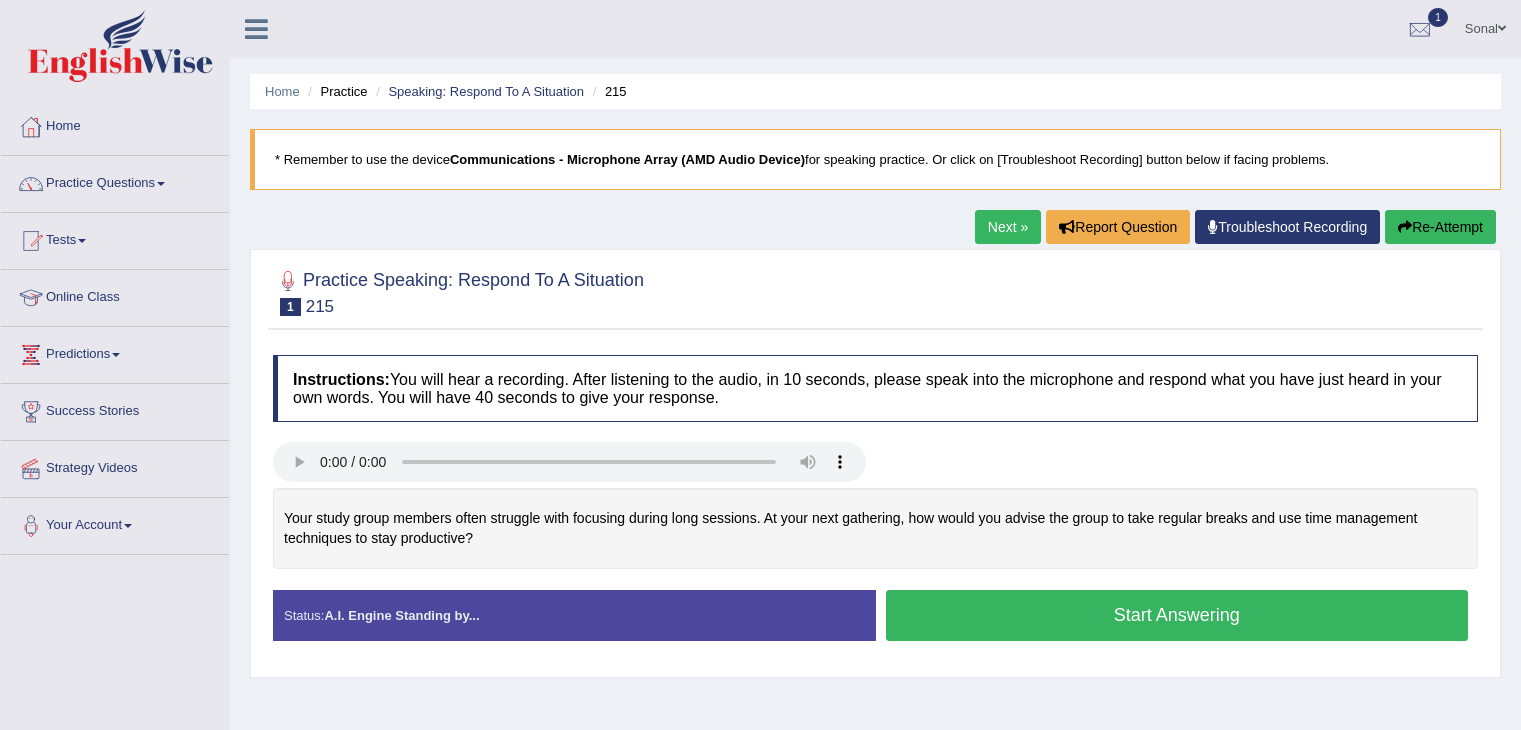 scroll, scrollTop: 0, scrollLeft: 0, axis: both 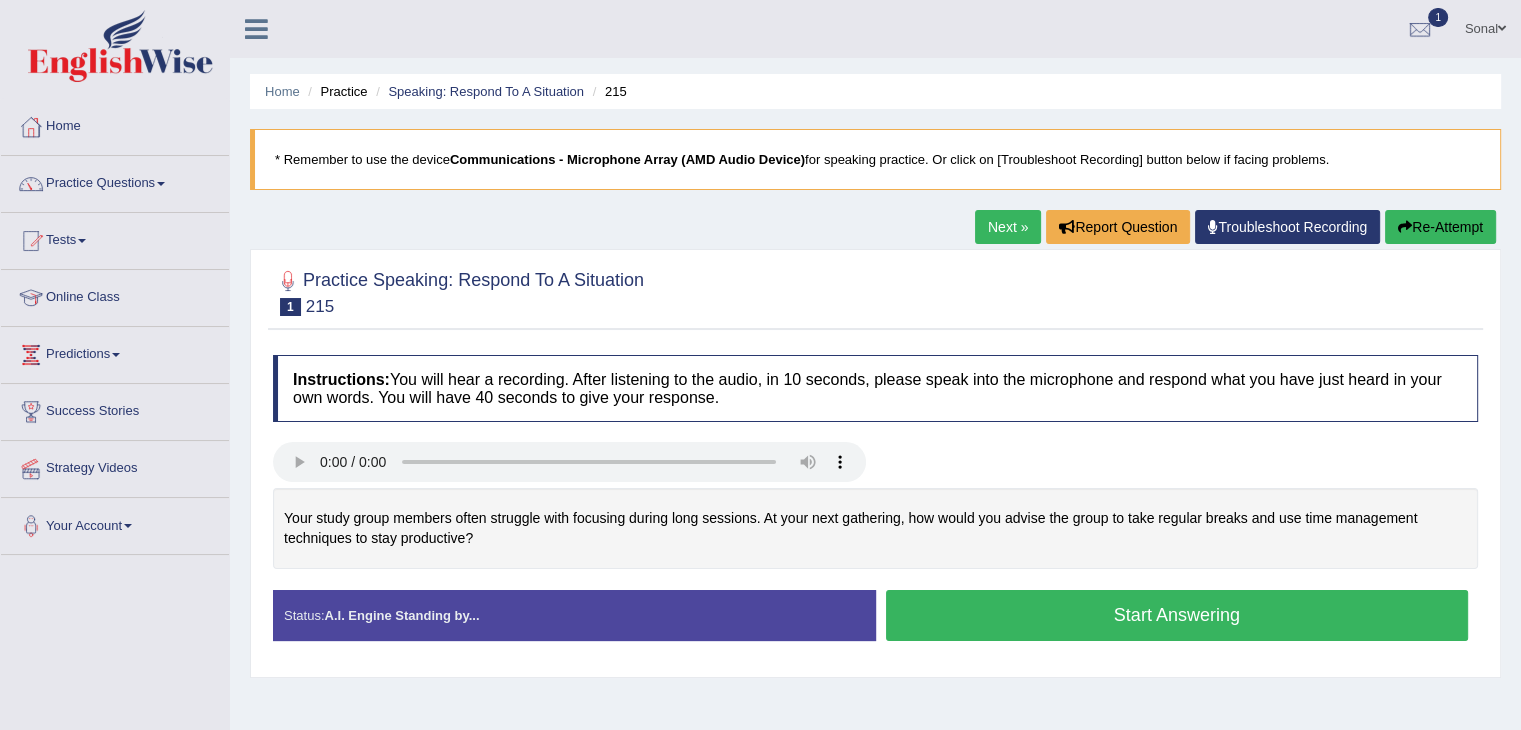 click on "Start Answering" at bounding box center (1177, 615) 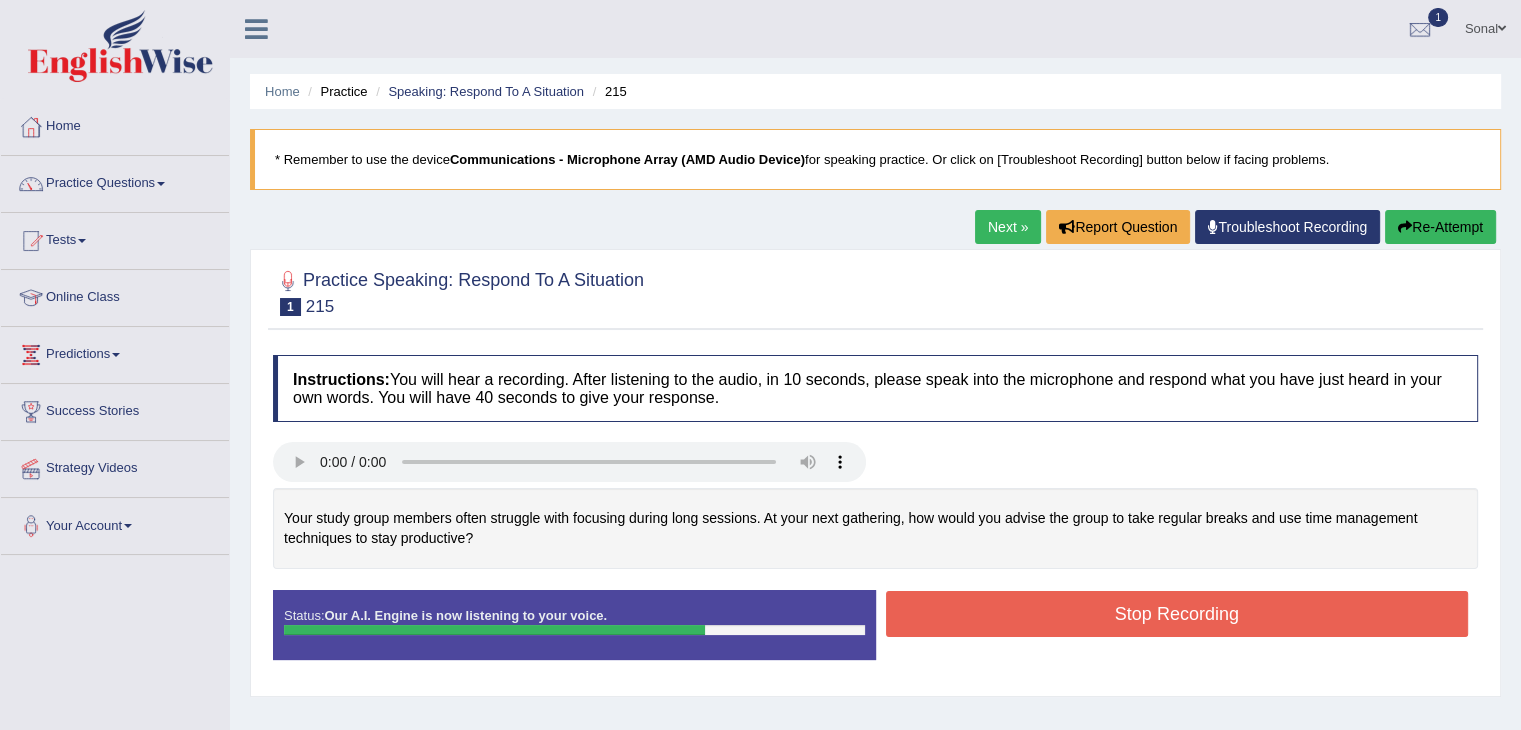click on "Stop Recording" at bounding box center (1177, 614) 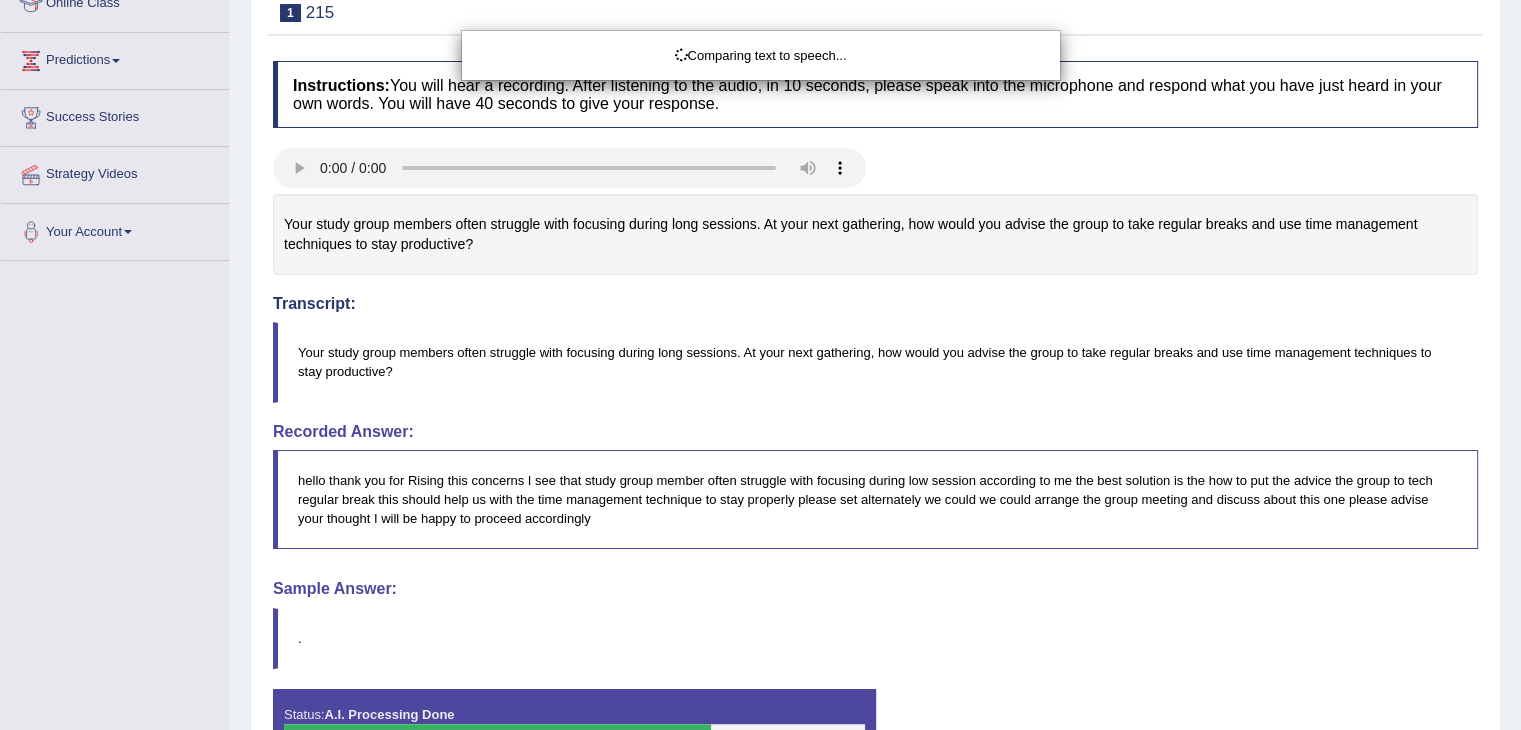 scroll, scrollTop: 422, scrollLeft: 0, axis: vertical 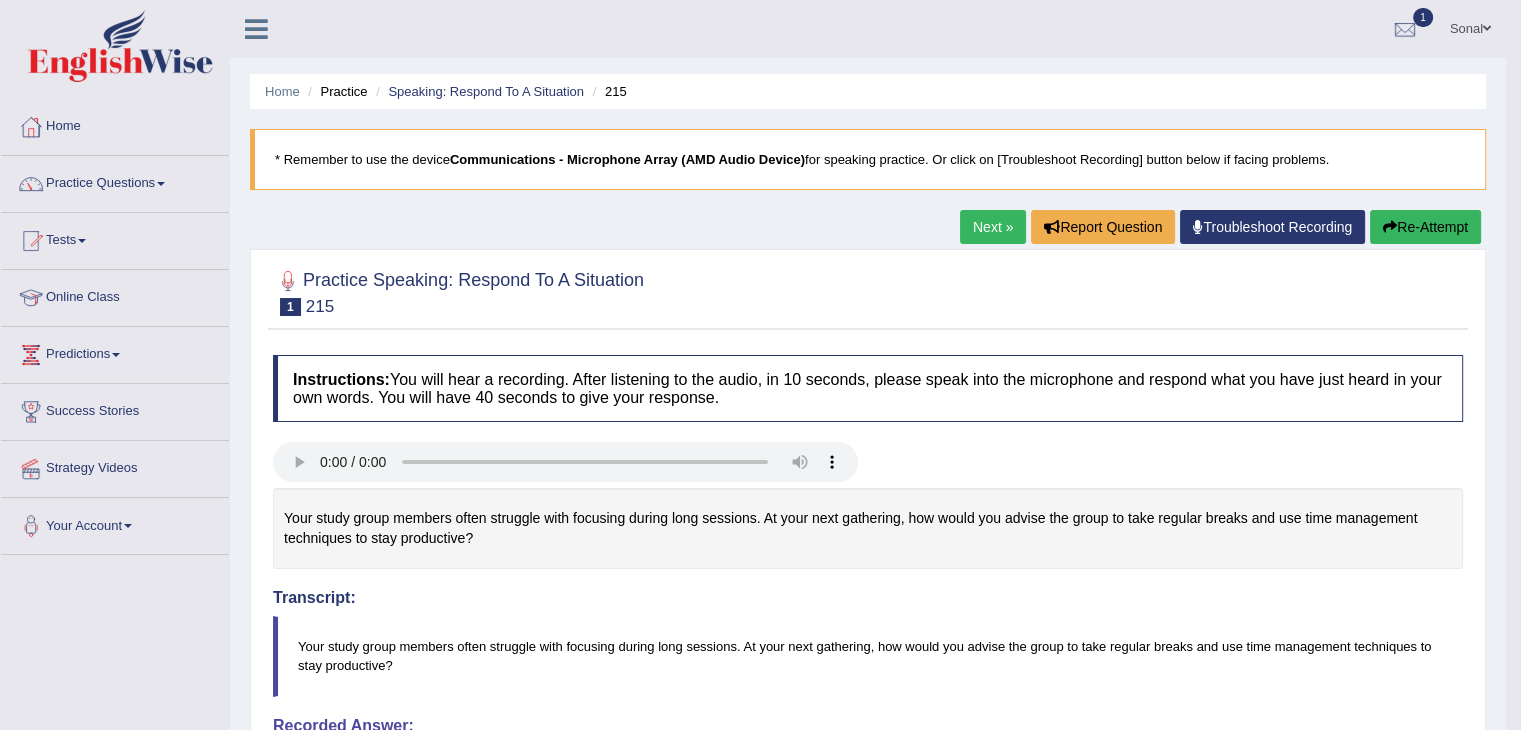 click on "Next »" at bounding box center (993, 227) 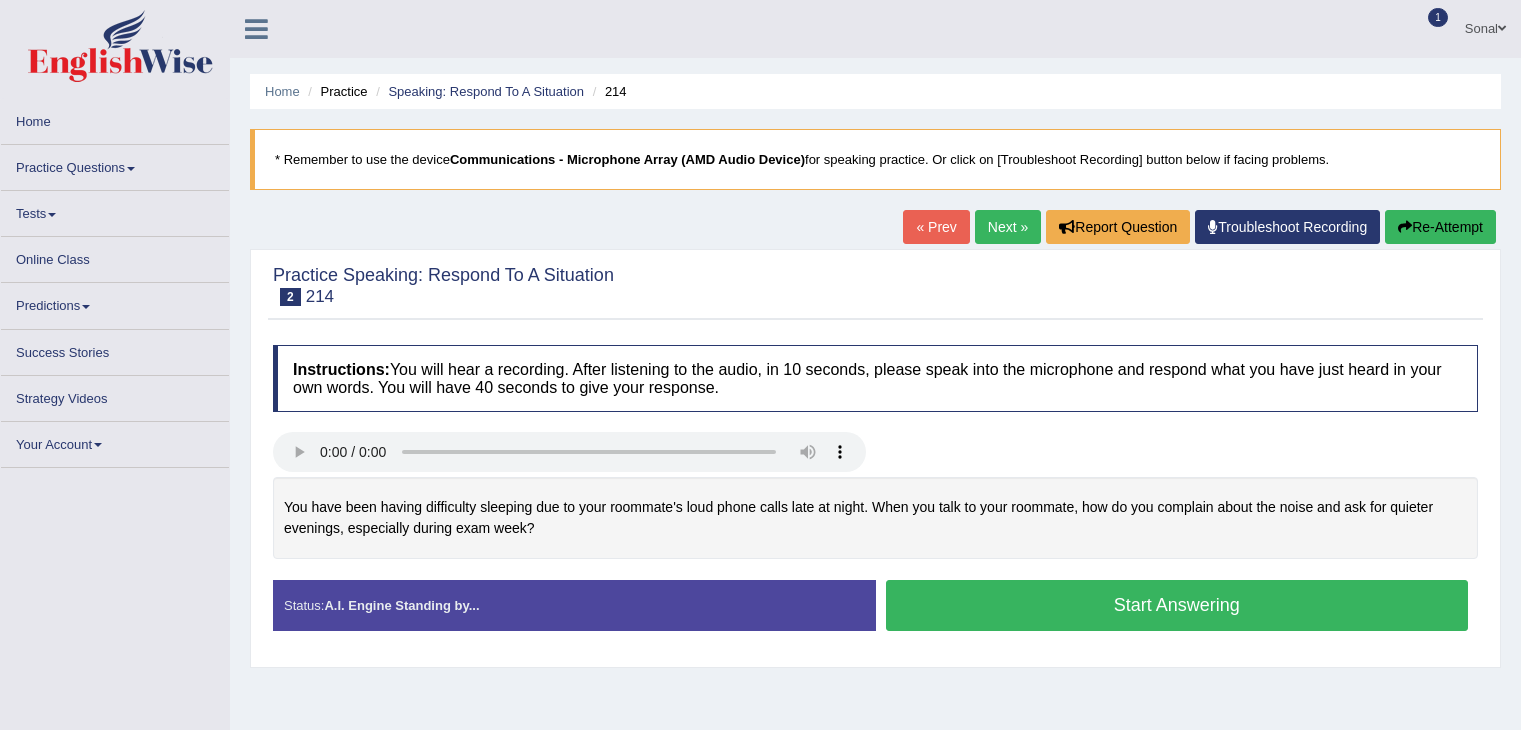 scroll, scrollTop: 0, scrollLeft: 0, axis: both 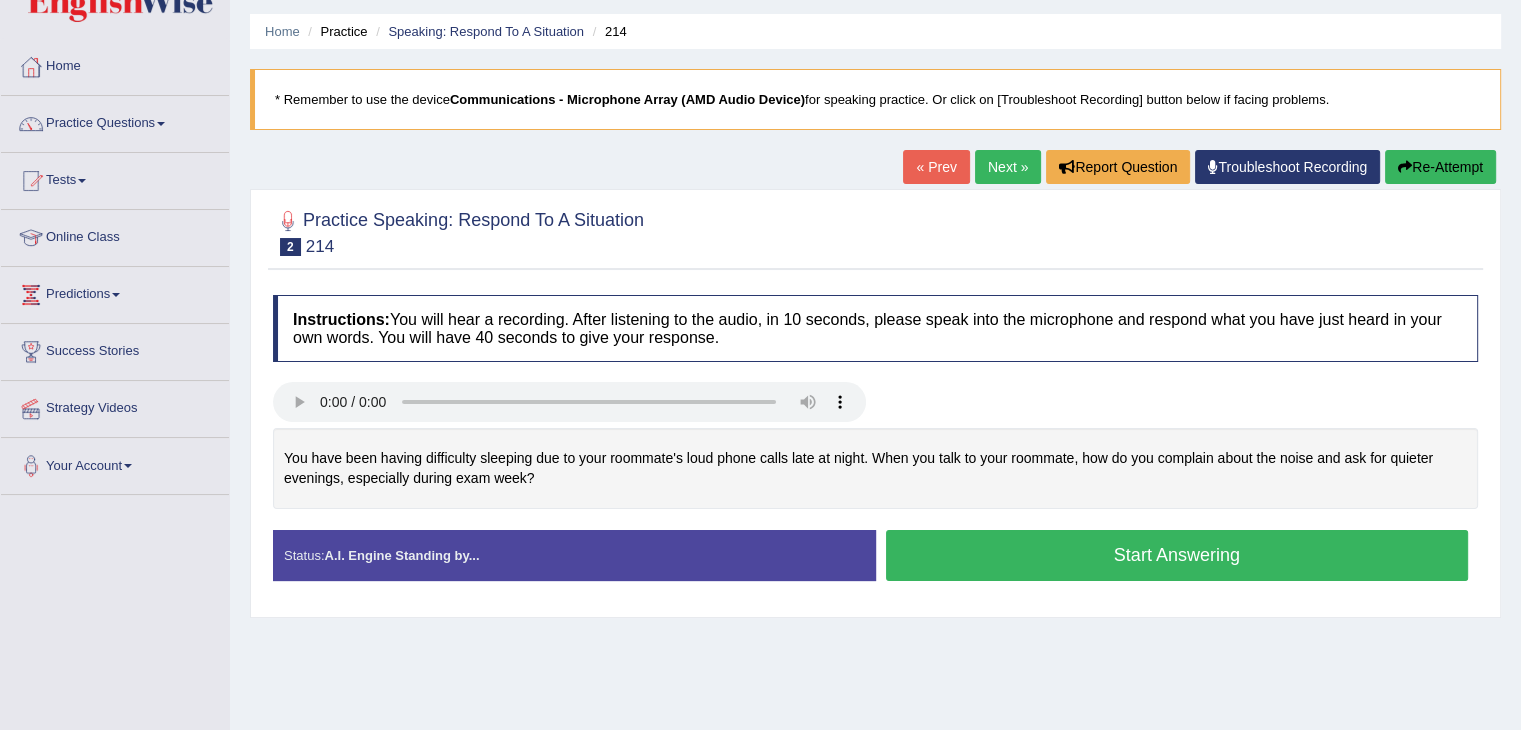 click on "Start Answering" at bounding box center [1177, 555] 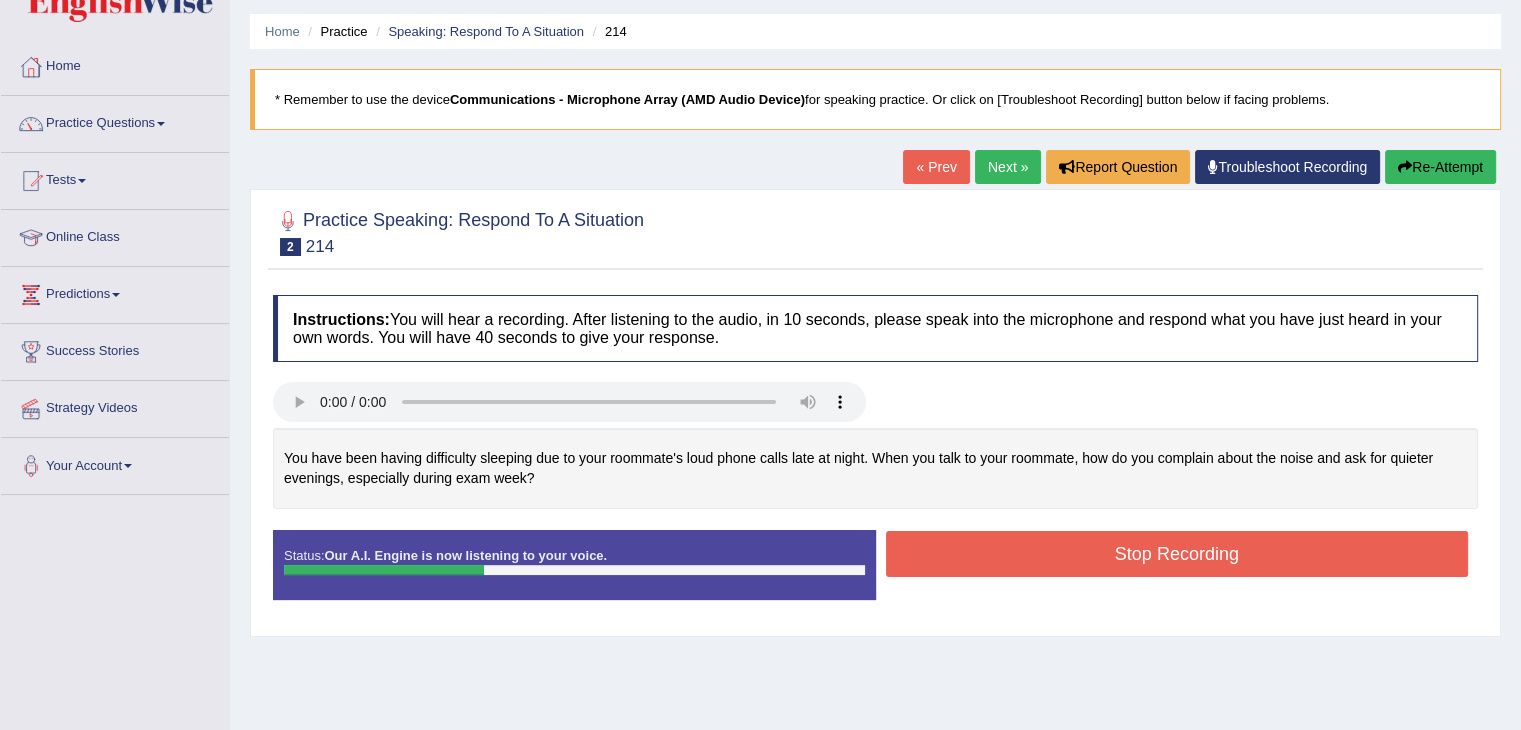 click on "Re-Attempt" at bounding box center (1440, 167) 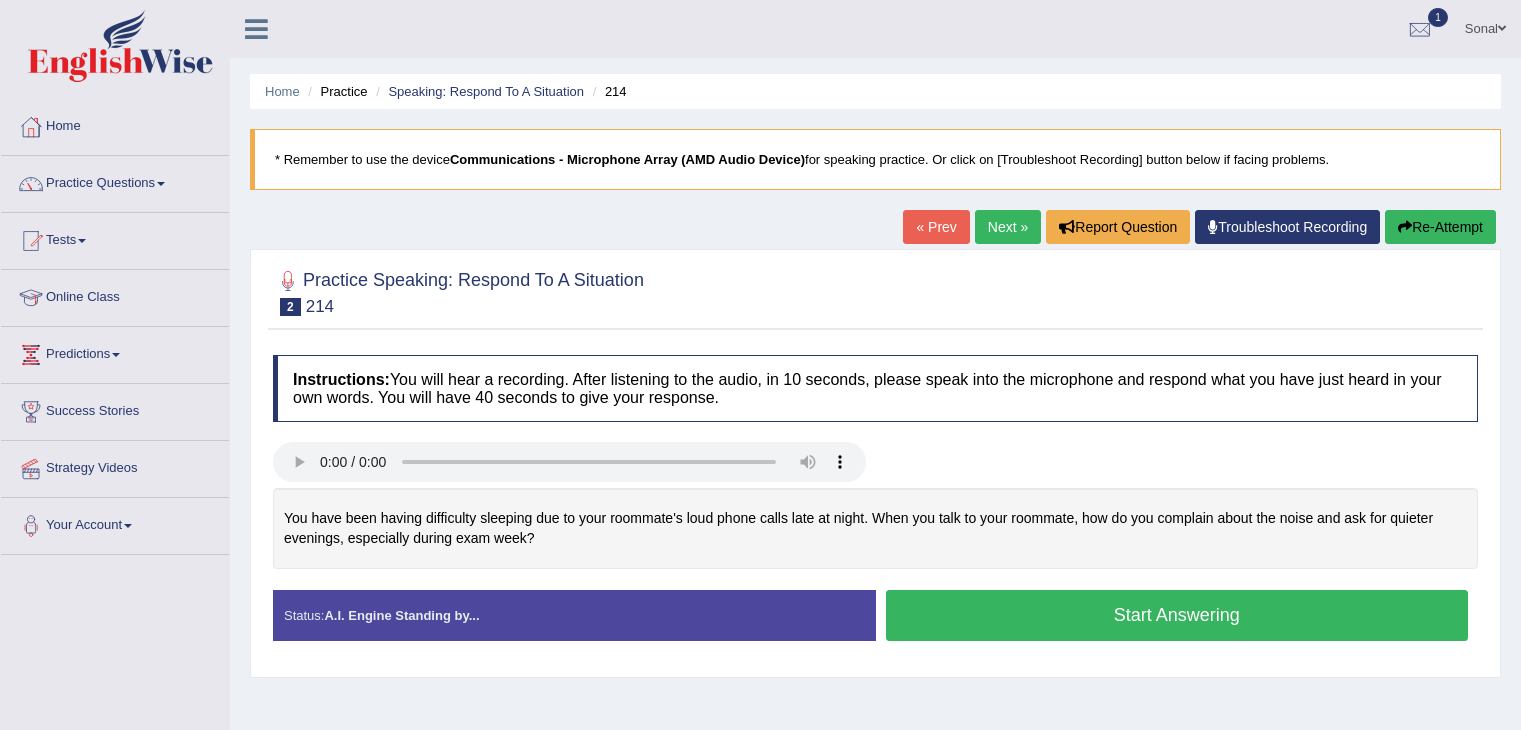 scroll, scrollTop: 60, scrollLeft: 0, axis: vertical 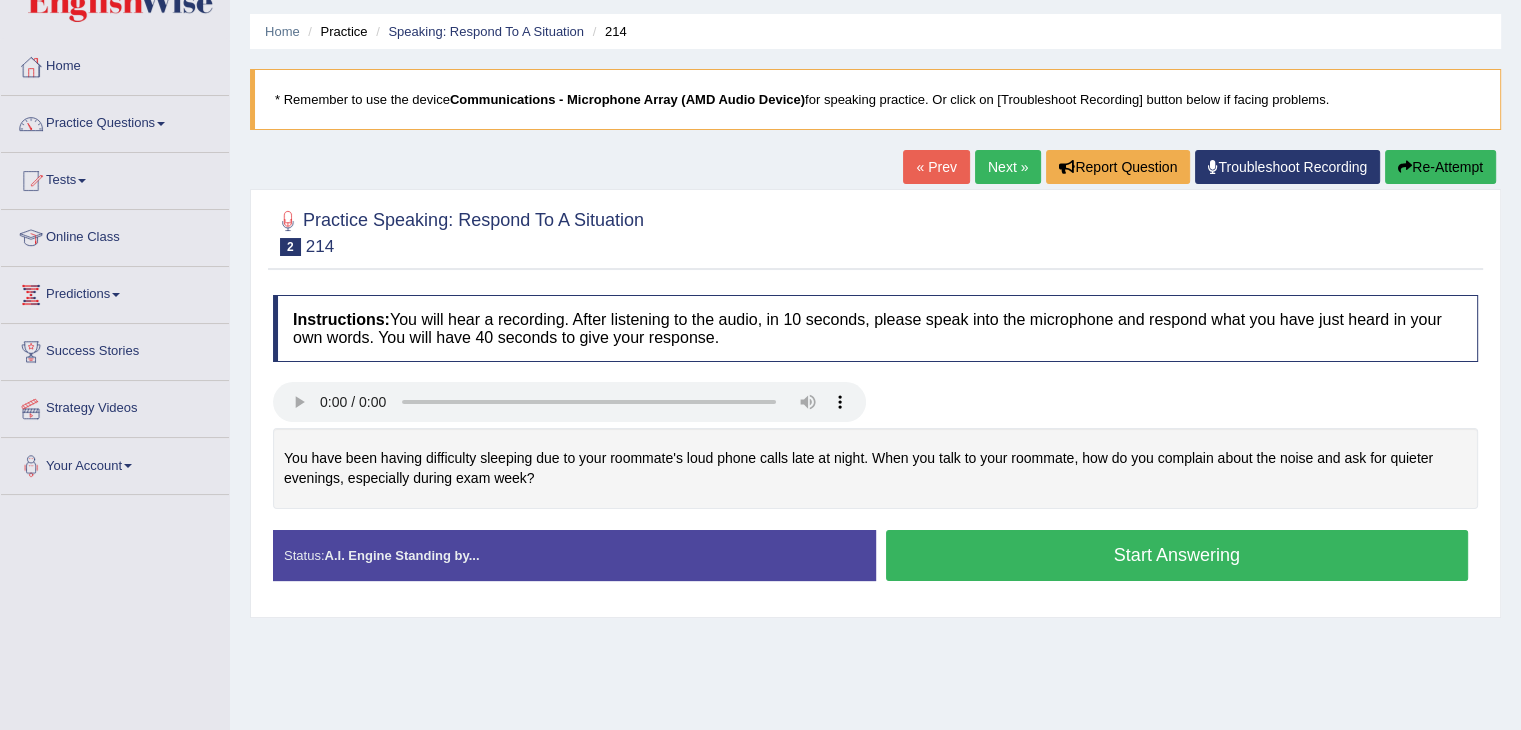 click on "Start Answering" at bounding box center [1177, 555] 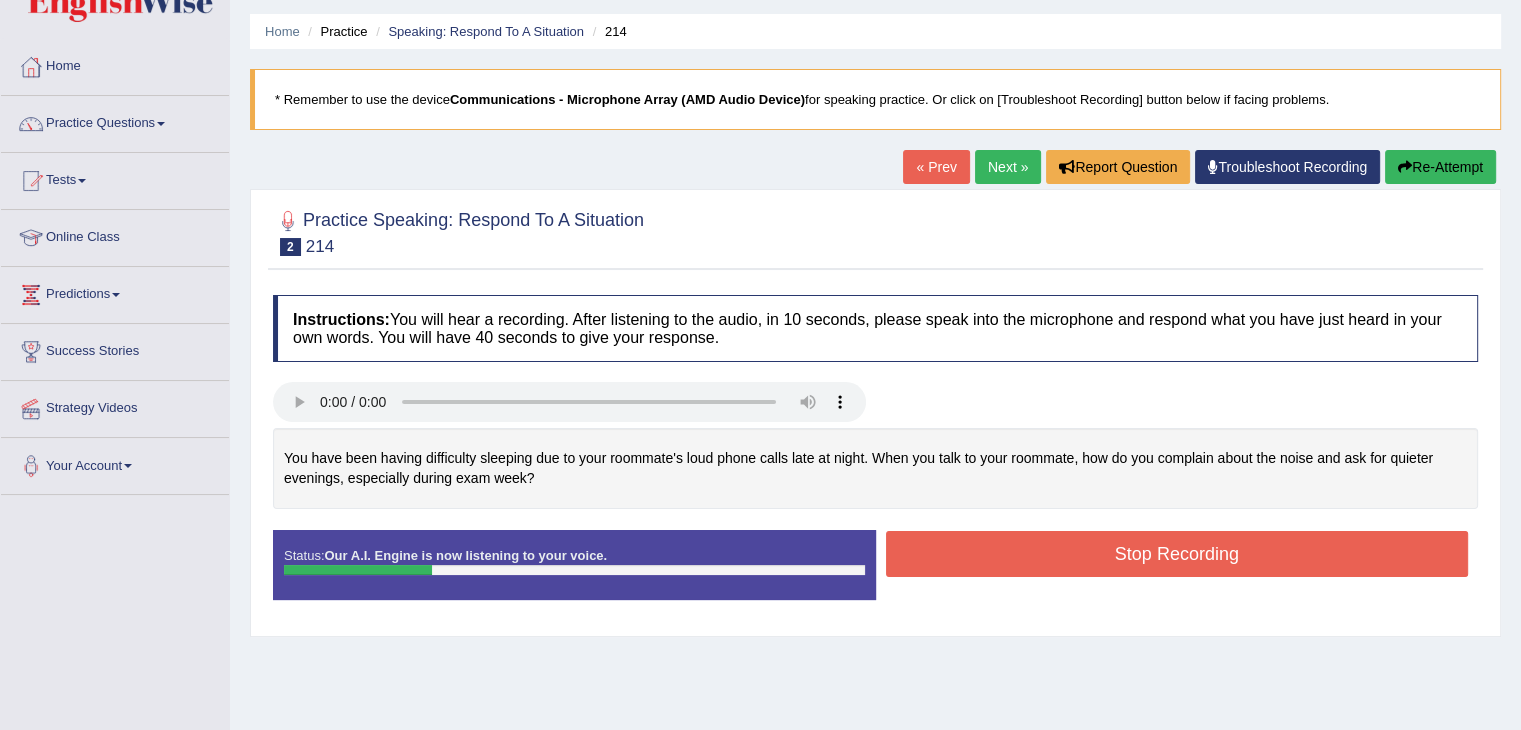 click on "Stop Recording" at bounding box center (1177, 554) 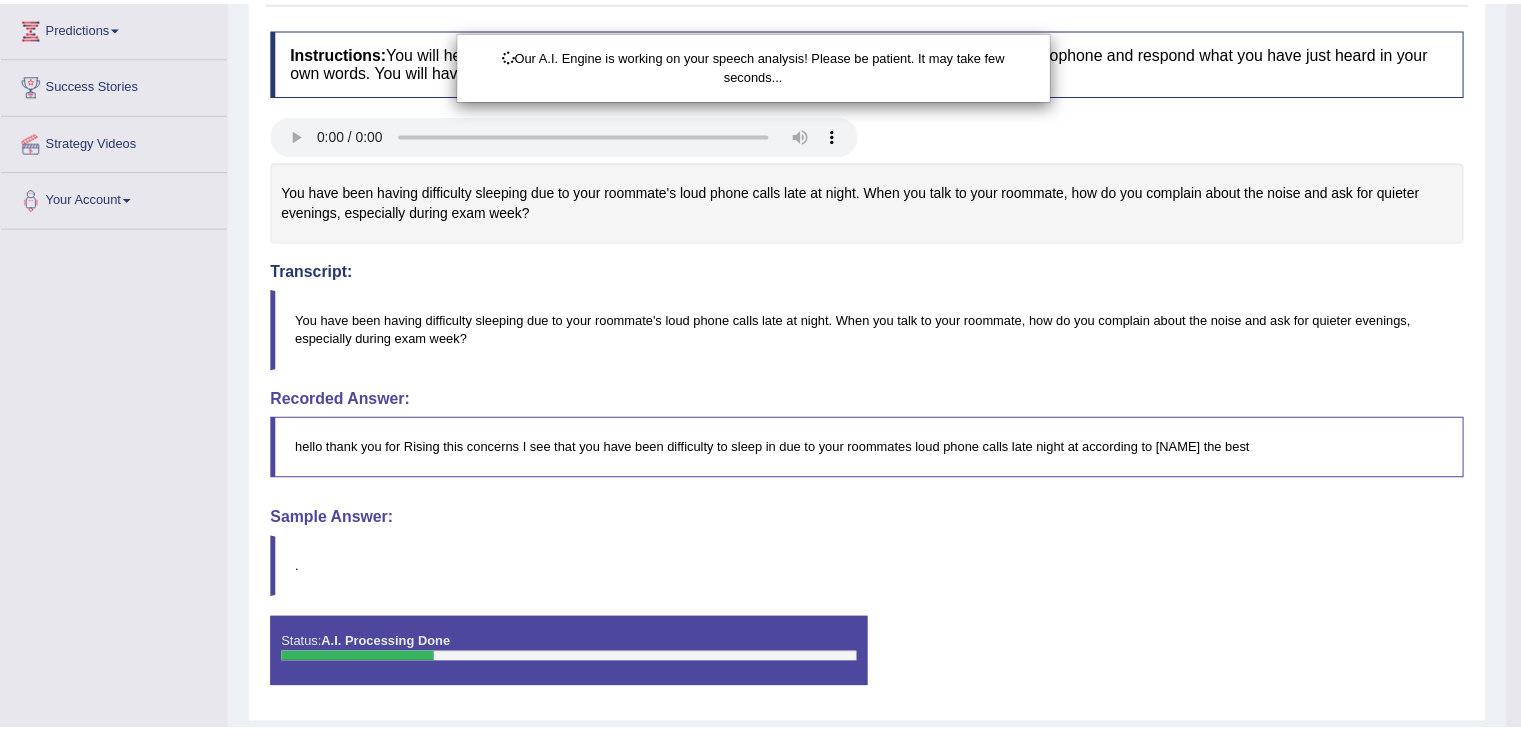 scroll, scrollTop: 384, scrollLeft: 0, axis: vertical 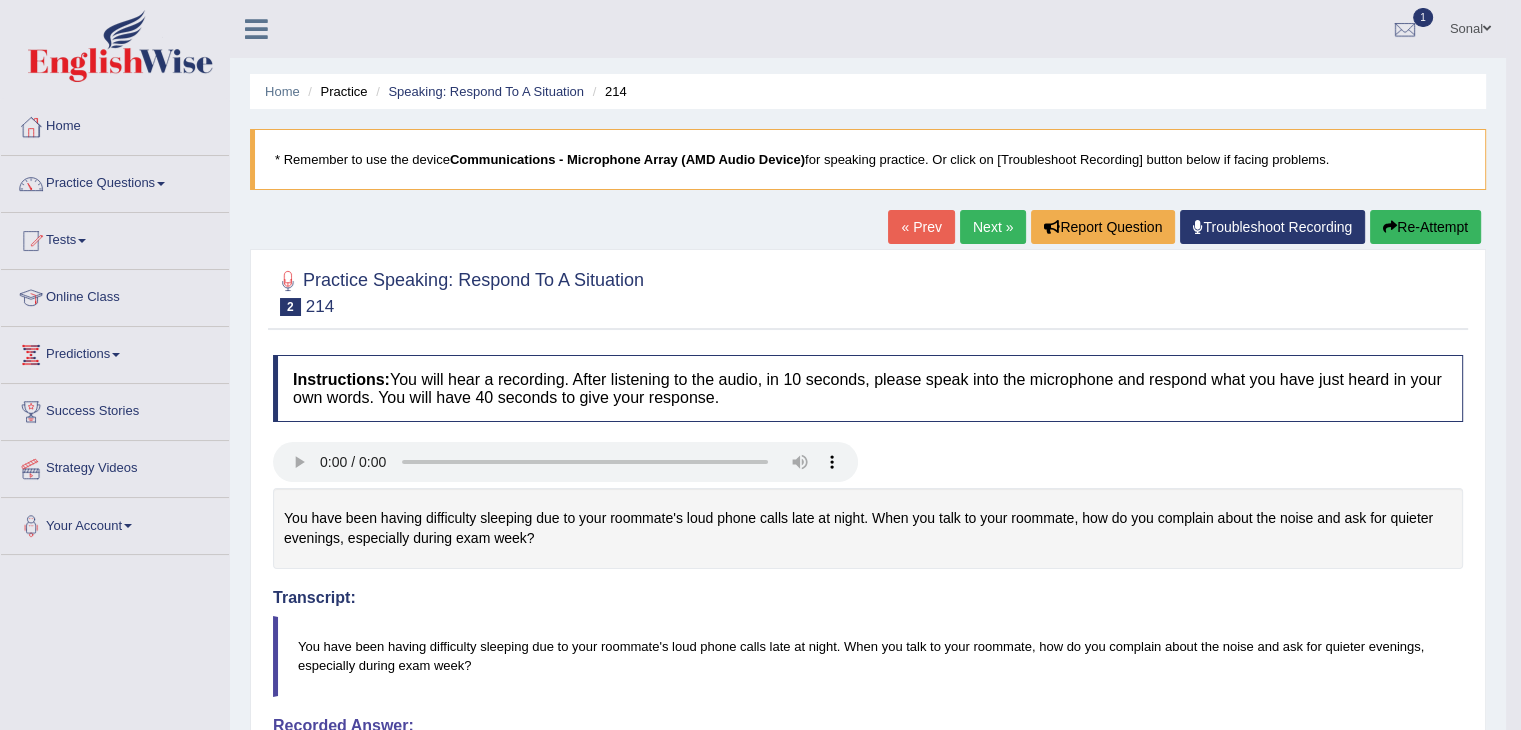 click on "Re-Attempt" at bounding box center (1425, 227) 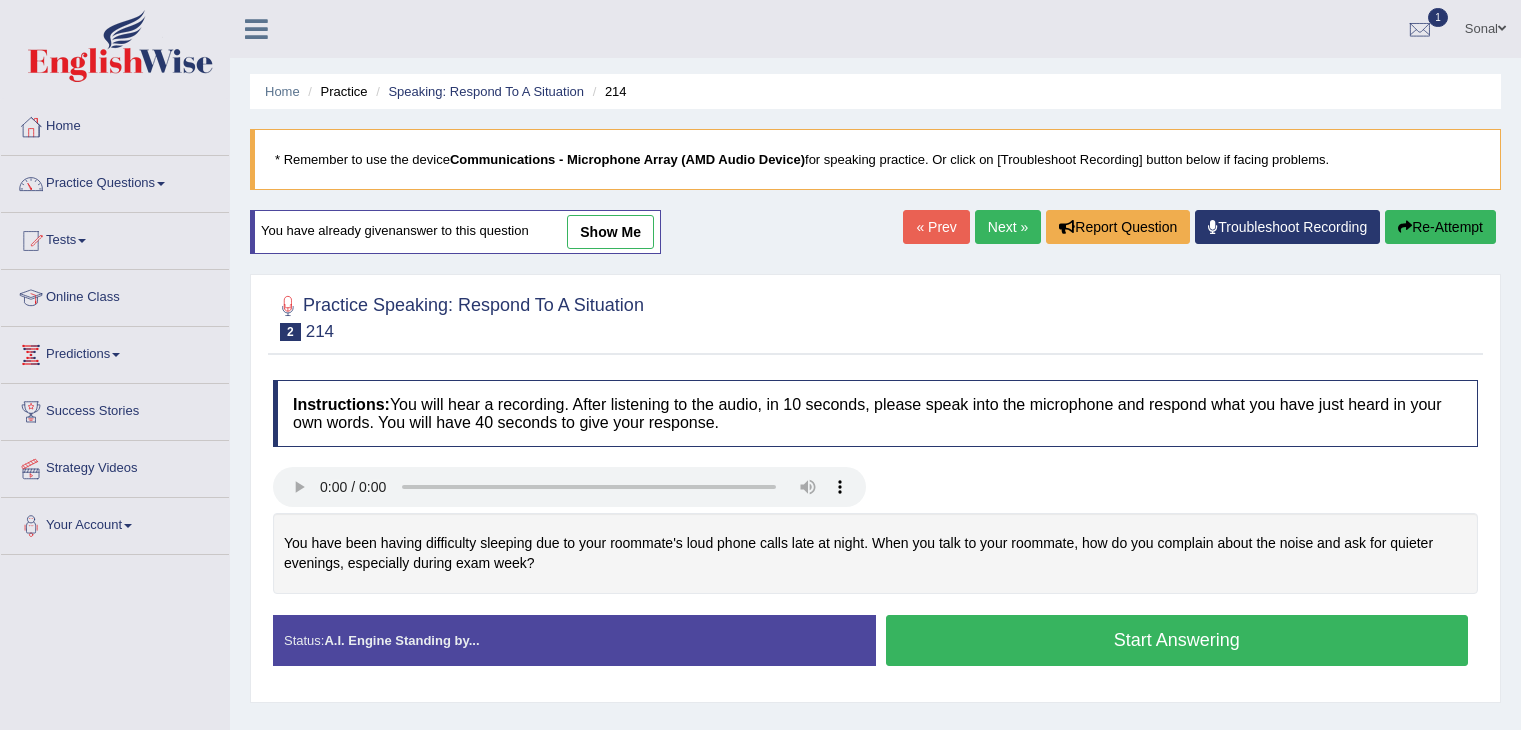 scroll, scrollTop: 0, scrollLeft: 0, axis: both 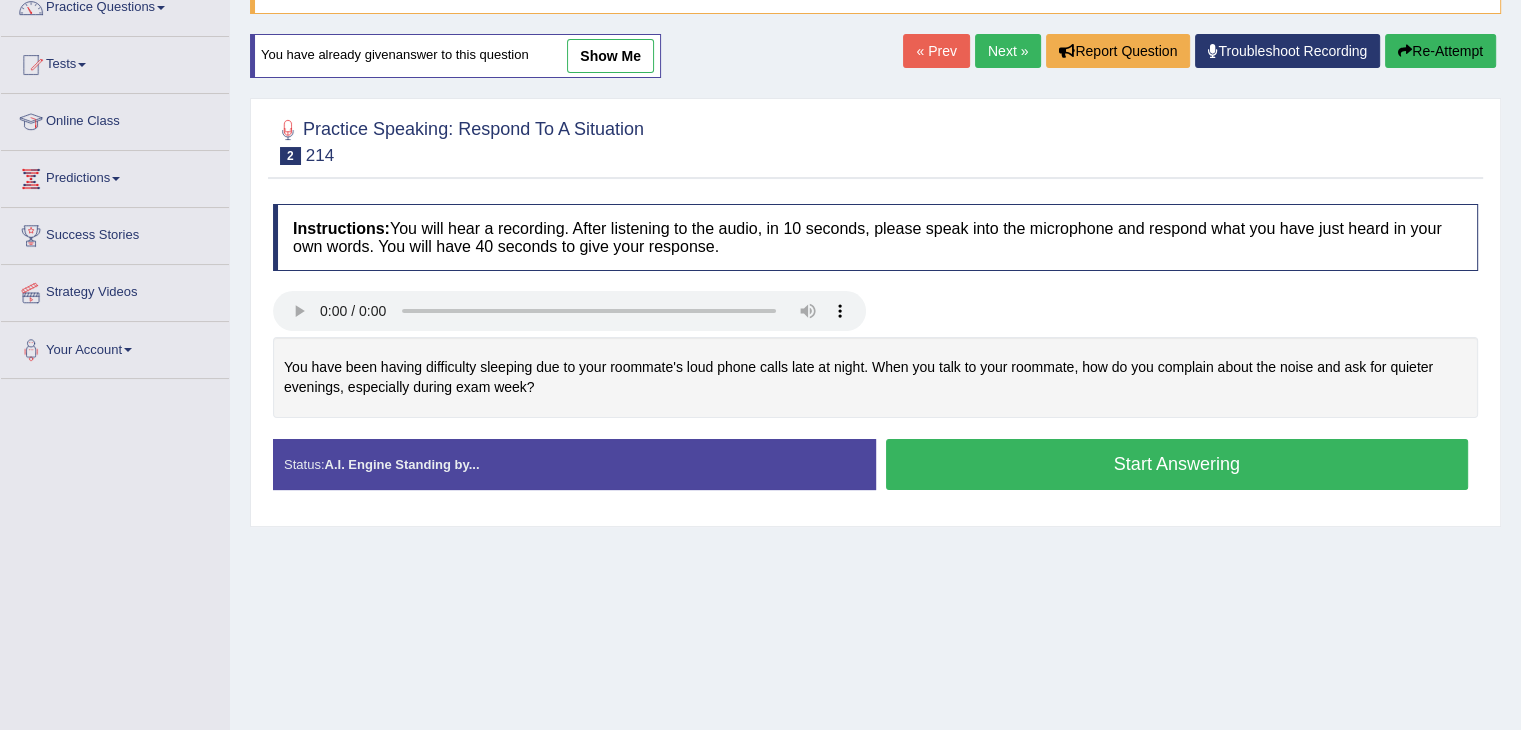 click on "Start Answering" at bounding box center (1177, 464) 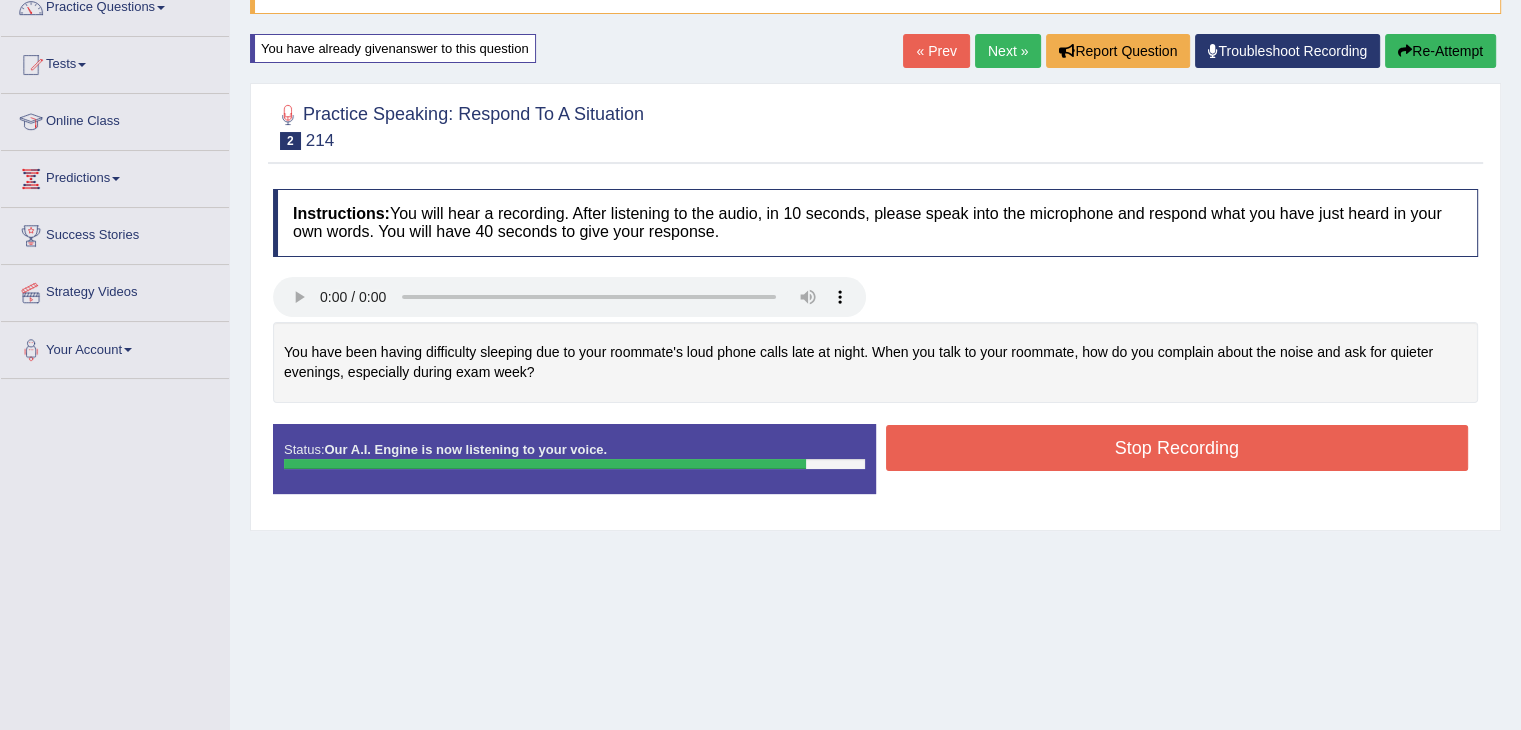 click on "Stop Recording" at bounding box center (1177, 448) 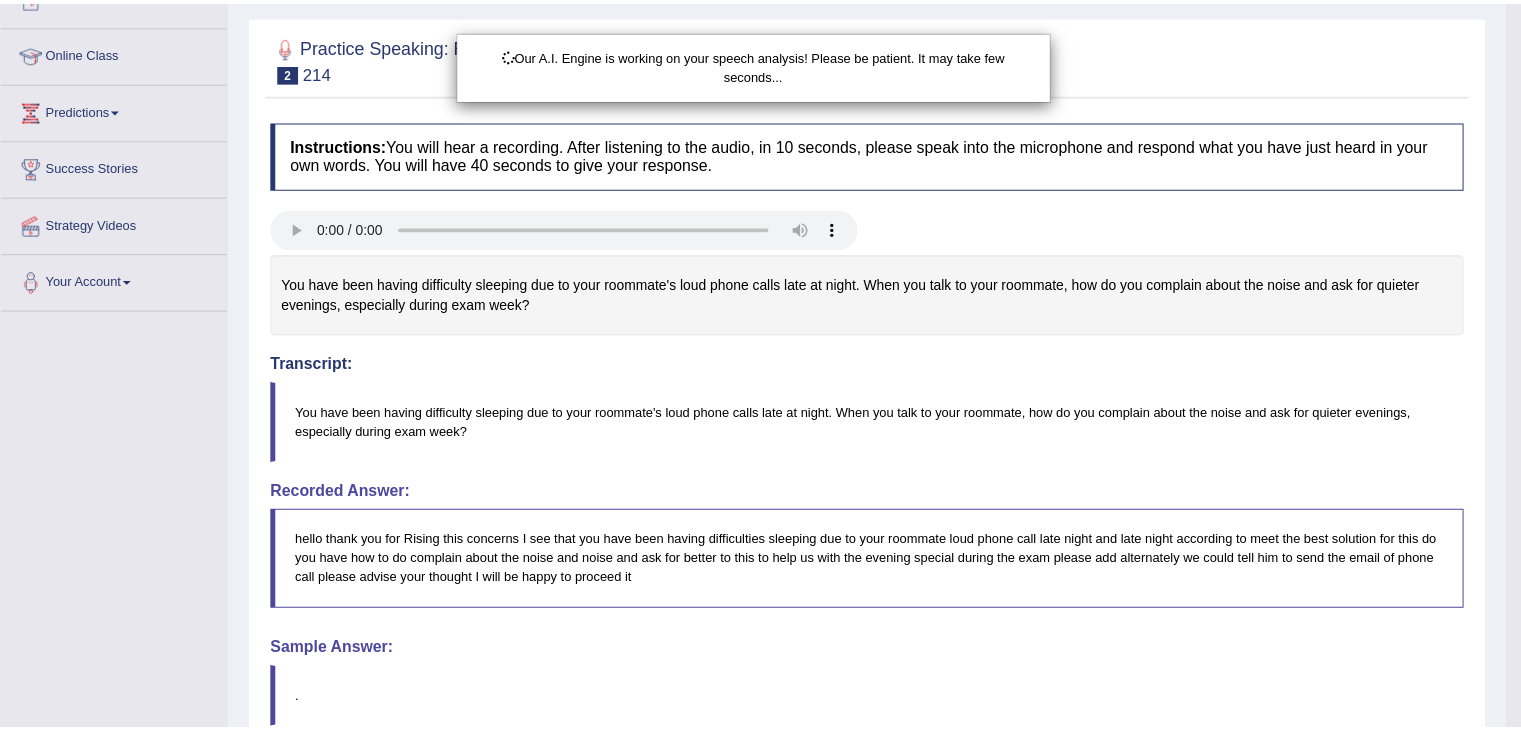 scroll, scrollTop: 432, scrollLeft: 0, axis: vertical 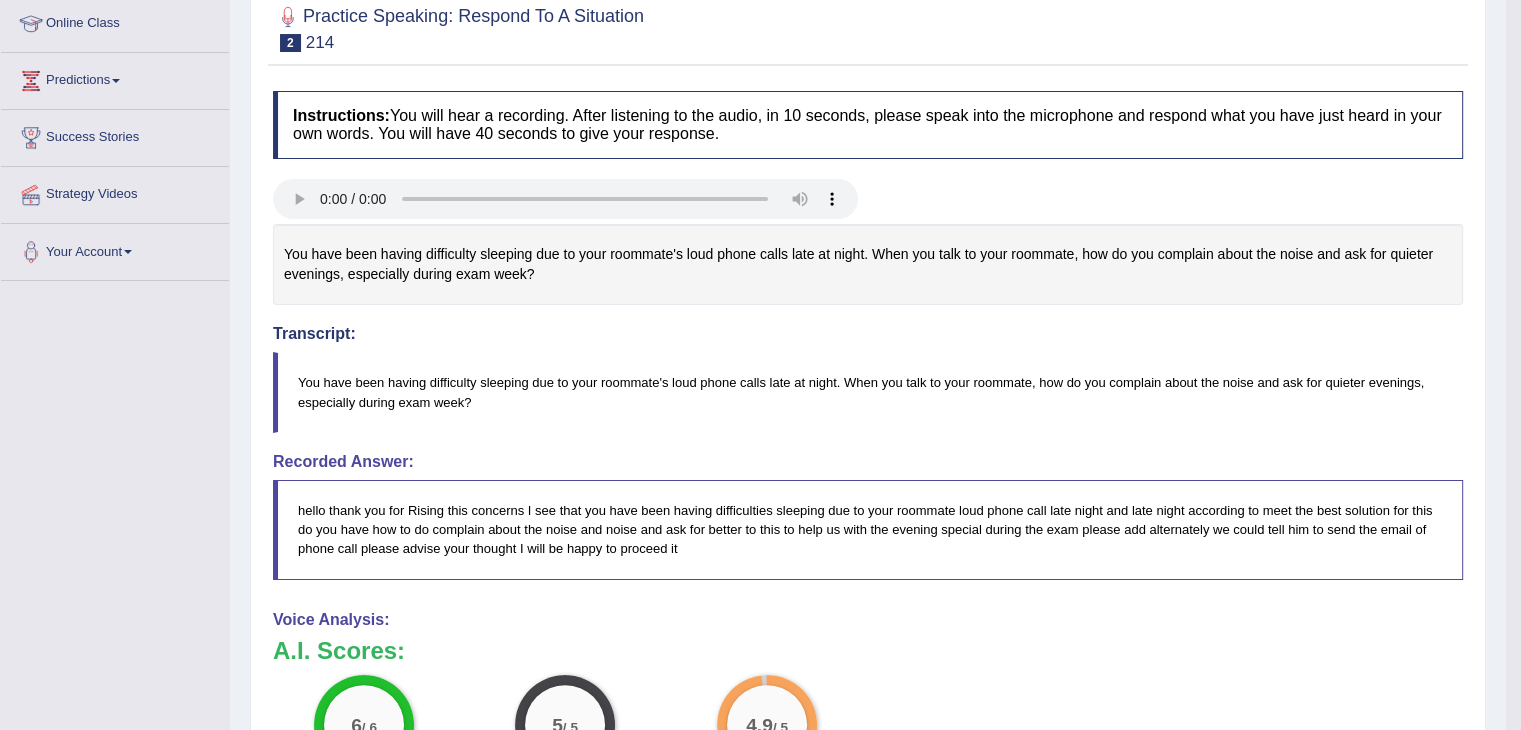 click on "hello thank you for Rising this concerns I see that you have been having difficulties sleeping due to your roommate loud phone call late night and late night according to meet the best solution for this do you have how to do complain about the noise and noise and ask for better to this to help us with the evening special during the exam please add alternately we could tell him to send the email of phone call please advise your thought I will be happy to proceed it" at bounding box center (868, 529) 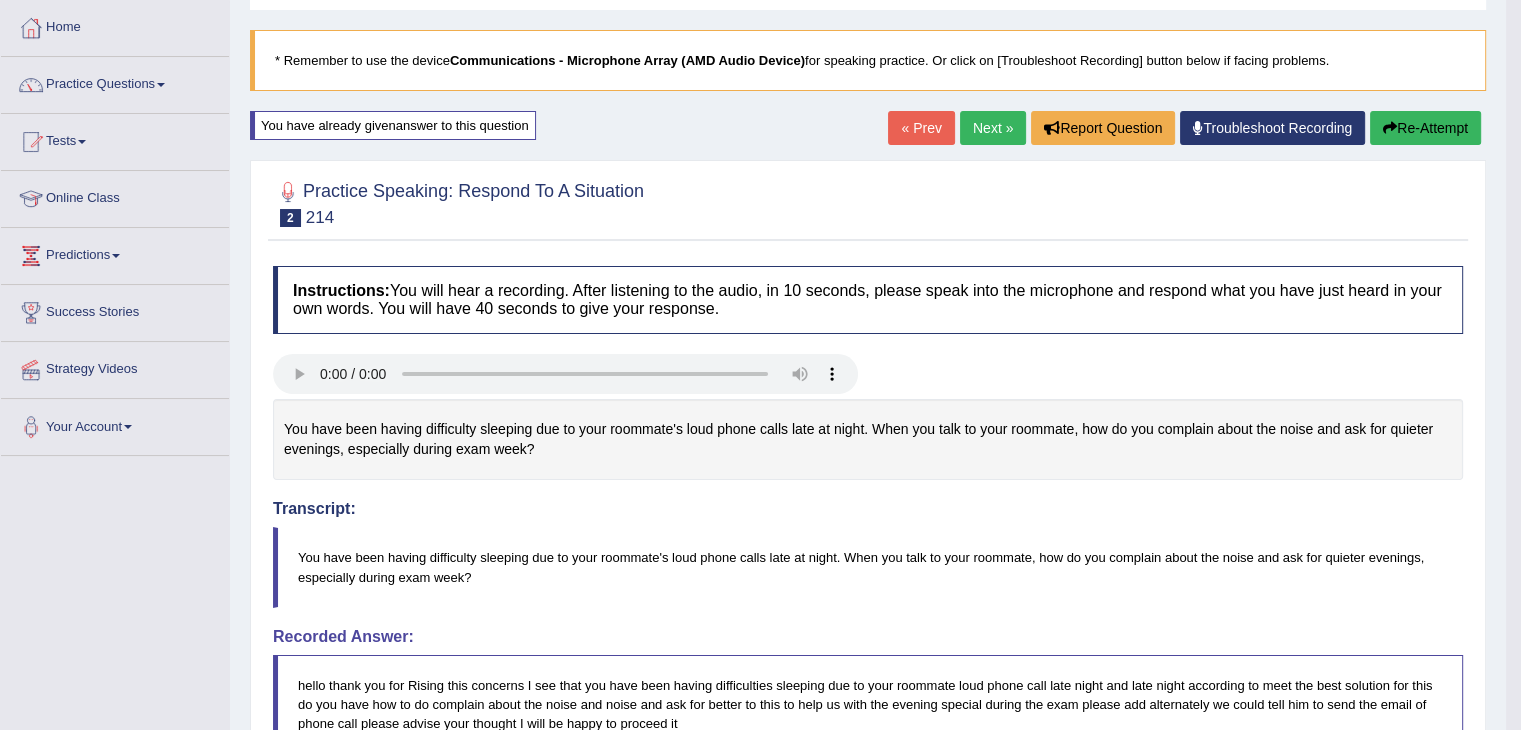 scroll, scrollTop: 0, scrollLeft: 0, axis: both 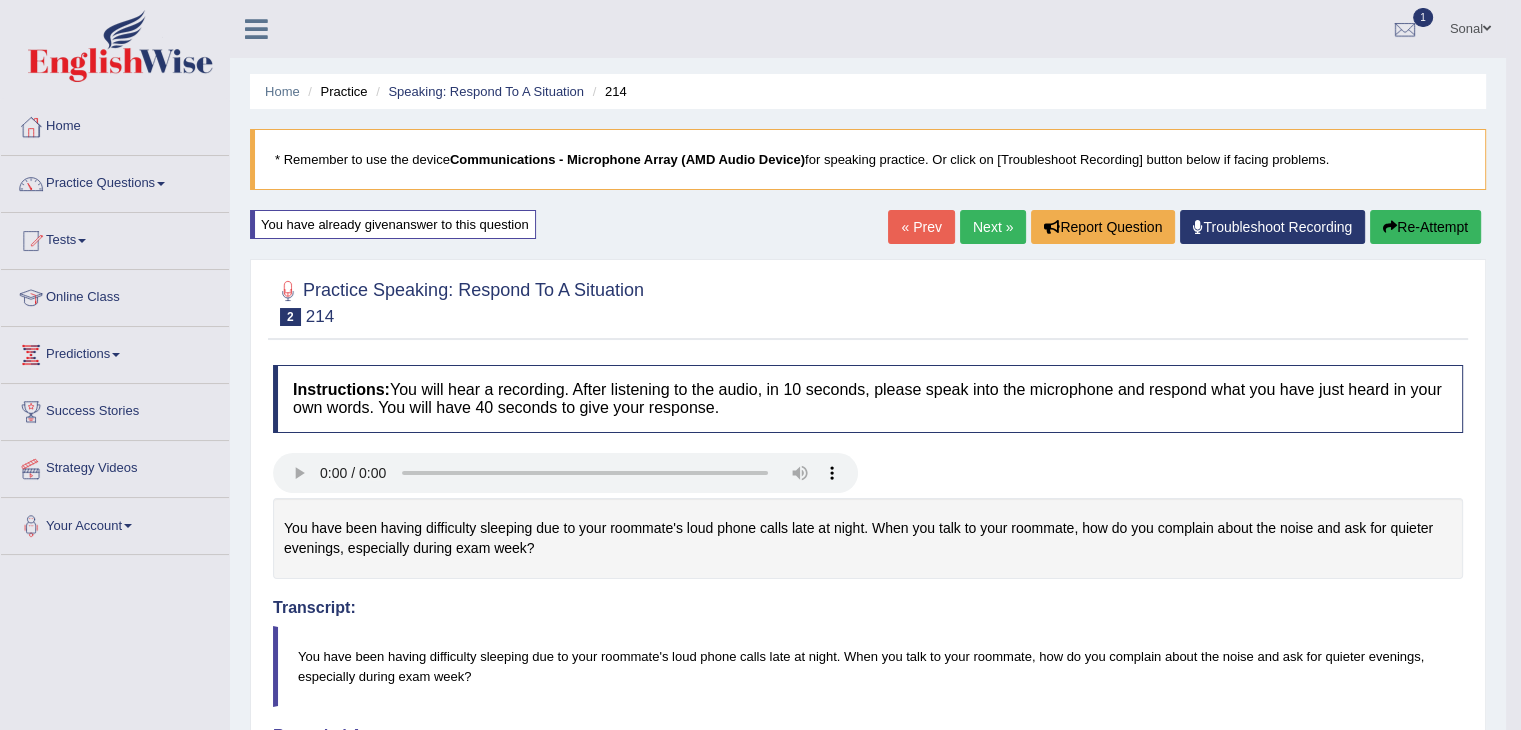 click on "Next »" at bounding box center (993, 227) 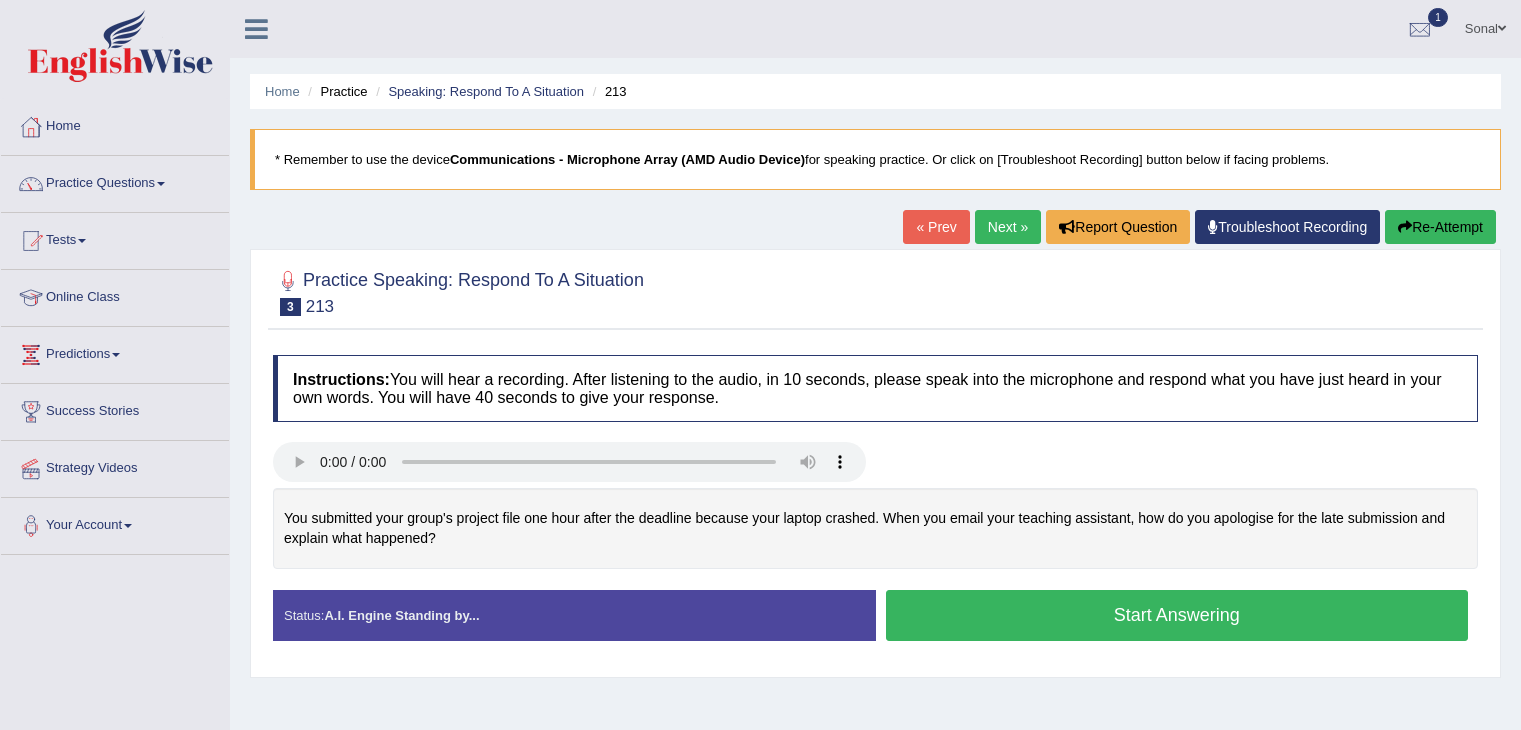 scroll, scrollTop: 0, scrollLeft: 0, axis: both 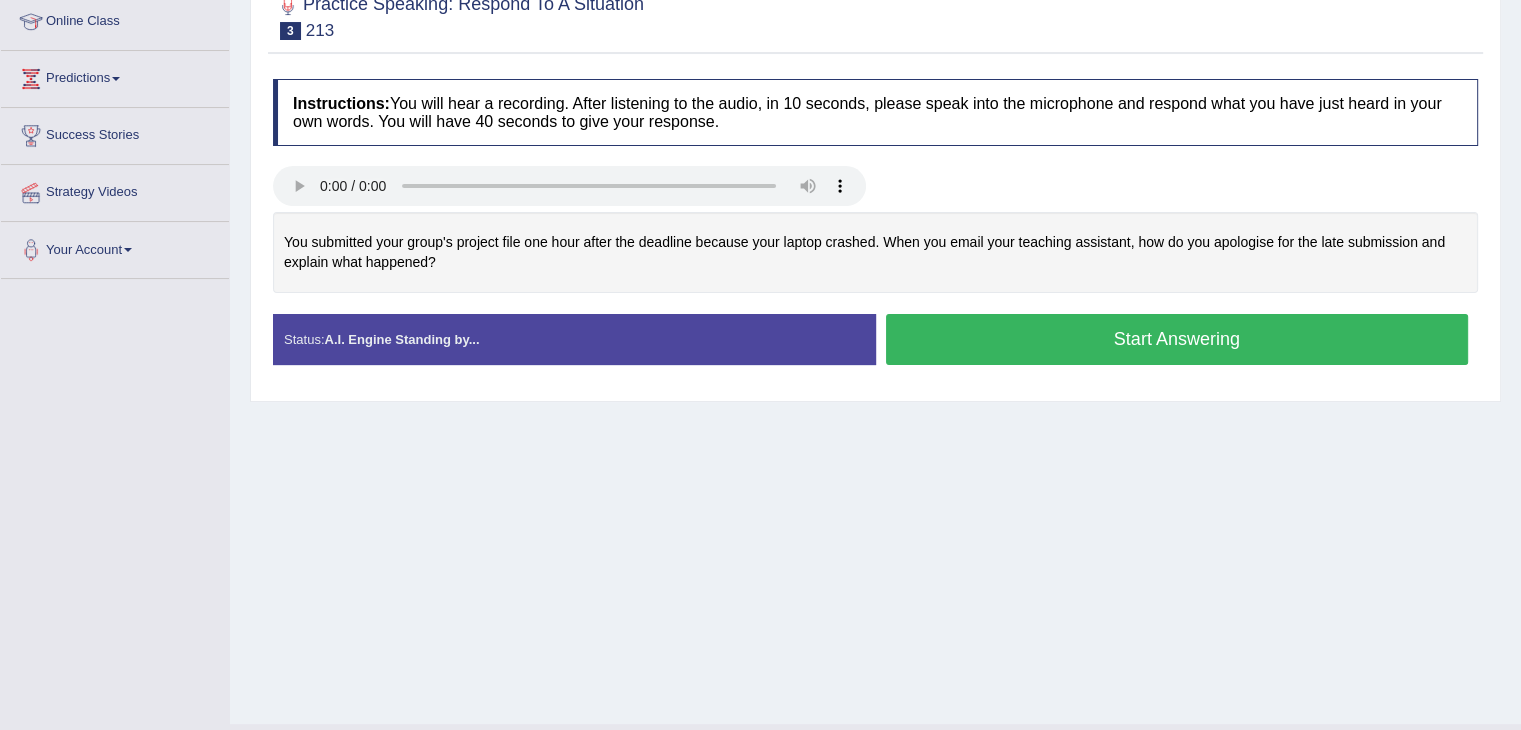 click on "Start Answering" at bounding box center [1177, 339] 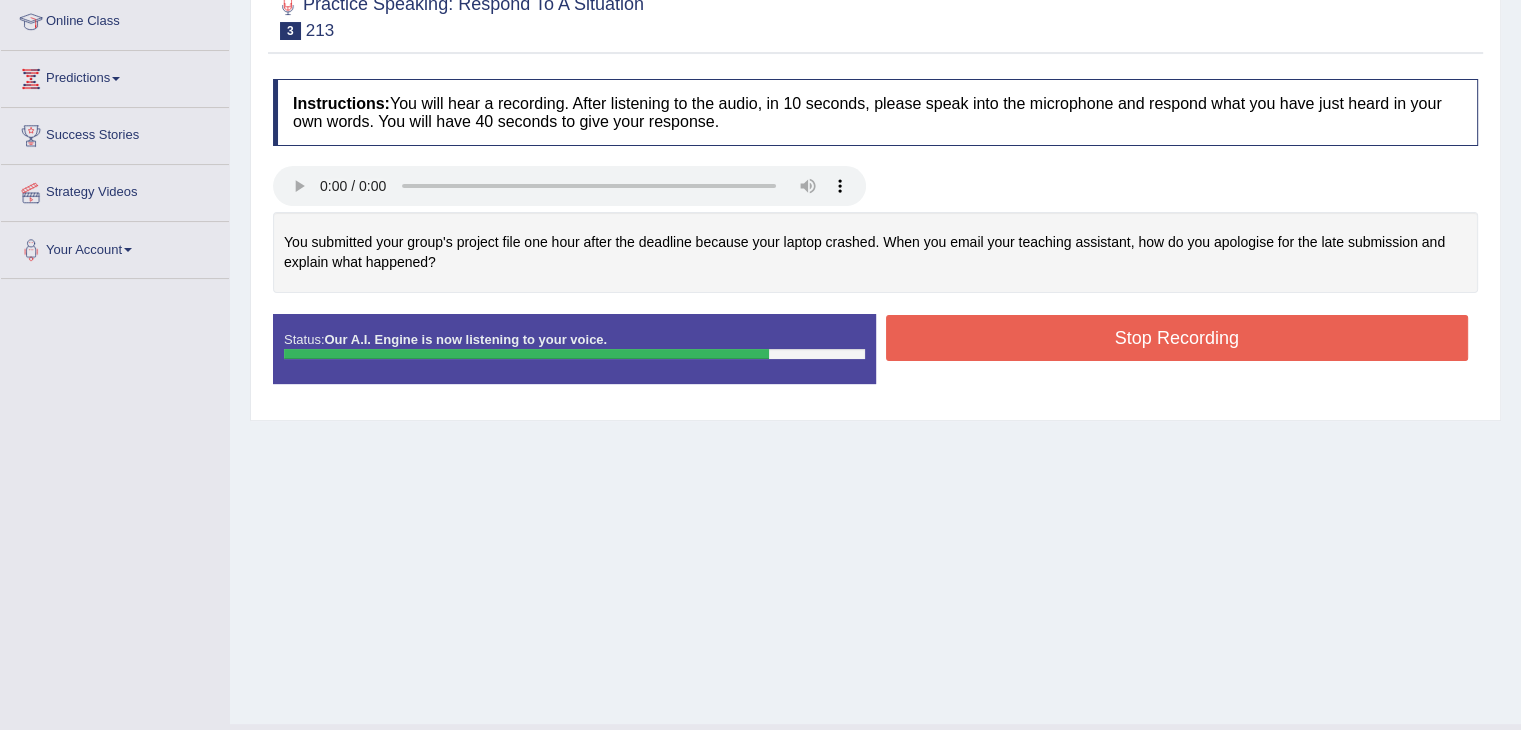 click on "Stop Recording" at bounding box center (1177, 338) 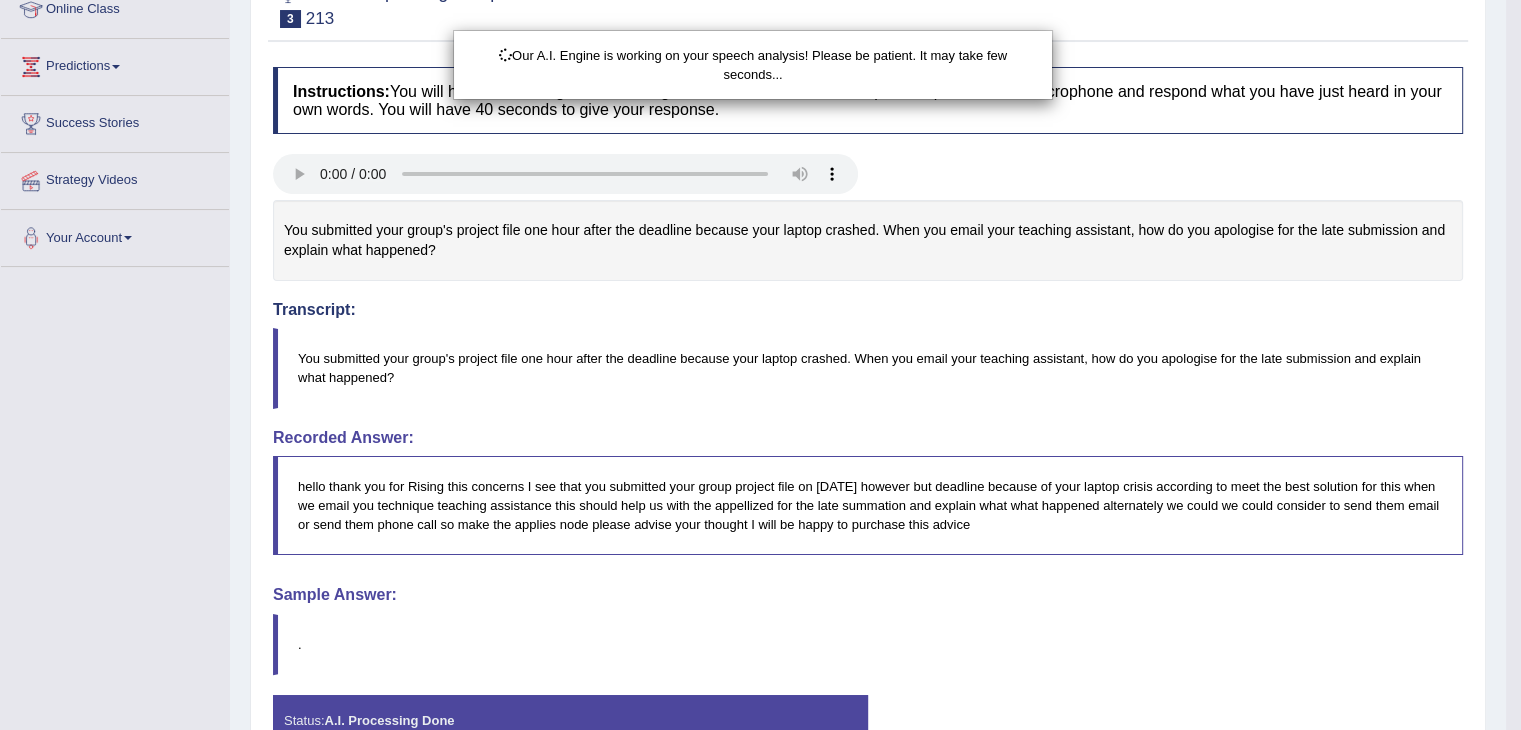 scroll, scrollTop: 422, scrollLeft: 0, axis: vertical 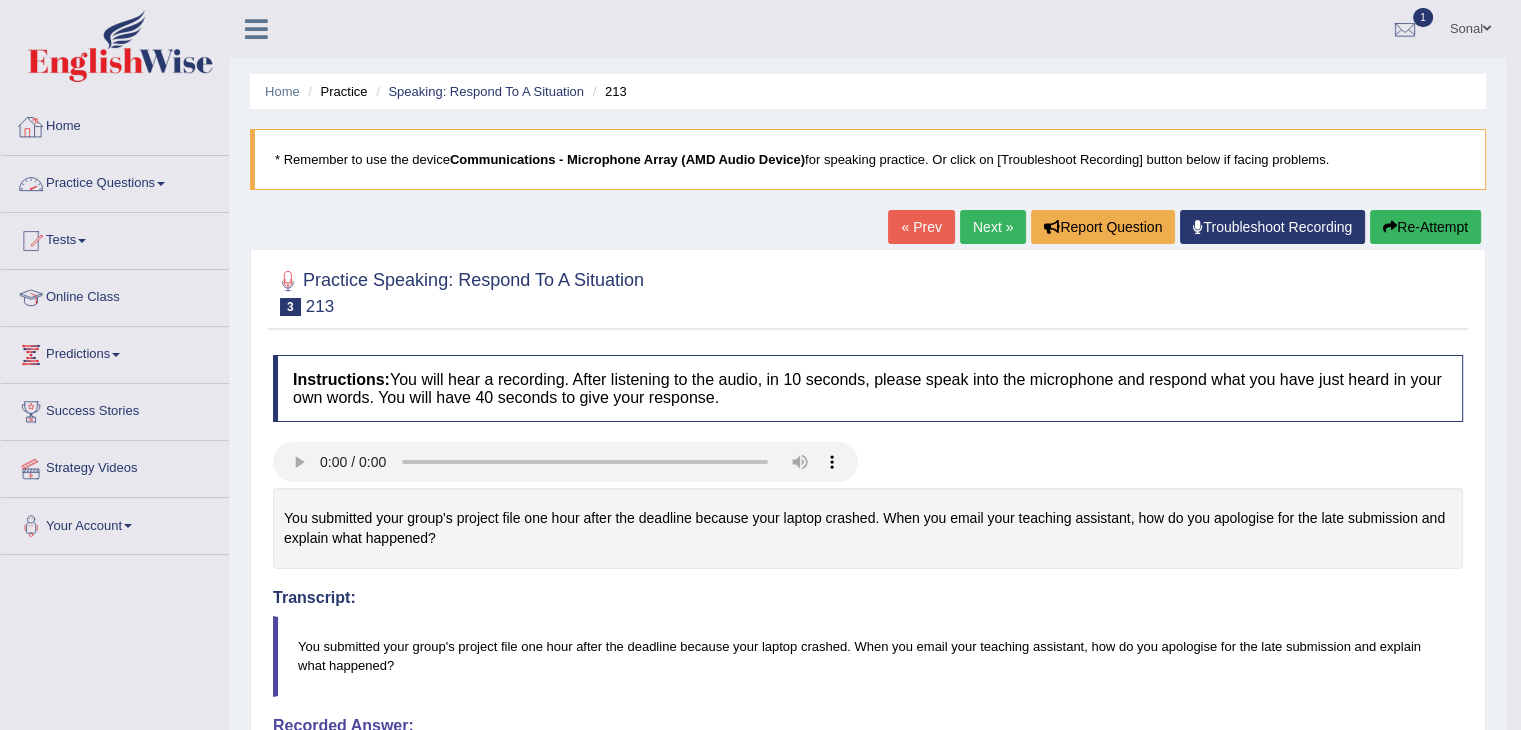 click at bounding box center (161, 184) 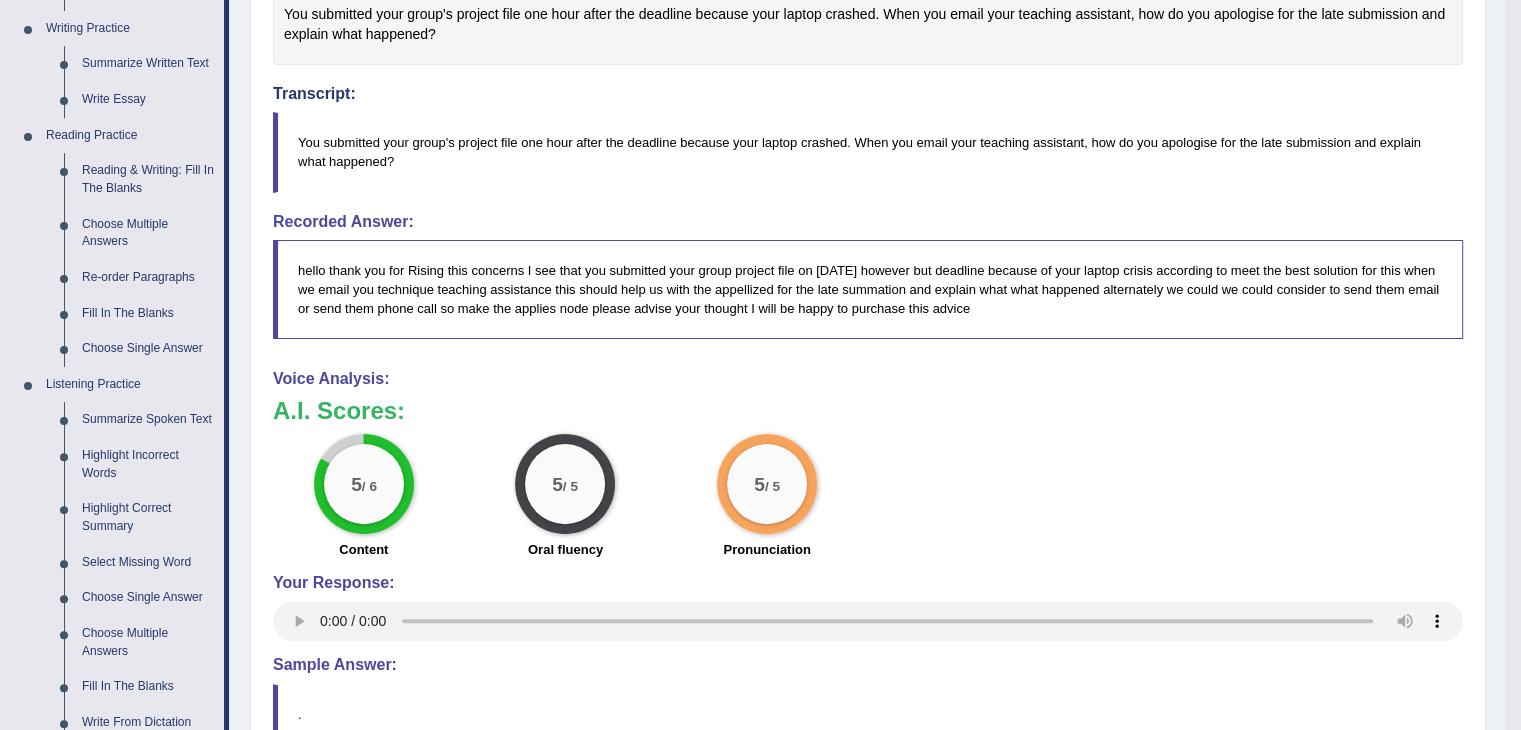 scroll, scrollTop: 500, scrollLeft: 0, axis: vertical 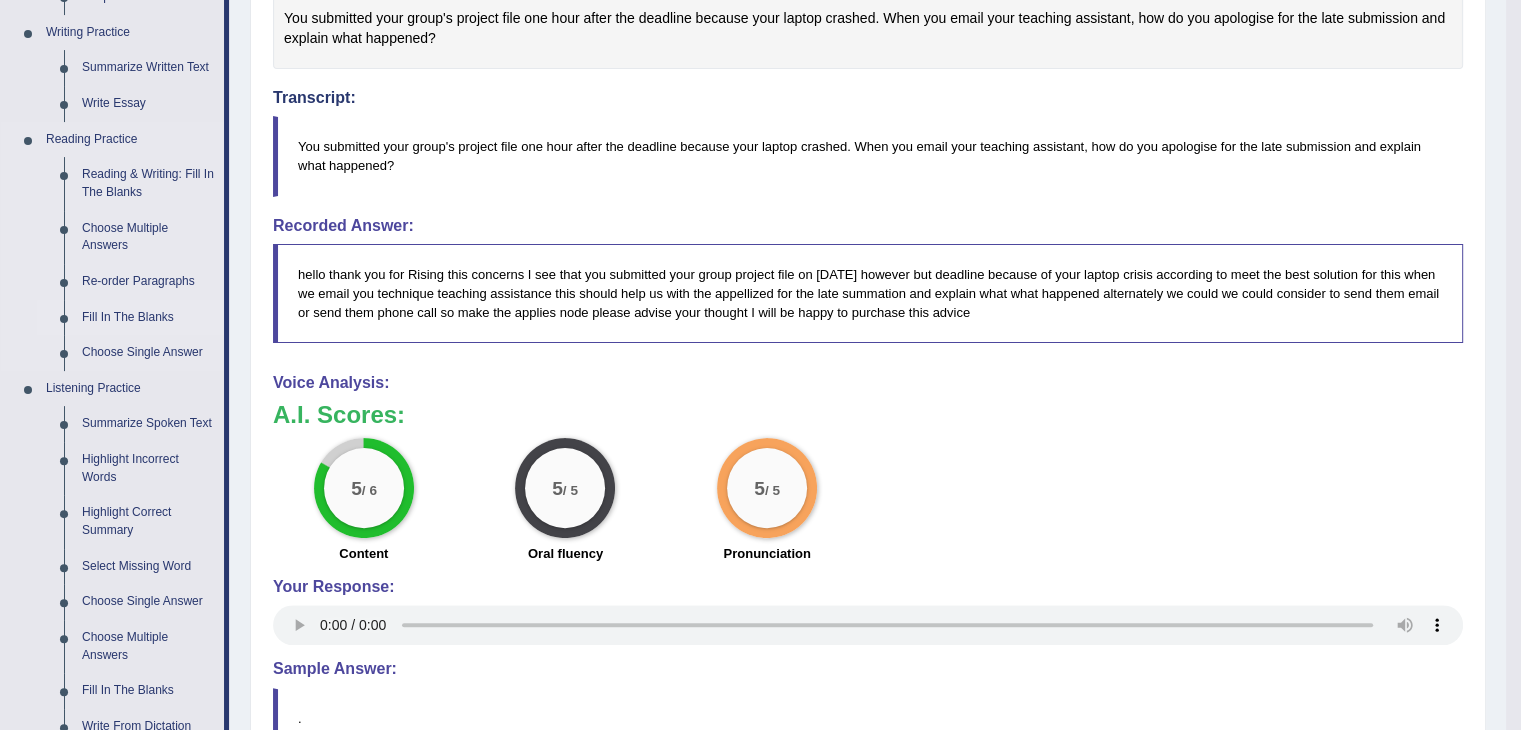click on "Fill In The Blanks" at bounding box center [148, 318] 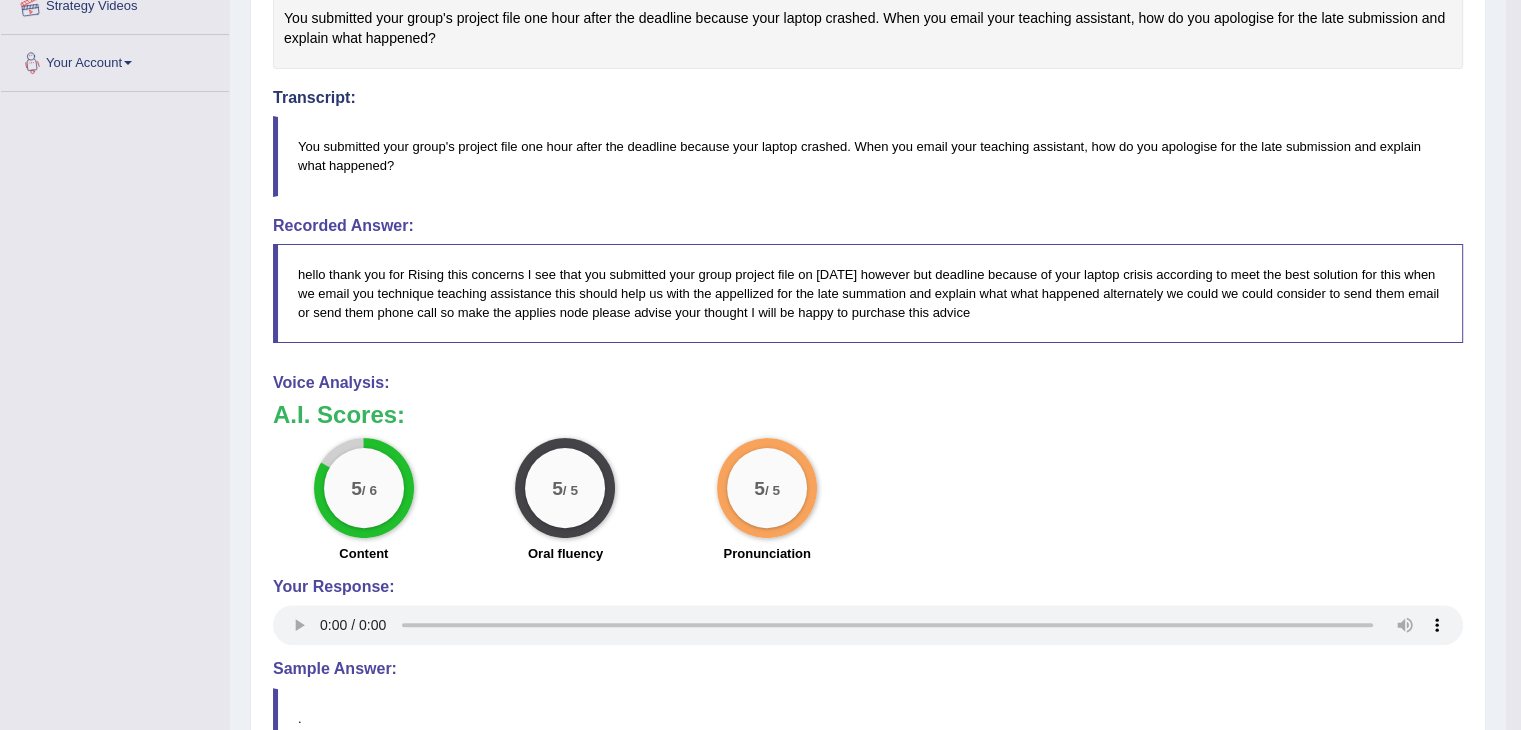 scroll, scrollTop: 708, scrollLeft: 0, axis: vertical 